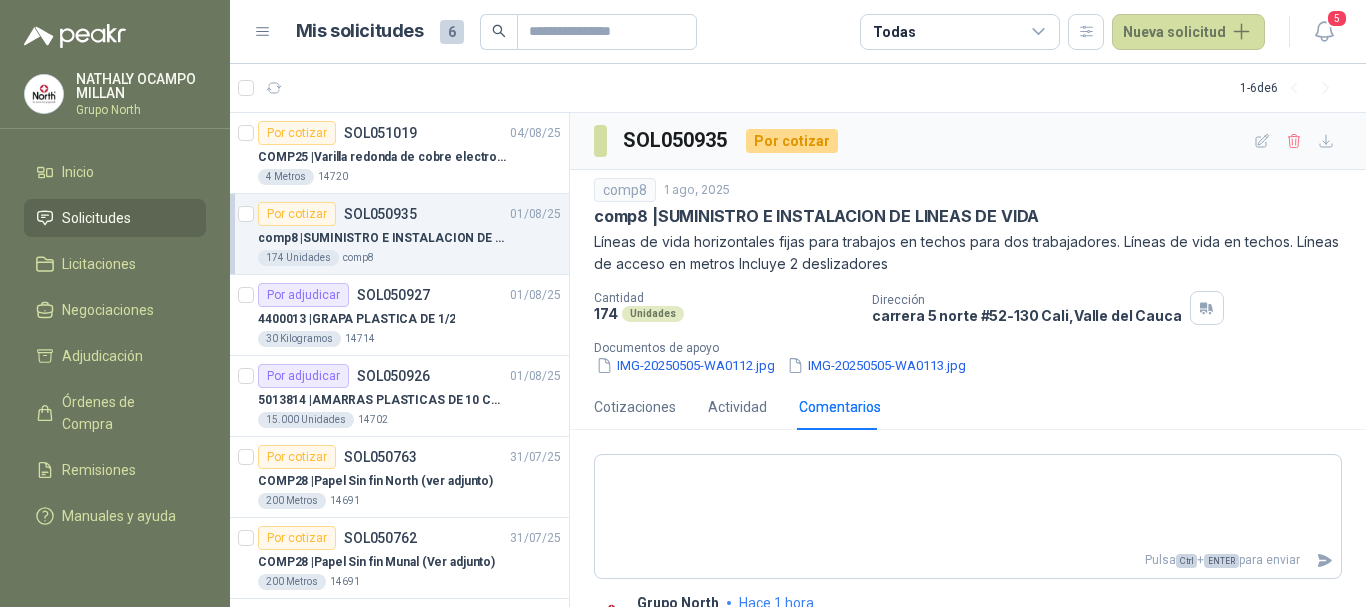 scroll, scrollTop: 0, scrollLeft: 0, axis: both 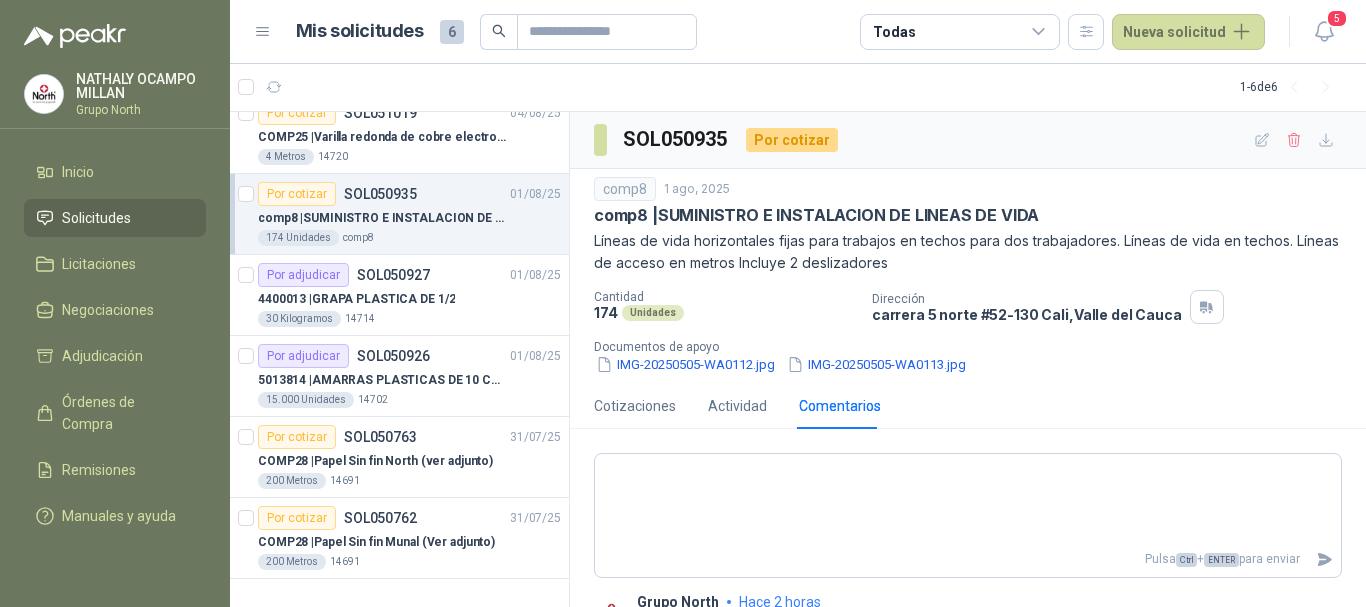 click on "SOL050935 Por cotizar" at bounding box center [968, 140] 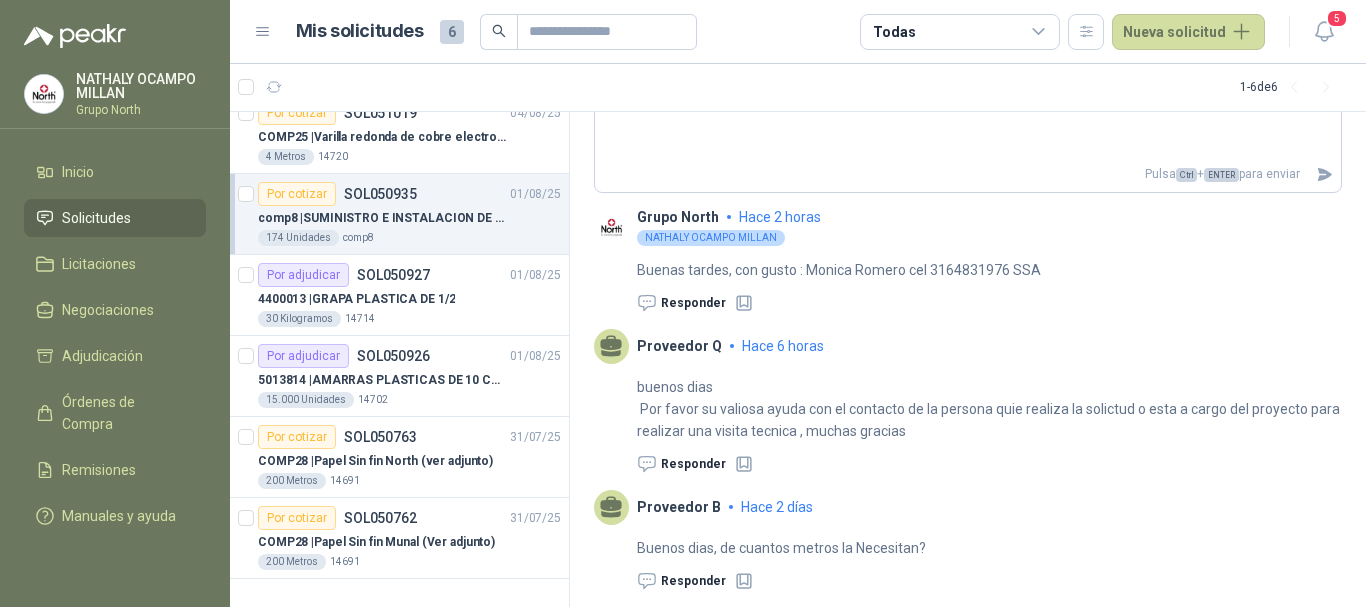 scroll, scrollTop: 386, scrollLeft: 0, axis: vertical 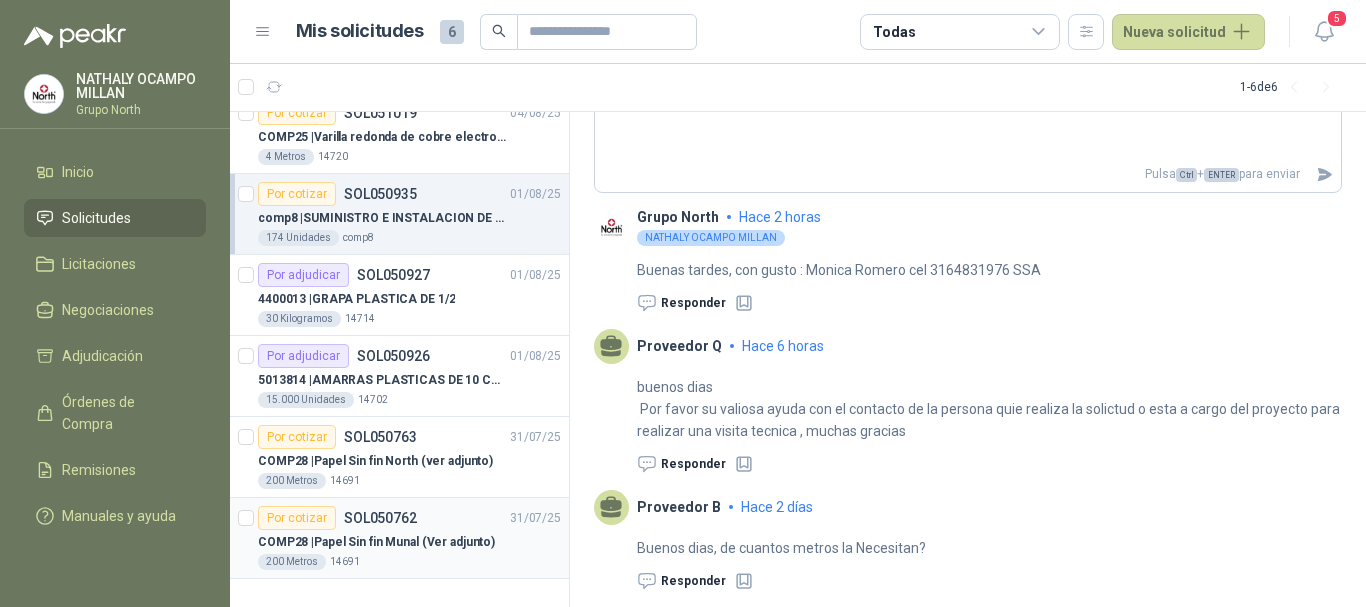 click on "Por cotizar SOL050762" at bounding box center [337, 518] 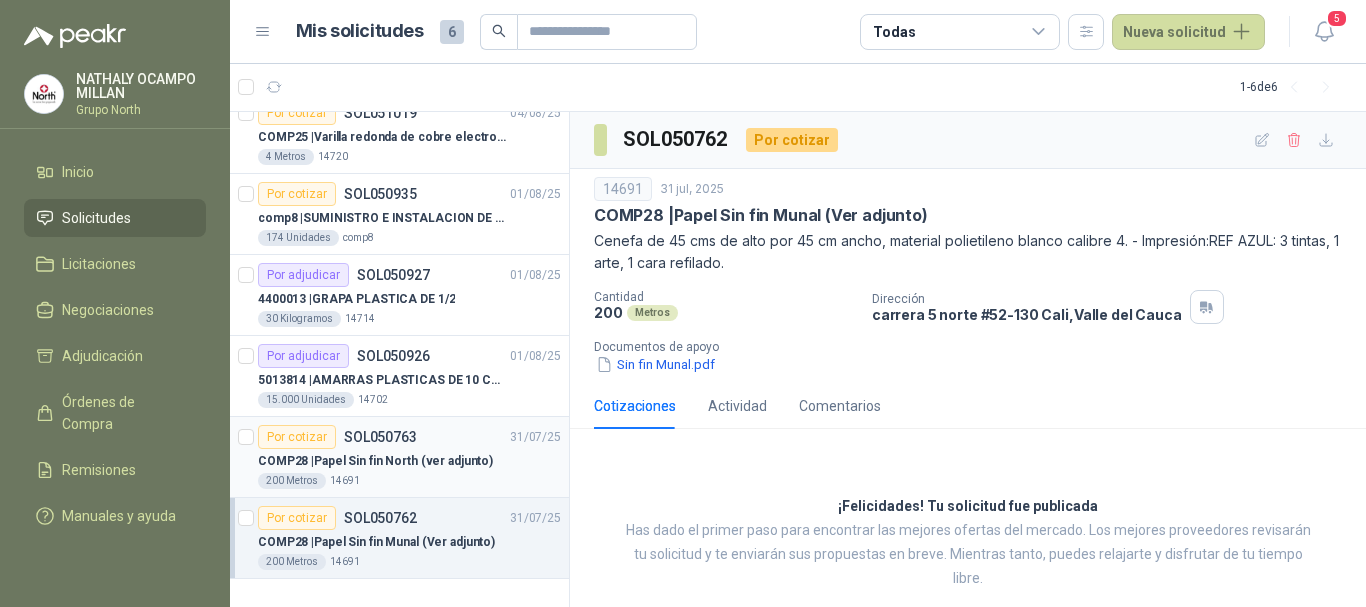 click on "COMP28 |  Papel Sin fin North (ver adjunto)" at bounding box center (375, 461) 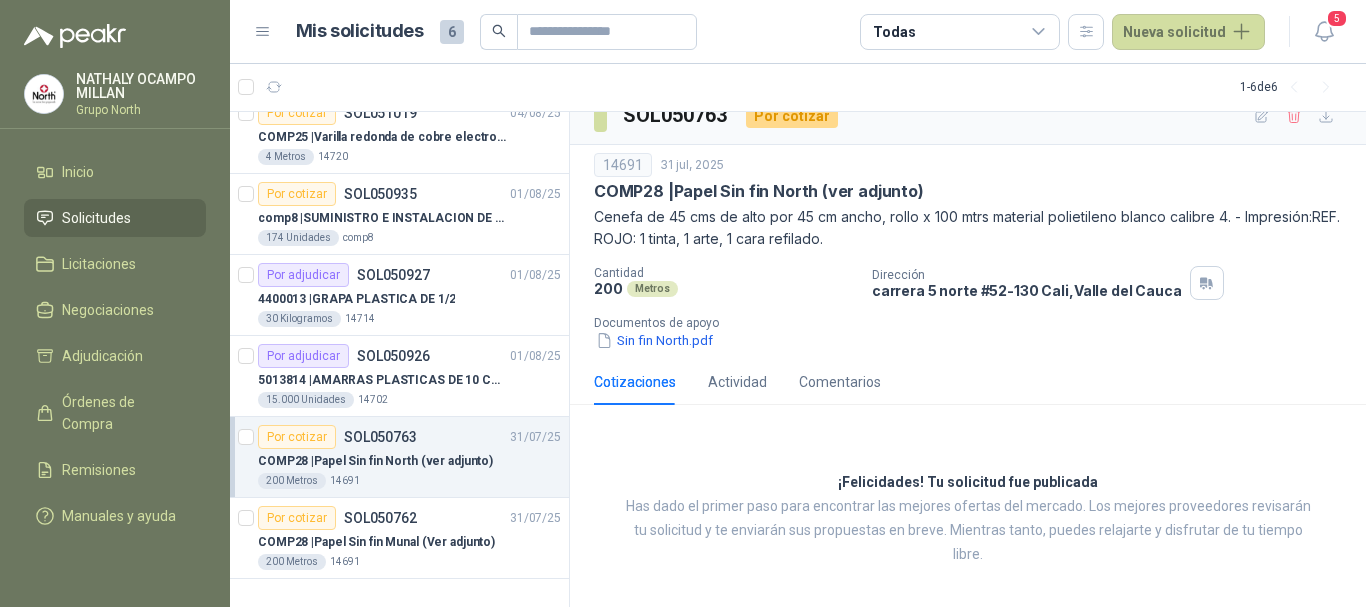 scroll, scrollTop: 34, scrollLeft: 0, axis: vertical 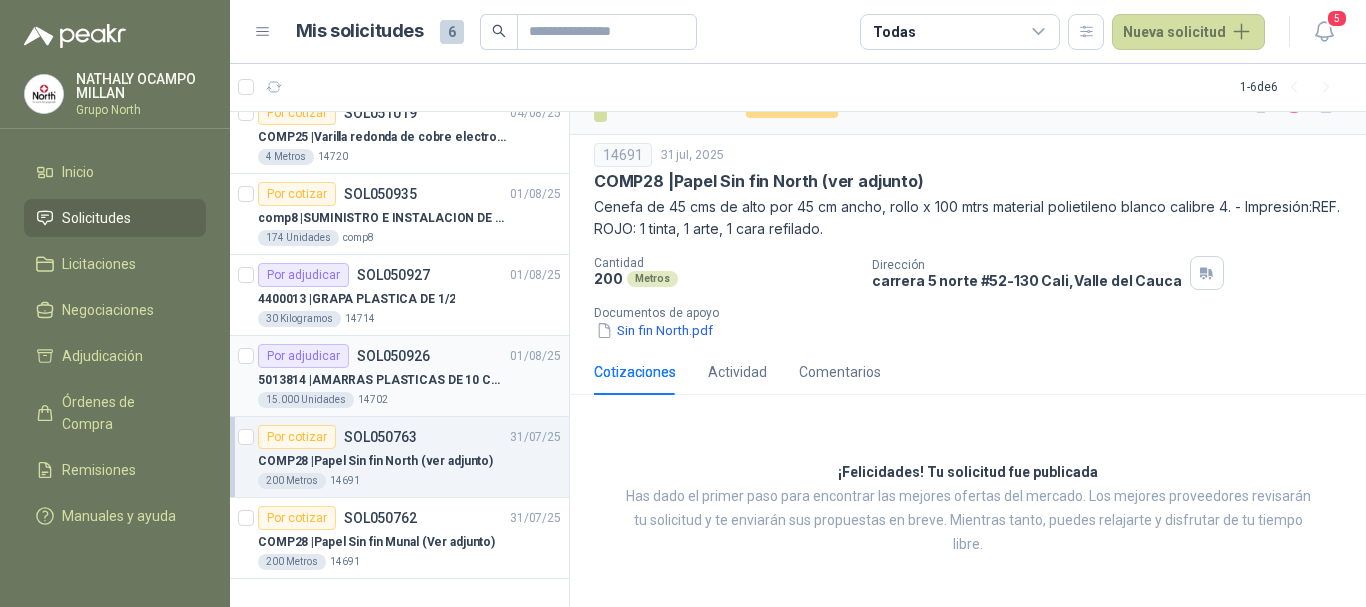 click on "5013814 |  AMARRAS PLASTICAS DE 10 CMS" at bounding box center [382, 380] 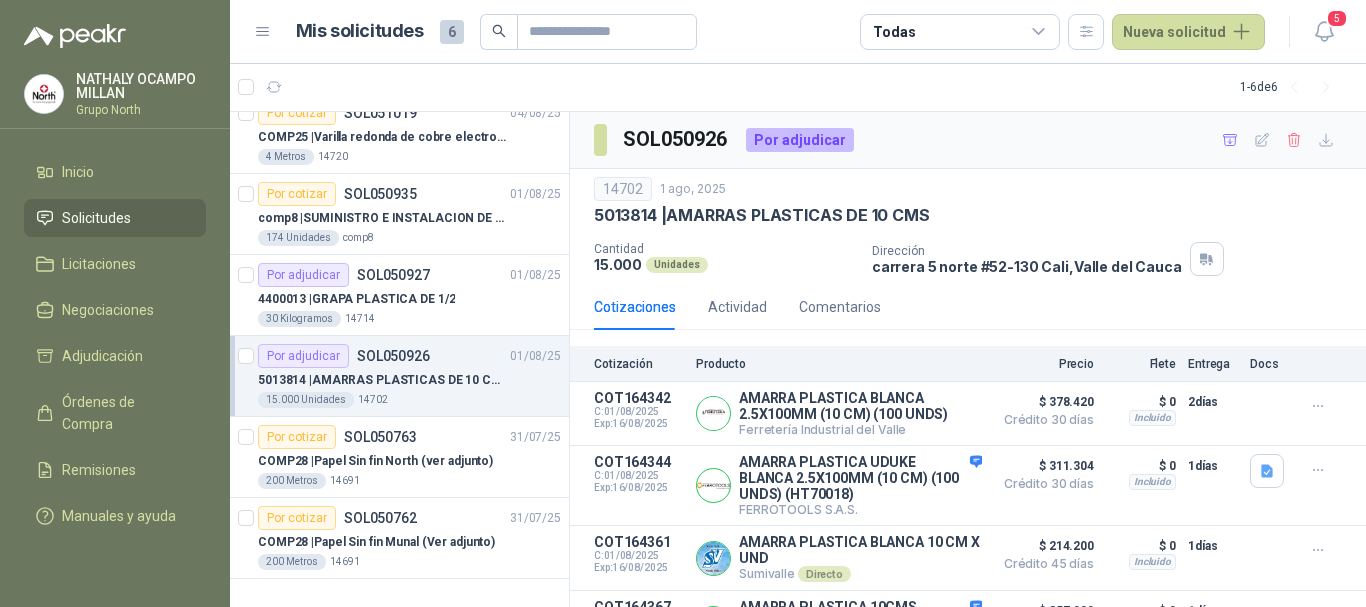 click on "[NUMBER] [DATE]" at bounding box center [968, 189] 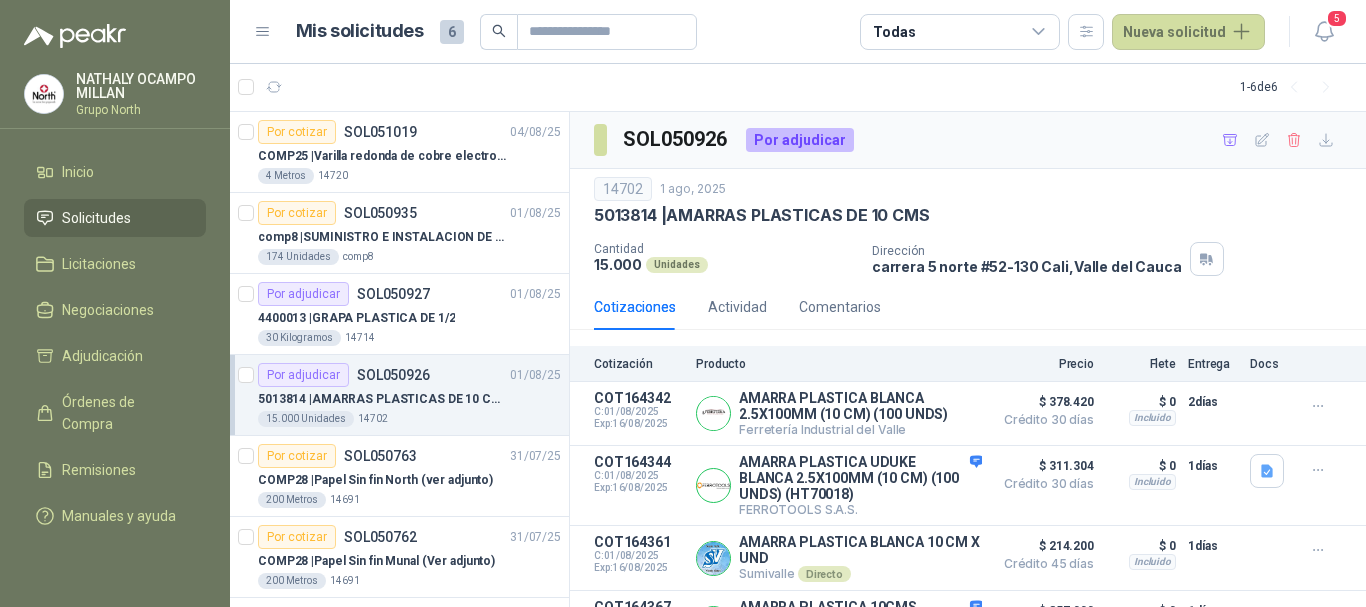 scroll, scrollTop: 19, scrollLeft: 0, axis: vertical 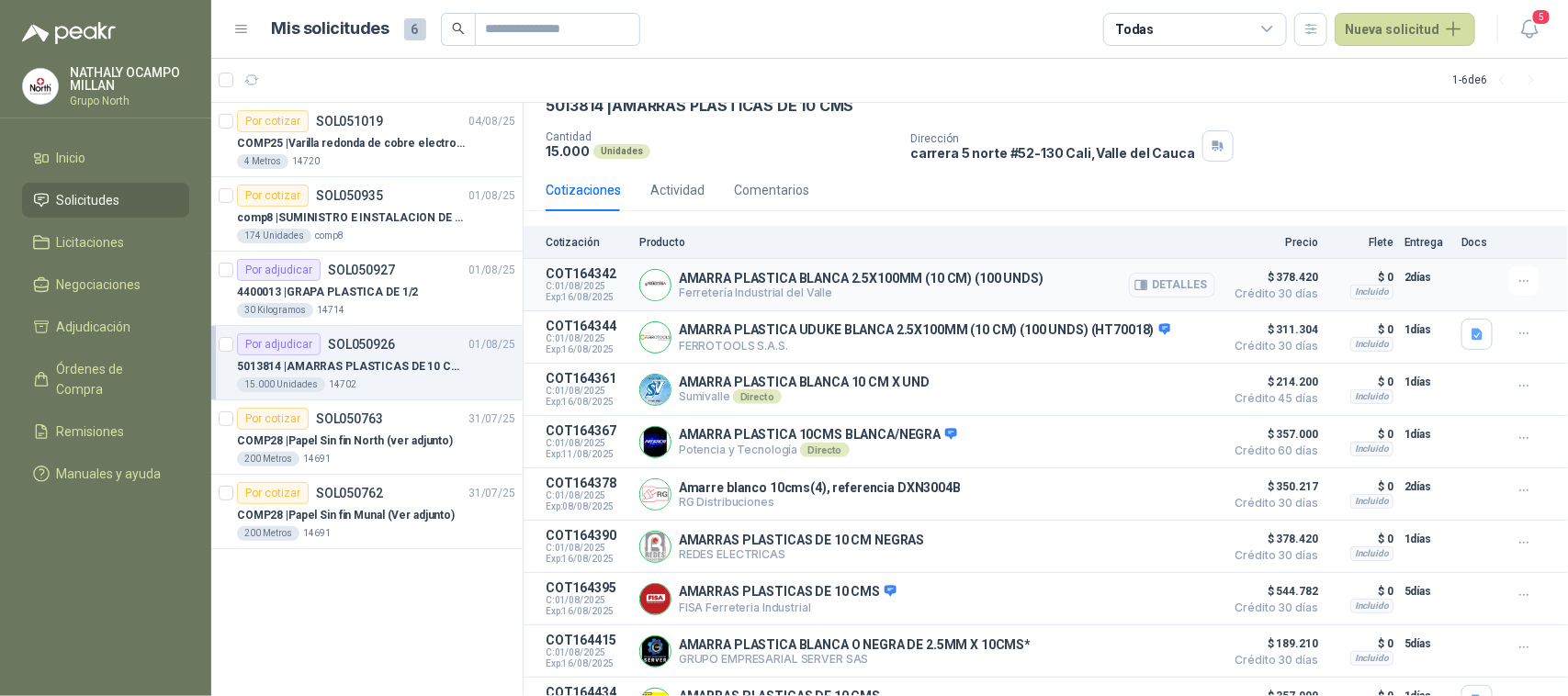 click 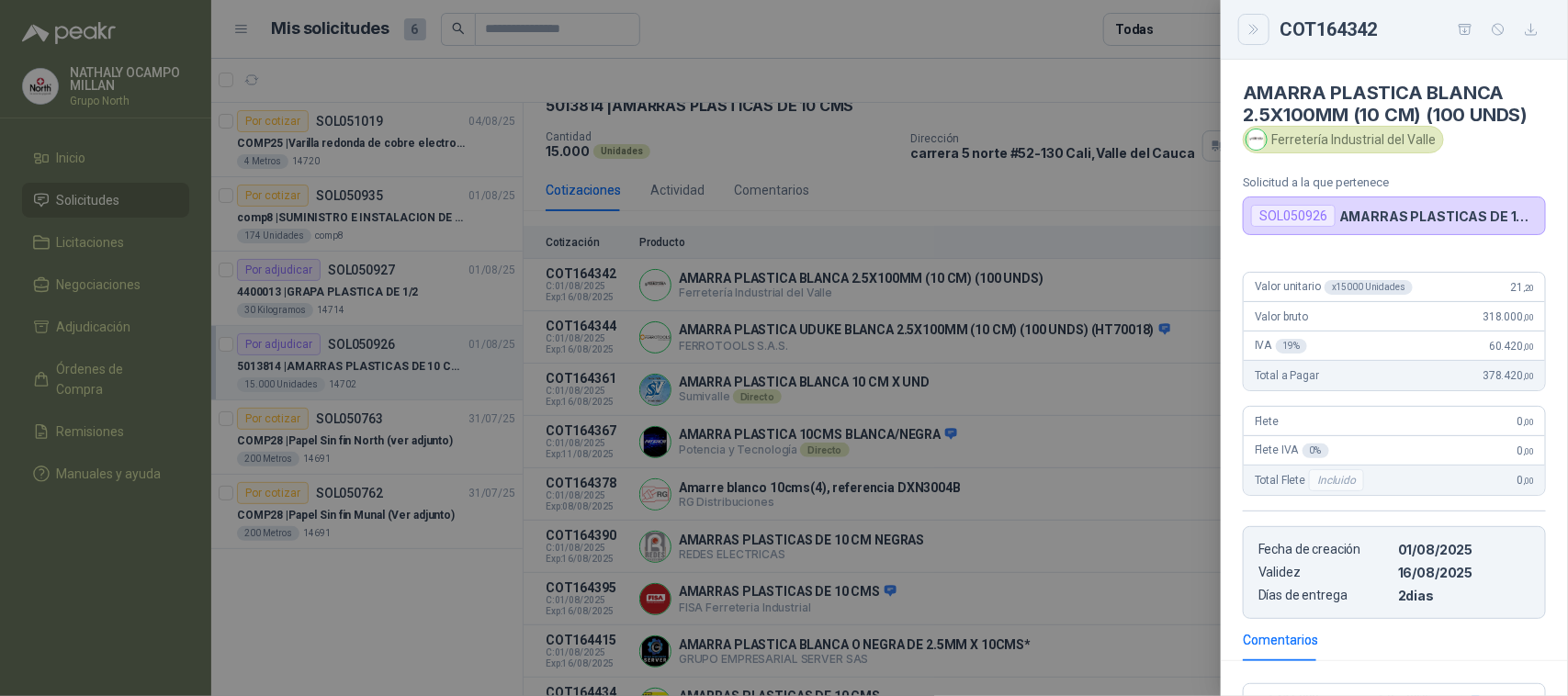 click at bounding box center [1254, 29] 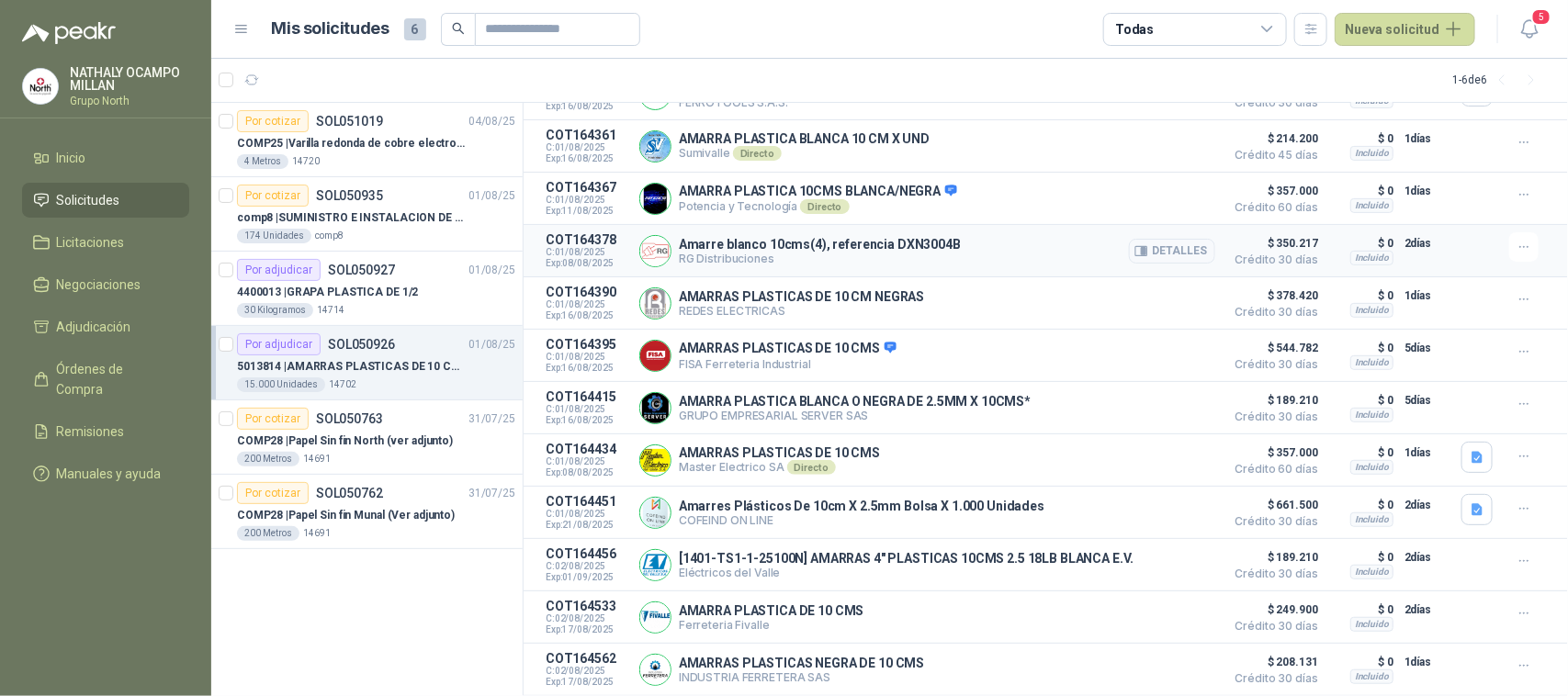 scroll, scrollTop: 355, scrollLeft: 0, axis: vertical 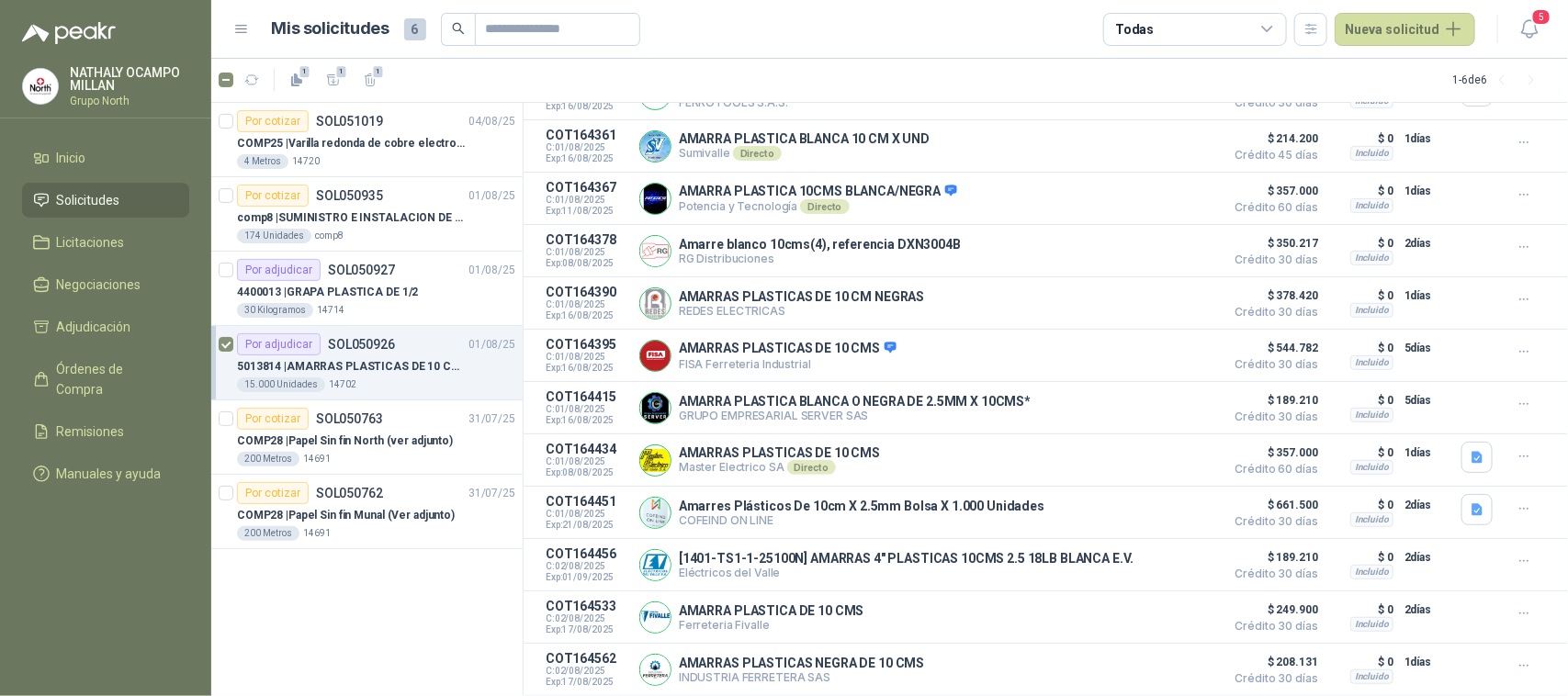 click on "Por adjudicar SOL050926 01/08/25   5013814 |  AMARRAS PLASTICAS DE 10 CMS 15.000   Unidades 14702" at bounding box center [367, 363] 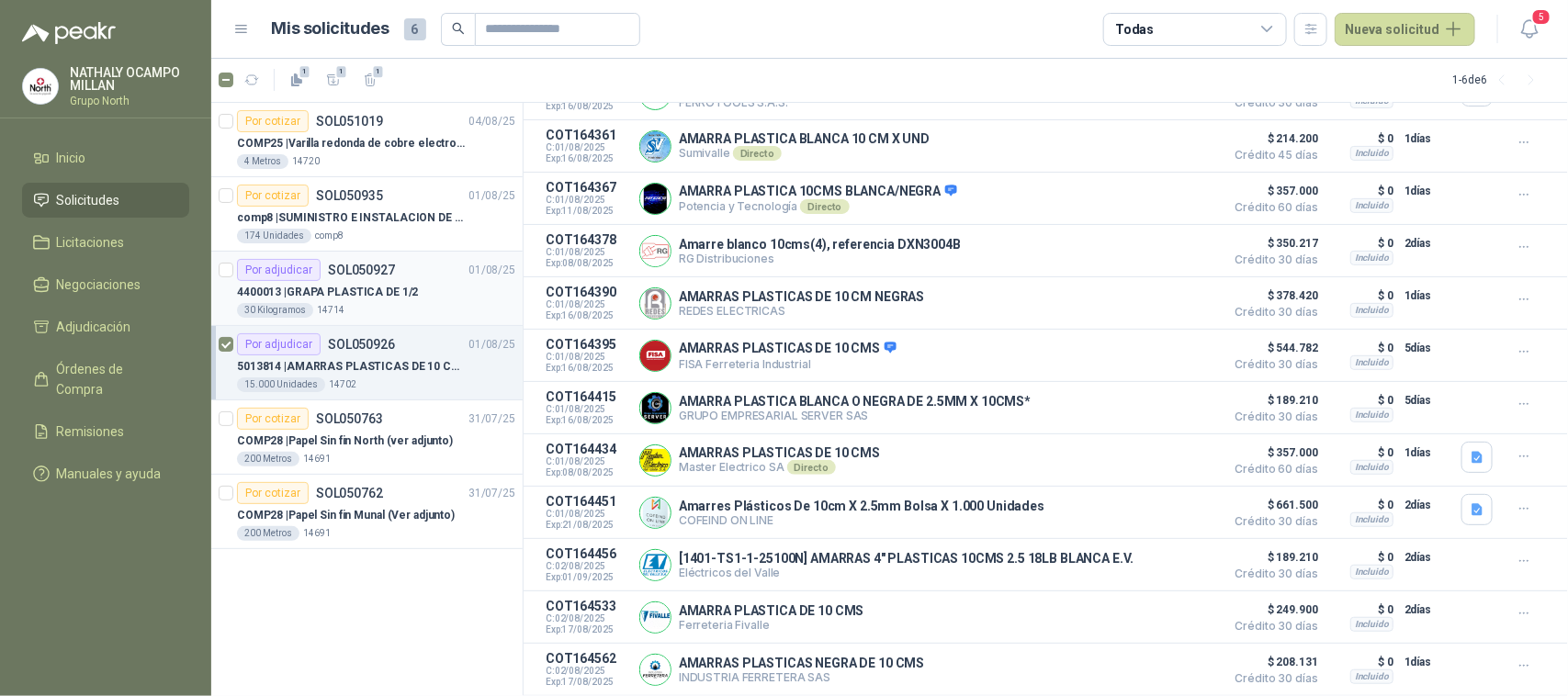 click on "4400013 |  GRAPA PLASTICA DE 1/2" at bounding box center (327, 292) 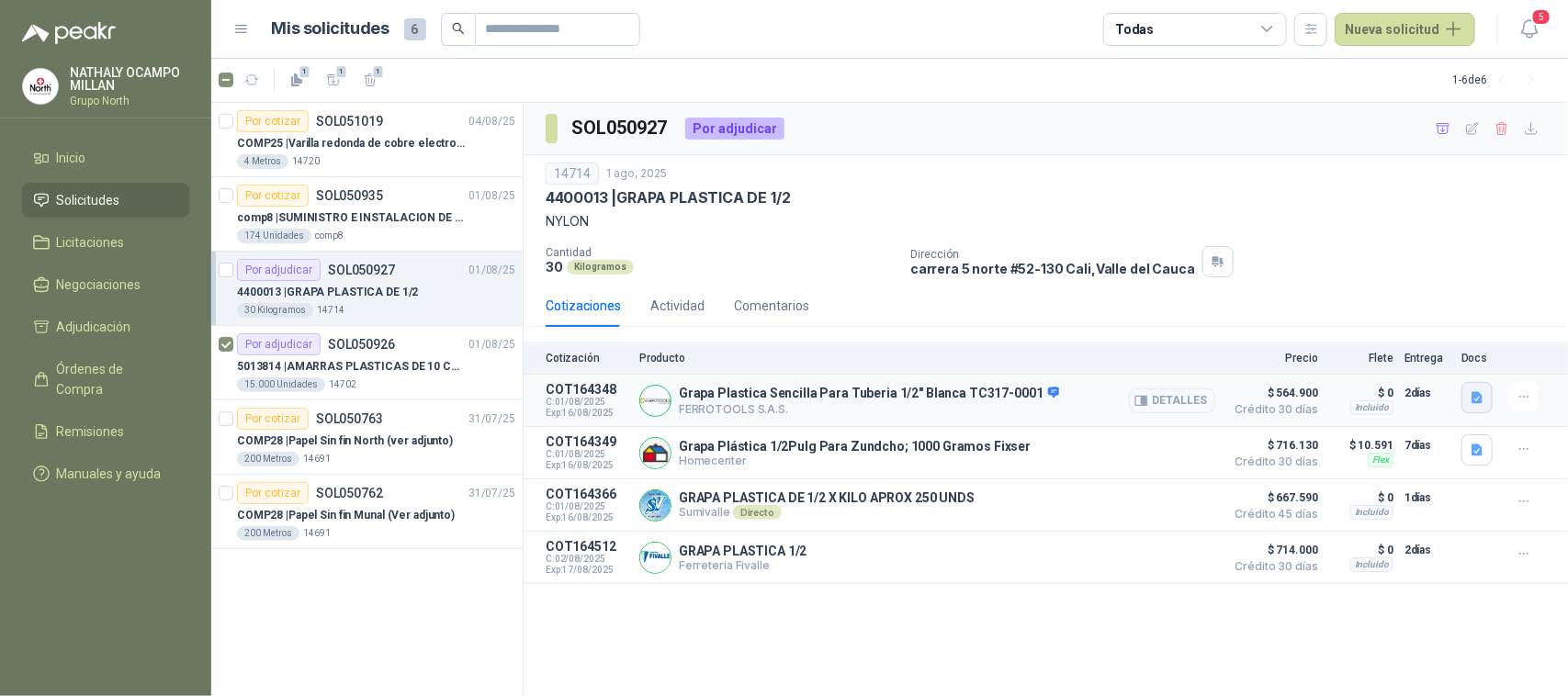 click 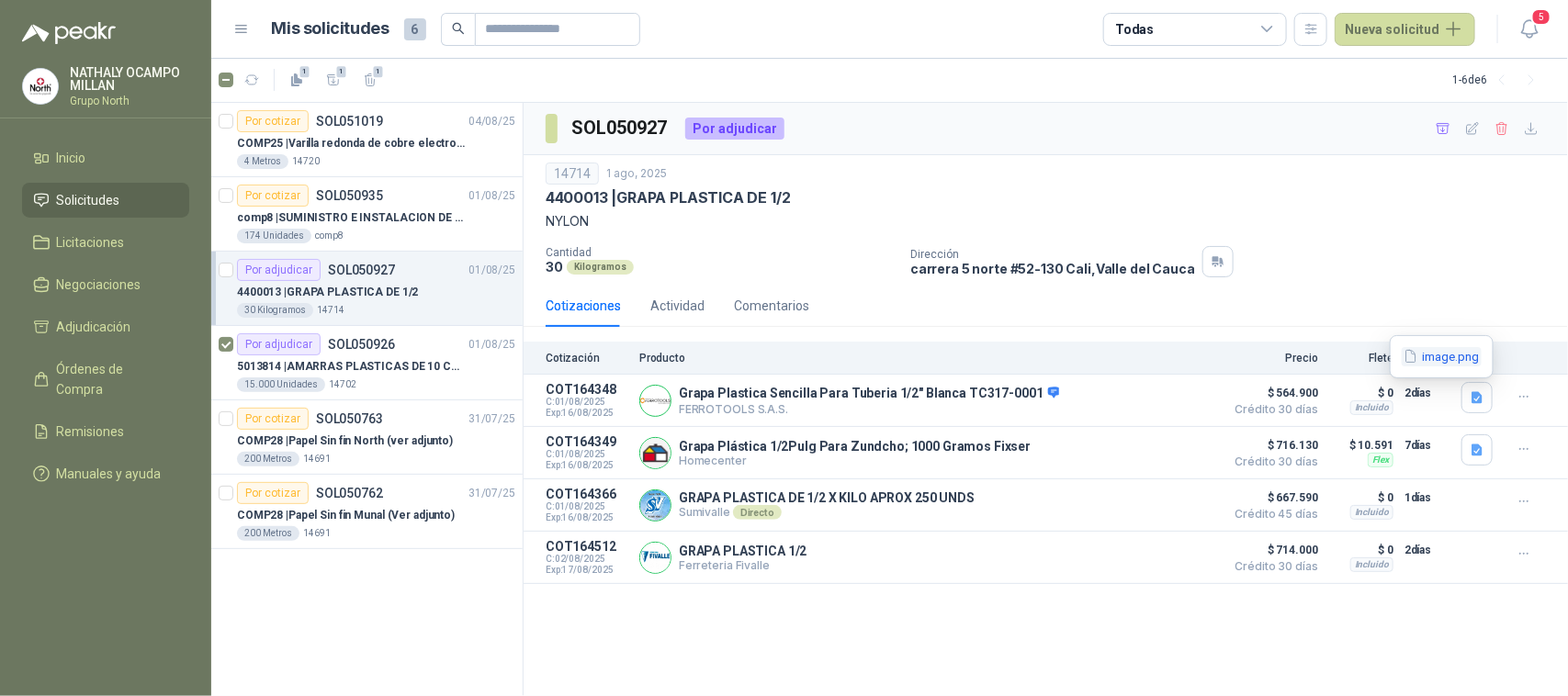 click on "image.png" at bounding box center (1441, 356) 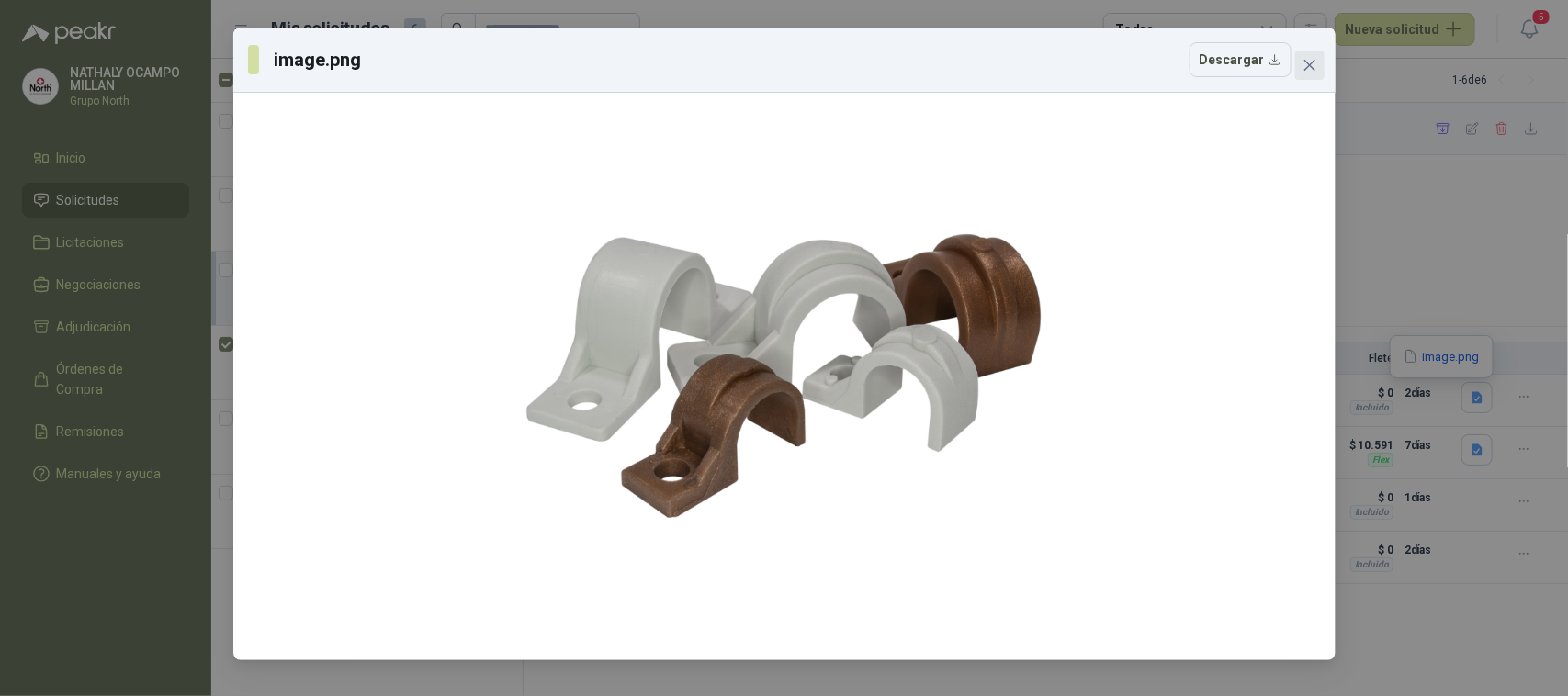 click 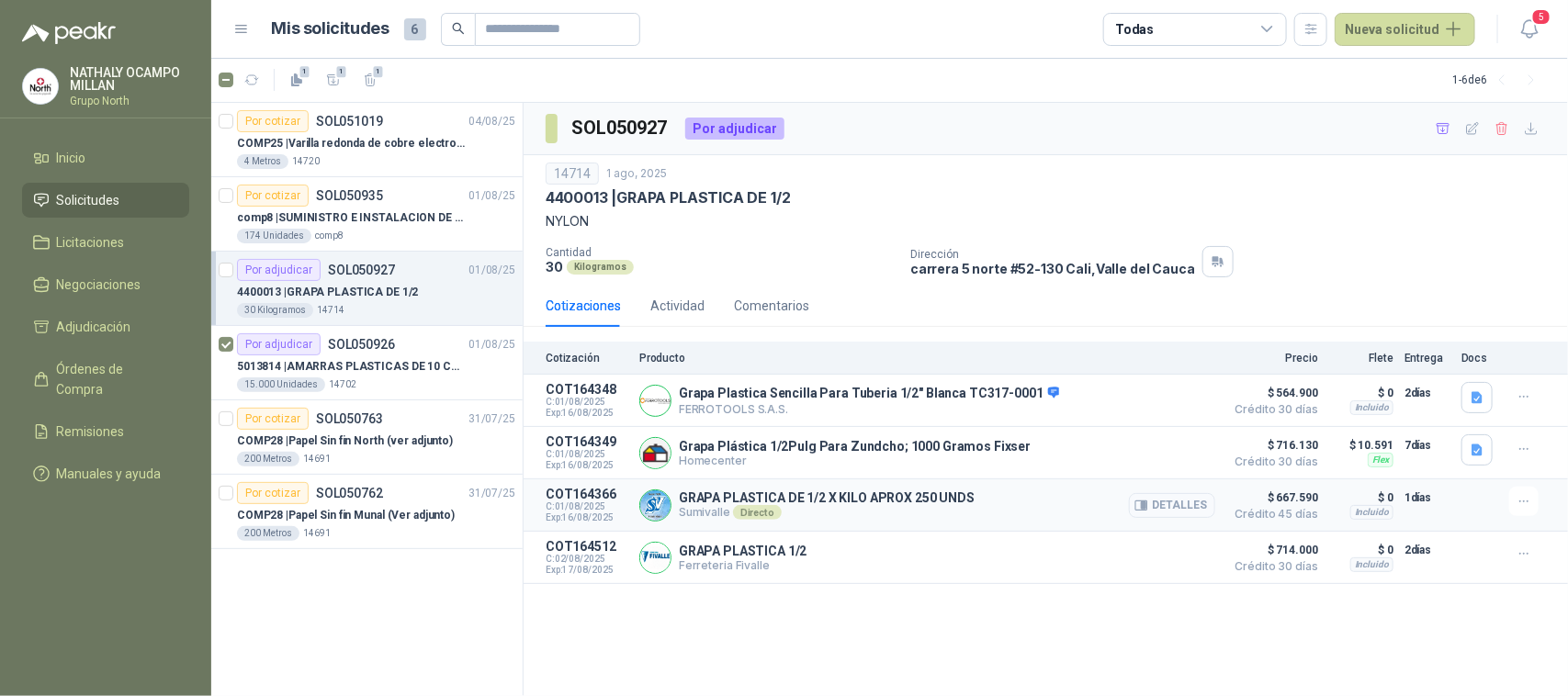 click on "Detalles" at bounding box center (1172, 505) 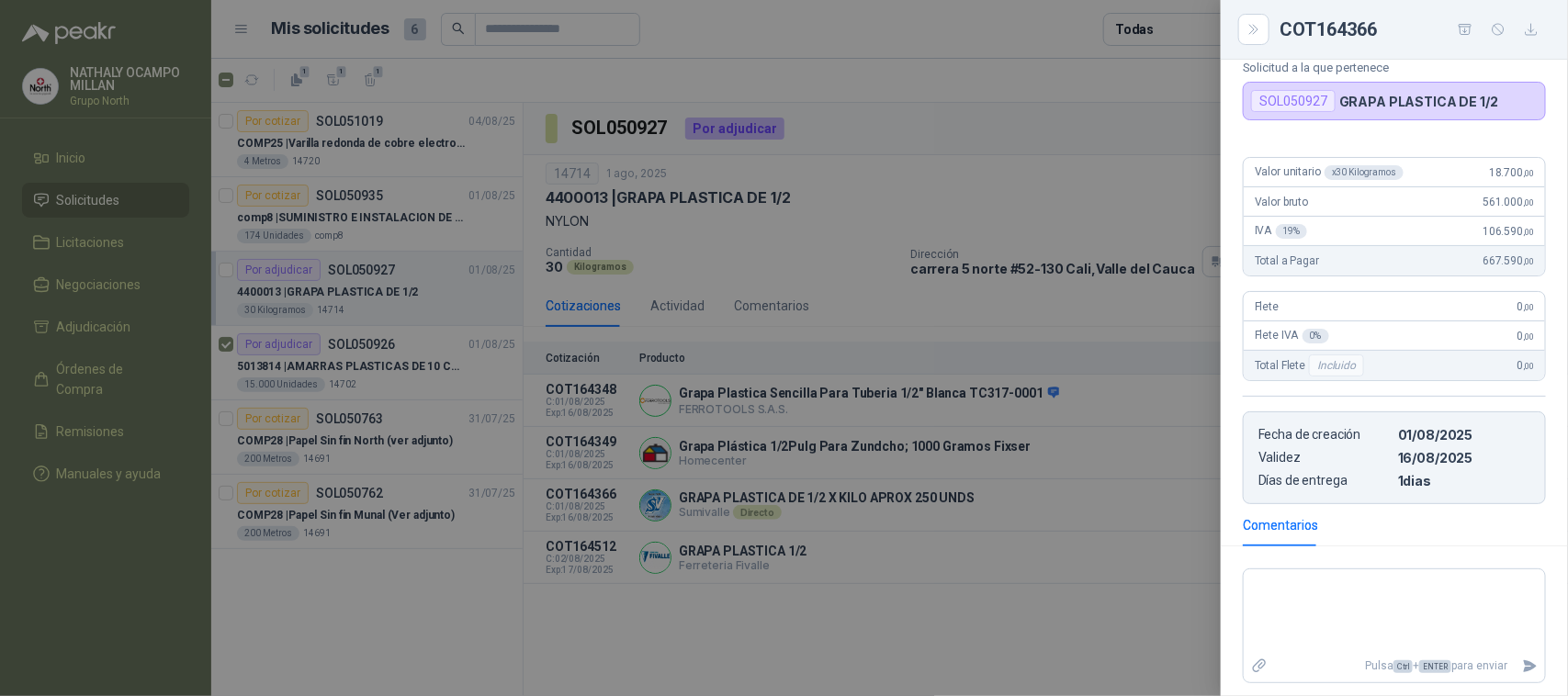scroll, scrollTop: 0, scrollLeft: 0, axis: both 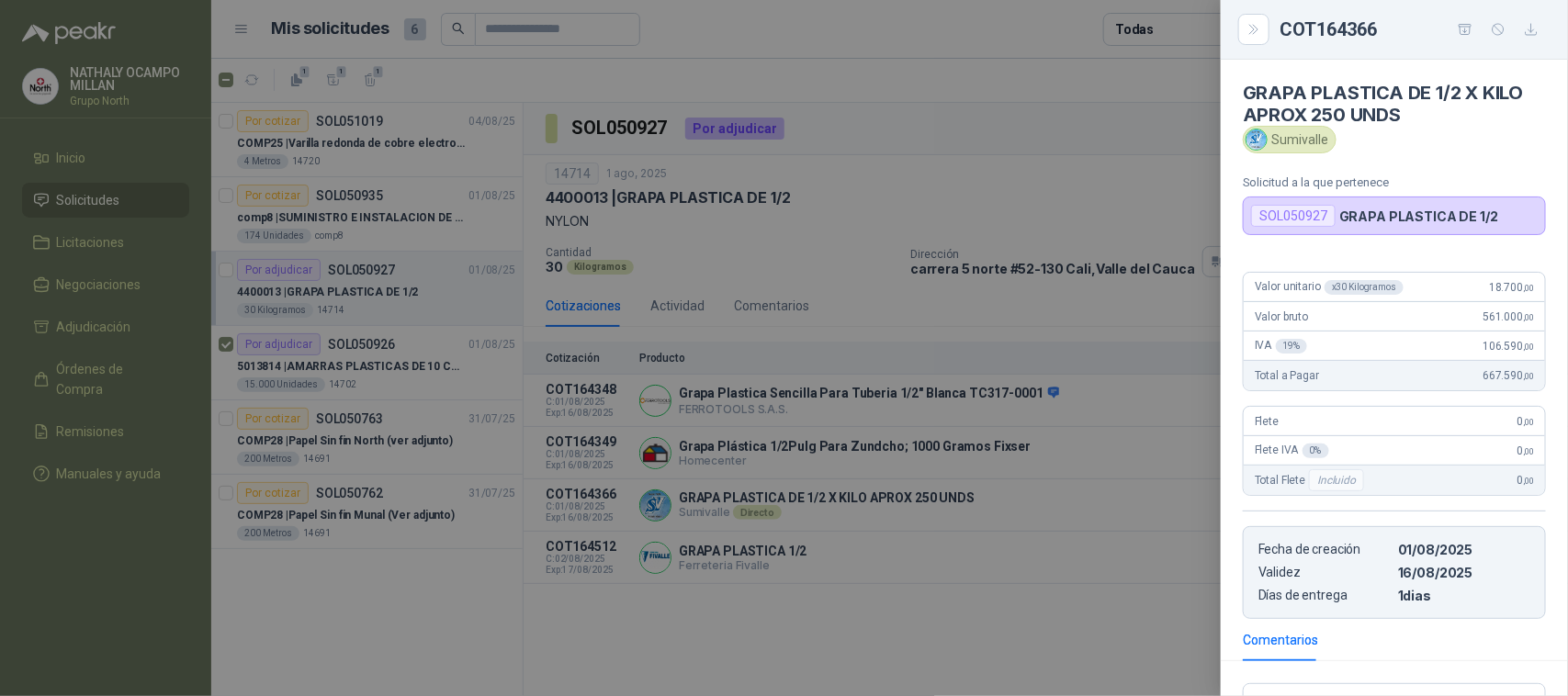 click at bounding box center (784, 348) 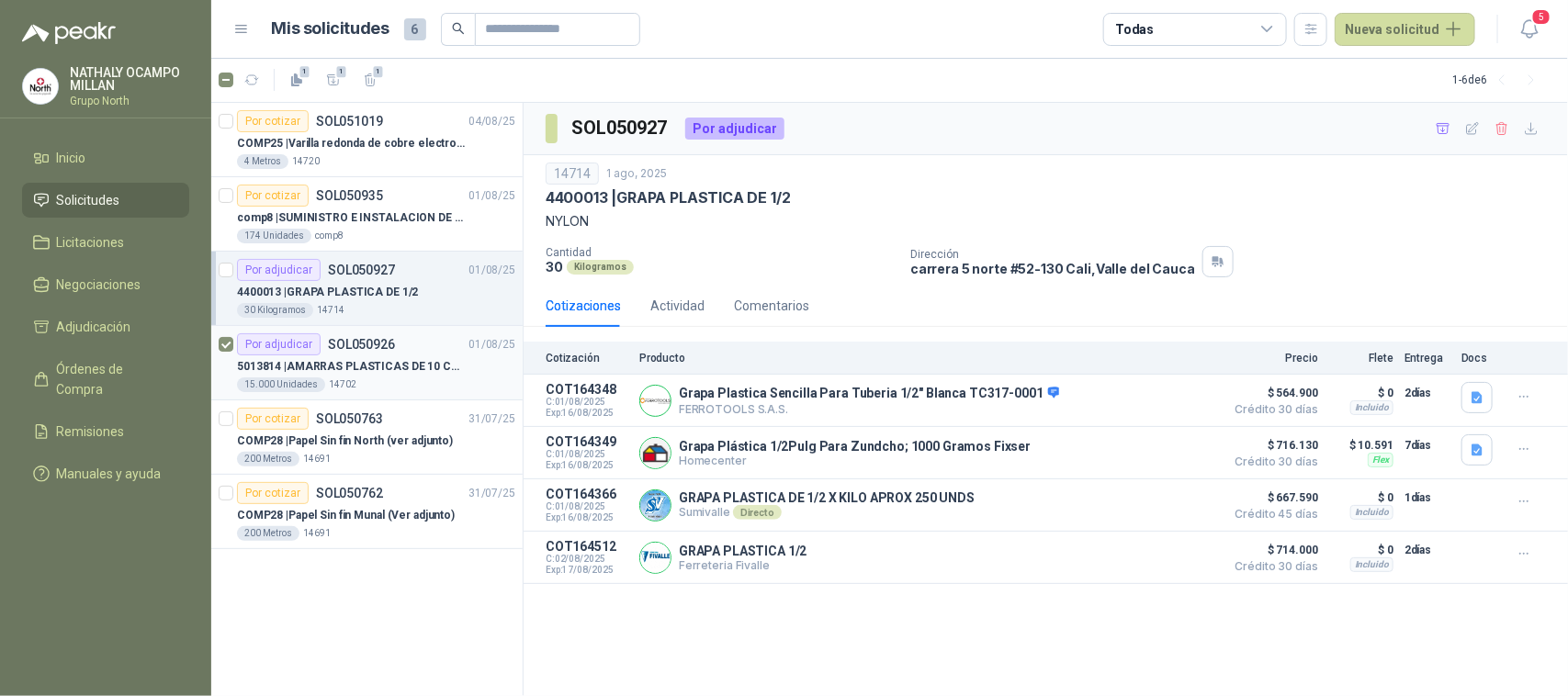 click on "SOL050926" at bounding box center [361, 344] 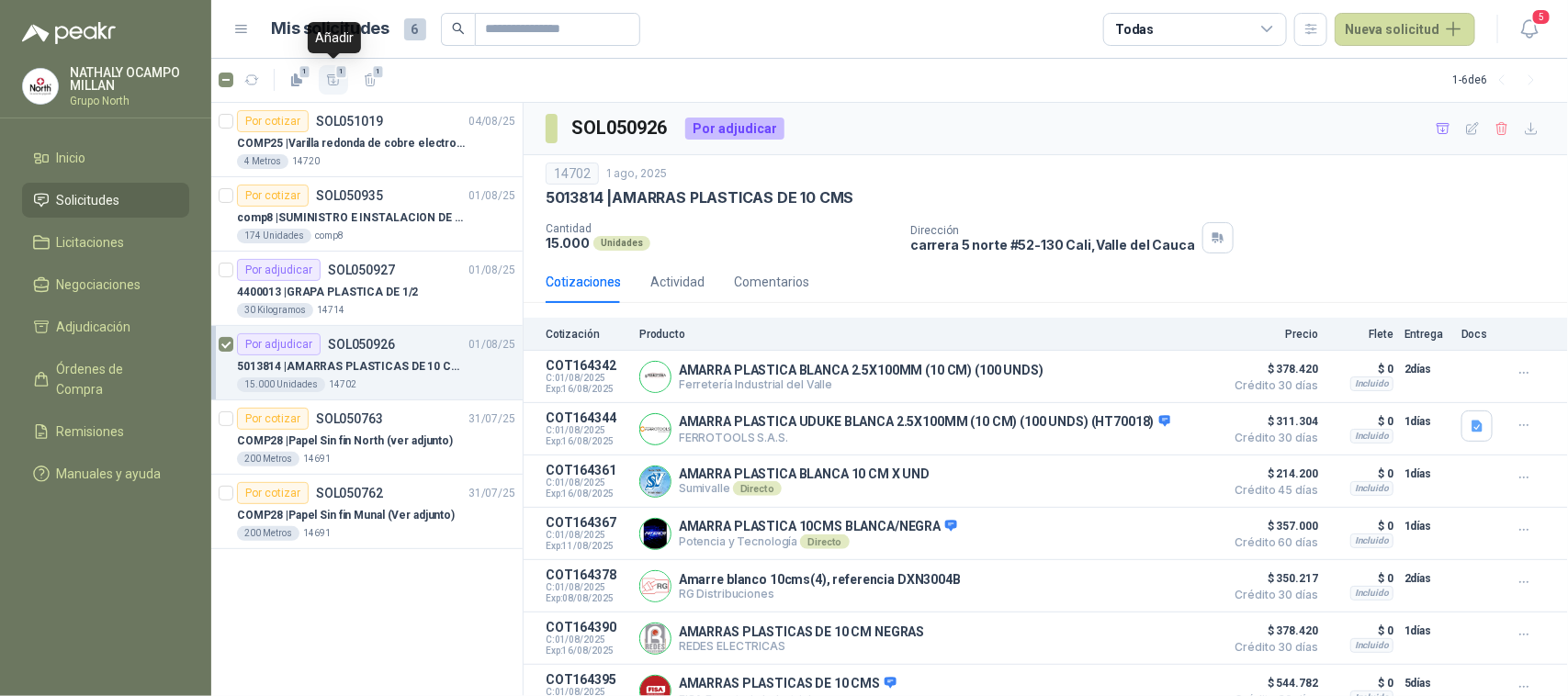 click 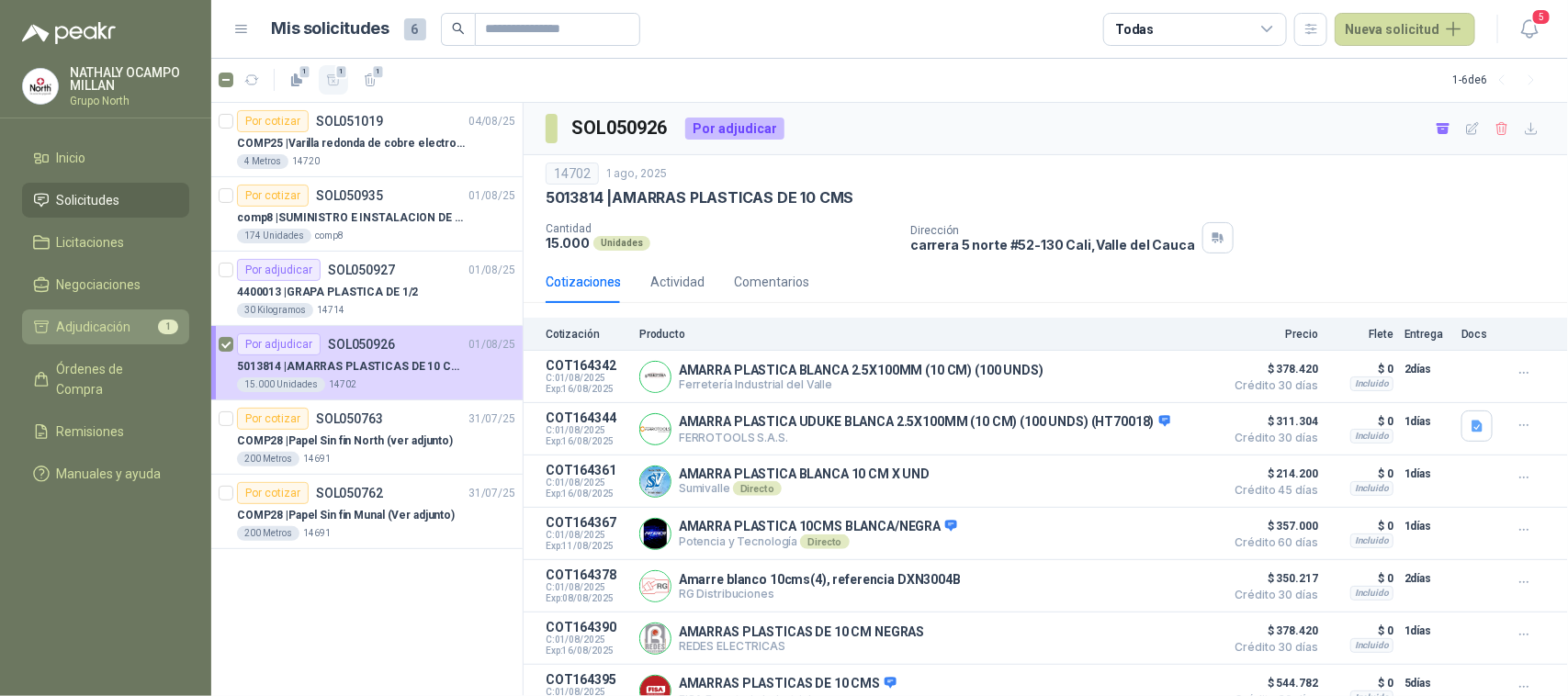 click on "Adjudicación 1" at bounding box center [106, 327] 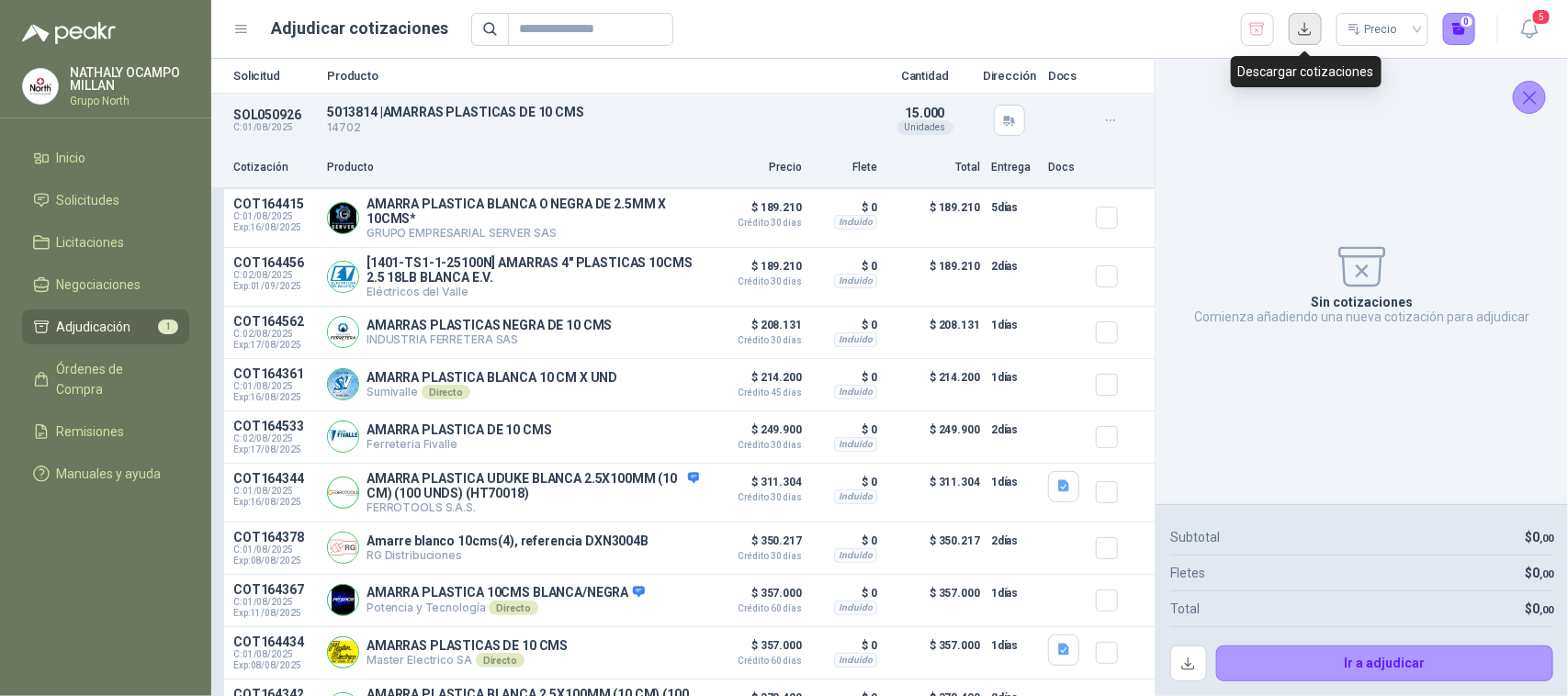 click at bounding box center [1305, 29] 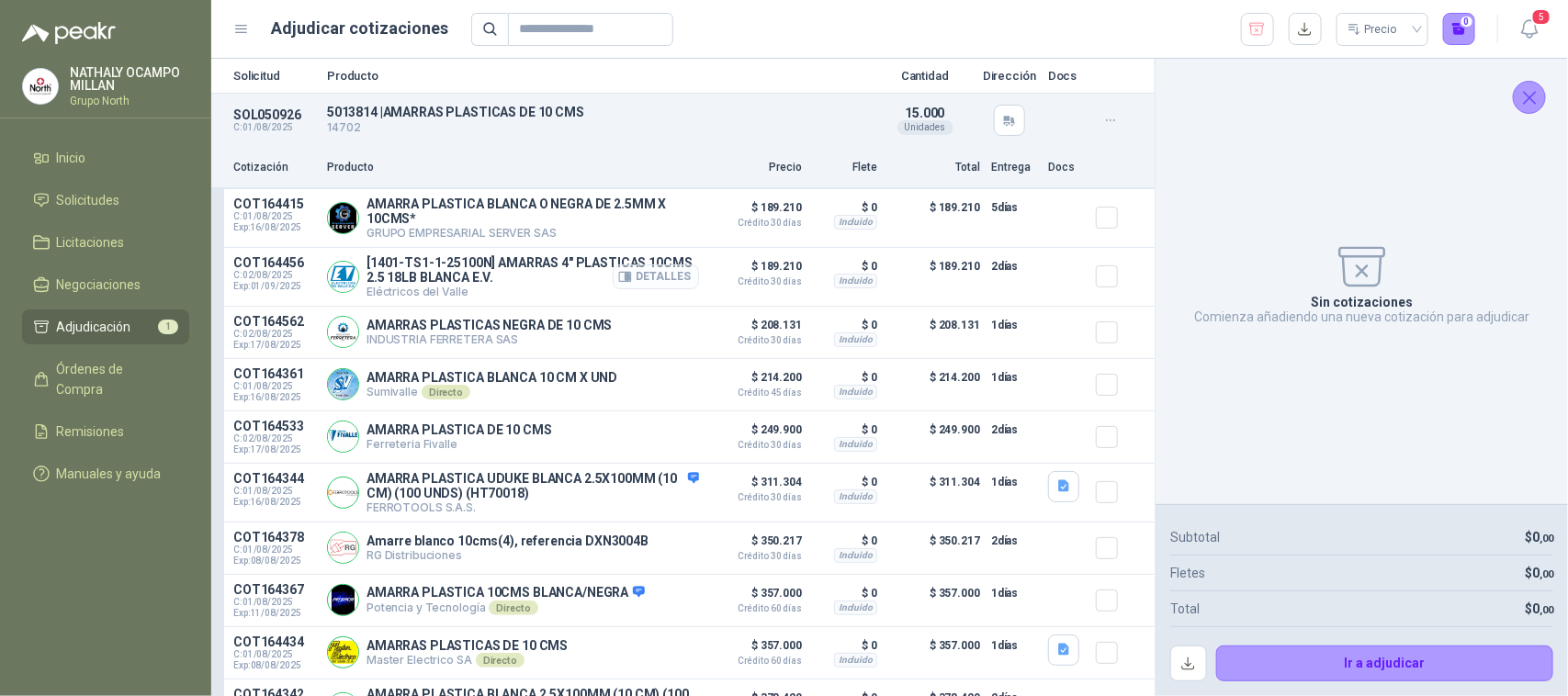click on "Detalles" at bounding box center [656, 276] 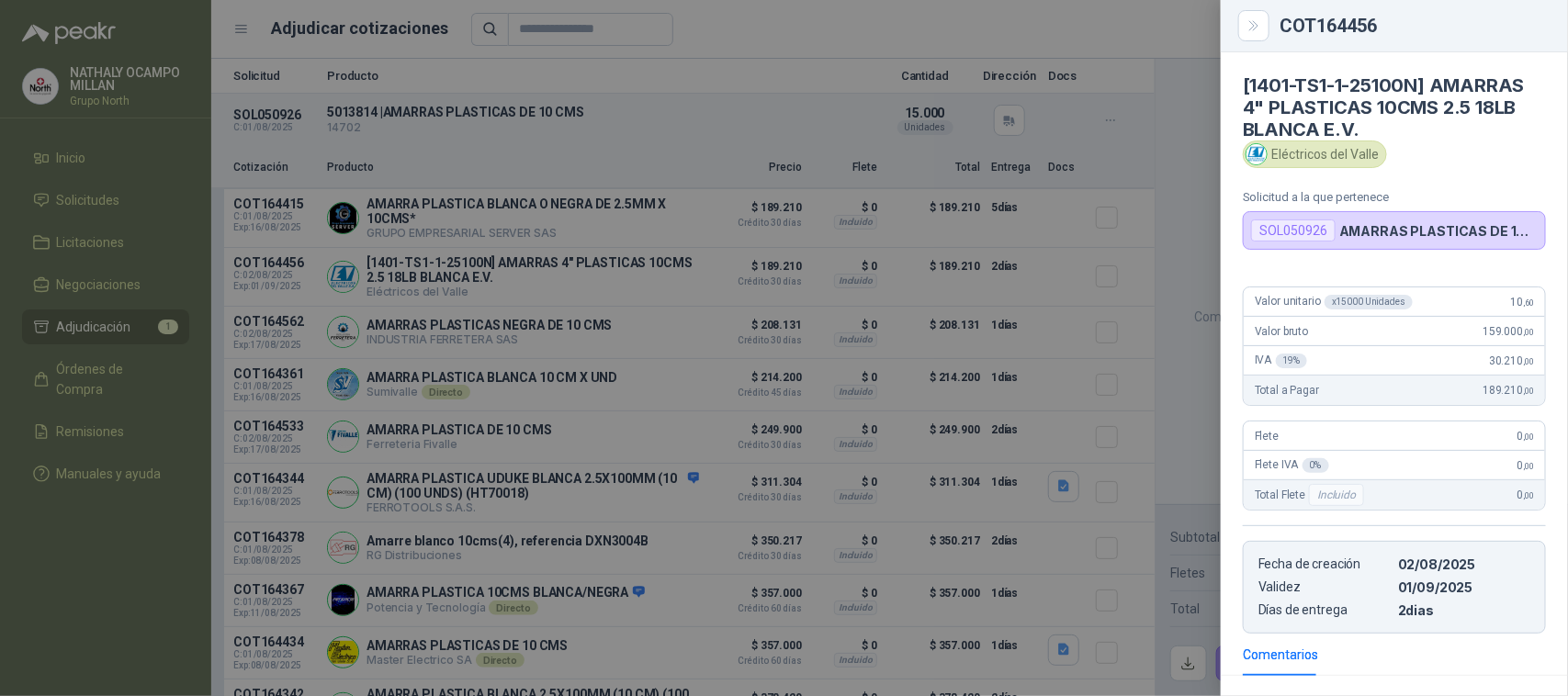 click at bounding box center [784, 348] 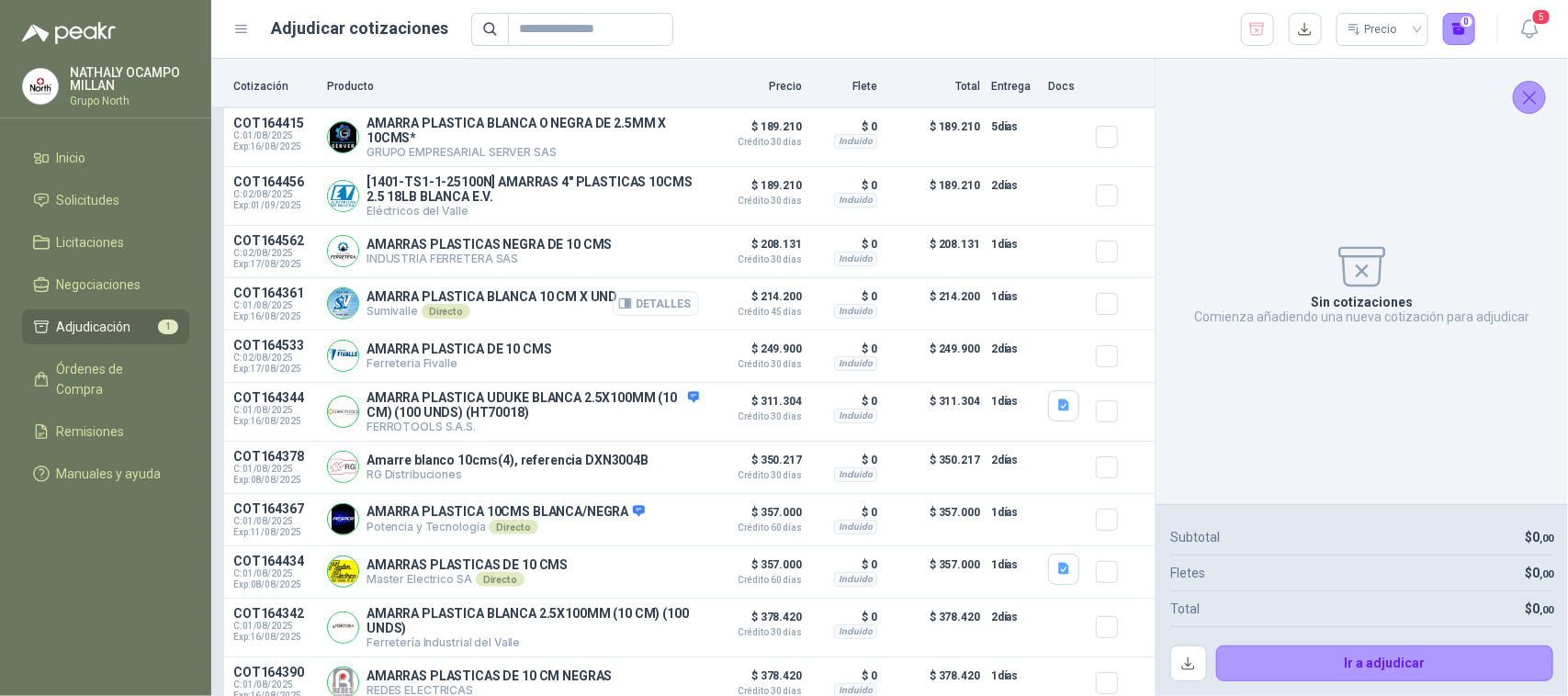 scroll, scrollTop: 115, scrollLeft: 0, axis: vertical 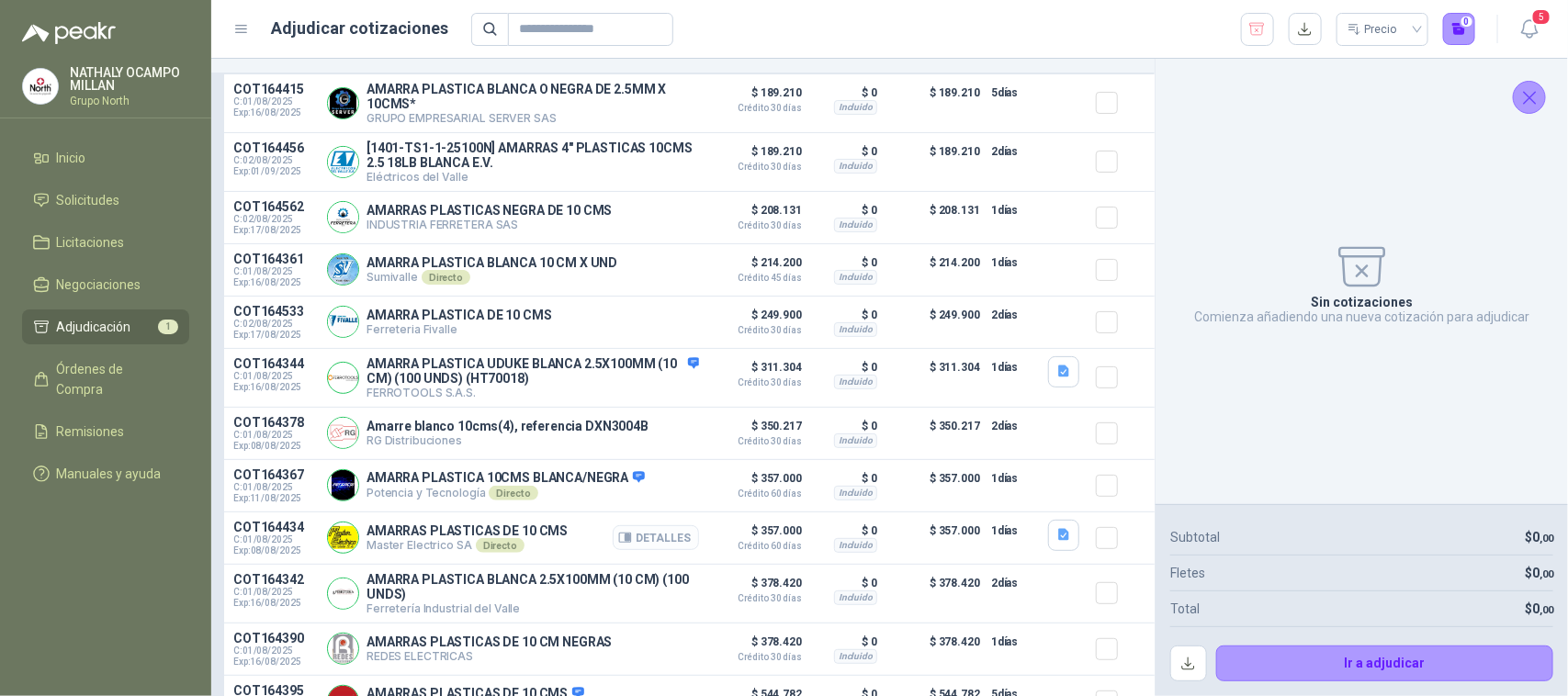 click on "Detalles" at bounding box center (656, 537) 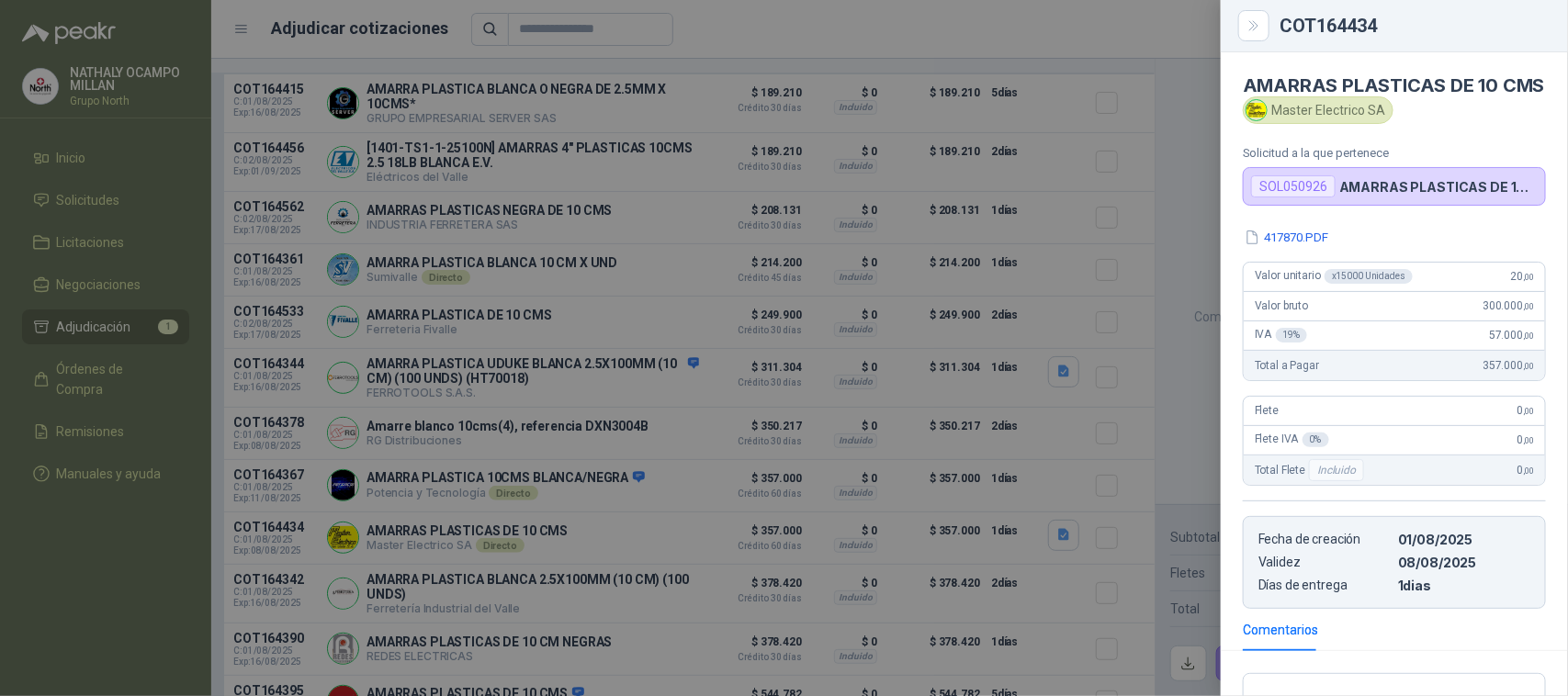click at bounding box center [784, 348] 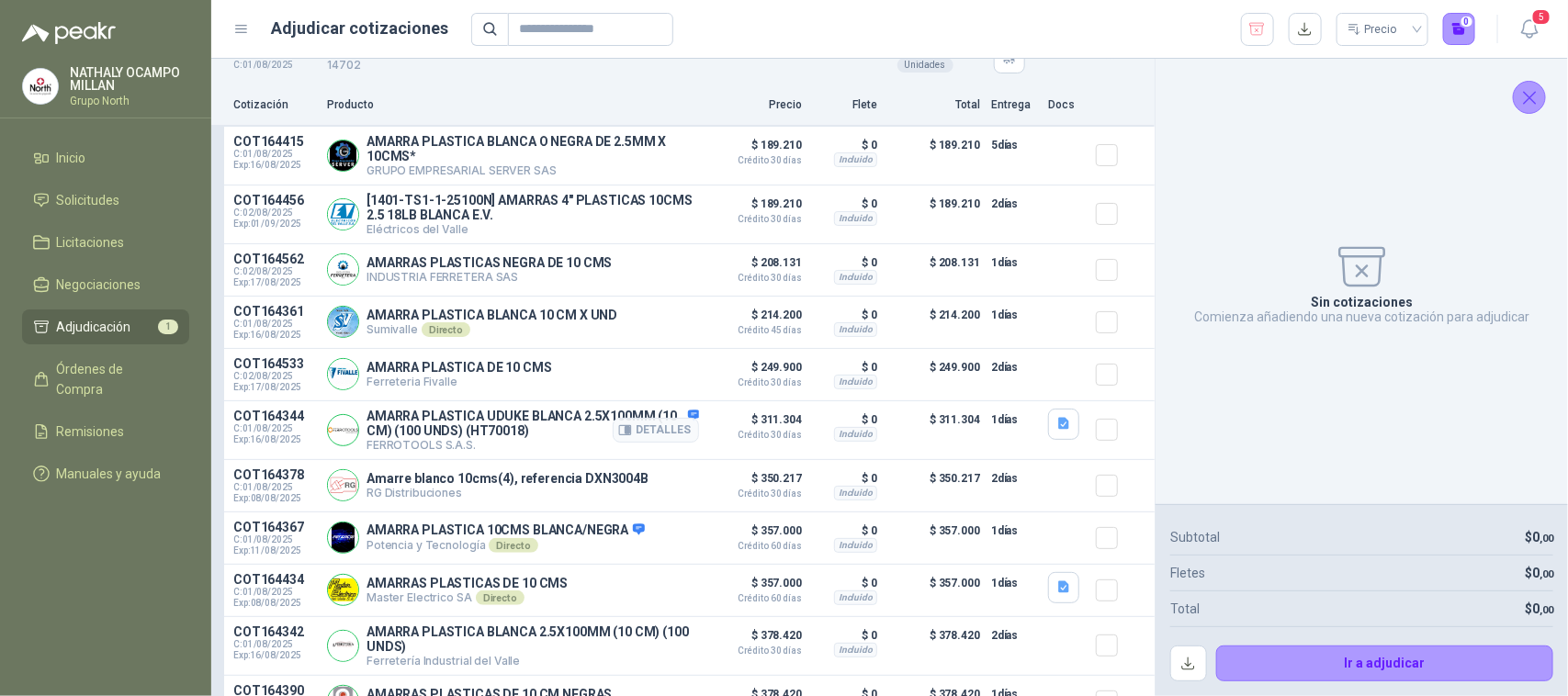 scroll, scrollTop: 23, scrollLeft: 0, axis: vertical 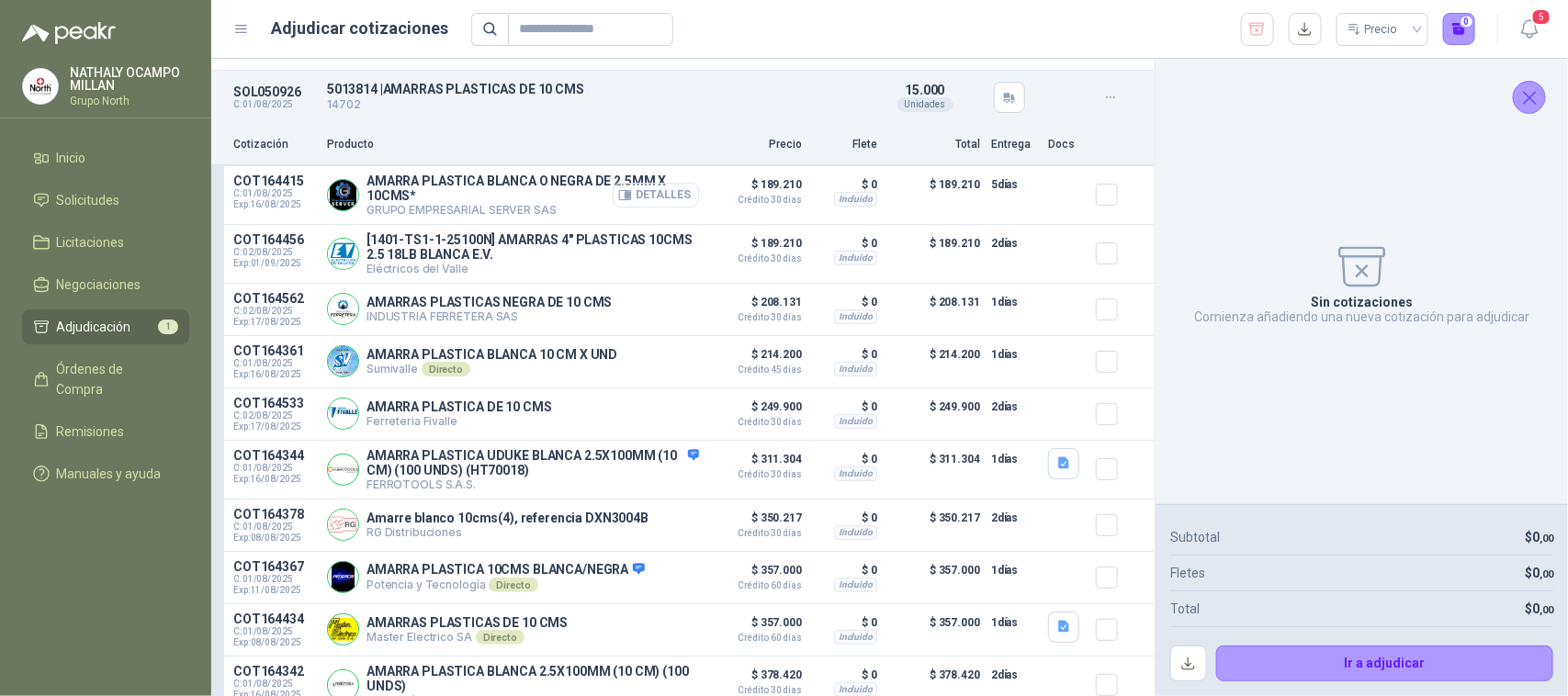 click on "Detalles" at bounding box center [656, 195] 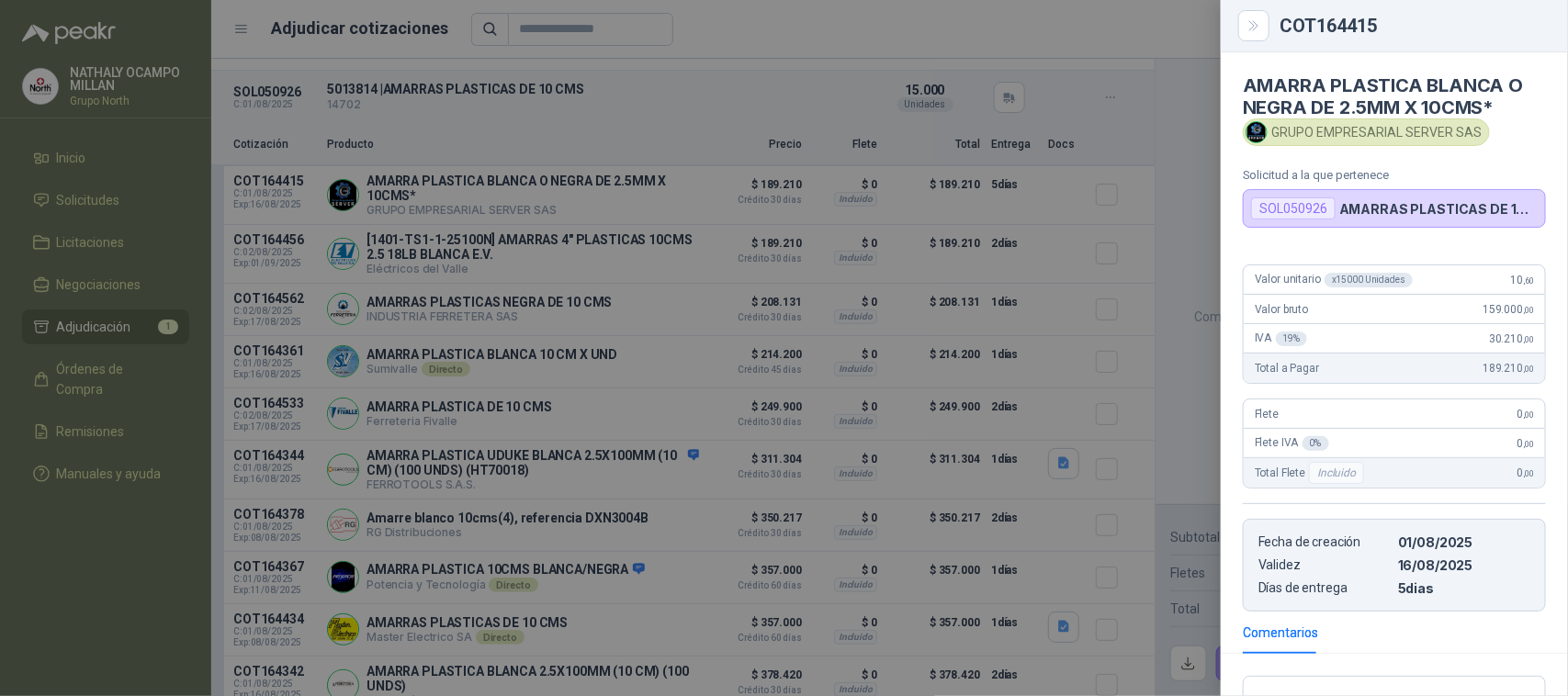 click at bounding box center (784, 348) 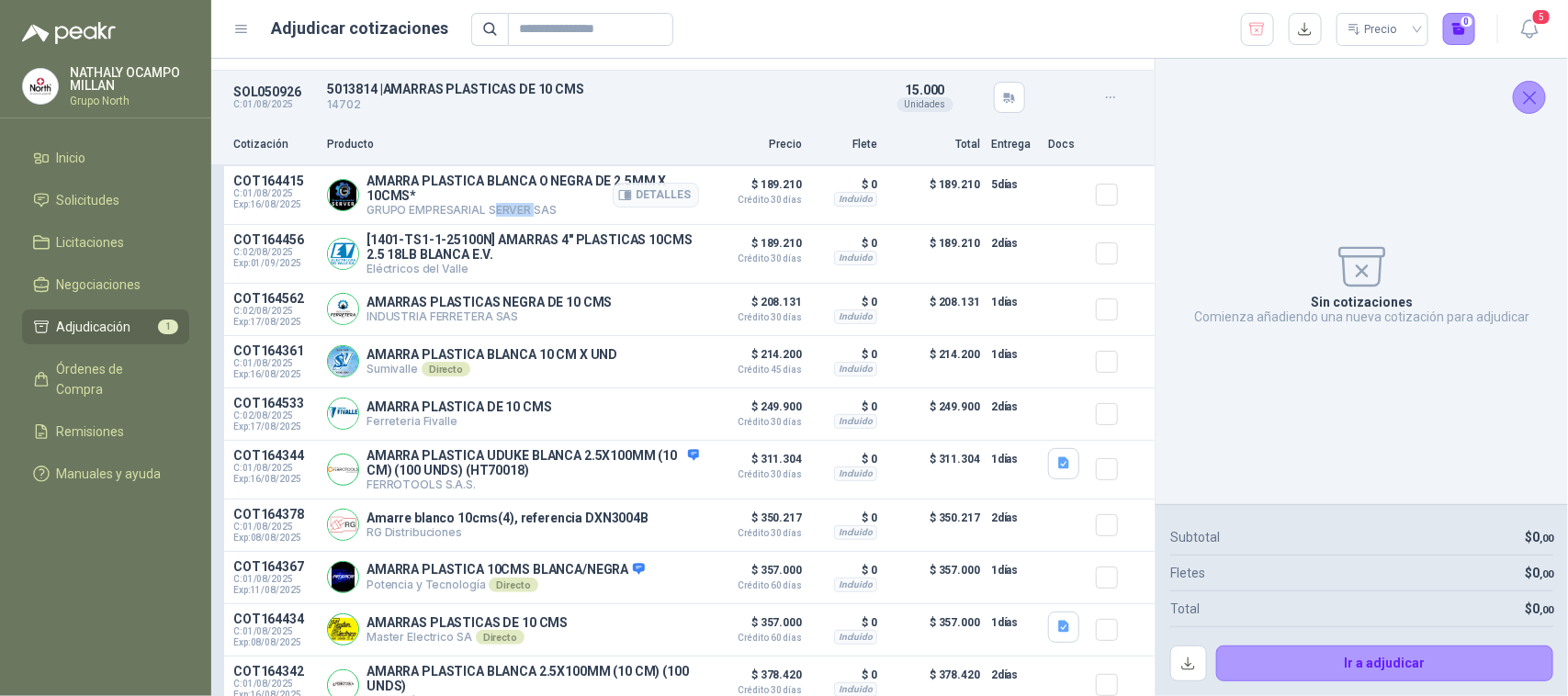 drag, startPoint x: 529, startPoint y: 211, endPoint x: 491, endPoint y: 211, distance: 38 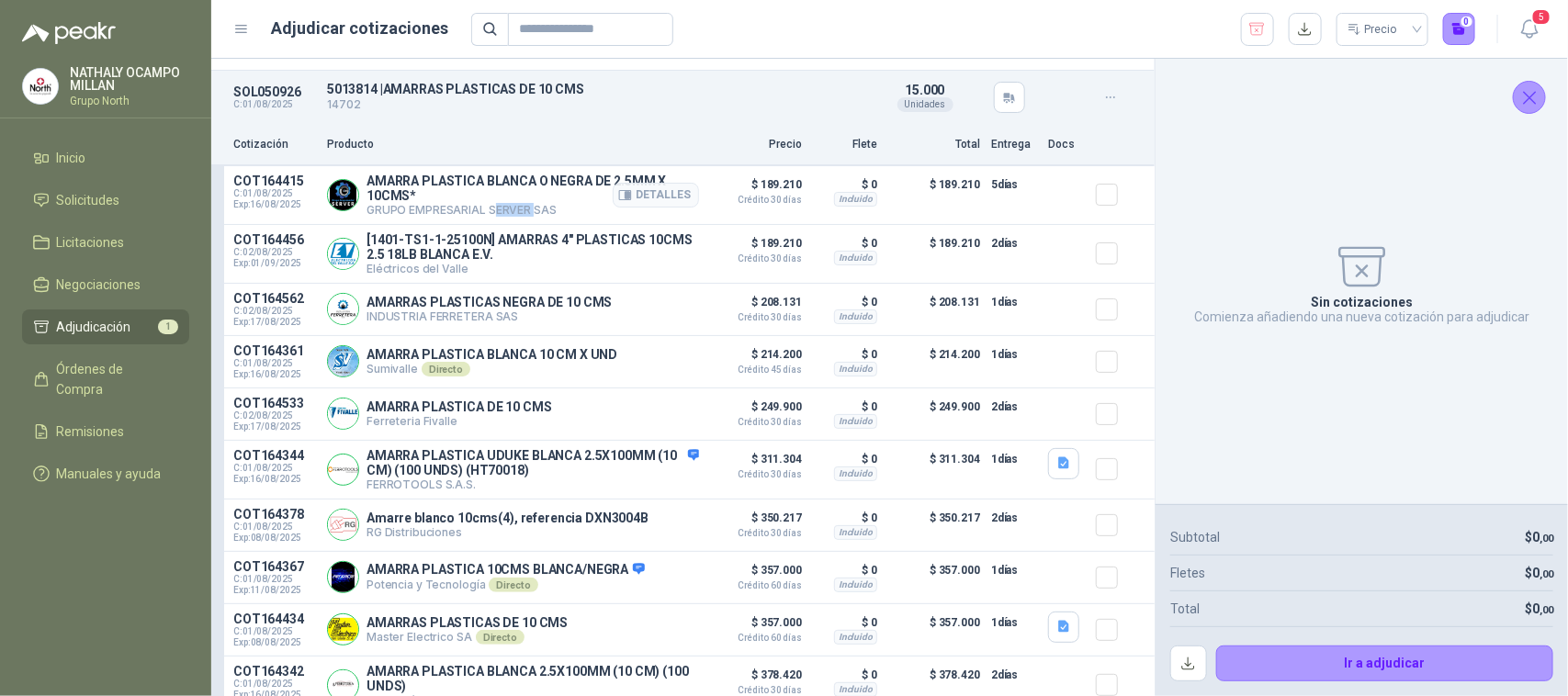 click on "GRUPO EMPRESARIAL SERVER SAS" at bounding box center (533, 209) 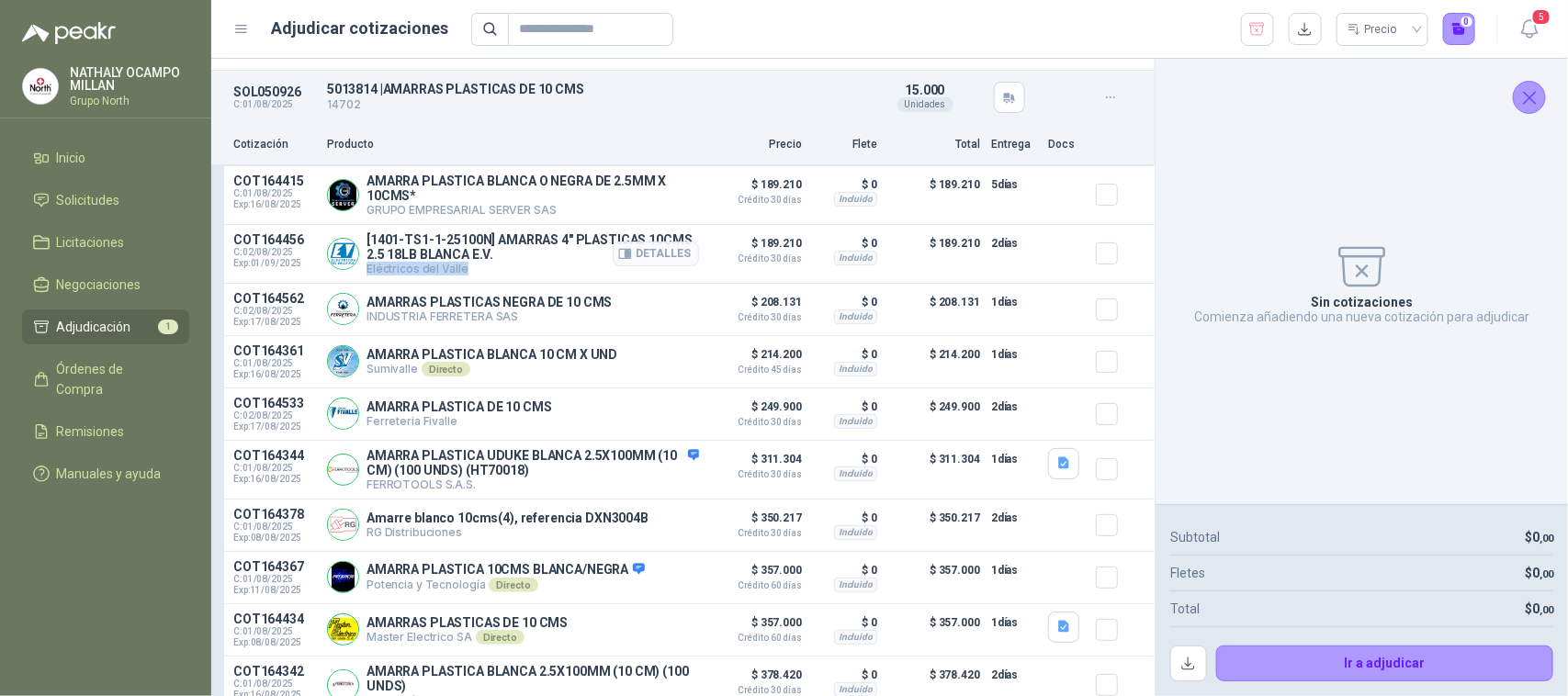 drag, startPoint x: 479, startPoint y: 273, endPoint x: 369, endPoint y: 275, distance: 110.01818 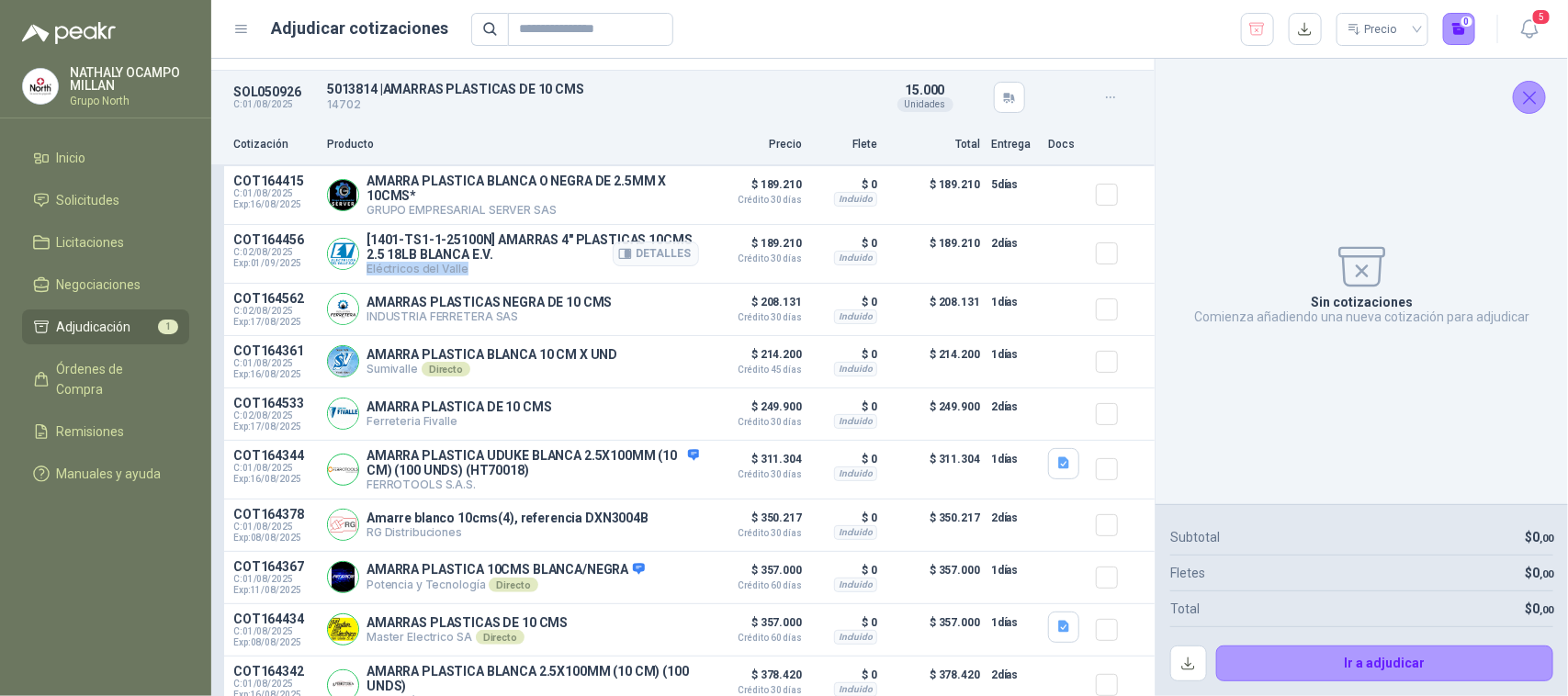 click on "Eléctricos del Valle" at bounding box center [533, 268] 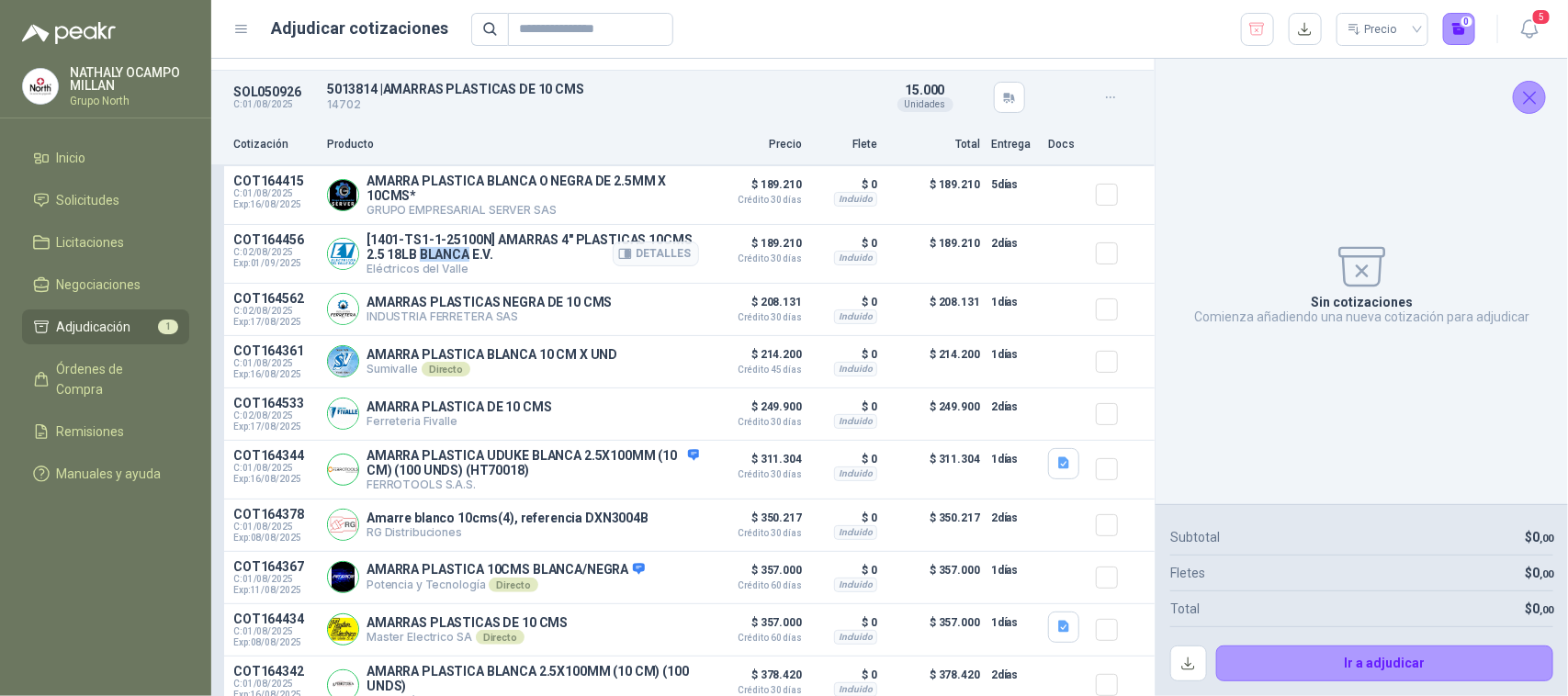 drag, startPoint x: 513, startPoint y: 254, endPoint x: 465, endPoint y: 254, distance: 48 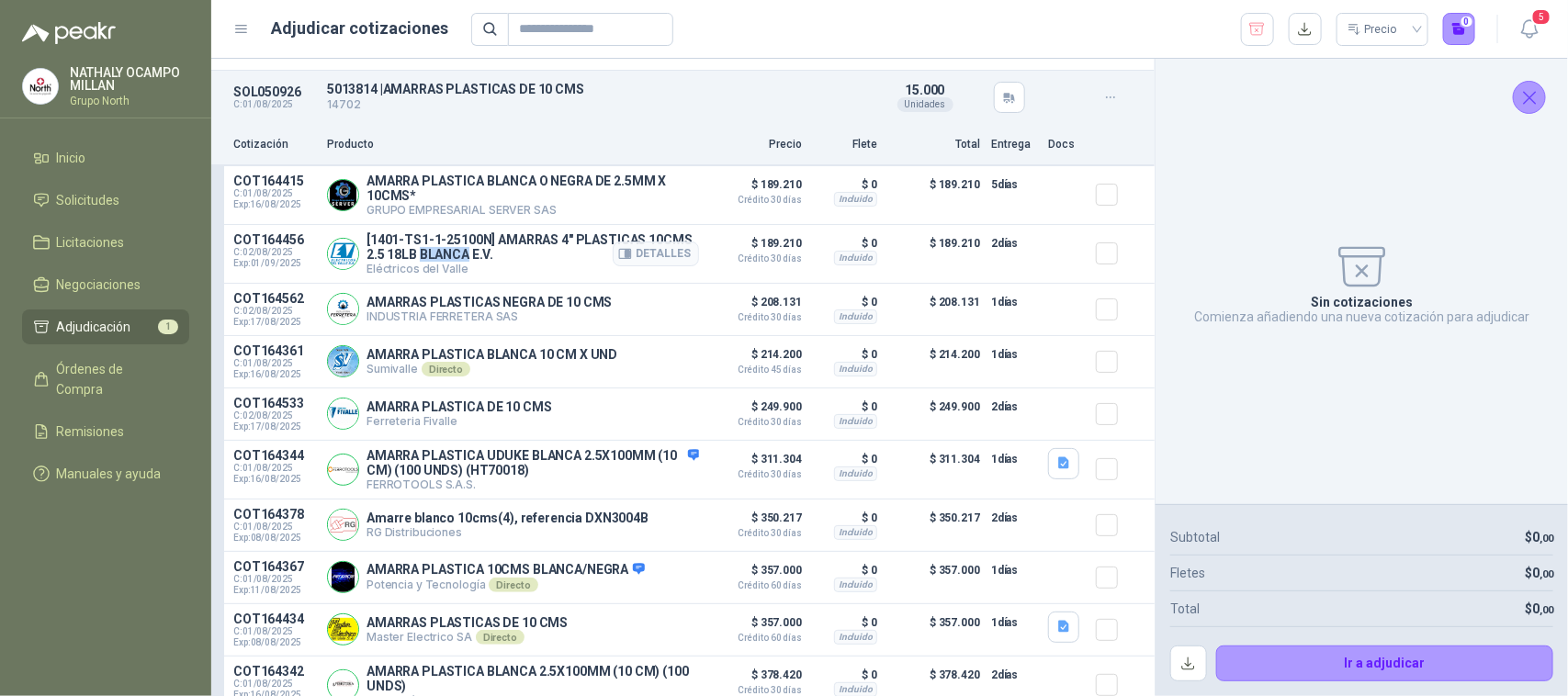 click on "[1401-TS1-1-25100N] AMARRAS 4" PLASTICAS 10CMS 2.5 18LB BLANCA E.V." at bounding box center [533, 247] 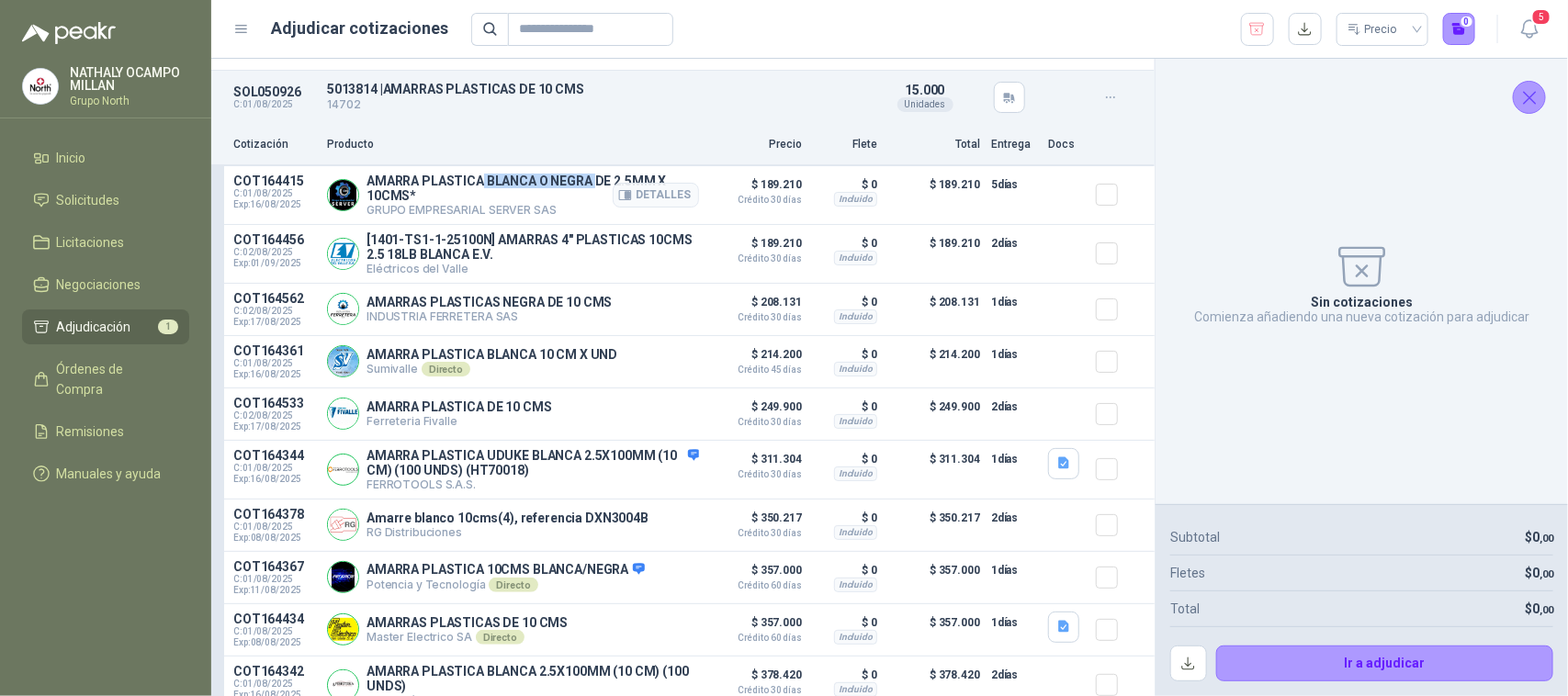 drag, startPoint x: 480, startPoint y: 184, endPoint x: 597, endPoint y: 173, distance: 117.51596 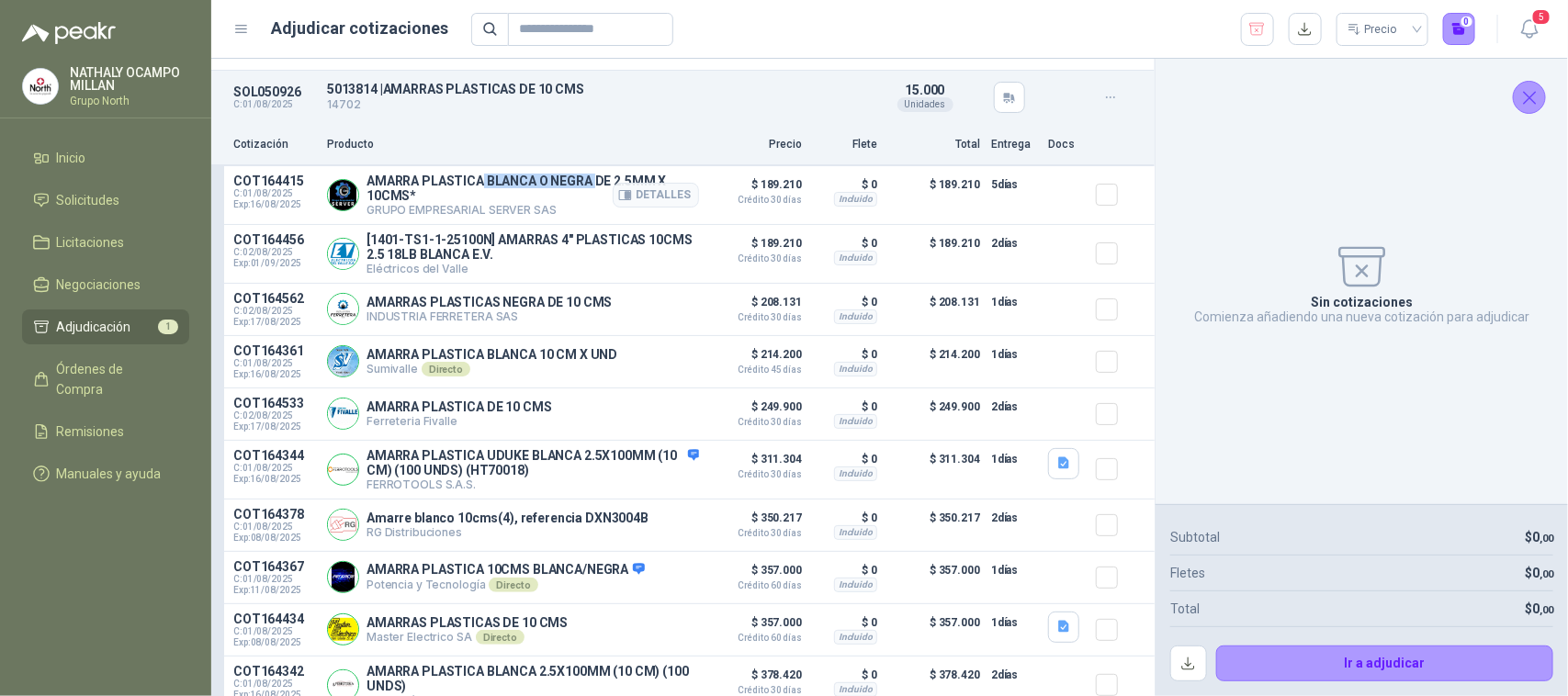 click on "AMARRA PLASTICA BLANCA O NEGRA DE 2.5MM X 10CMS*" at bounding box center (533, 188) 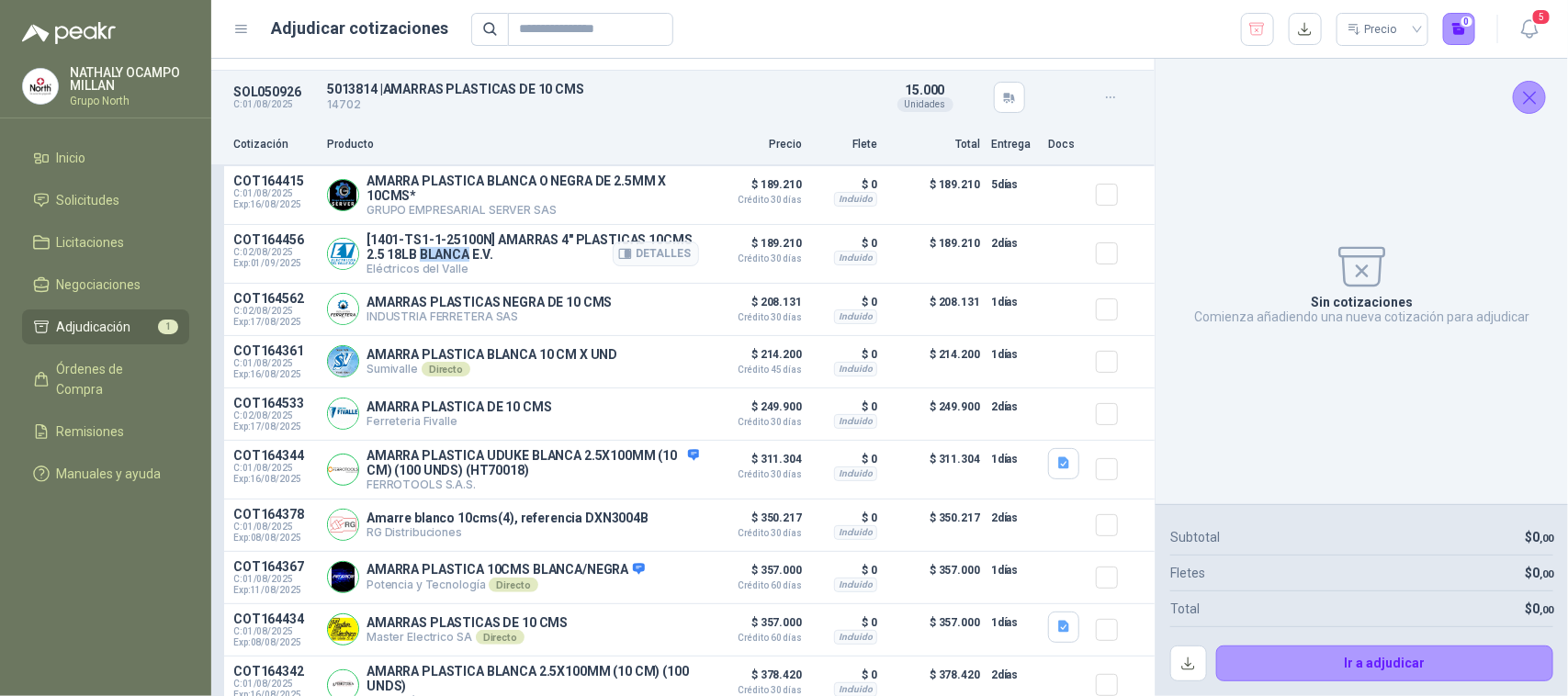drag, startPoint x: 466, startPoint y: 262, endPoint x: 515, endPoint y: 257, distance: 49.254441 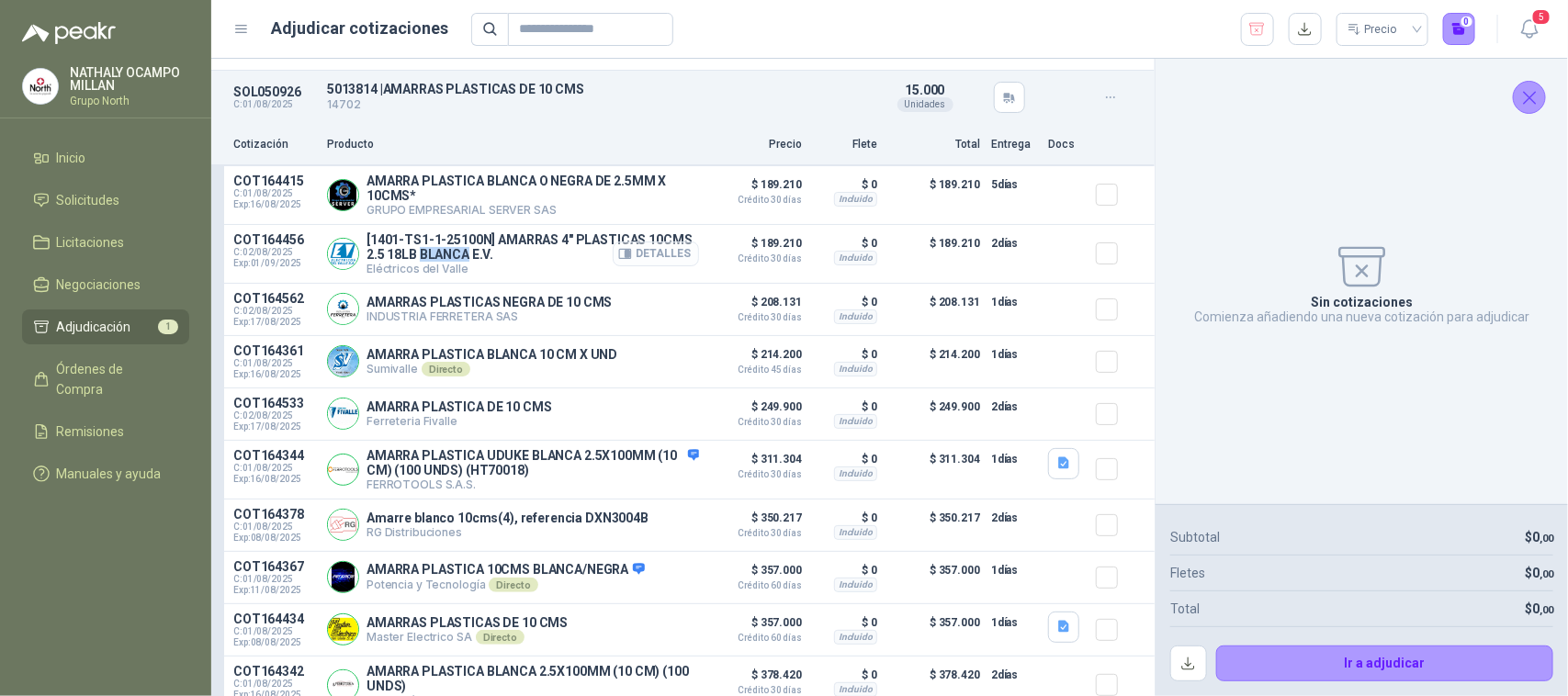 click on "Detalles" at bounding box center (656, 253) 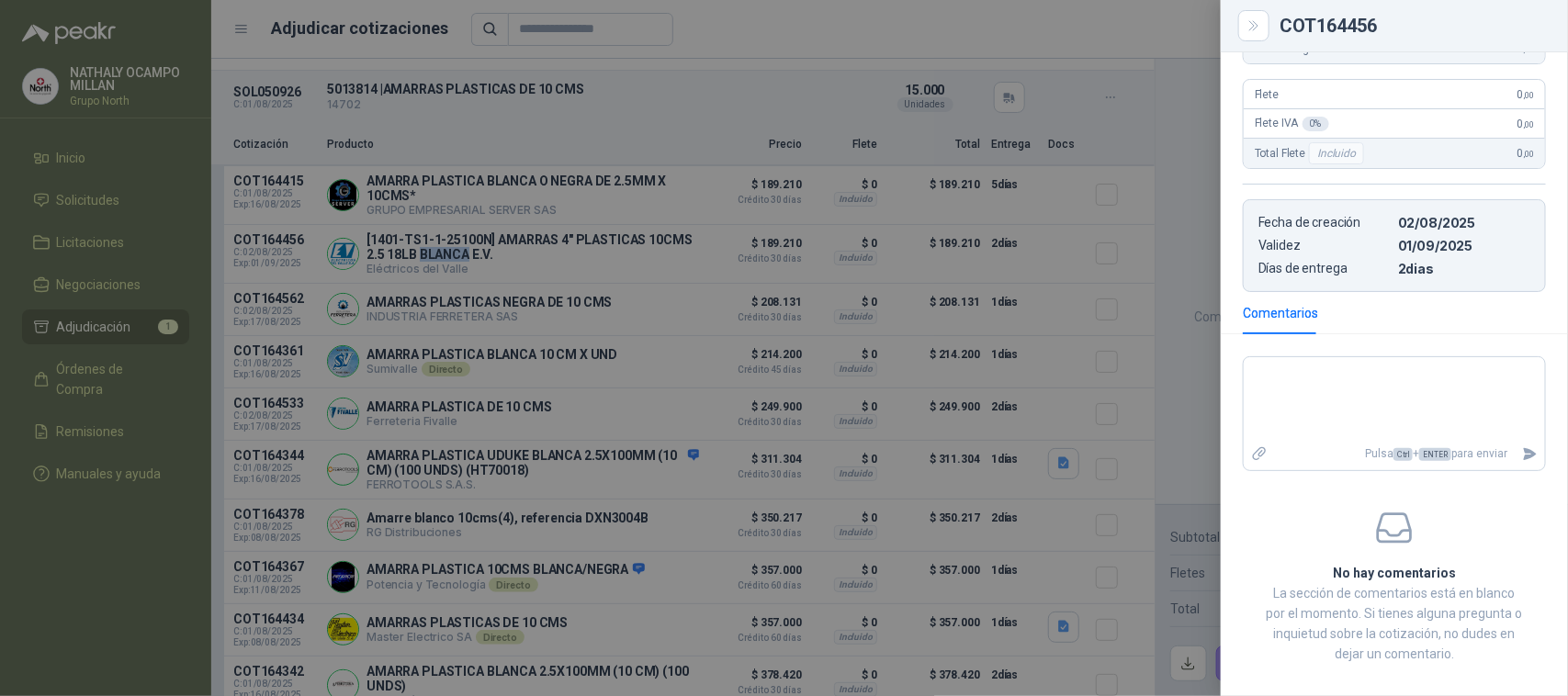 scroll, scrollTop: 344, scrollLeft: 0, axis: vertical 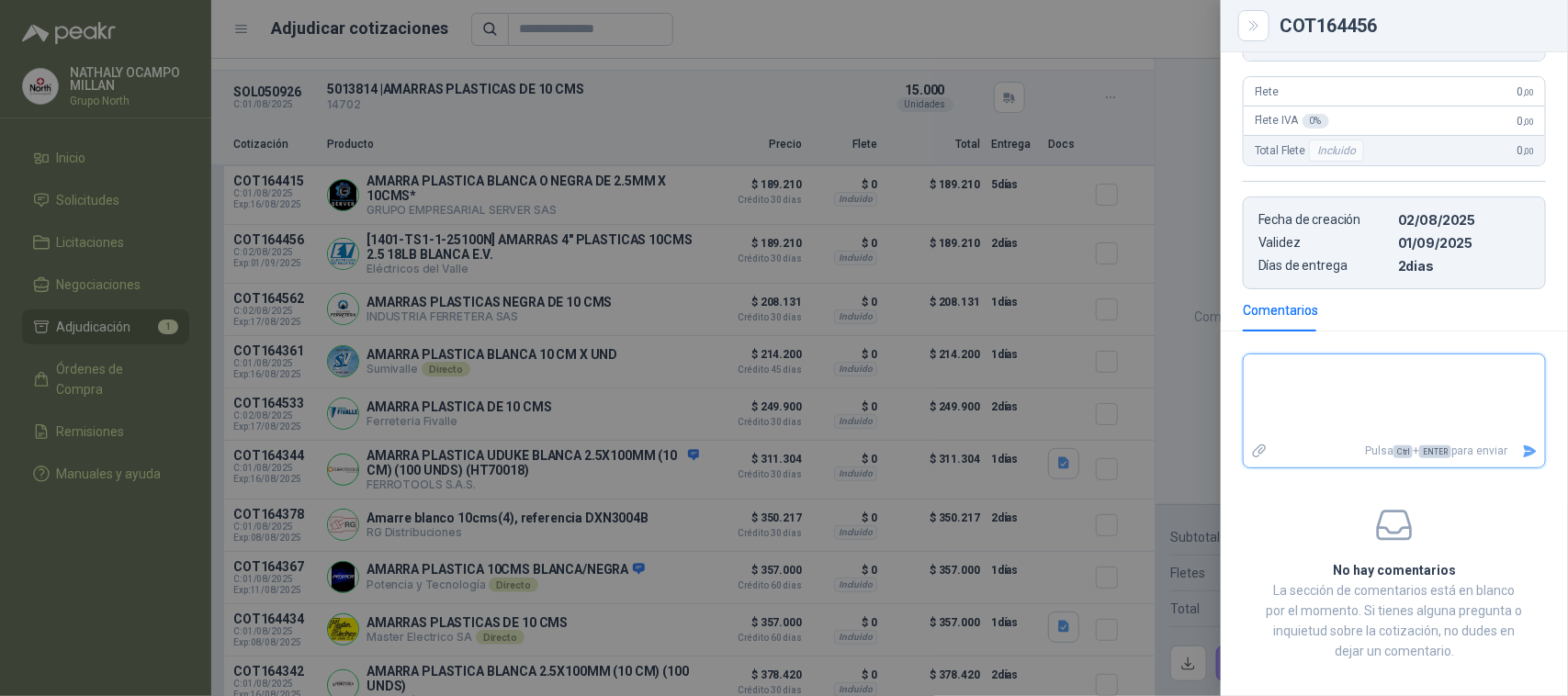 click at bounding box center (1394, 397) 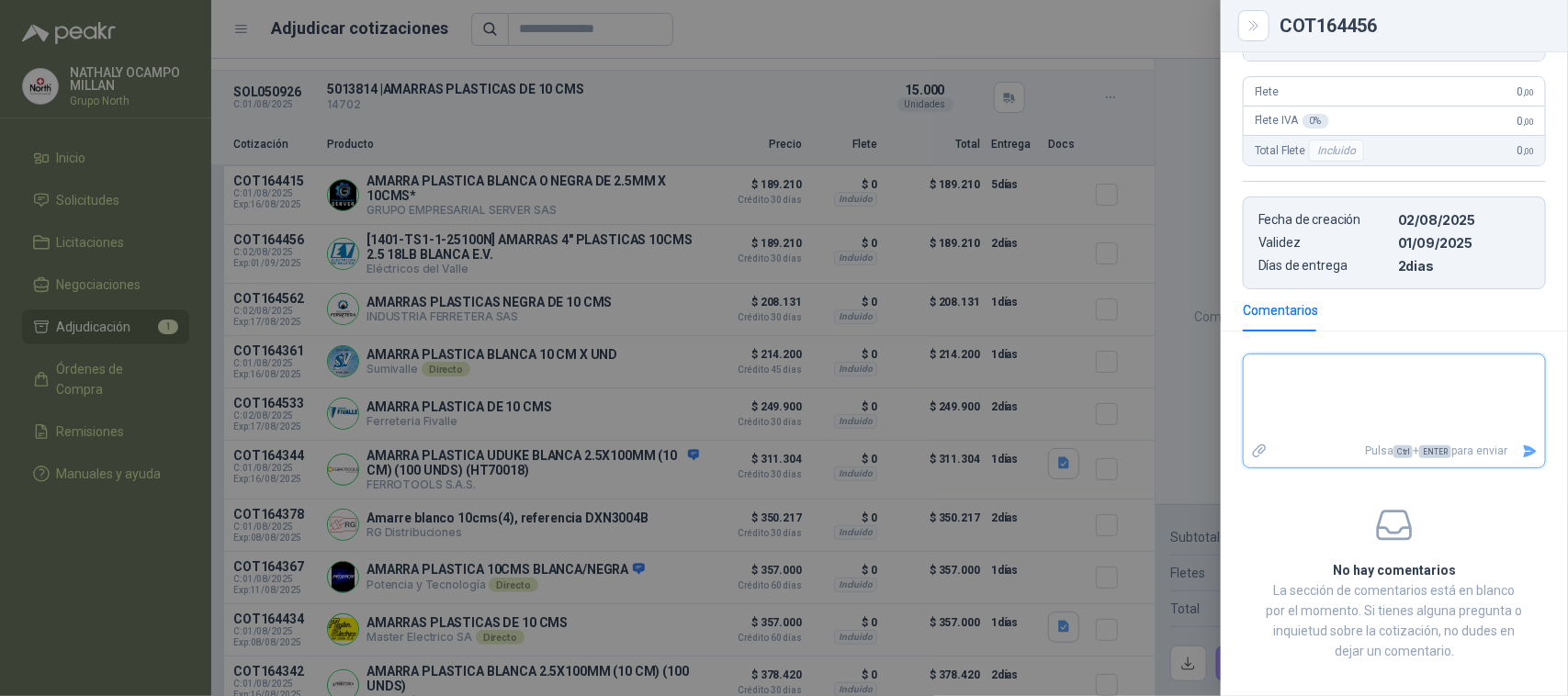 type 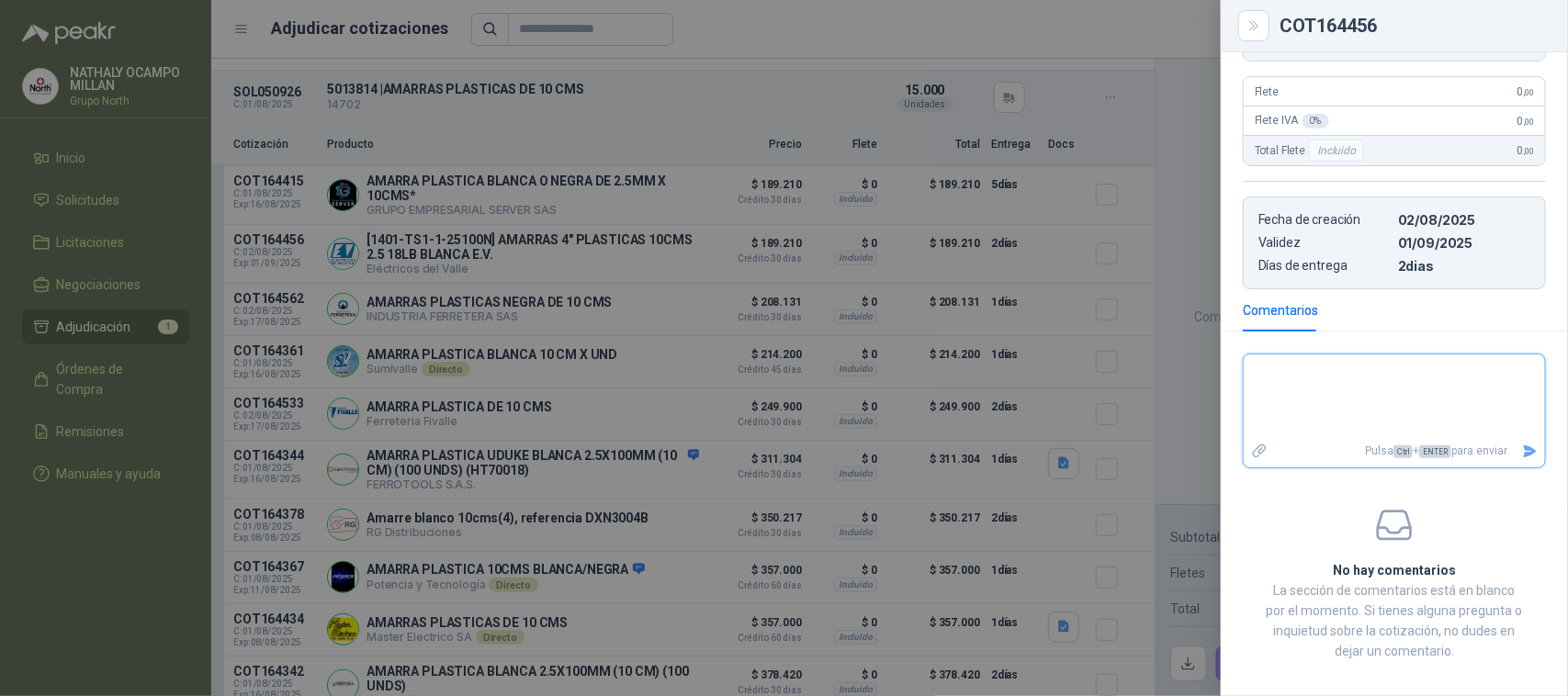 type on "*" 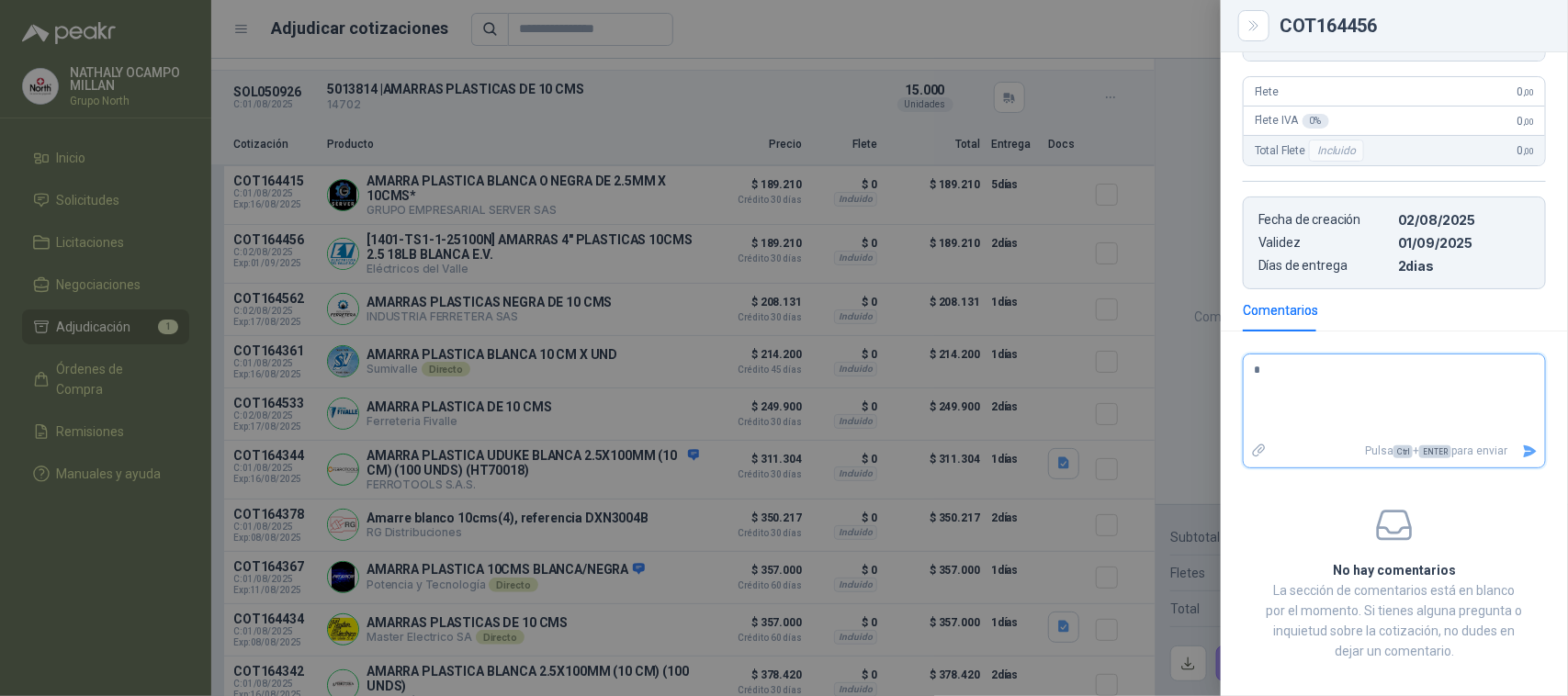 type 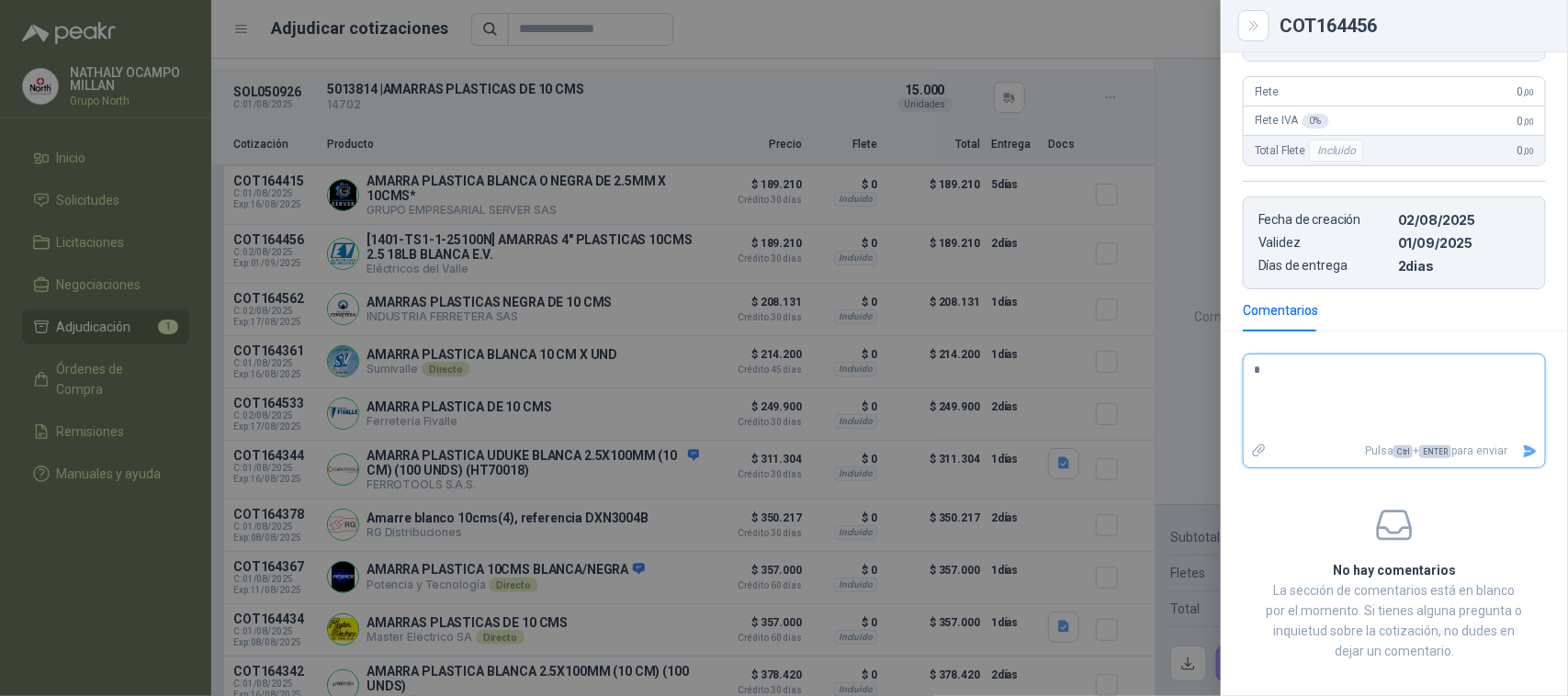type on "**" 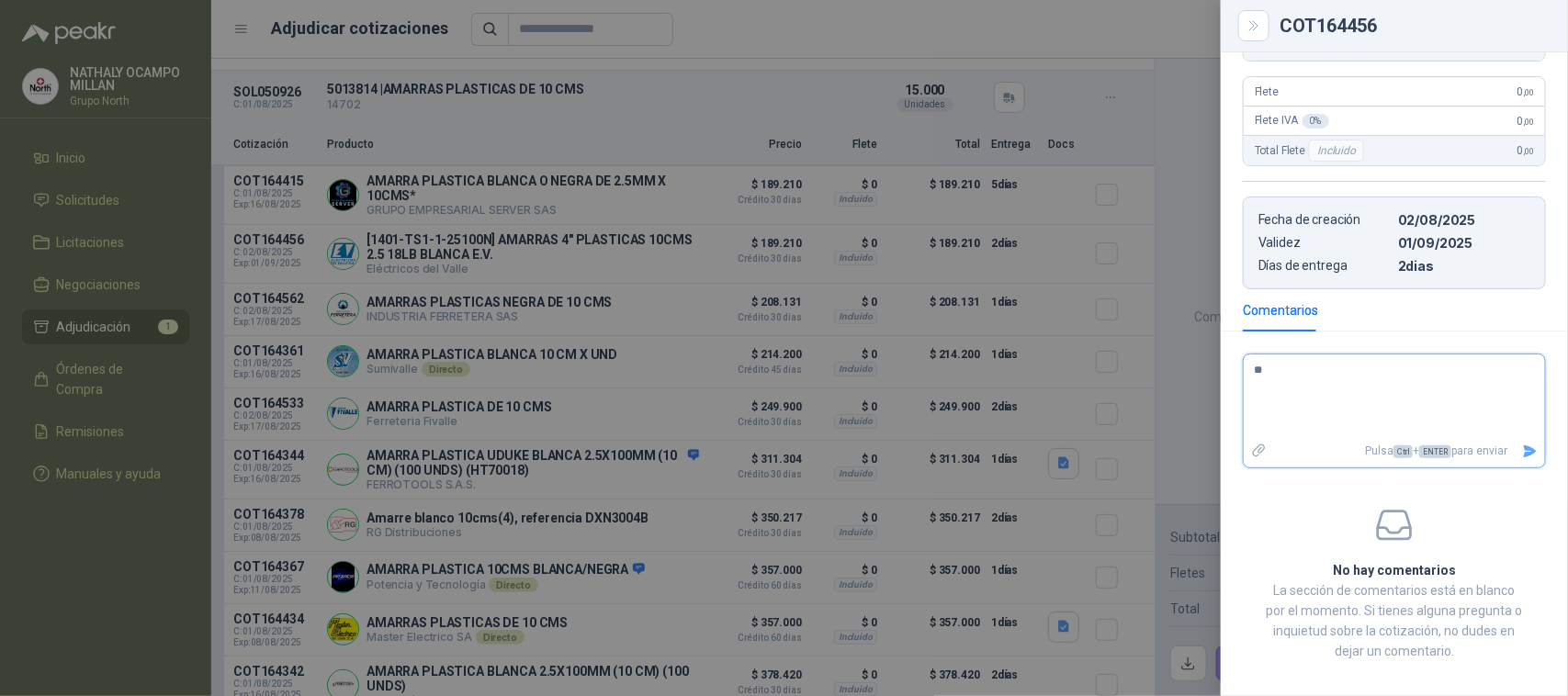 type 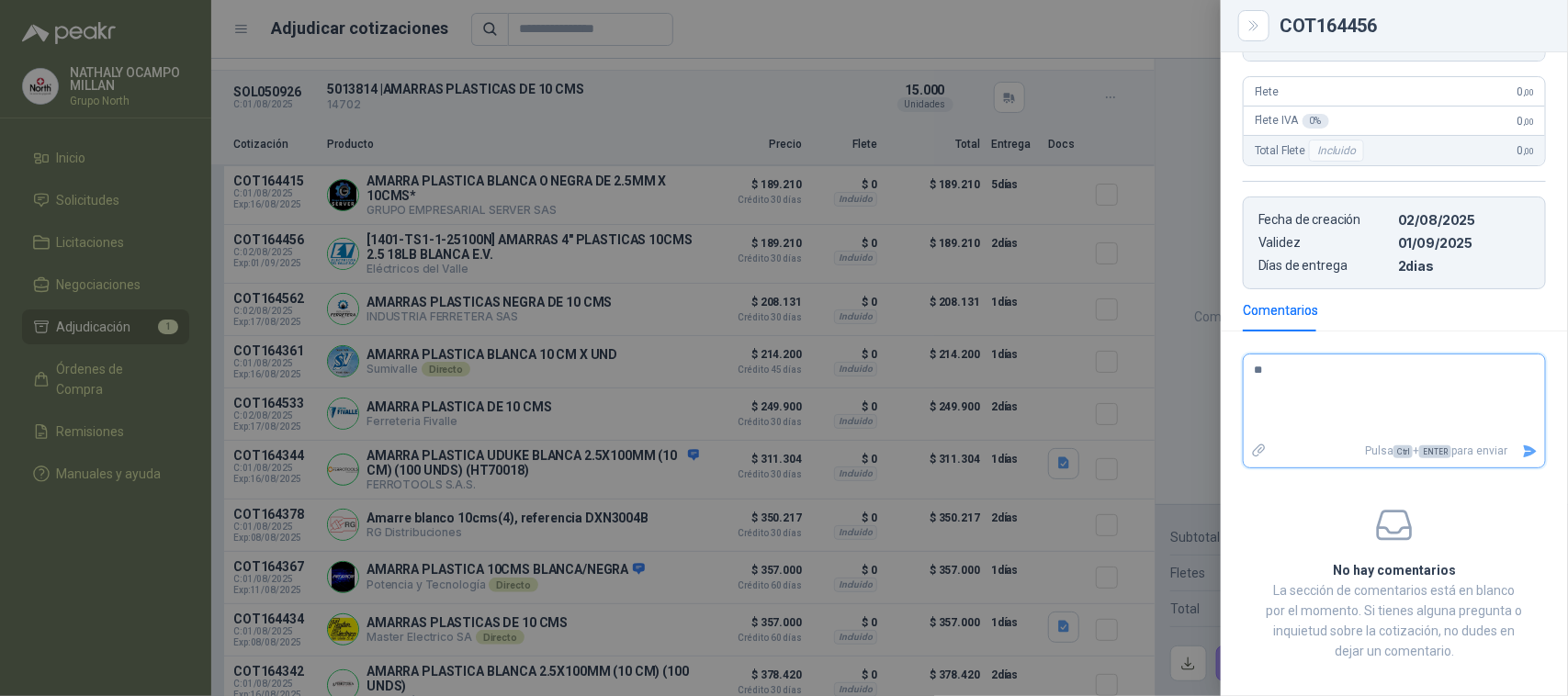 type on "***" 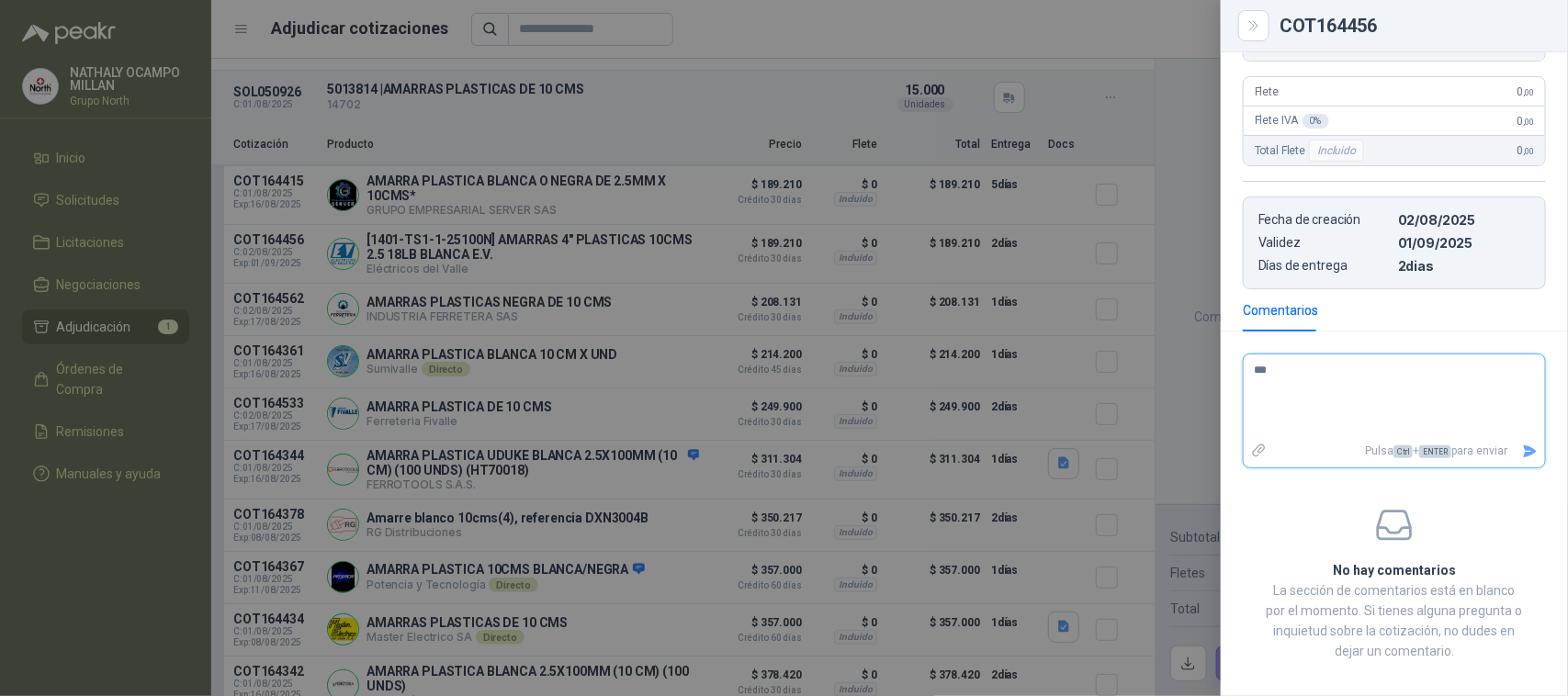 type 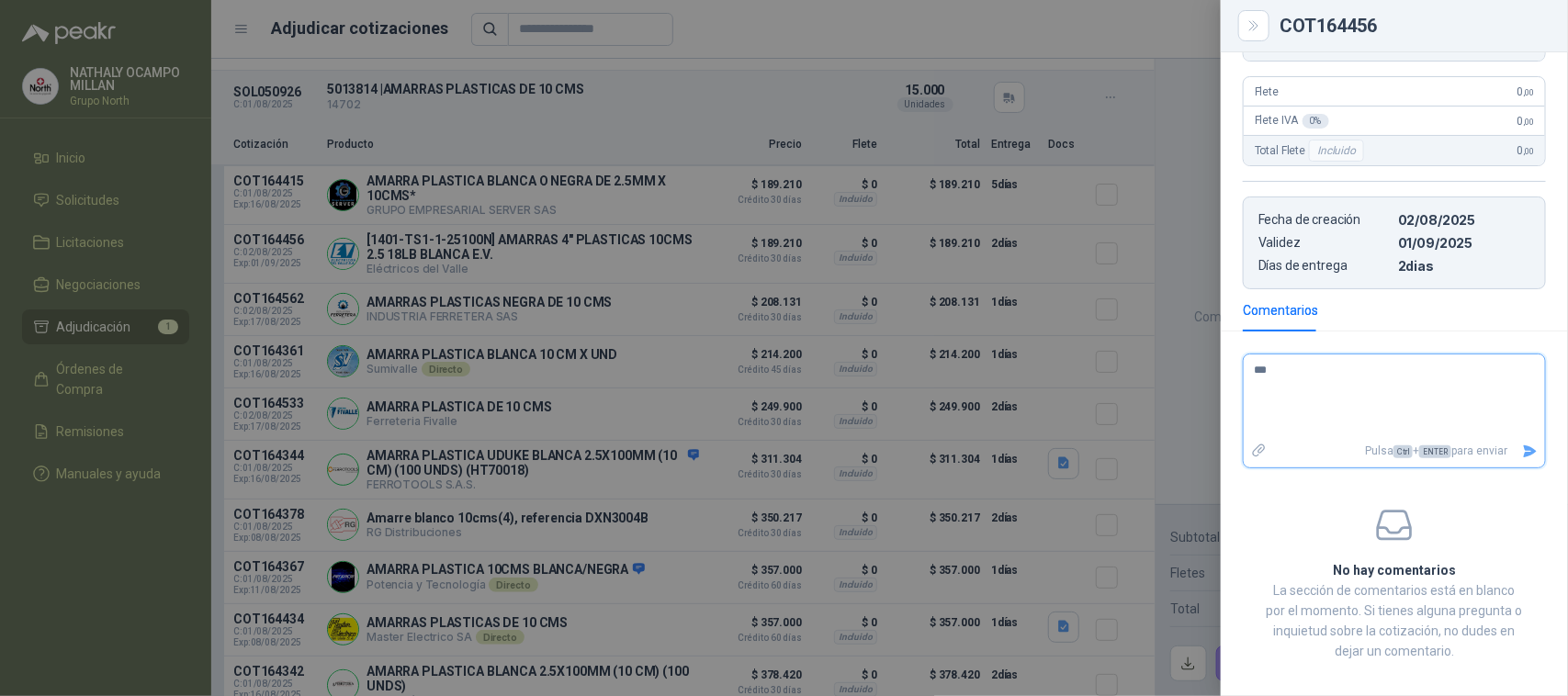type on "****" 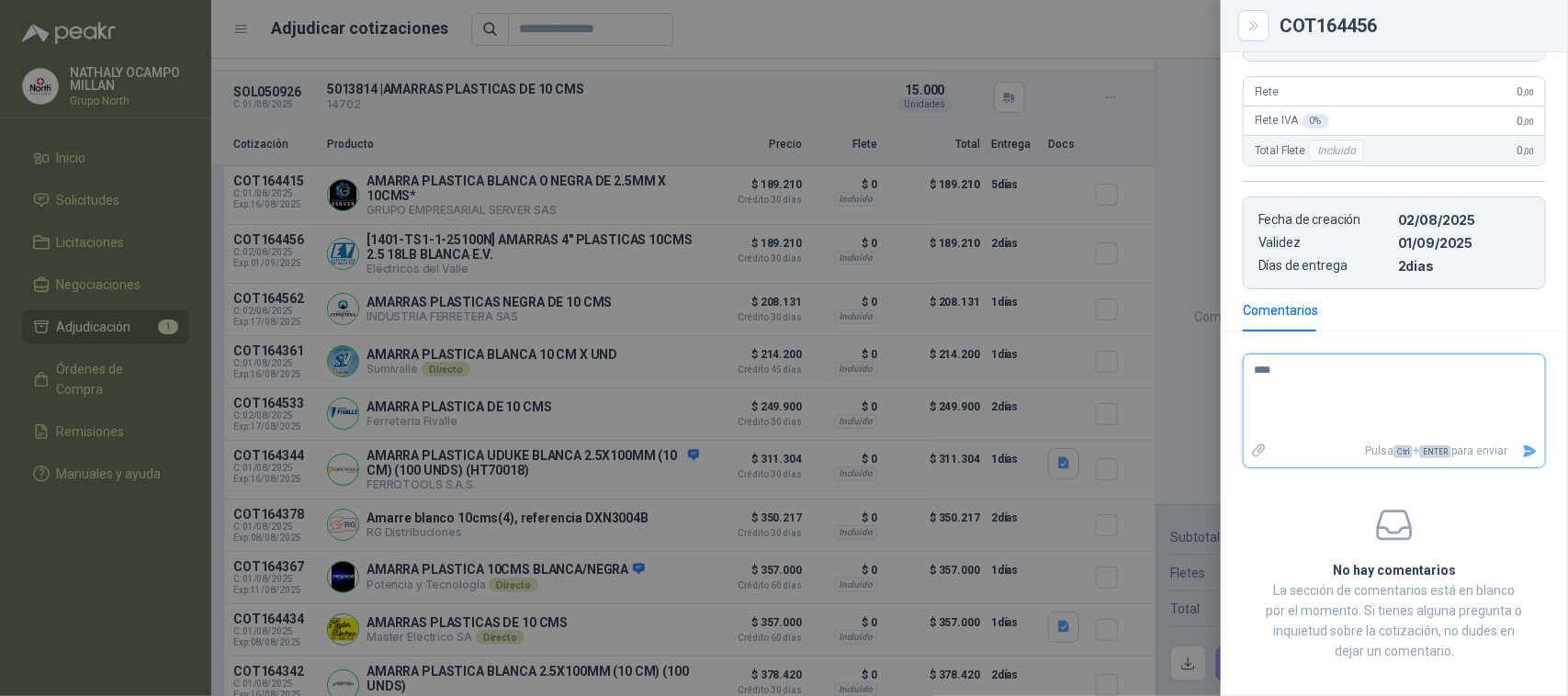 type 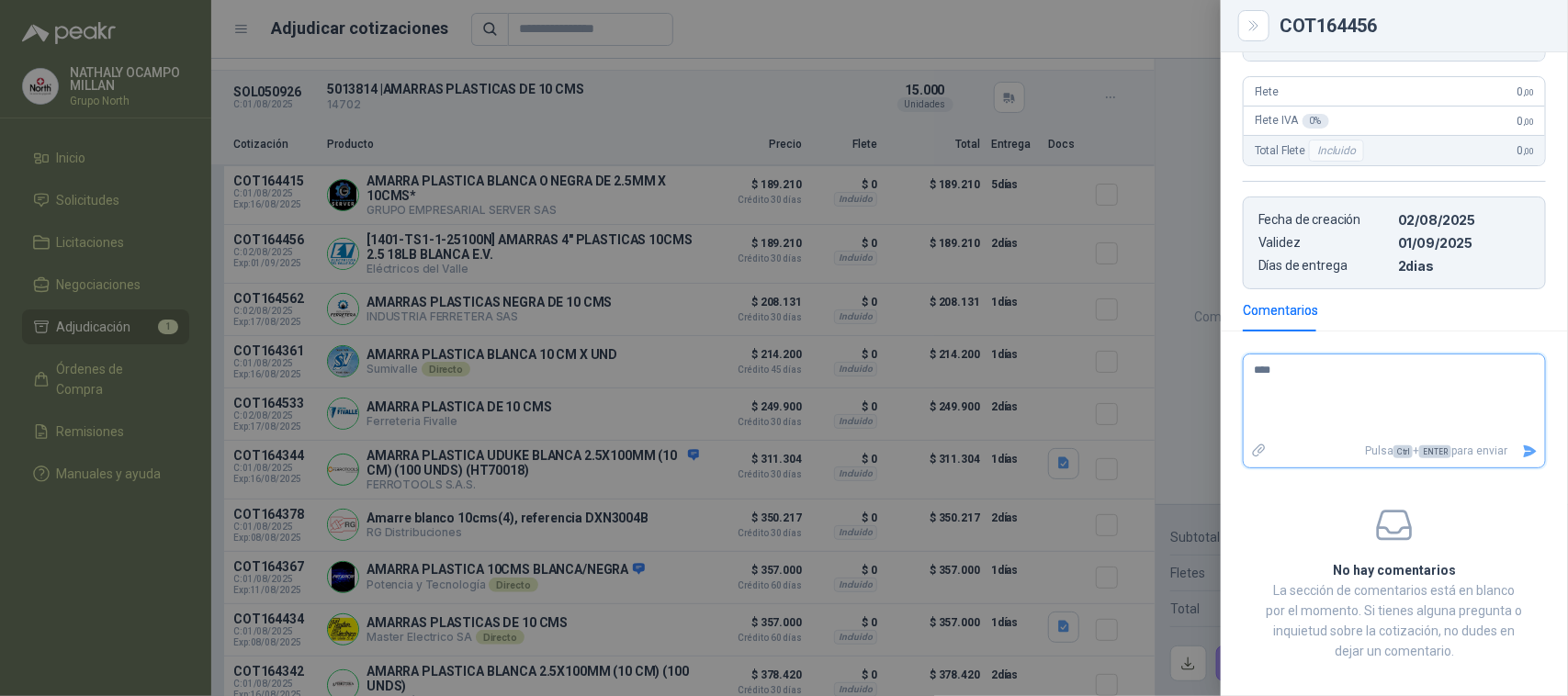 type on "*****" 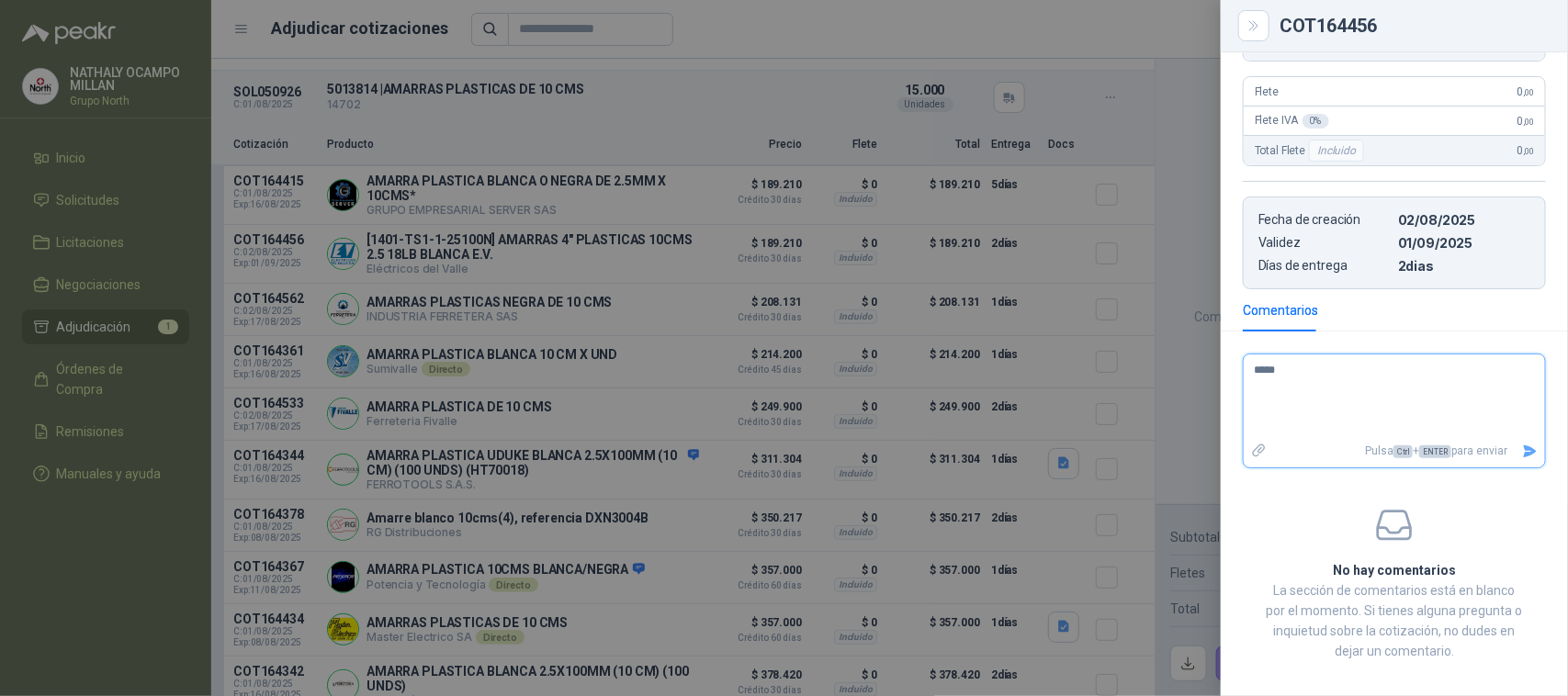 type 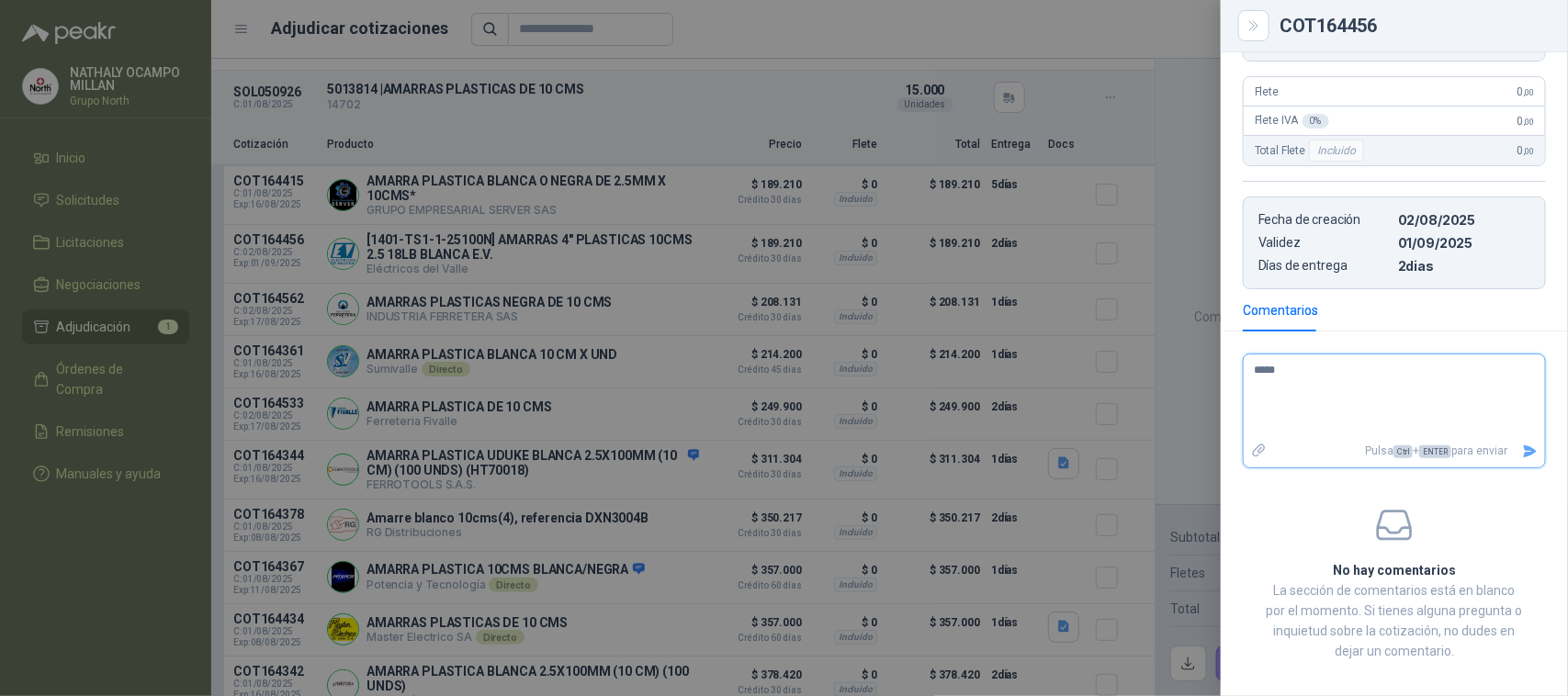 type on "******" 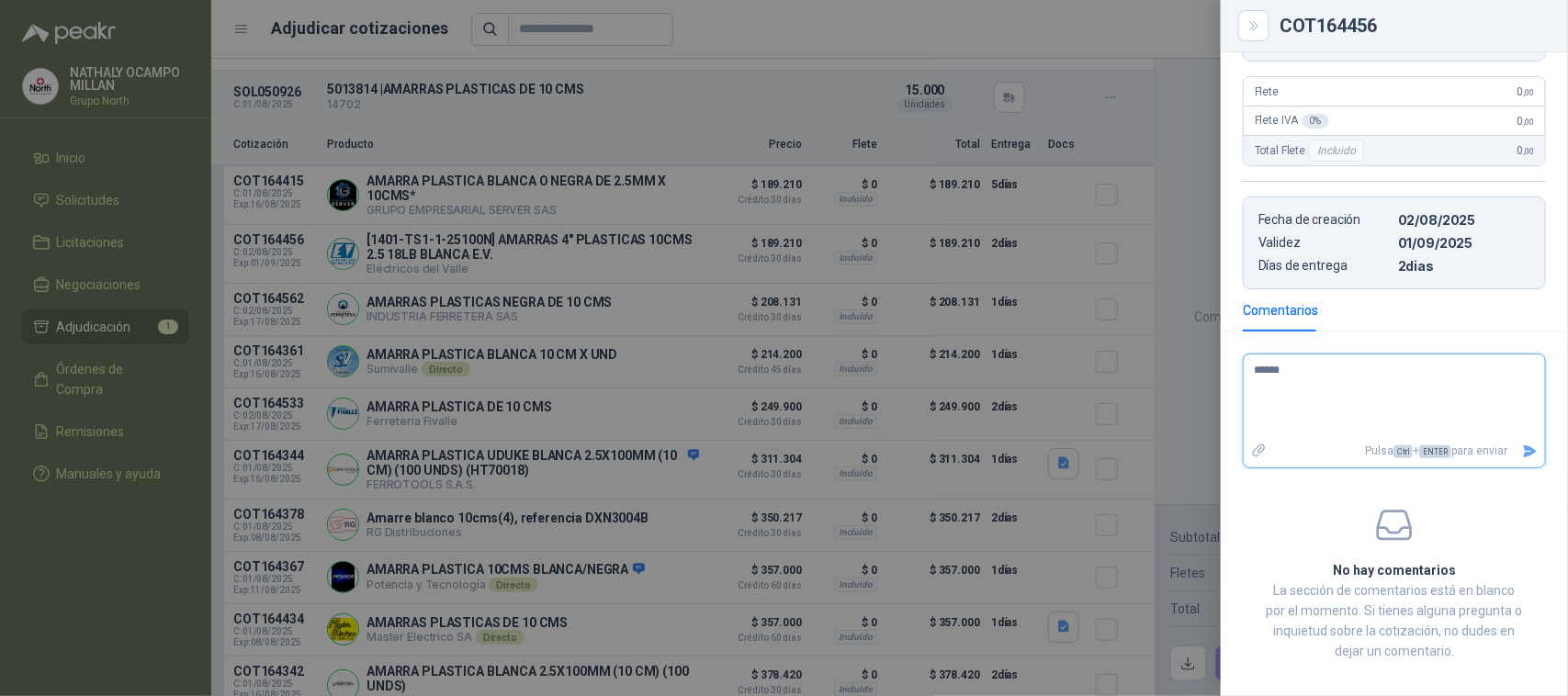 type 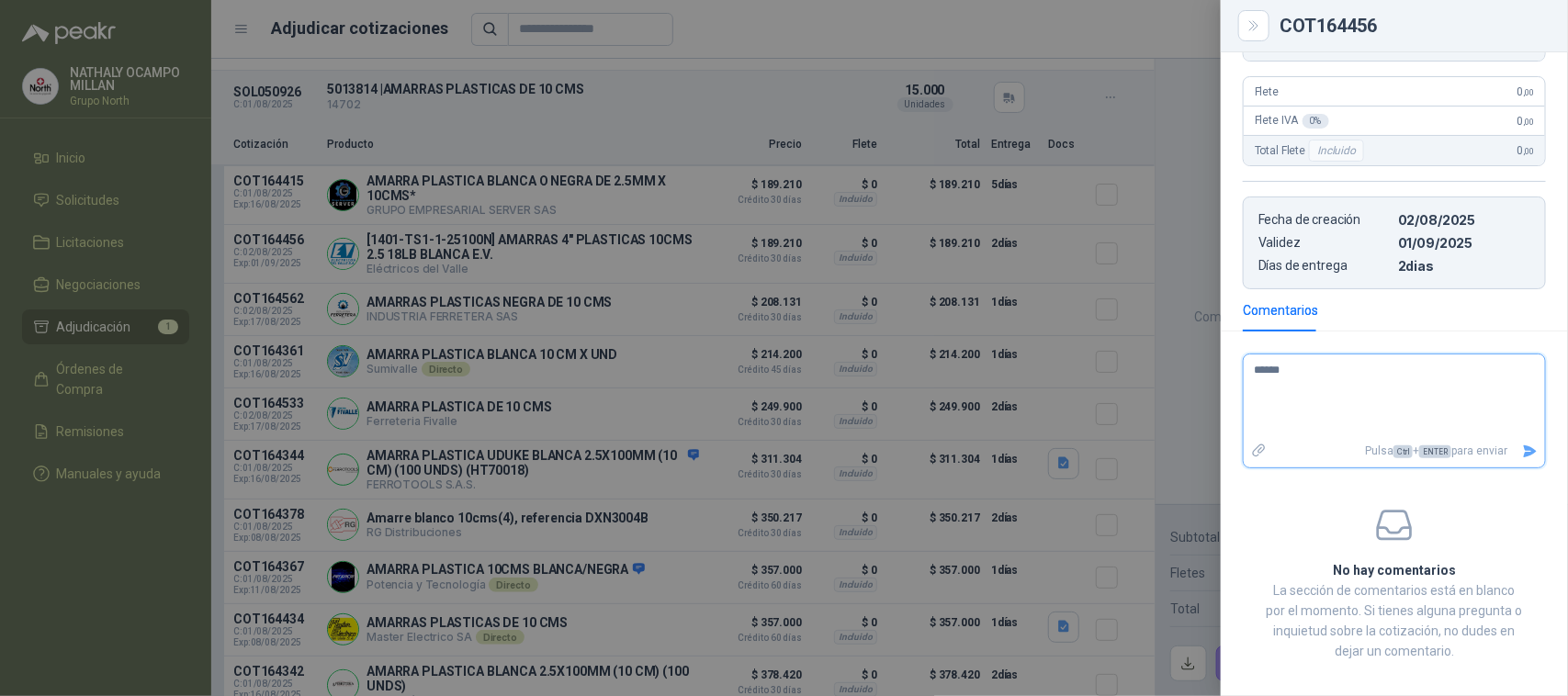 type on "******" 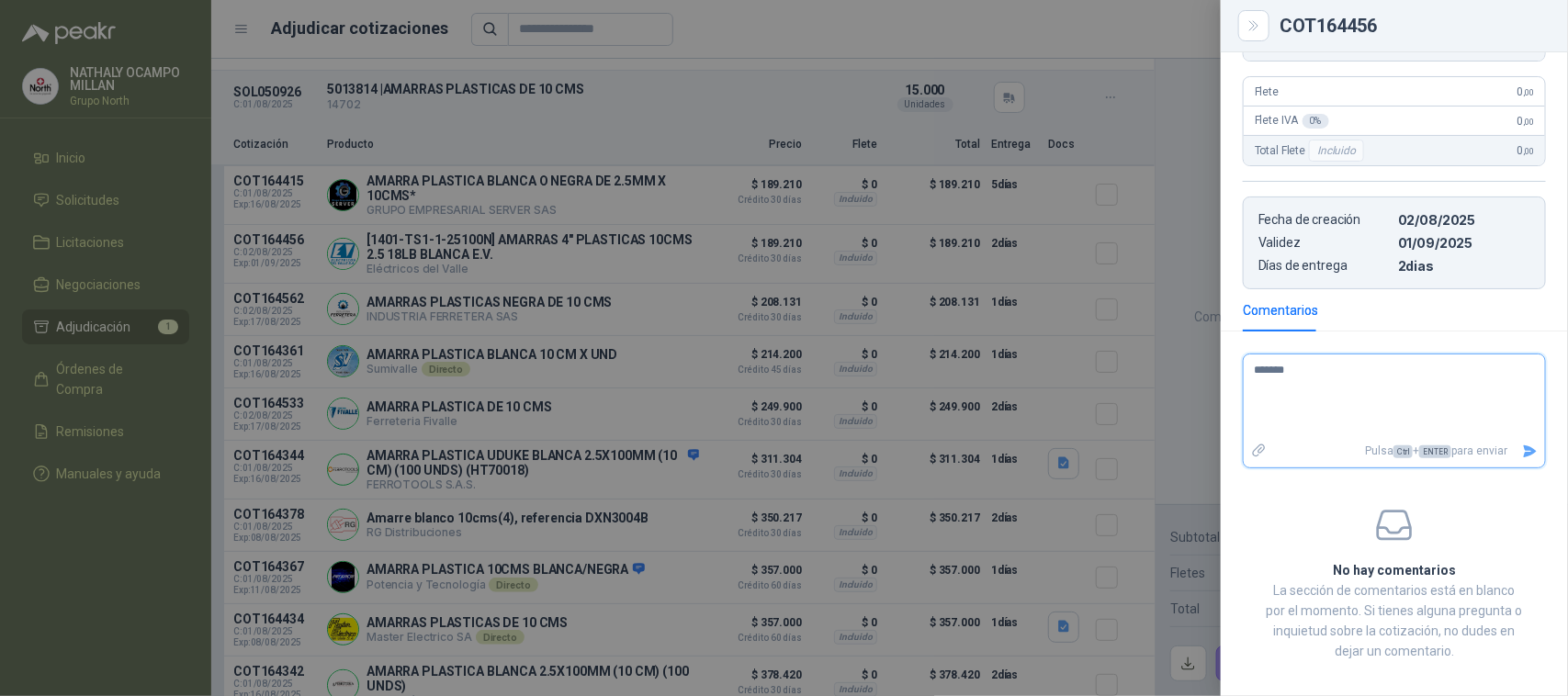 type 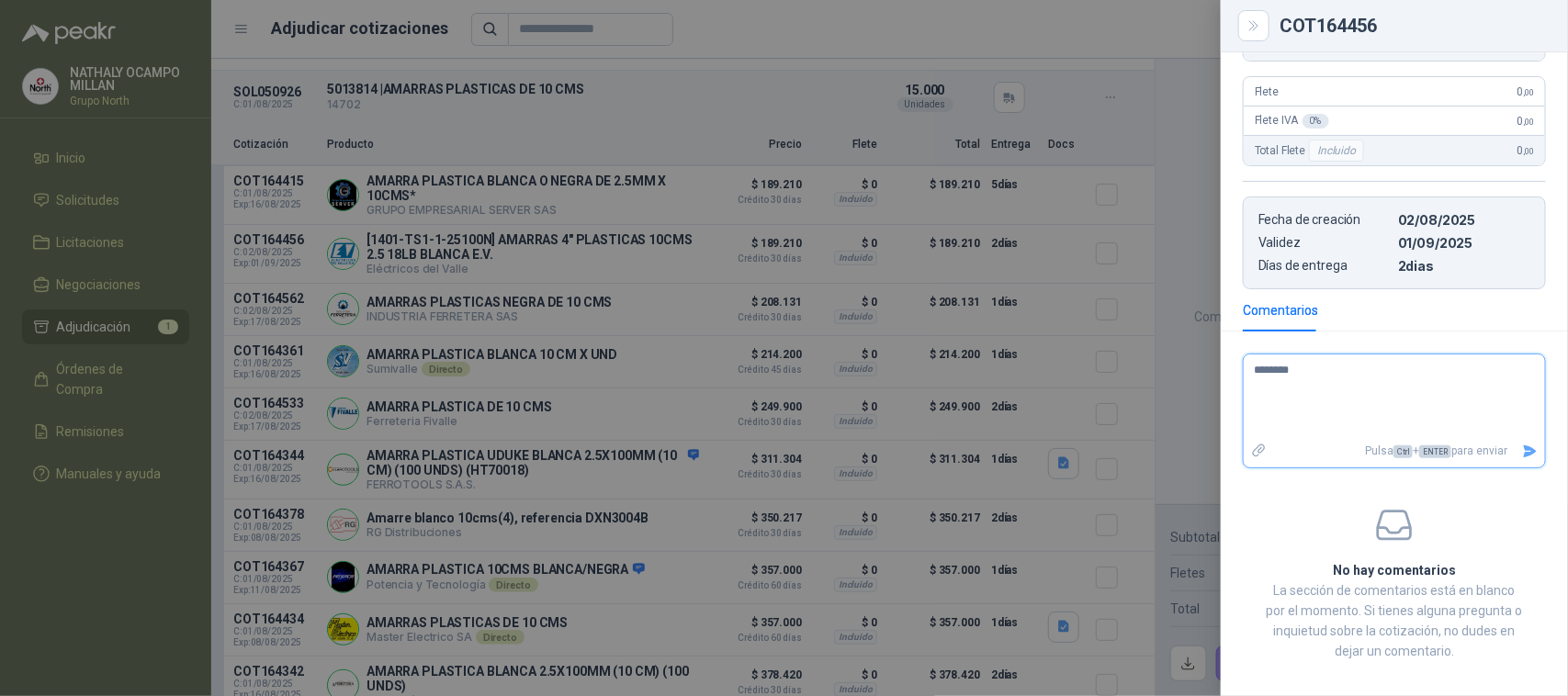type 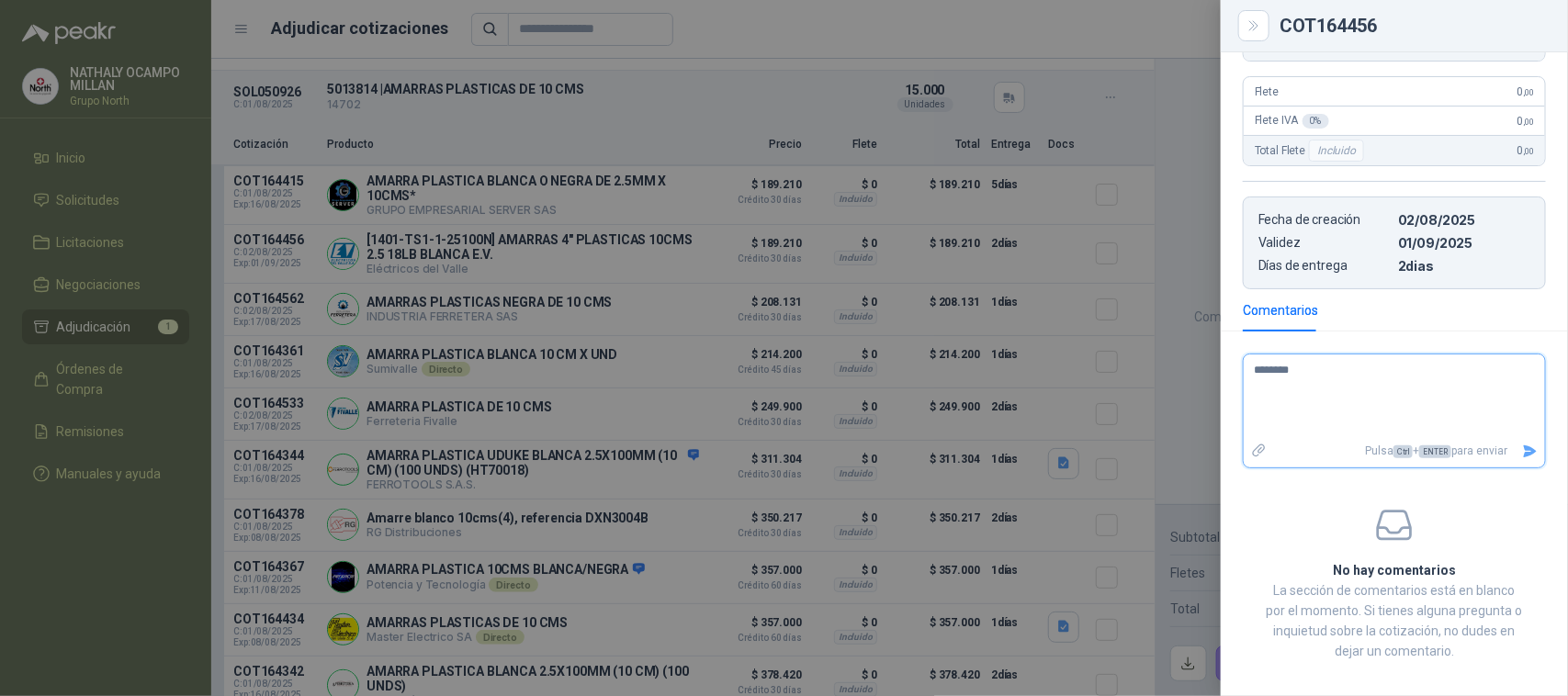 type on "*********" 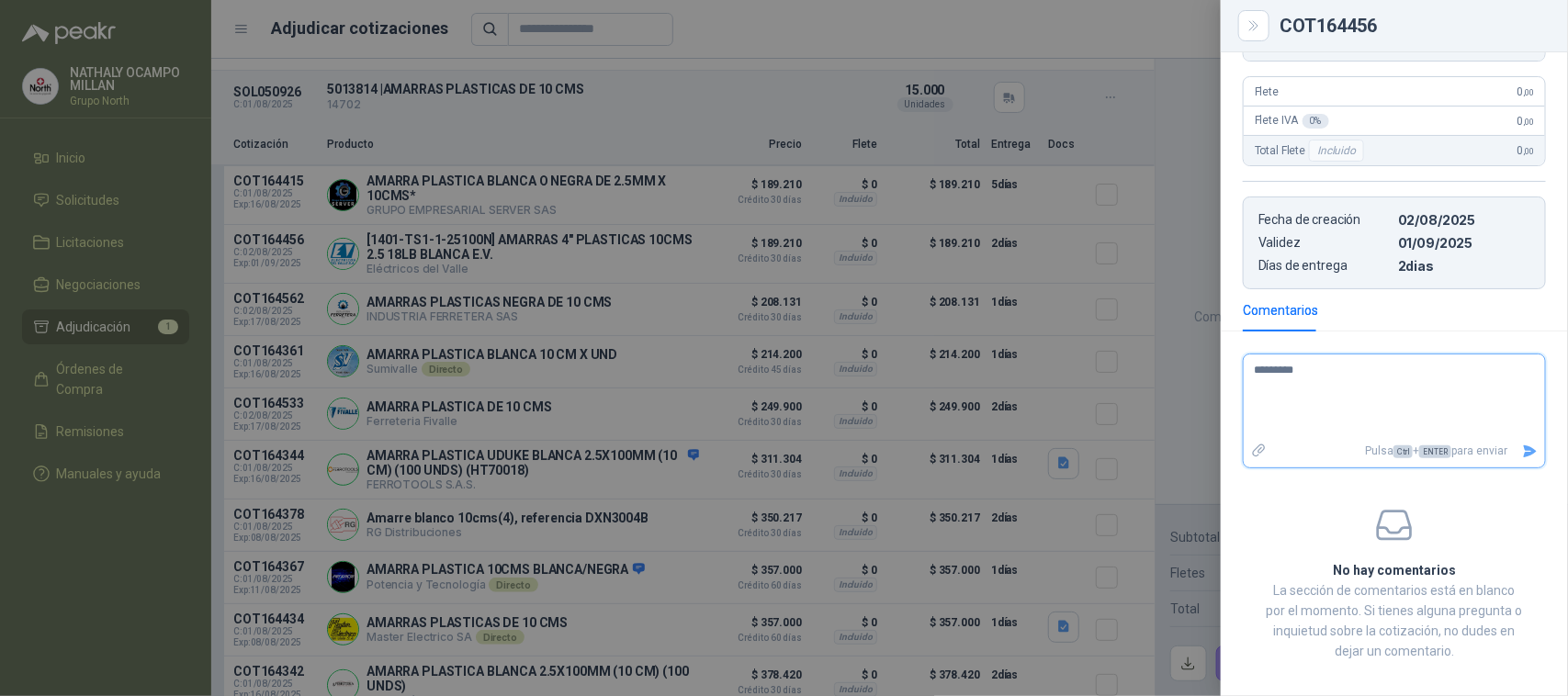 type 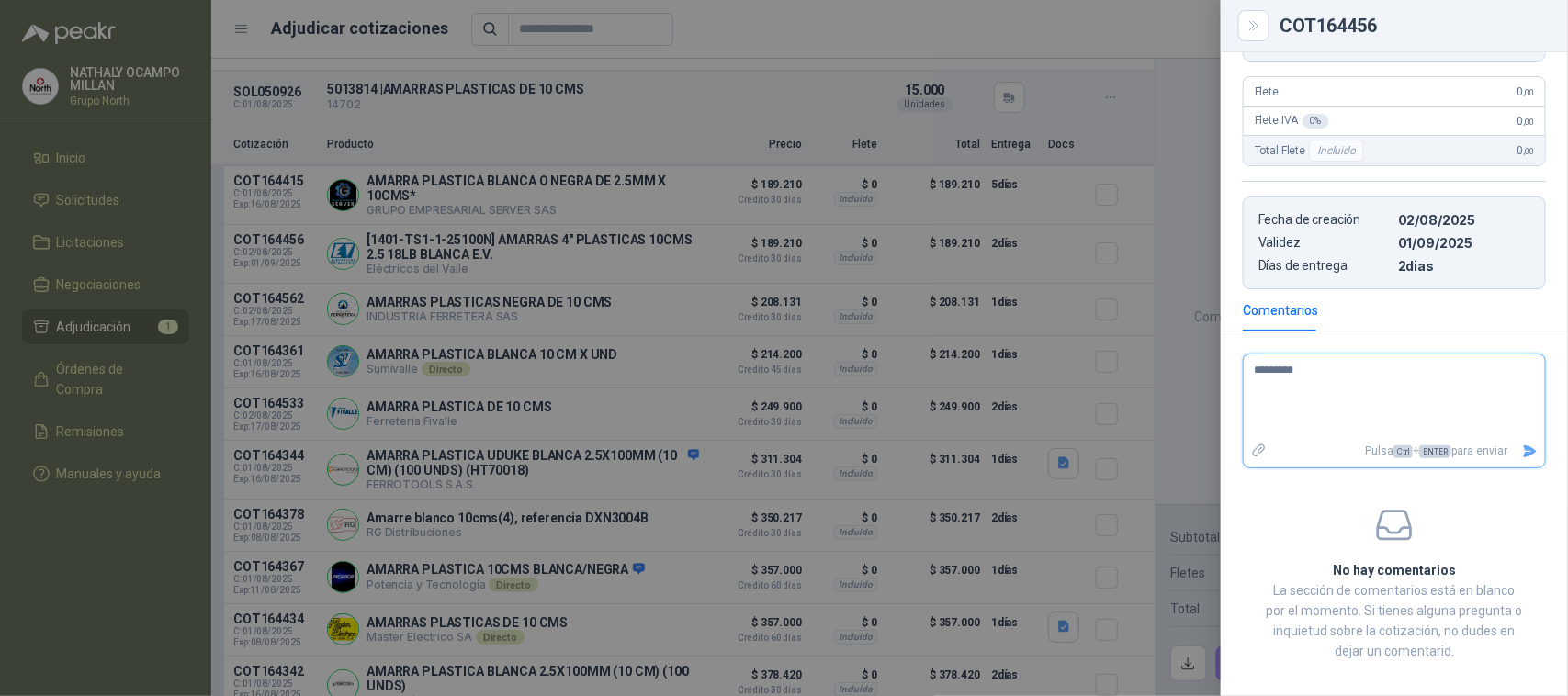 type on "**********" 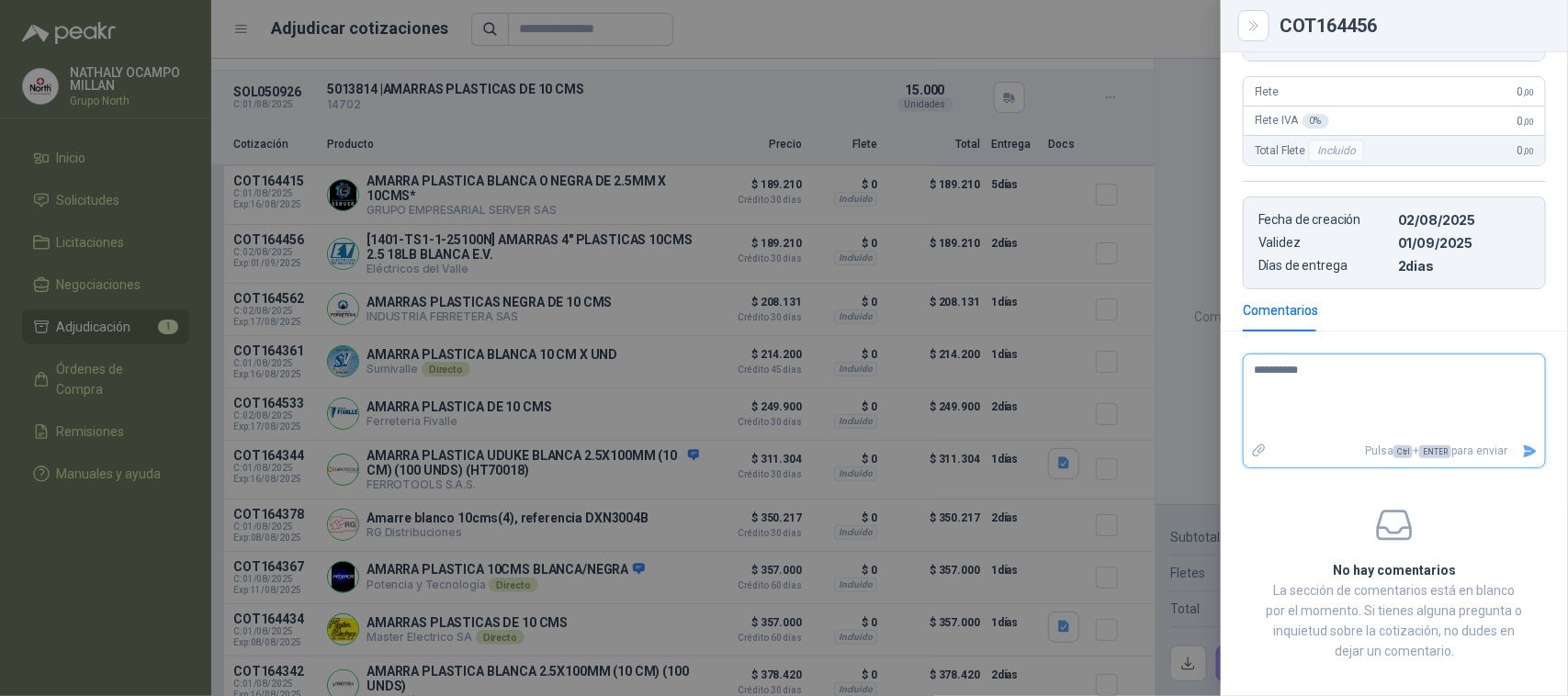 type 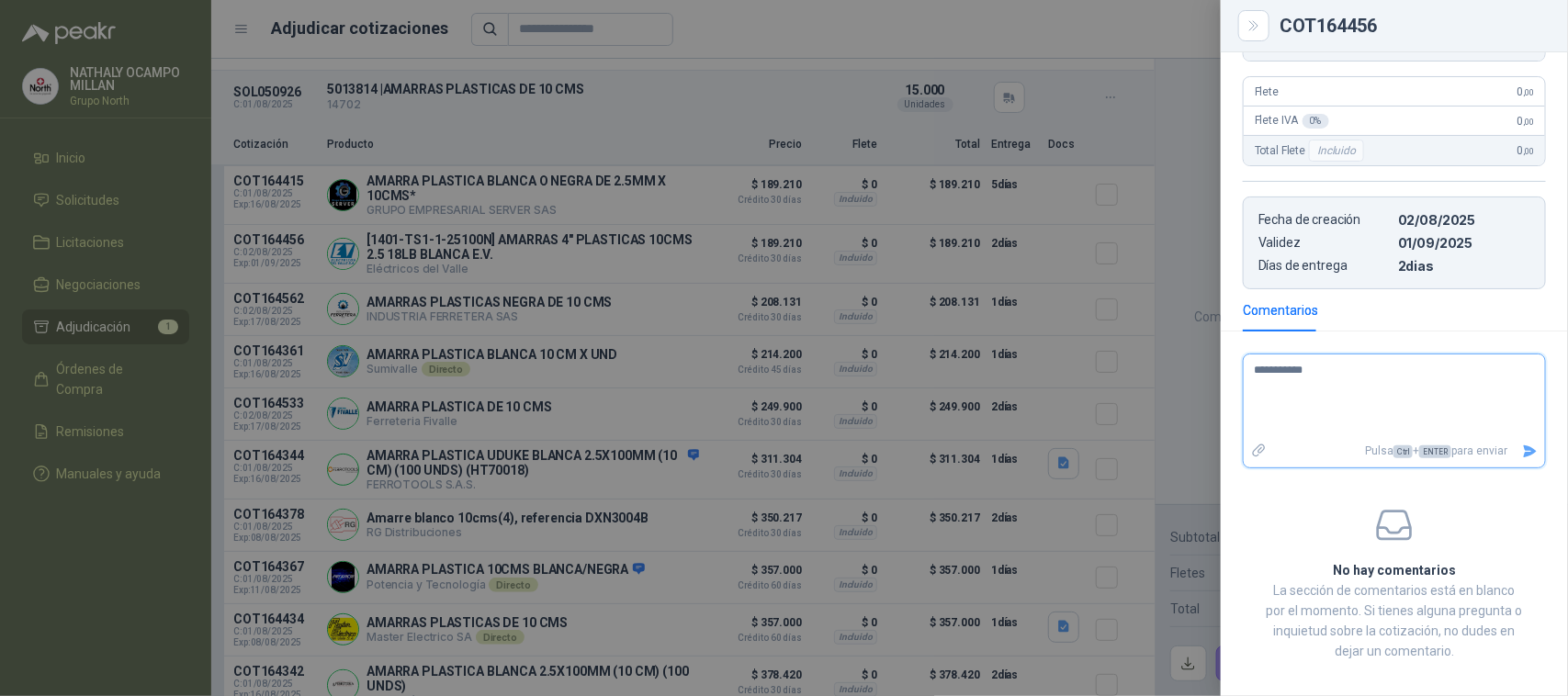 type 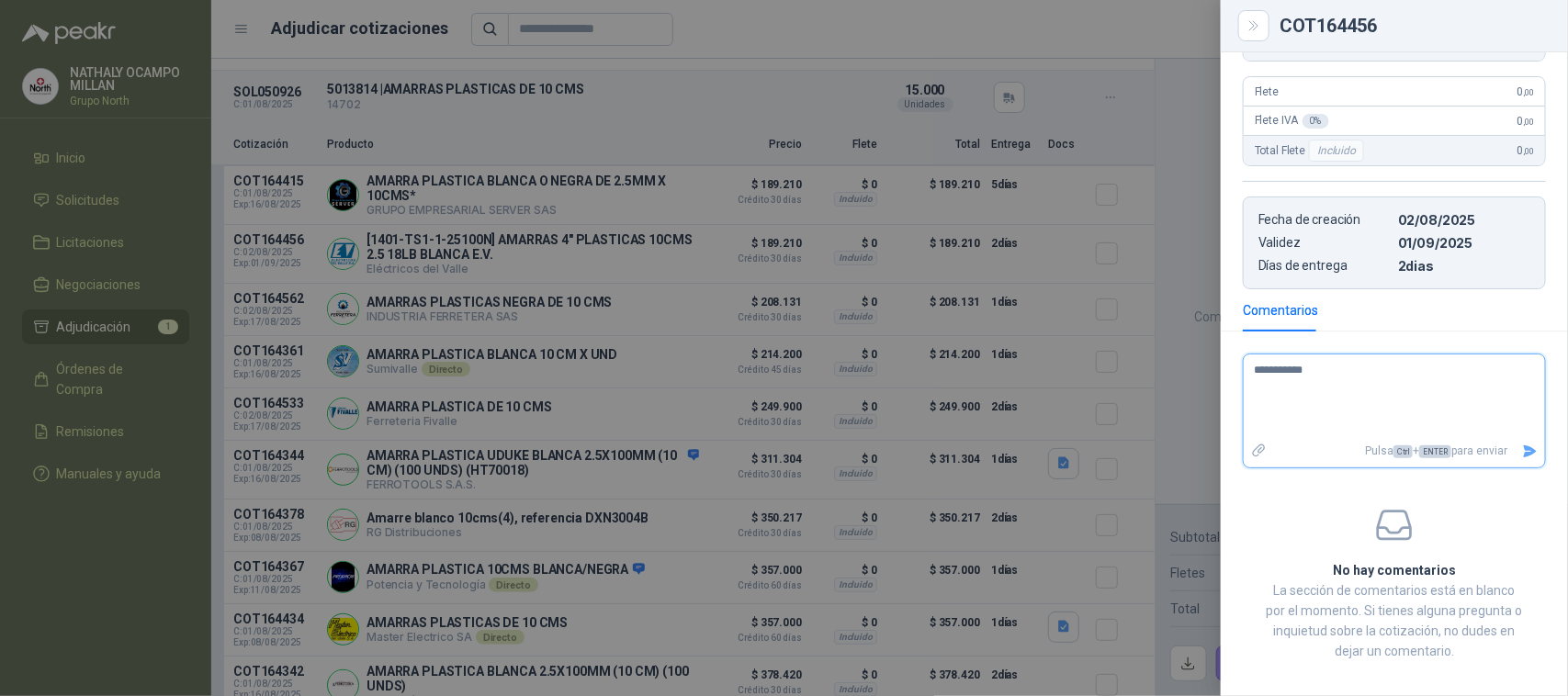 type on "**********" 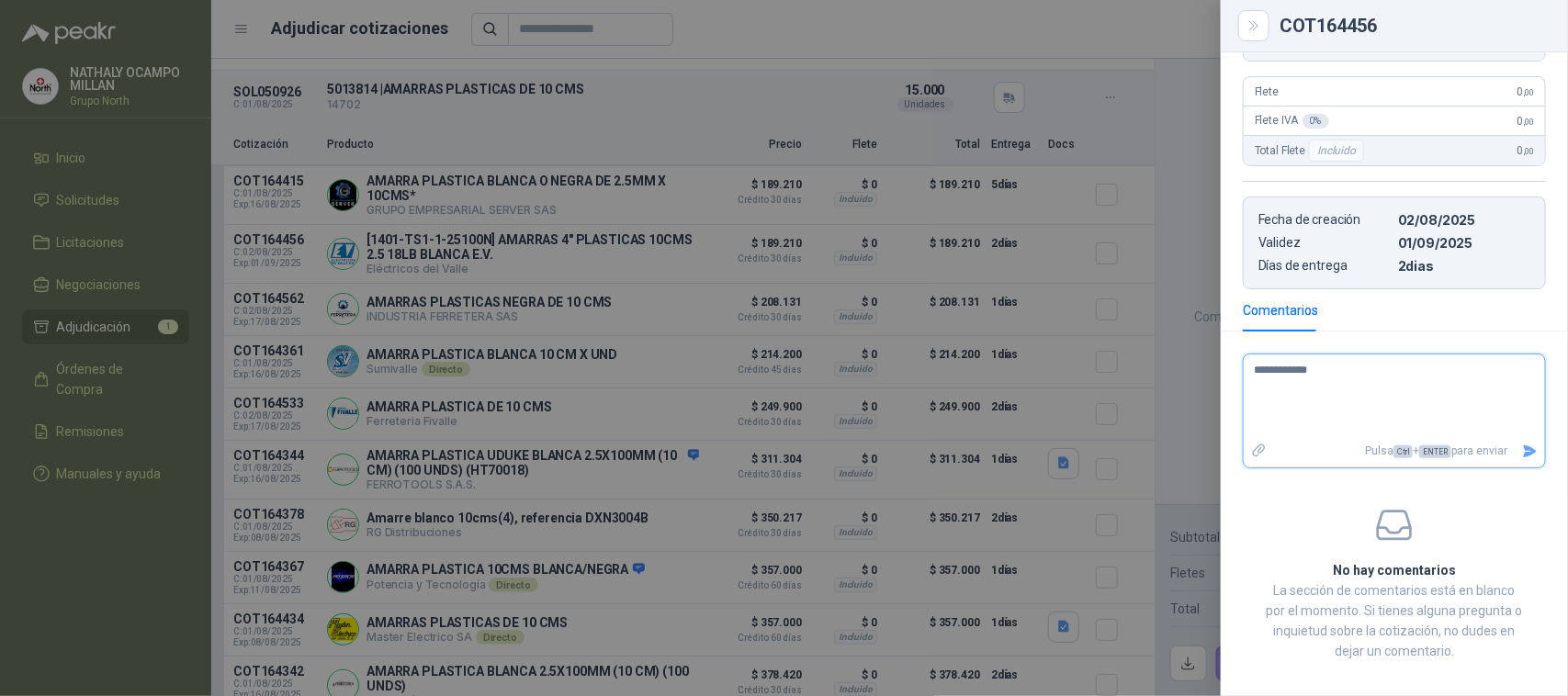 type 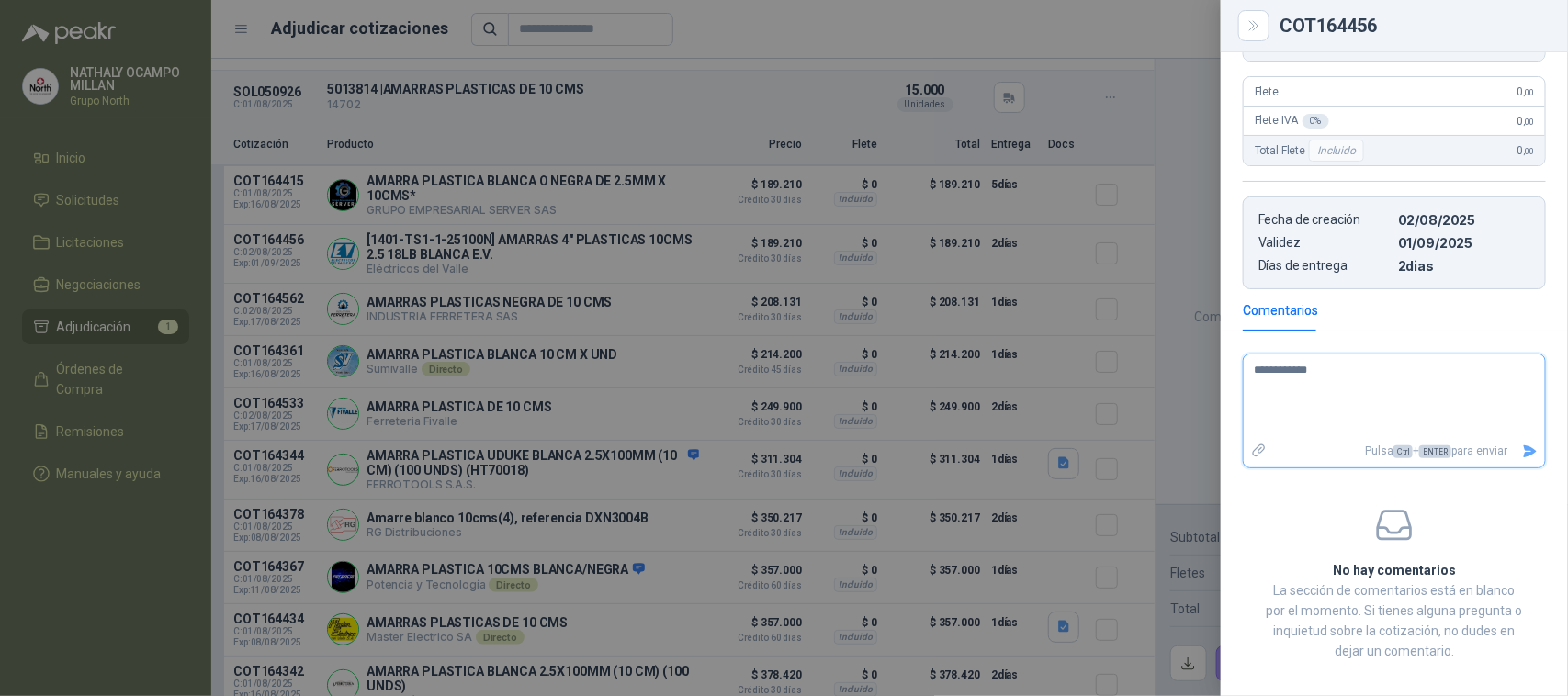 type on "**********" 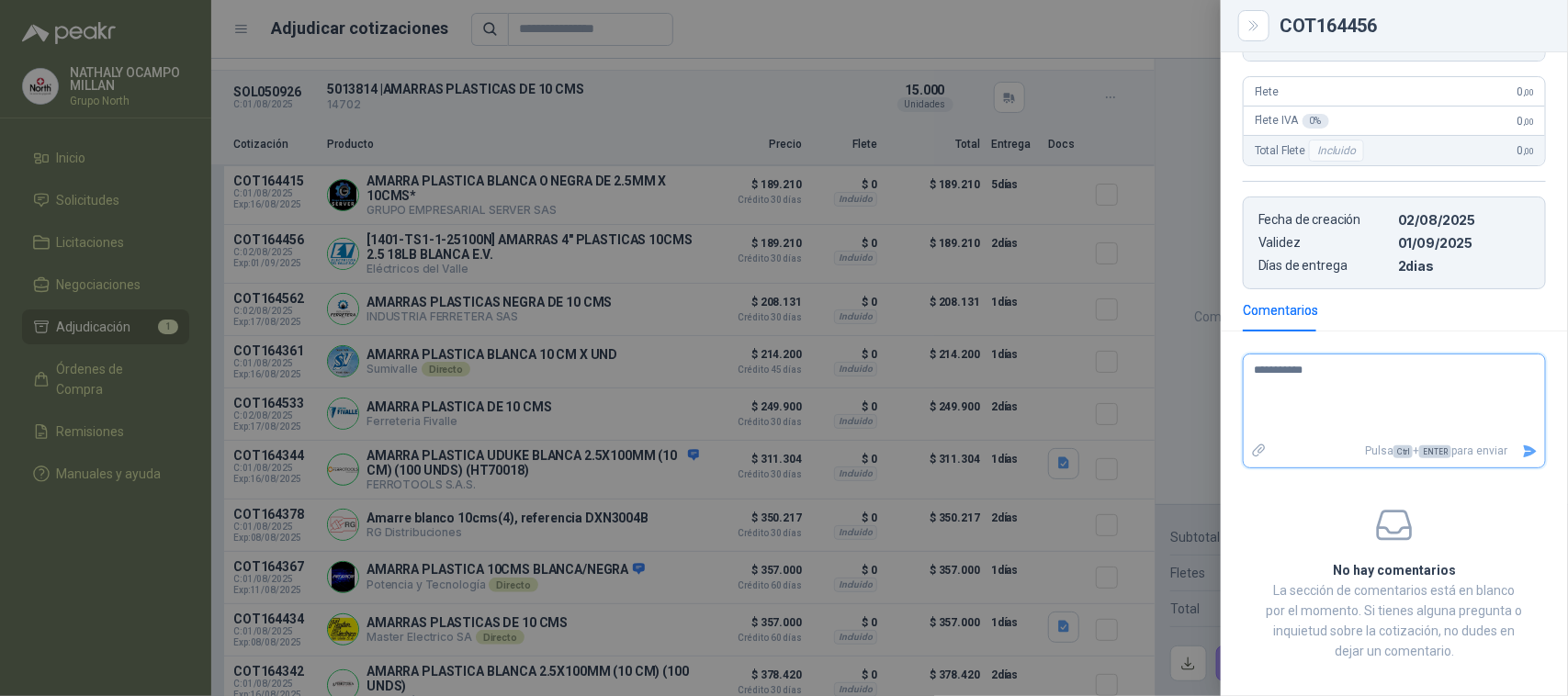 type 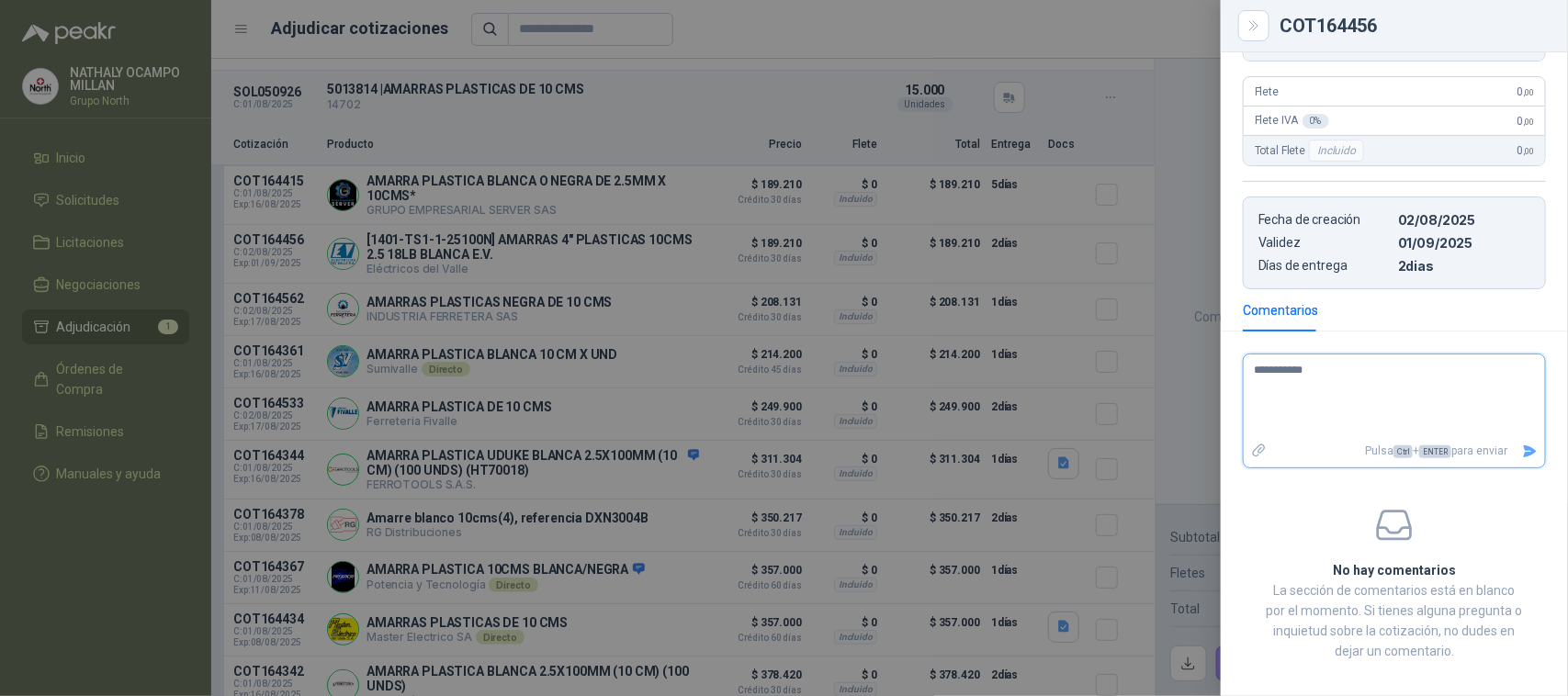 type on "**********" 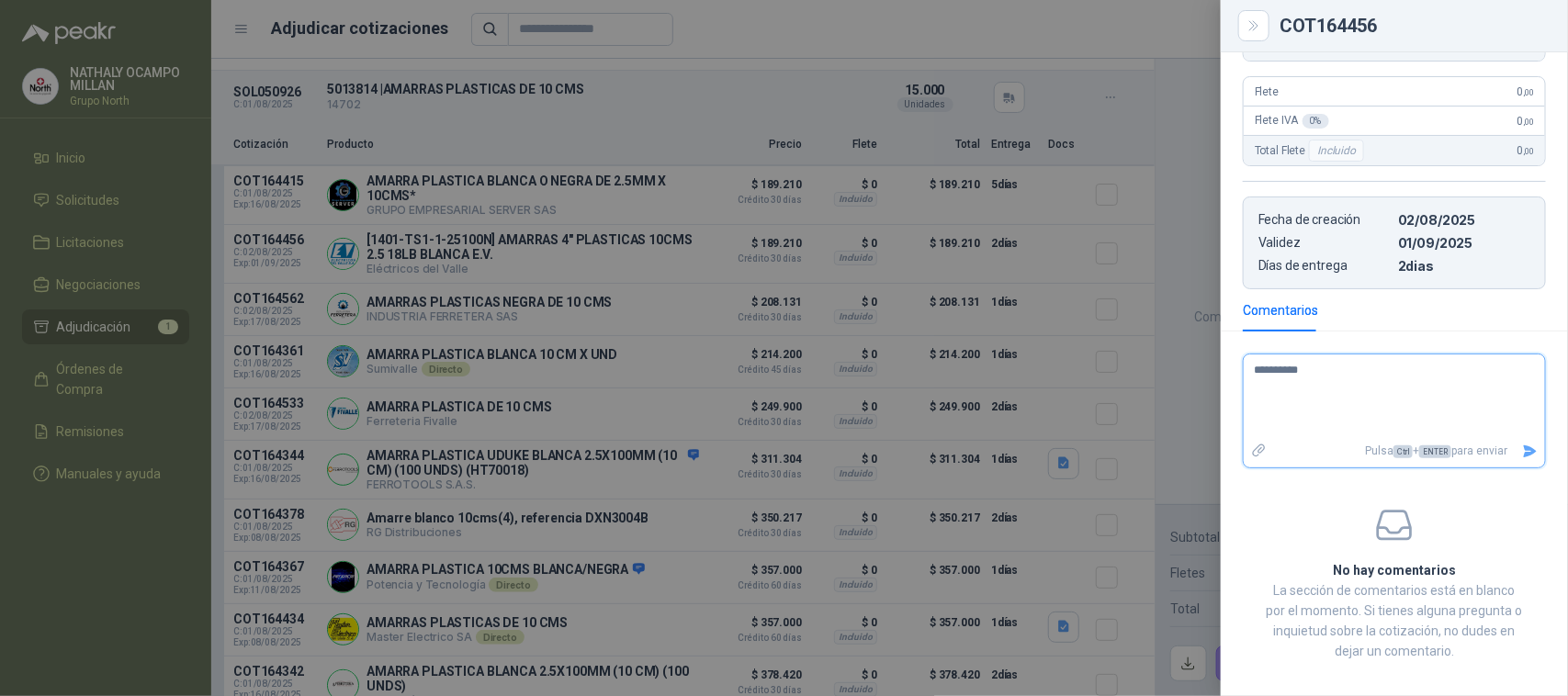 type 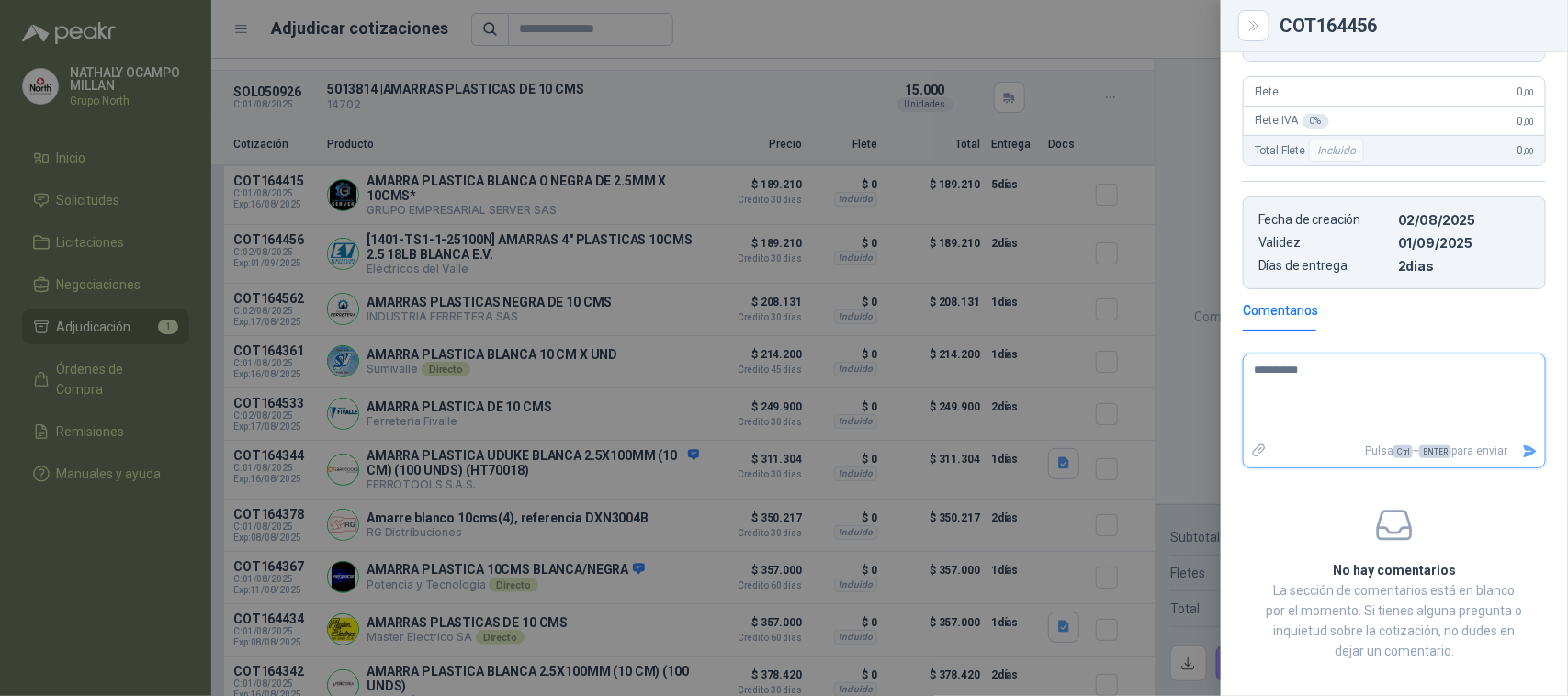 type on "**********" 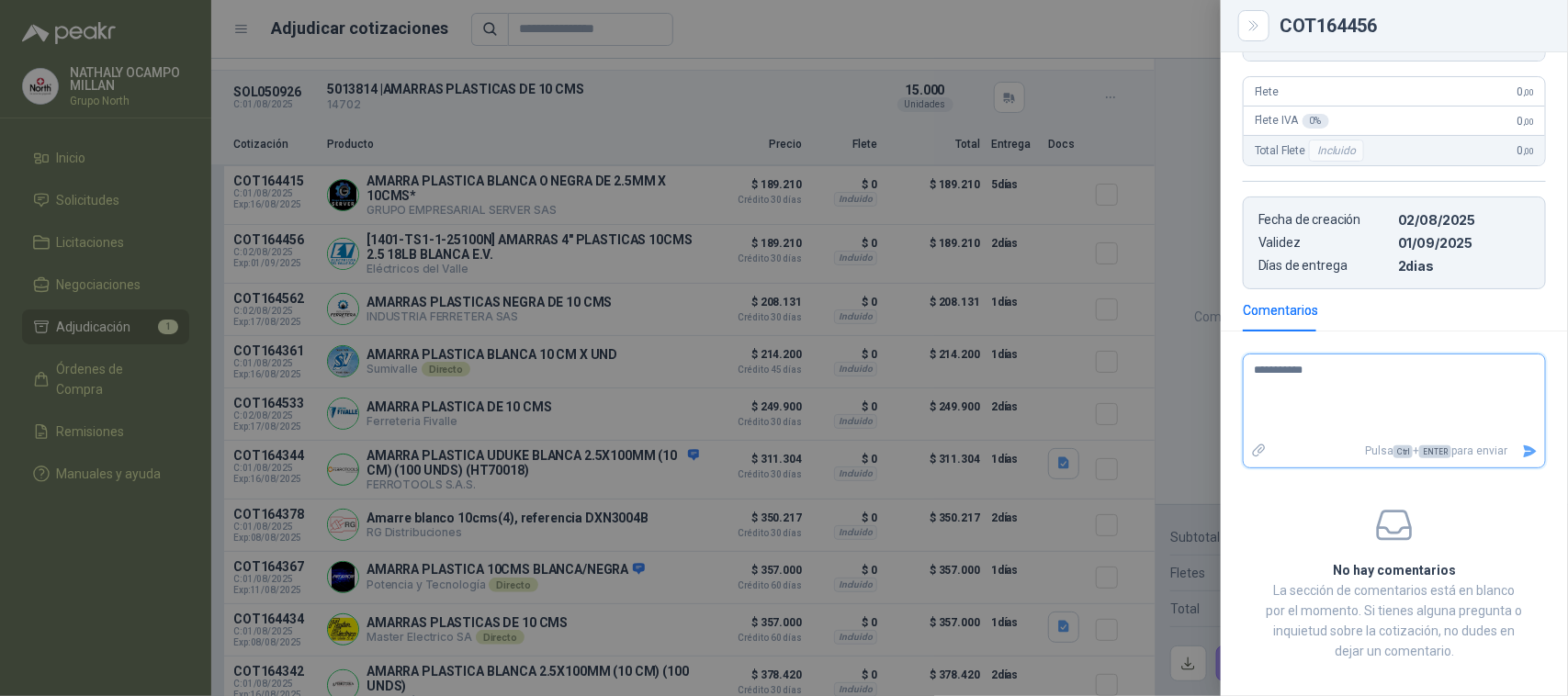 type 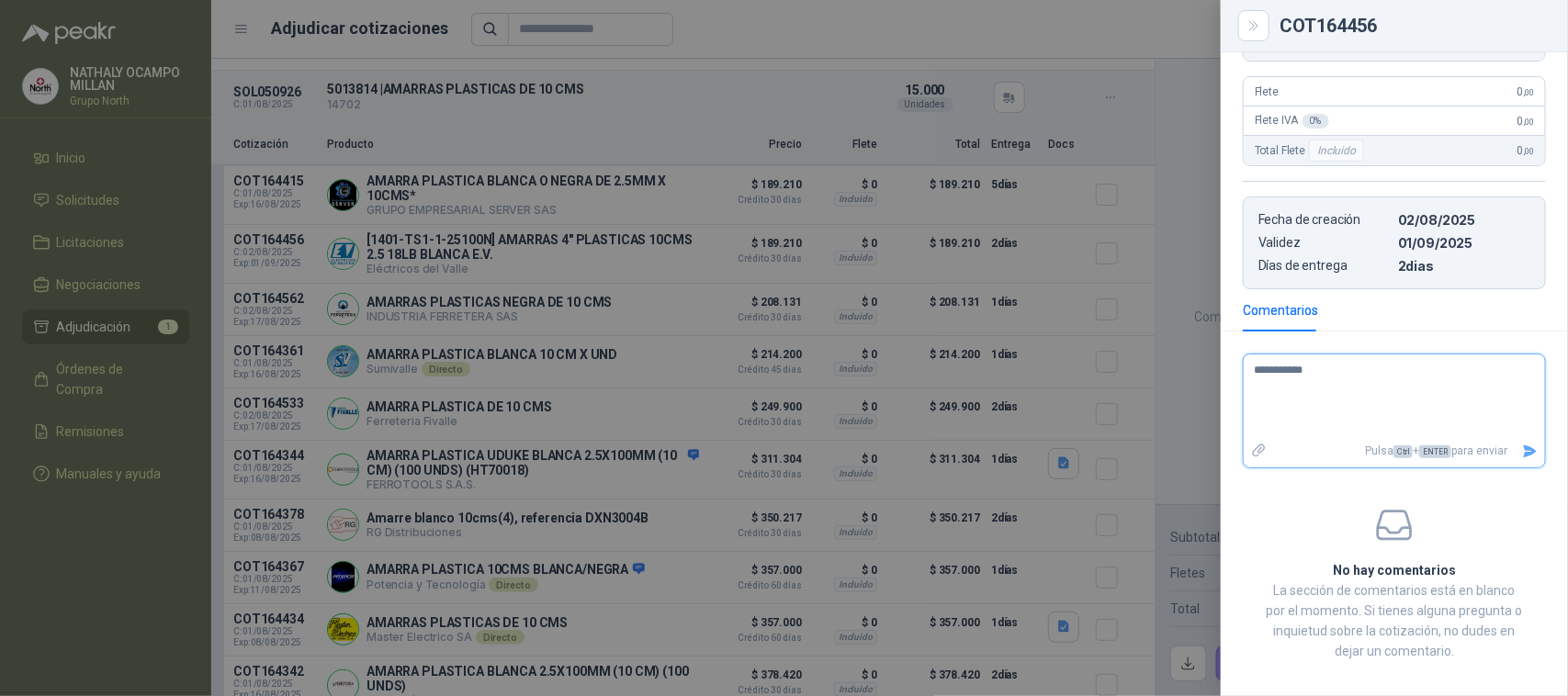 type on "**********" 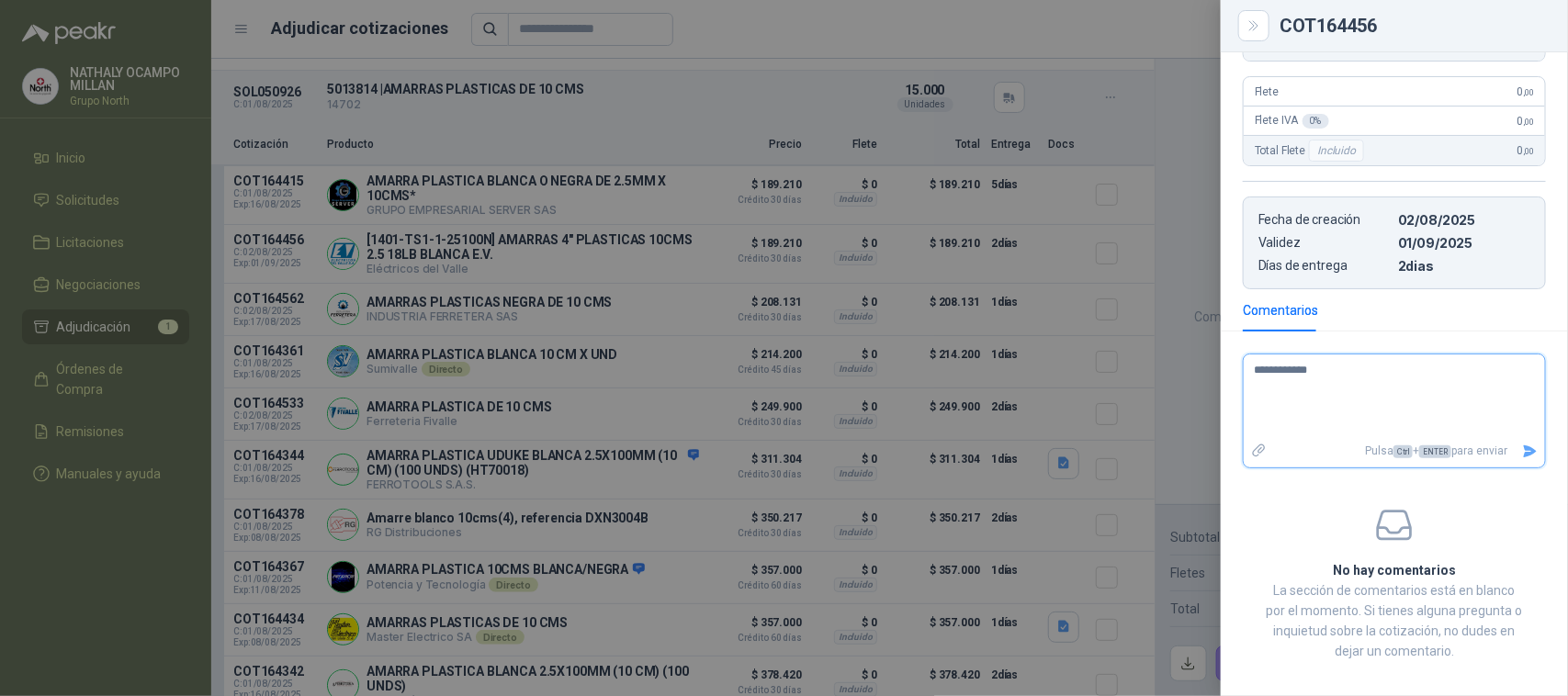 type 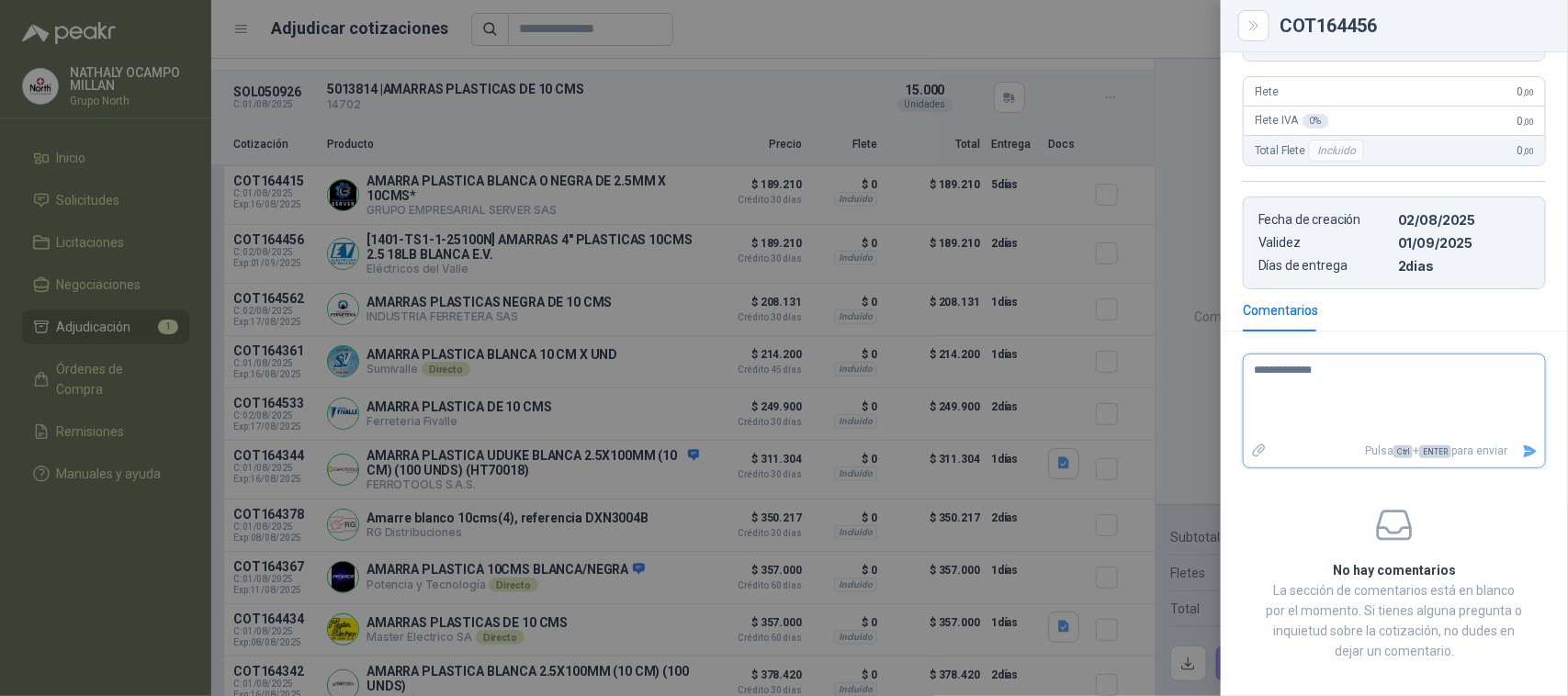 type 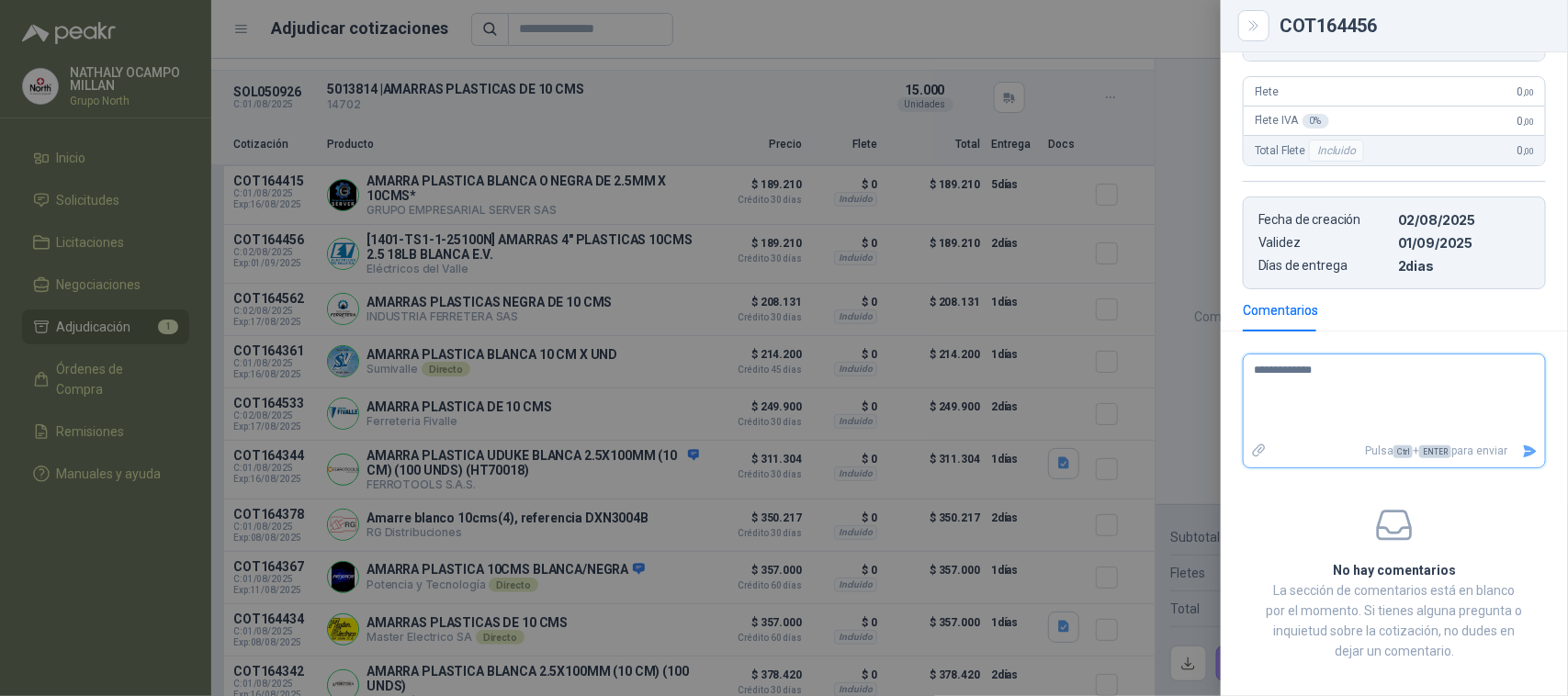 type on "**********" 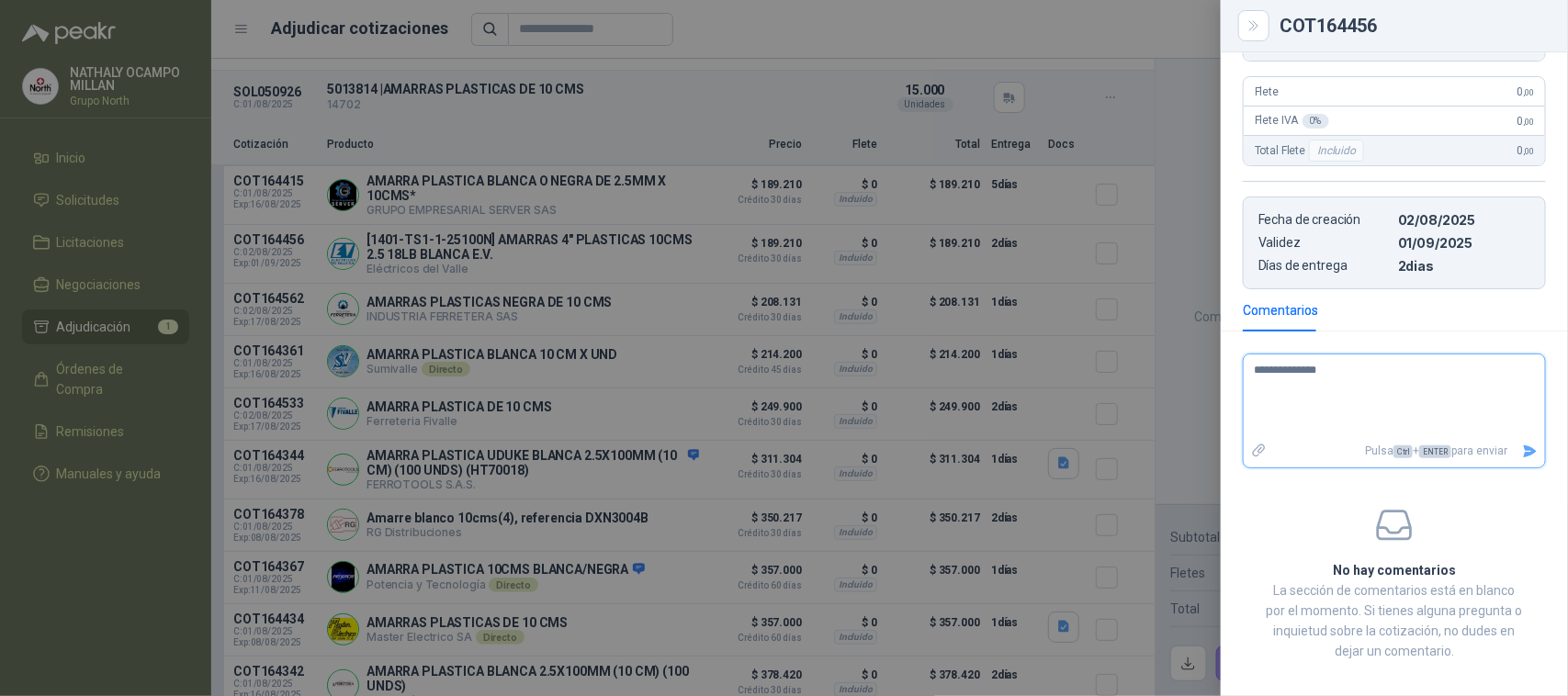 type 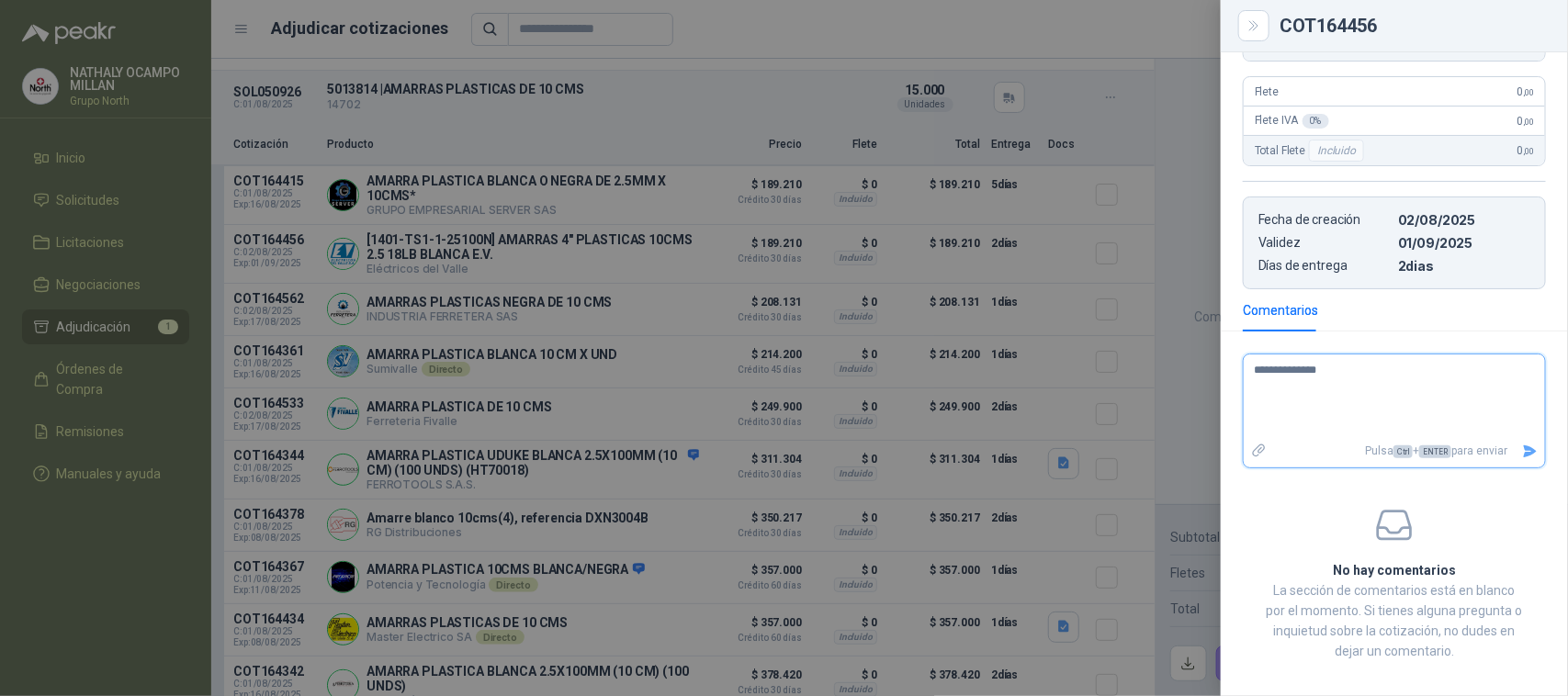 type on "**********" 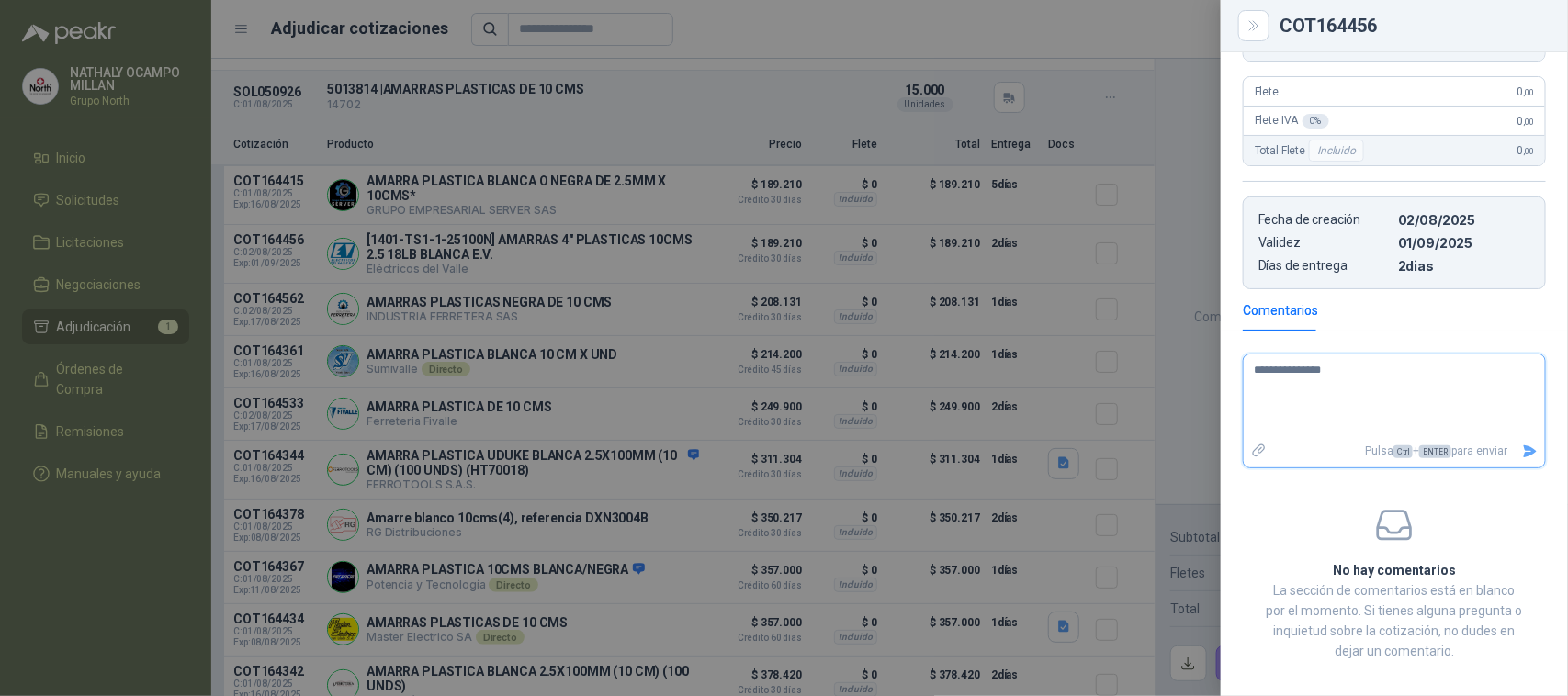 type 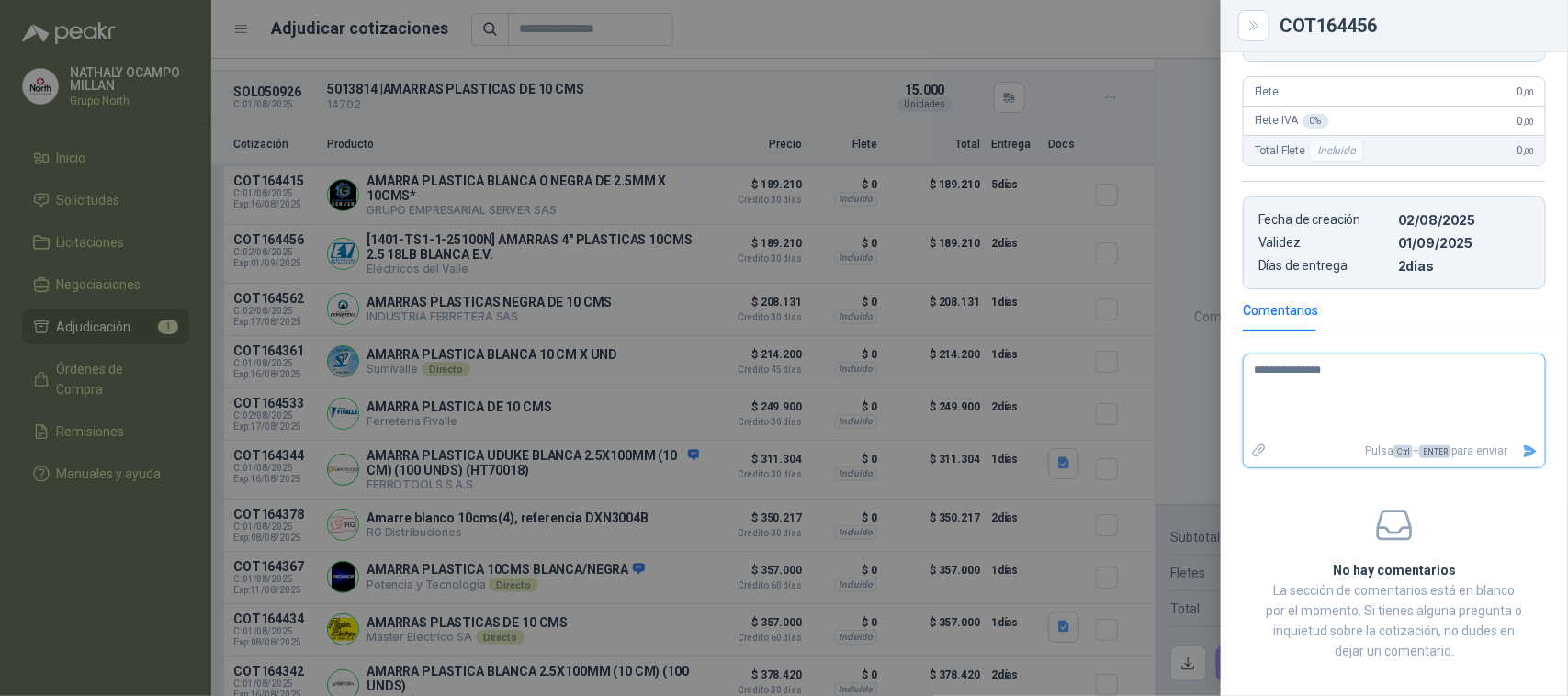 type on "**********" 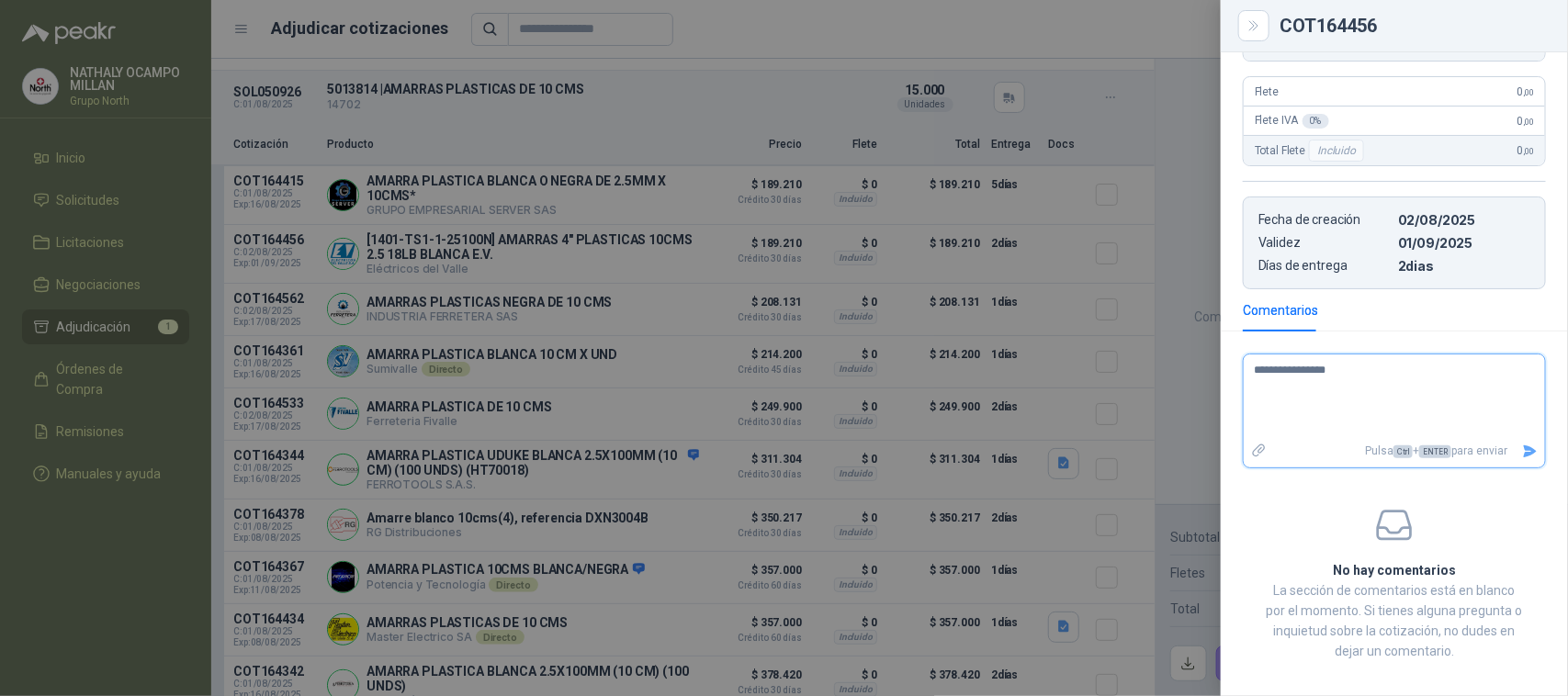 type 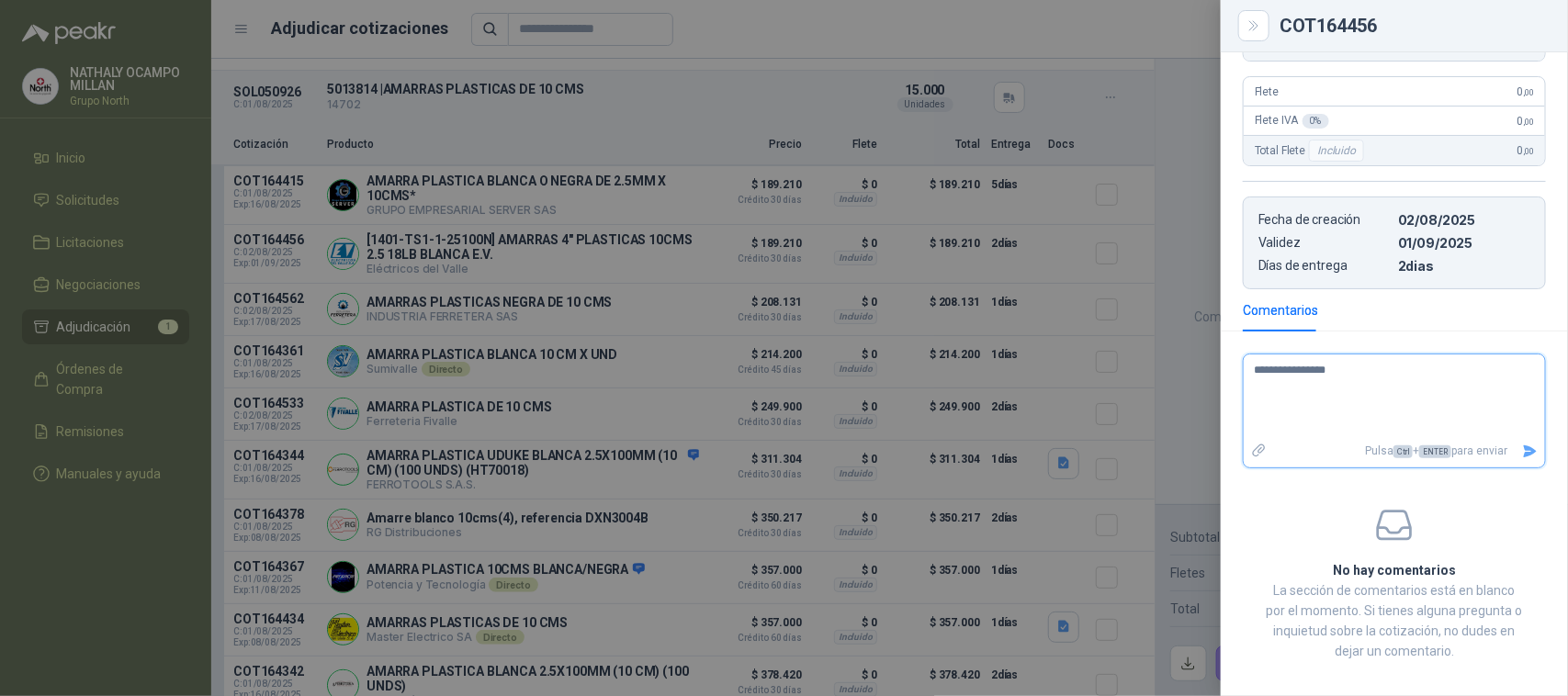 type on "**********" 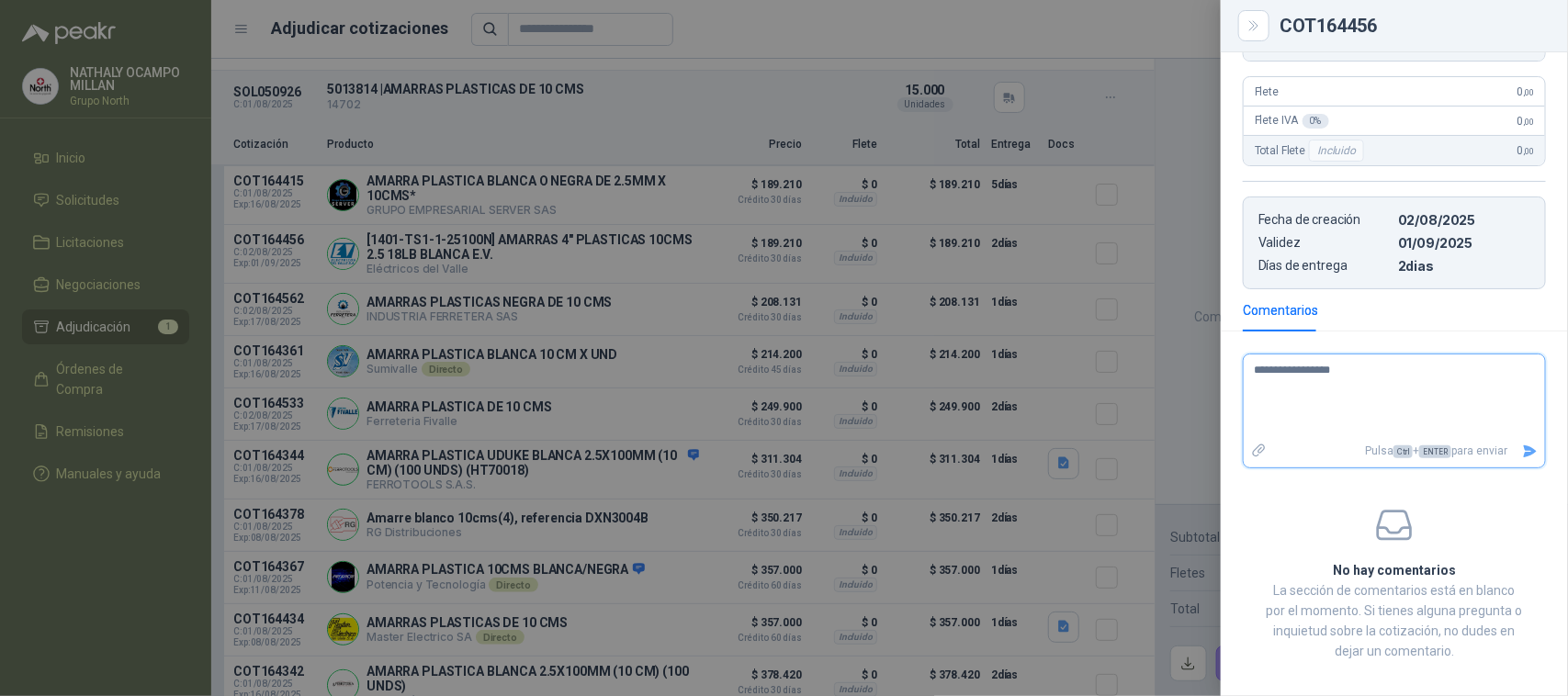 type 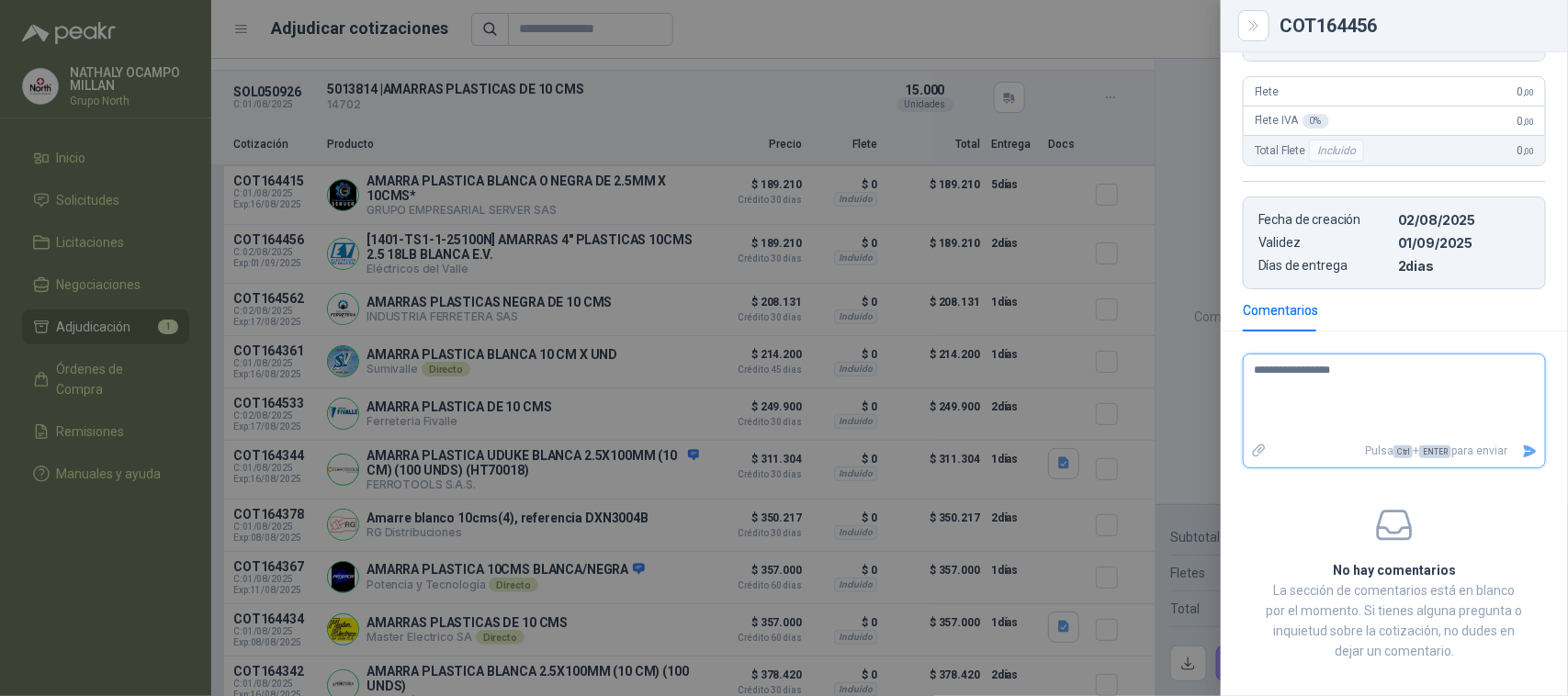 type on "**********" 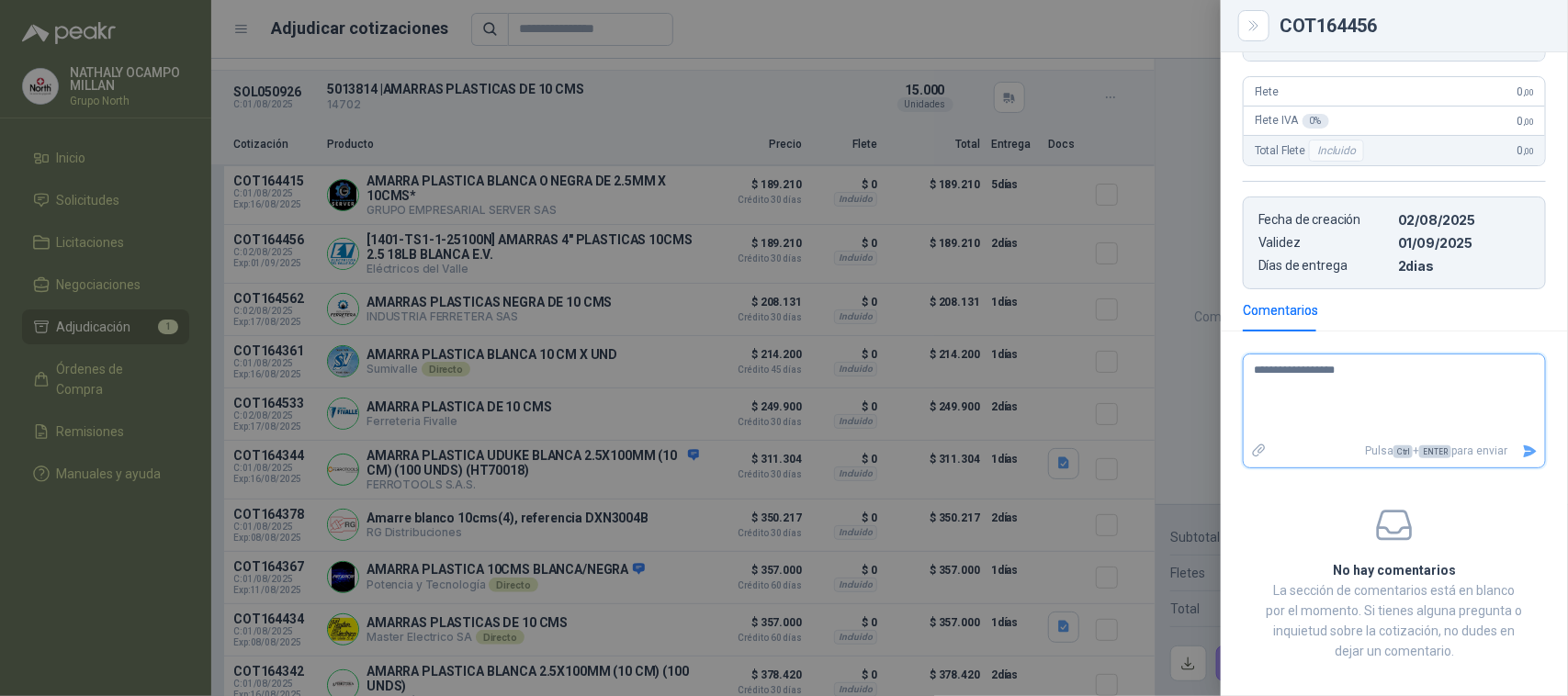 type 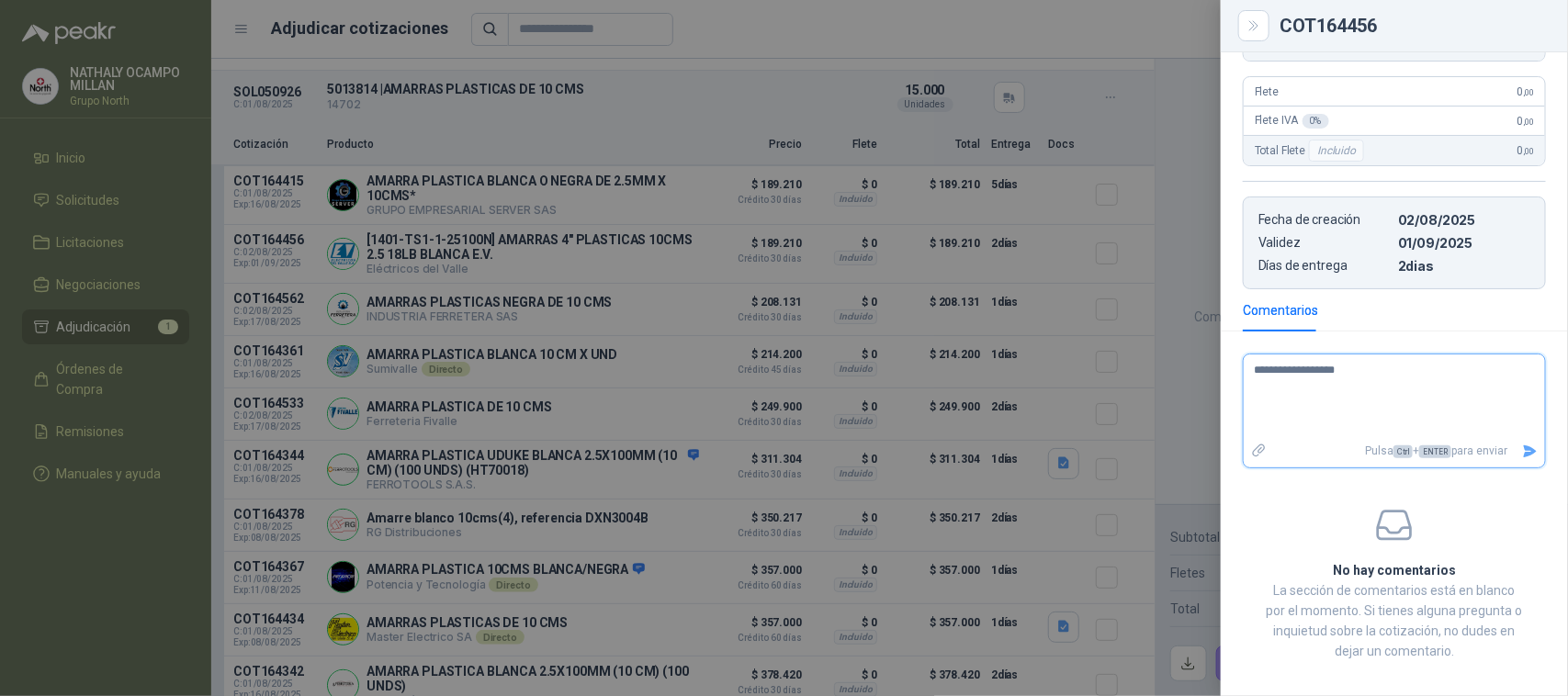 type on "**********" 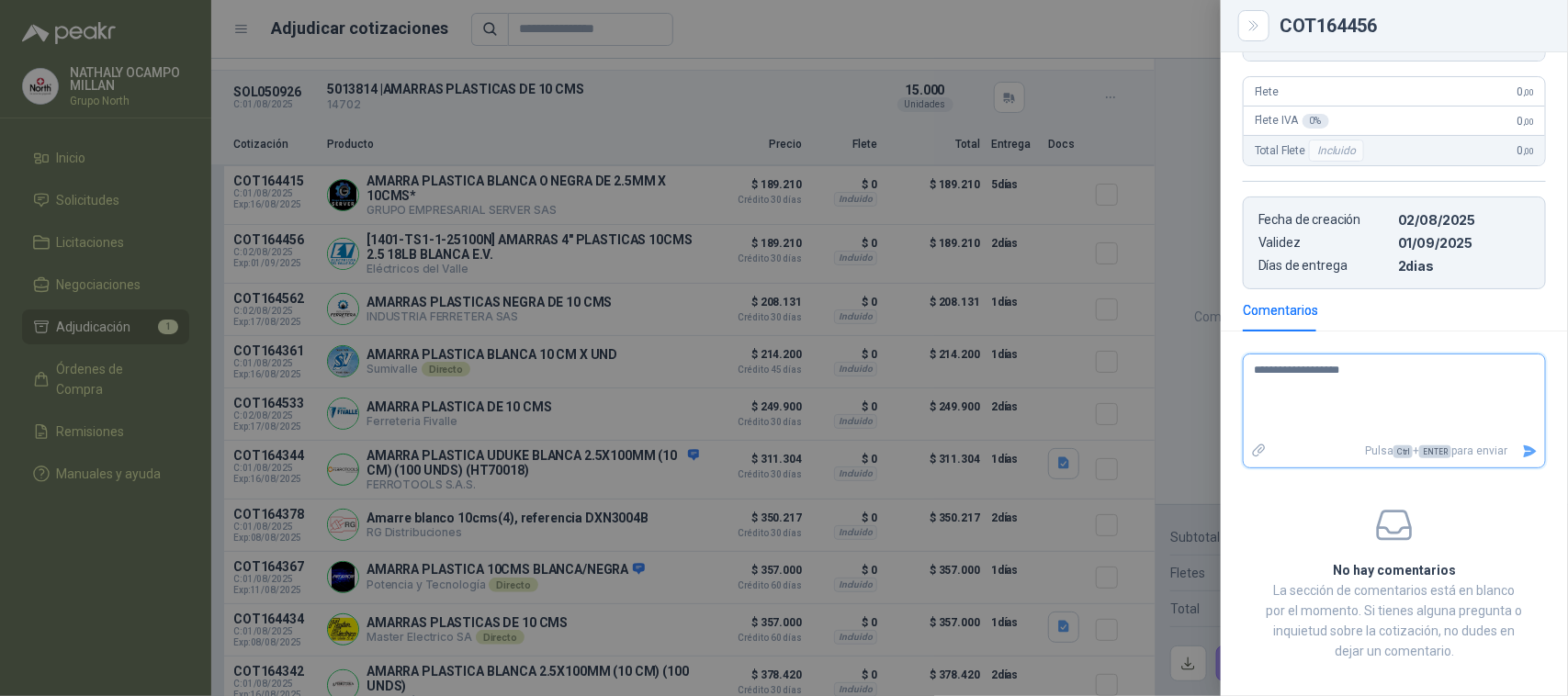 type 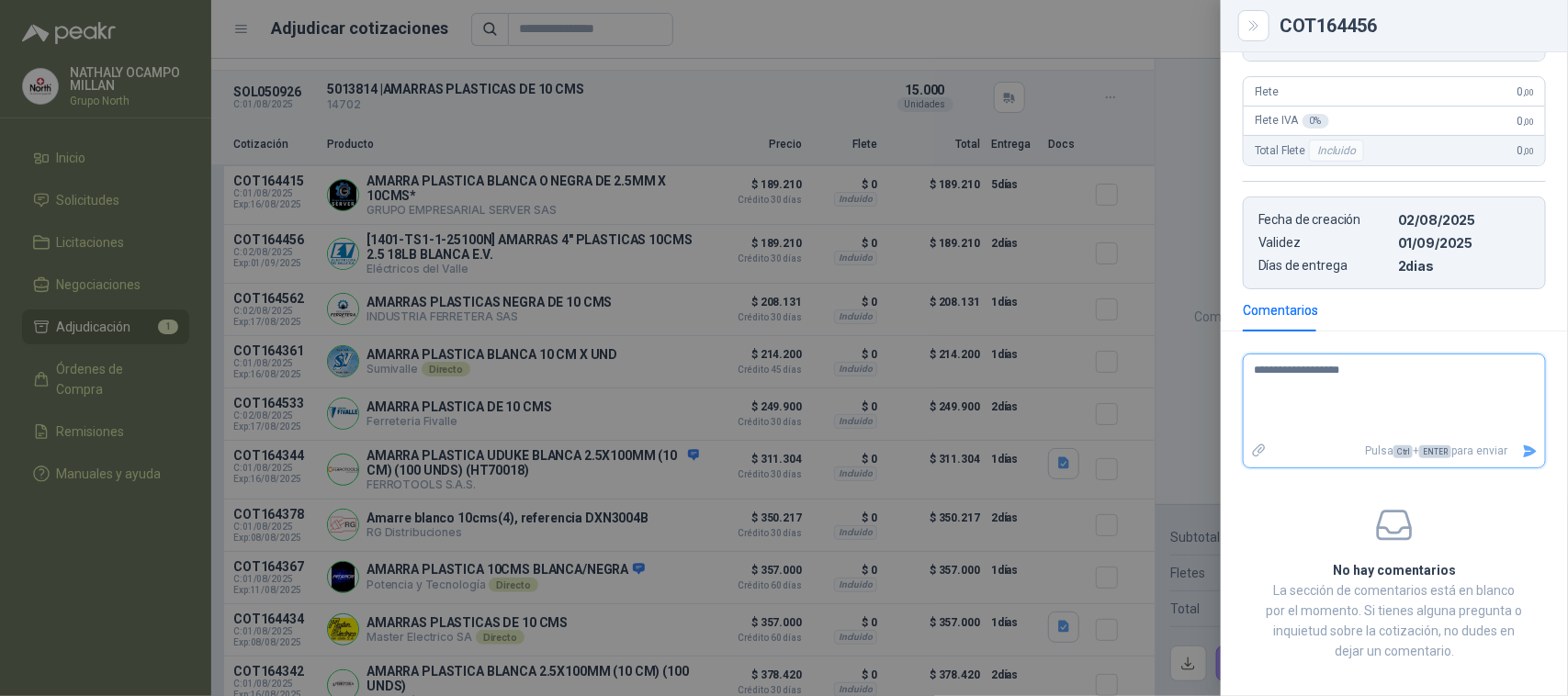 type on "**********" 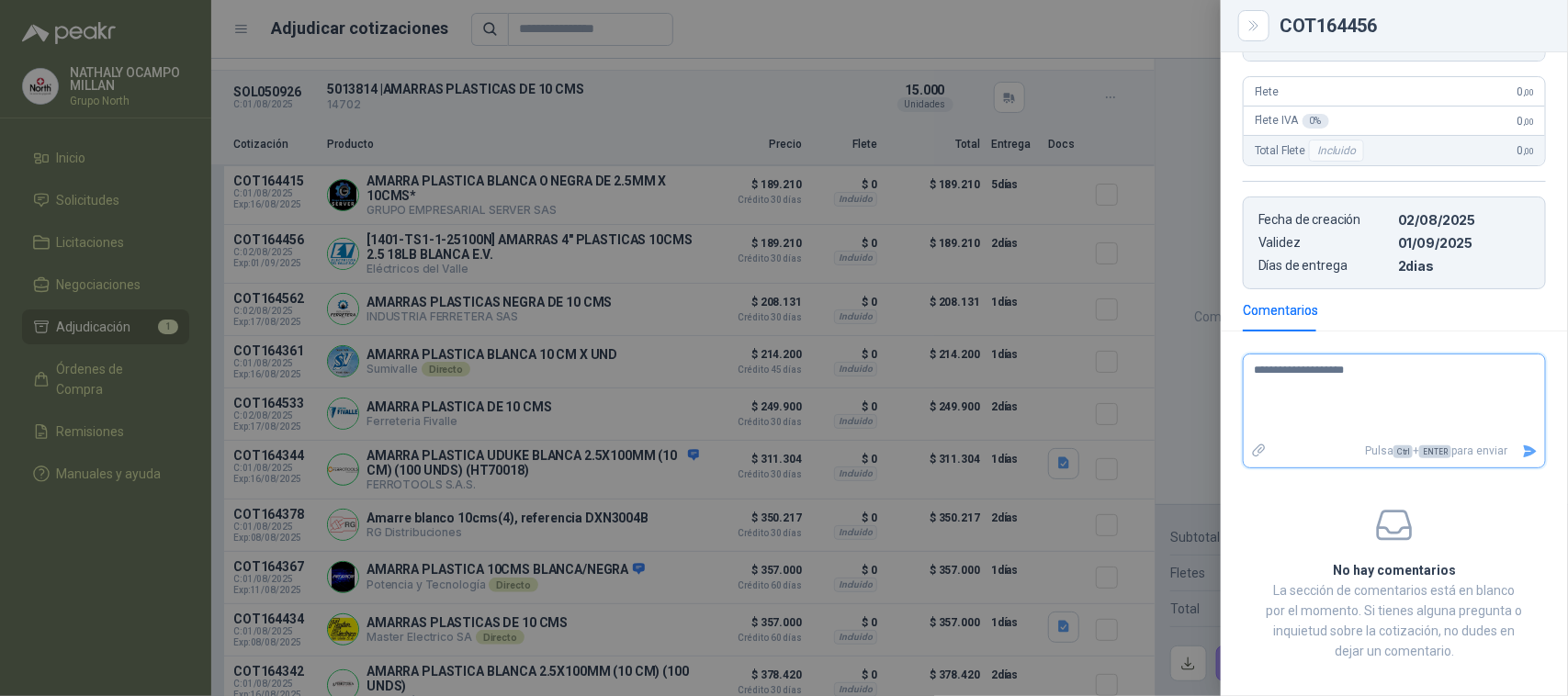 type 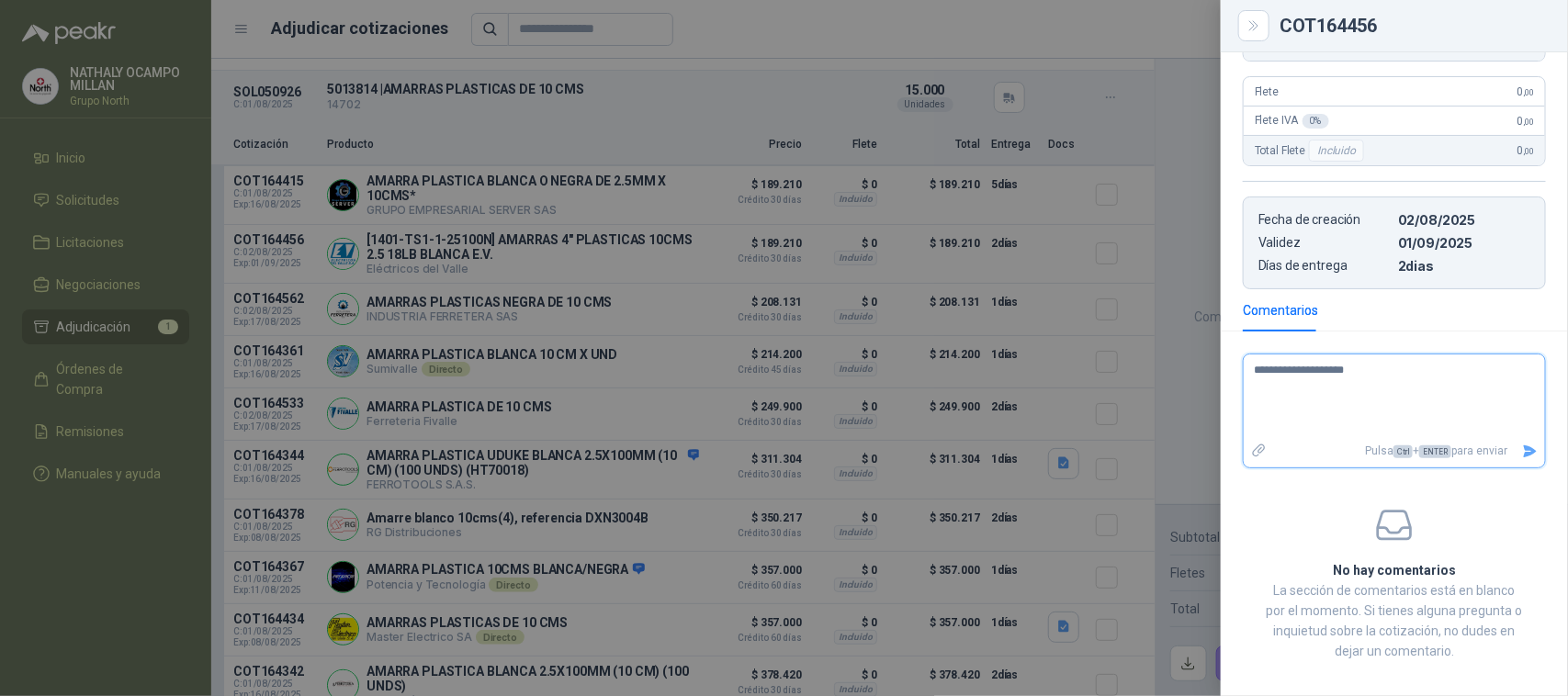 type on "**********" 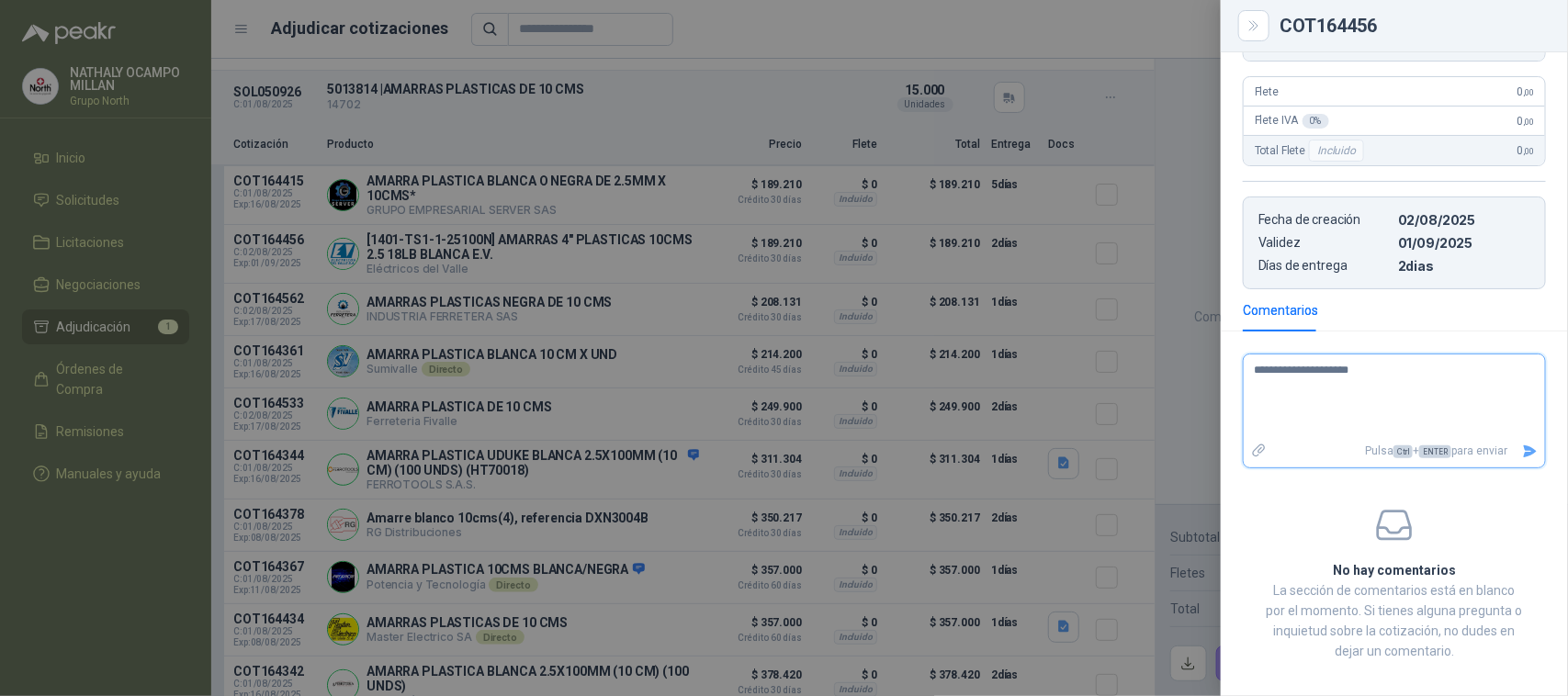 type 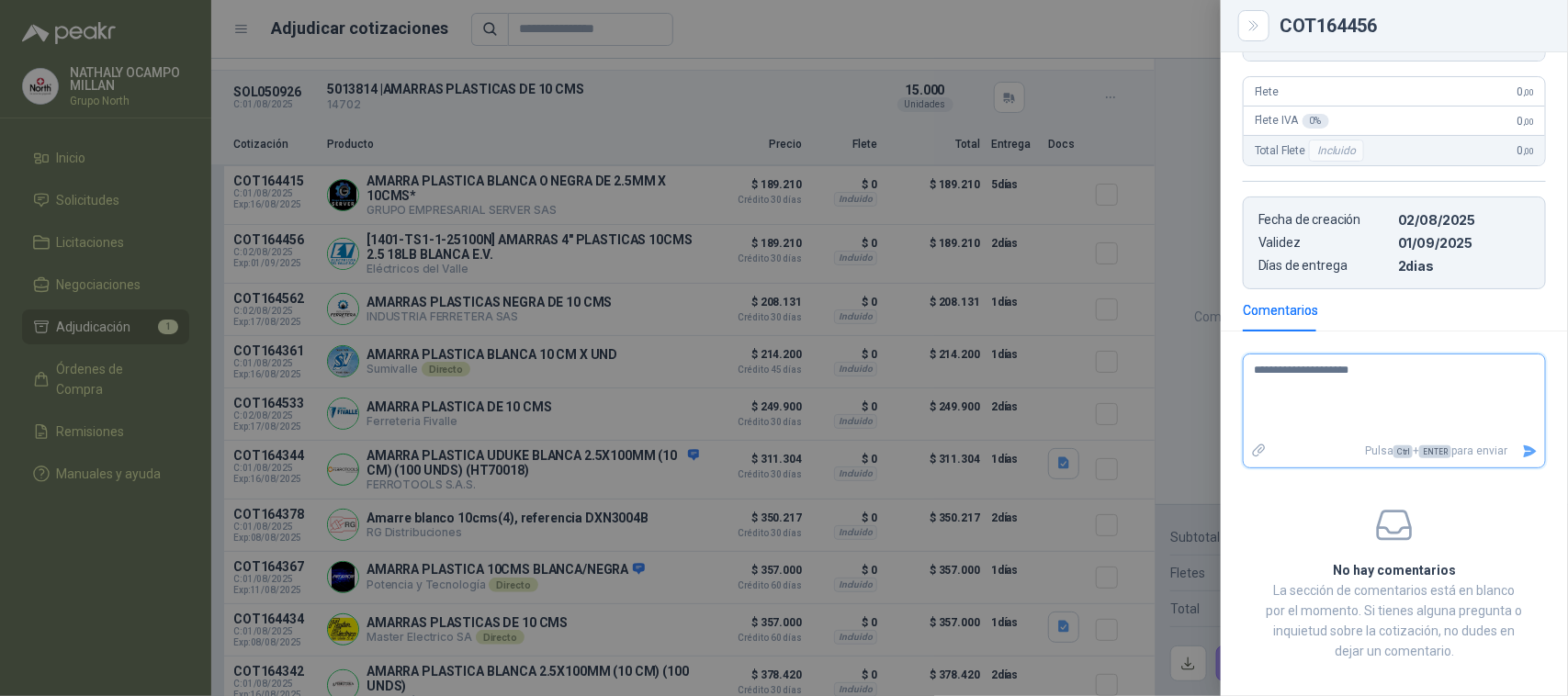 type on "**********" 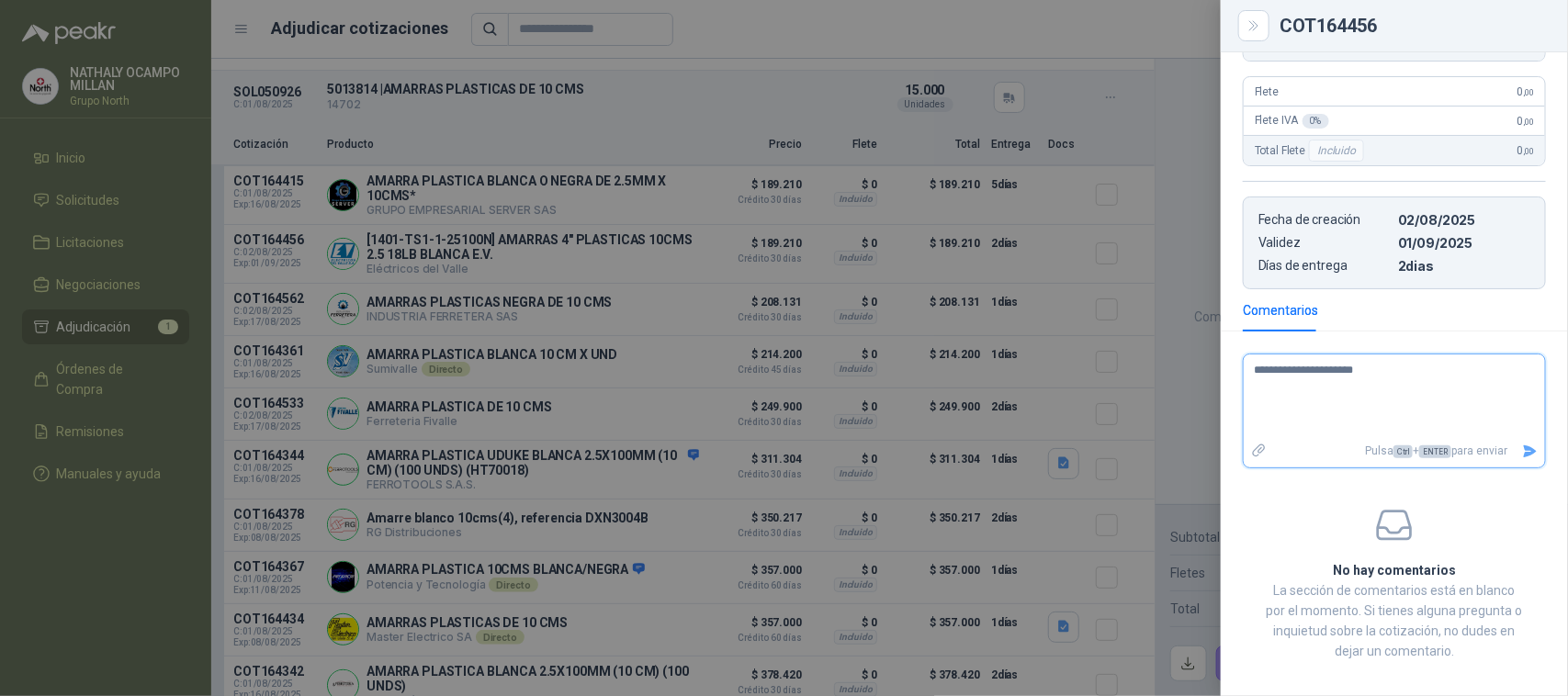 type 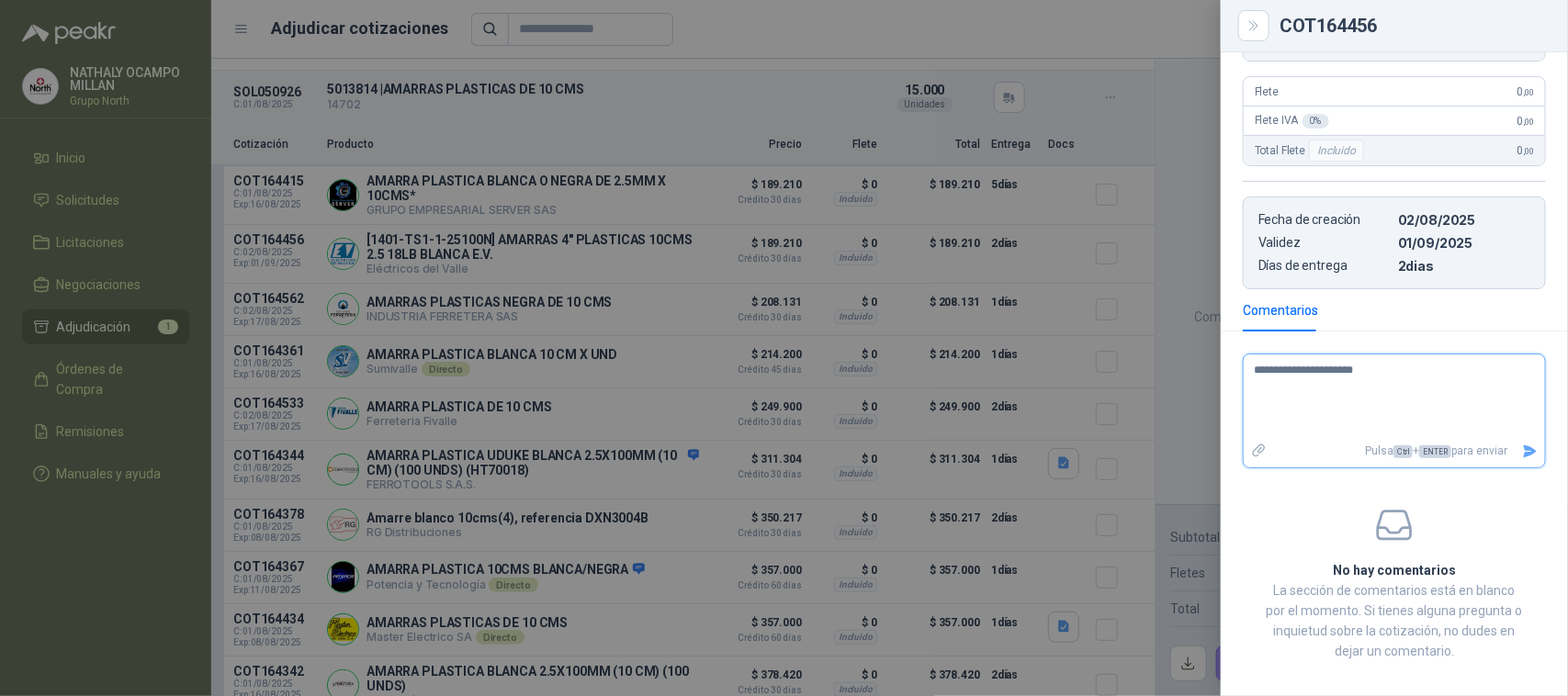 type on "**********" 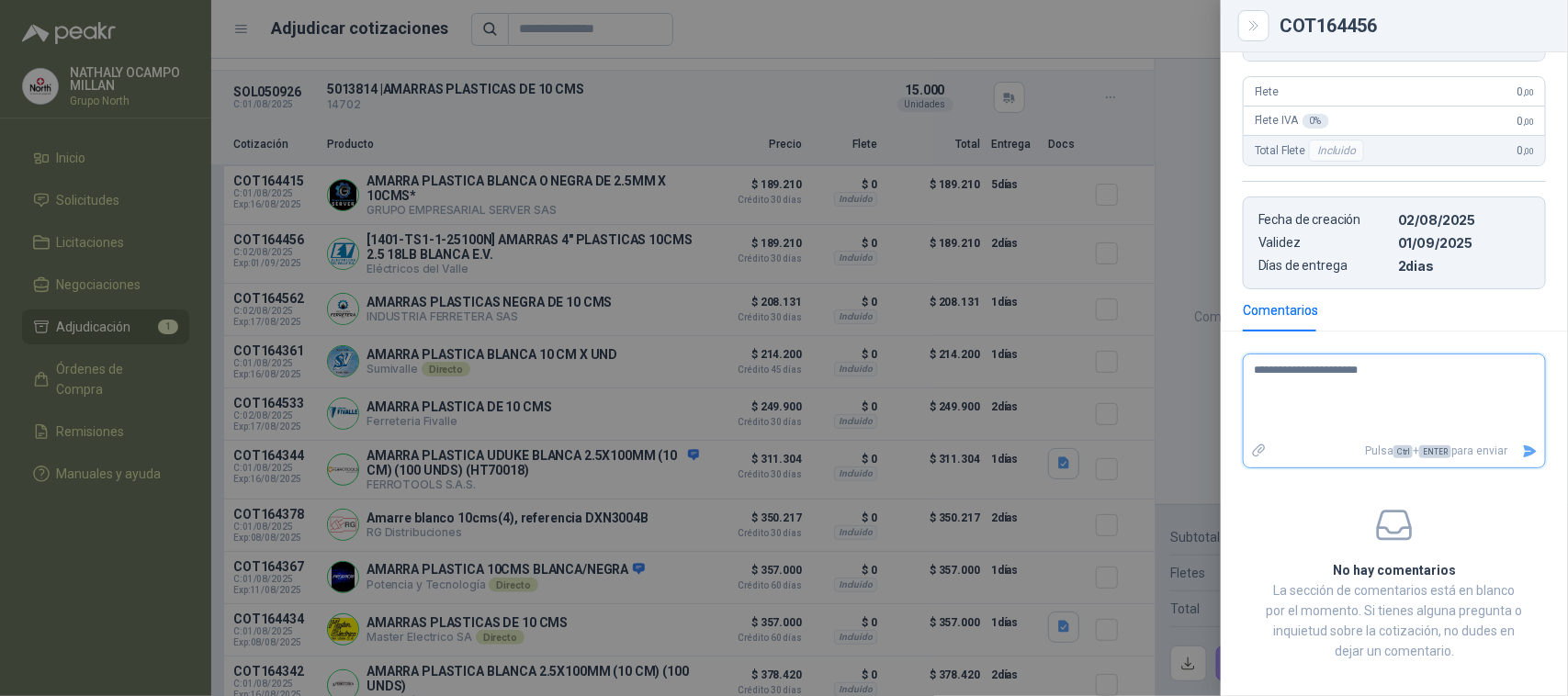 type 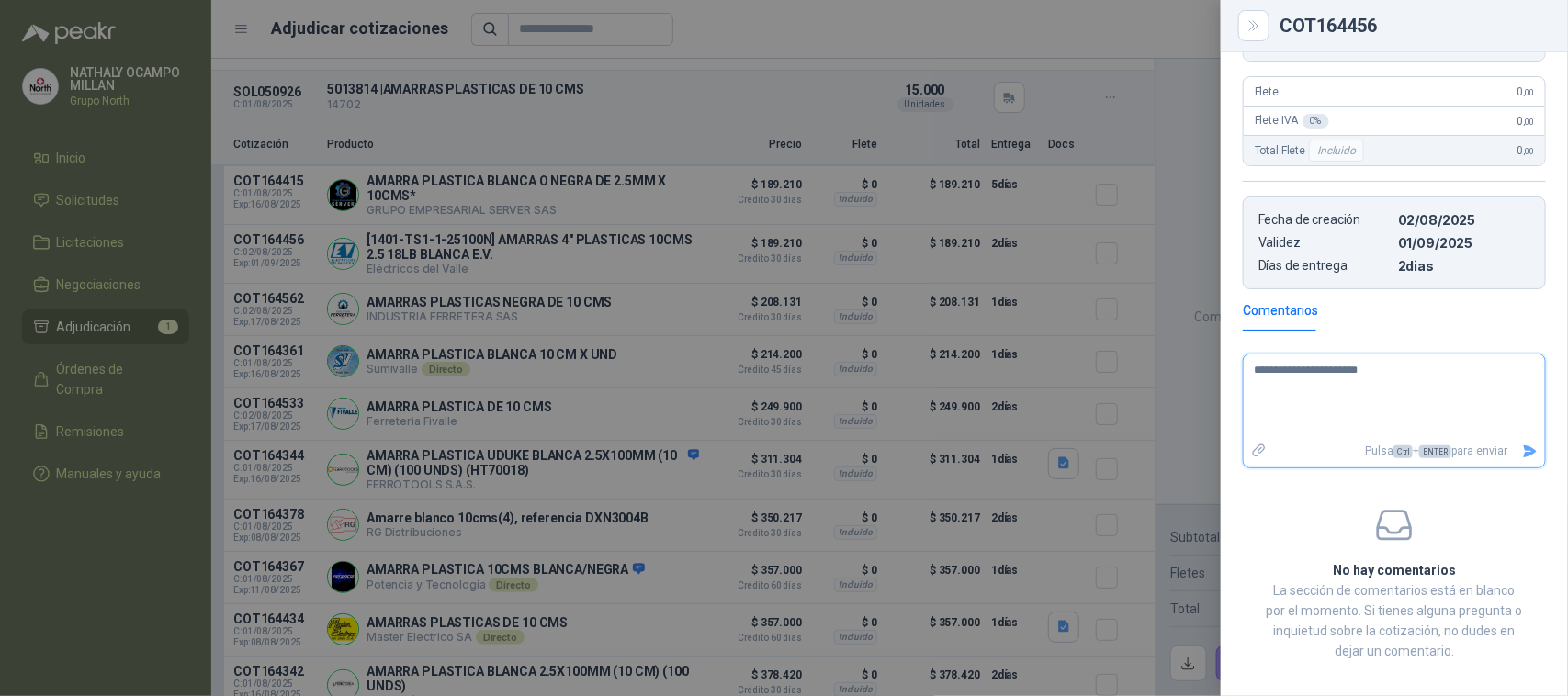 type on "**********" 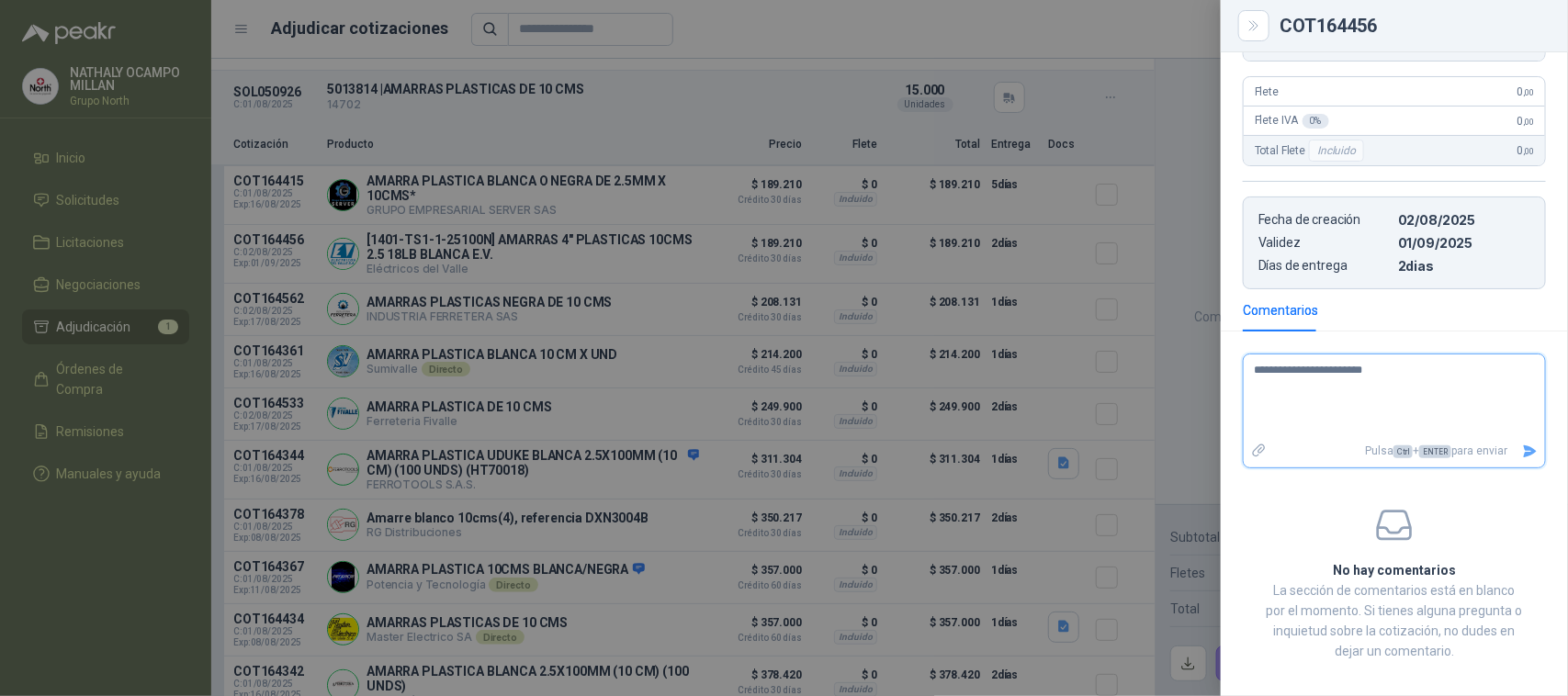 type 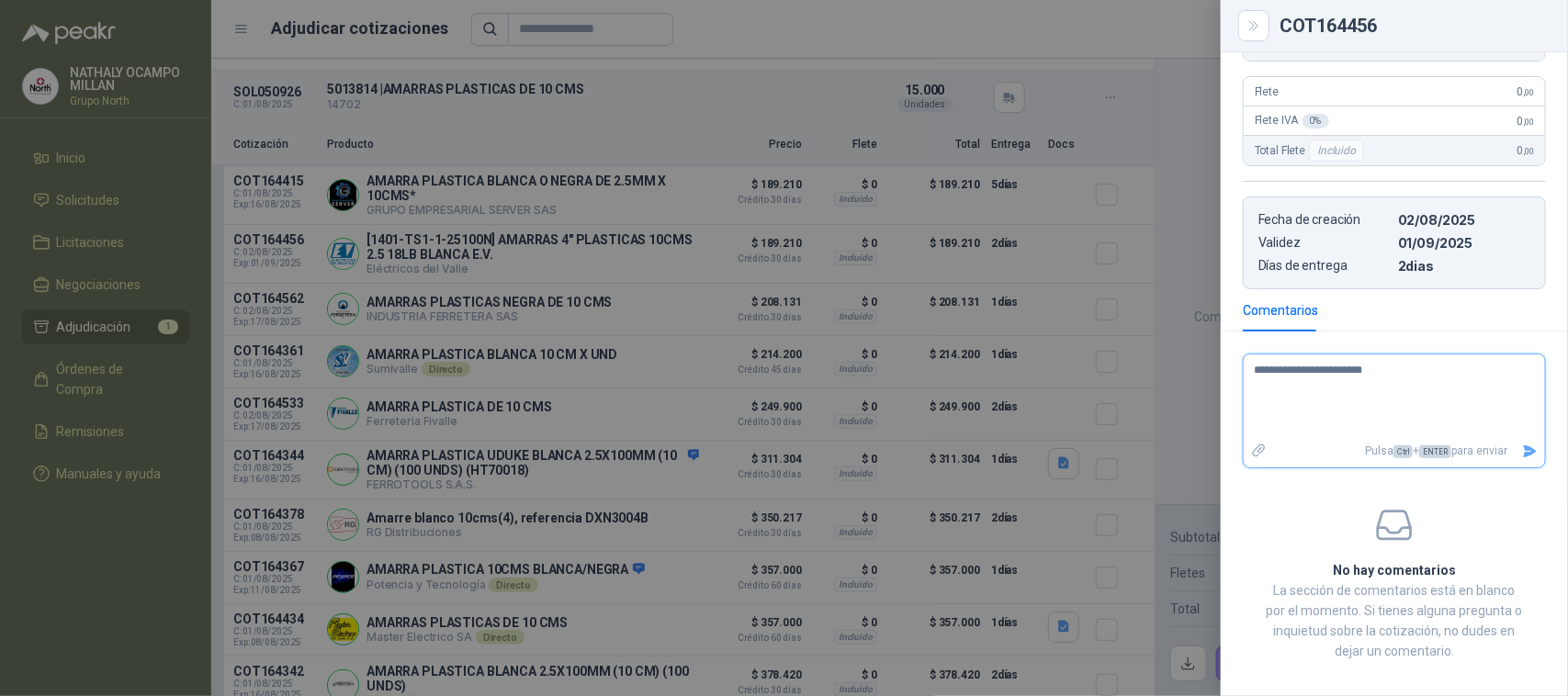 type on "**********" 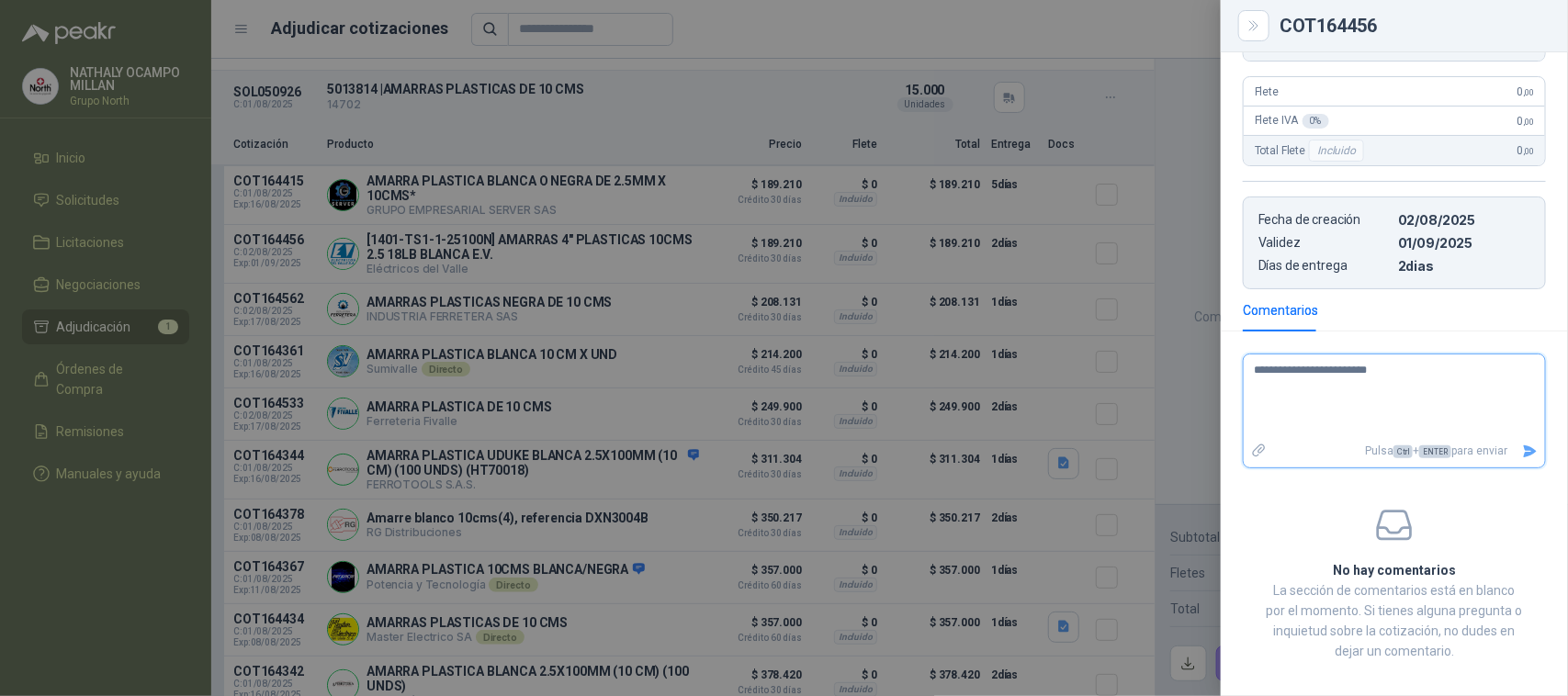 type 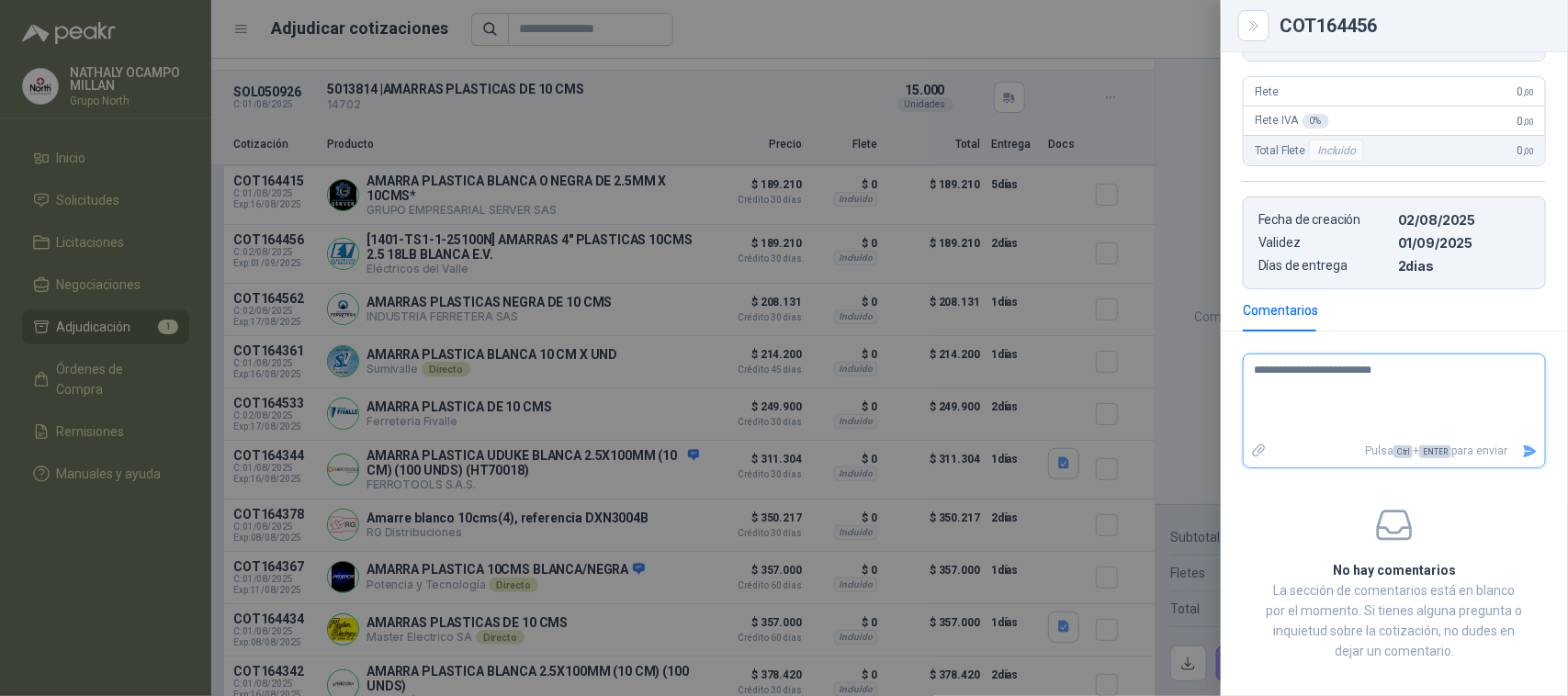 type 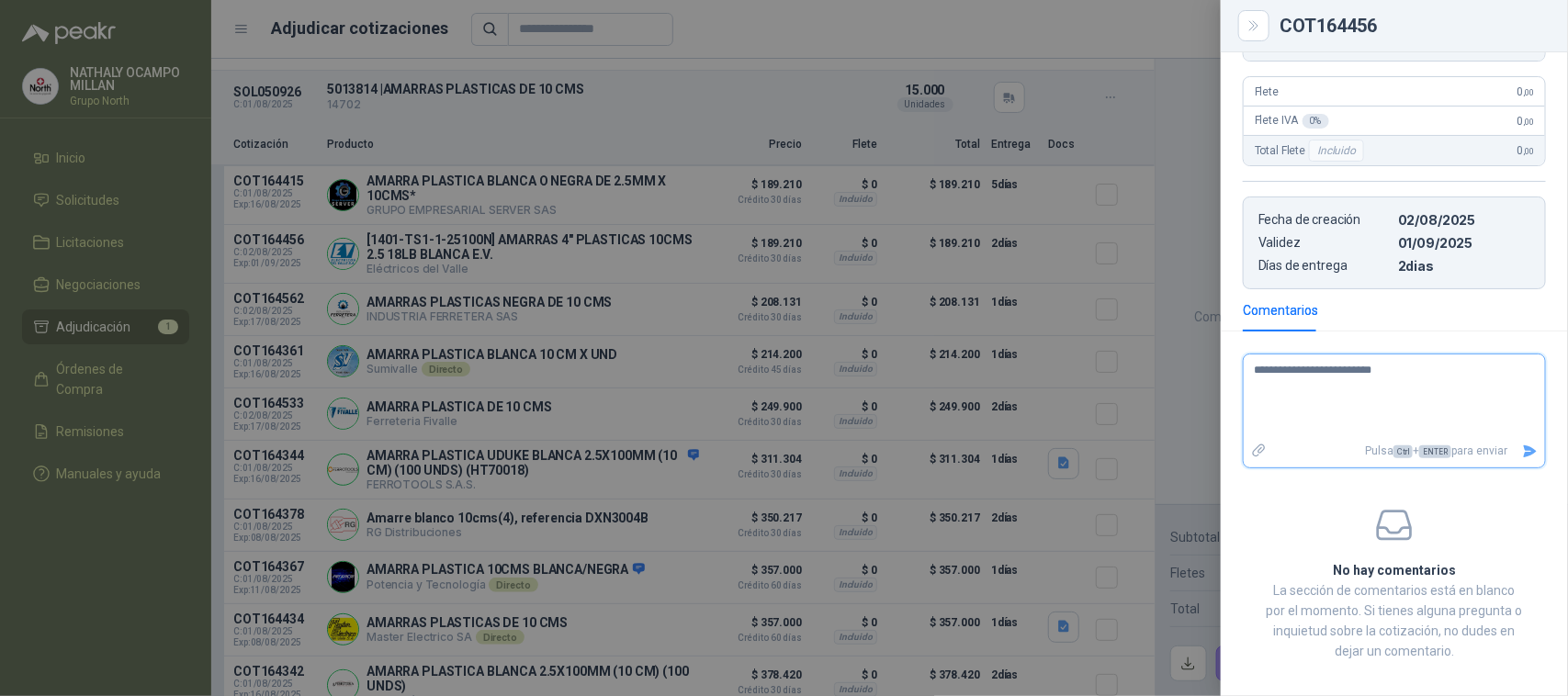 type on "**********" 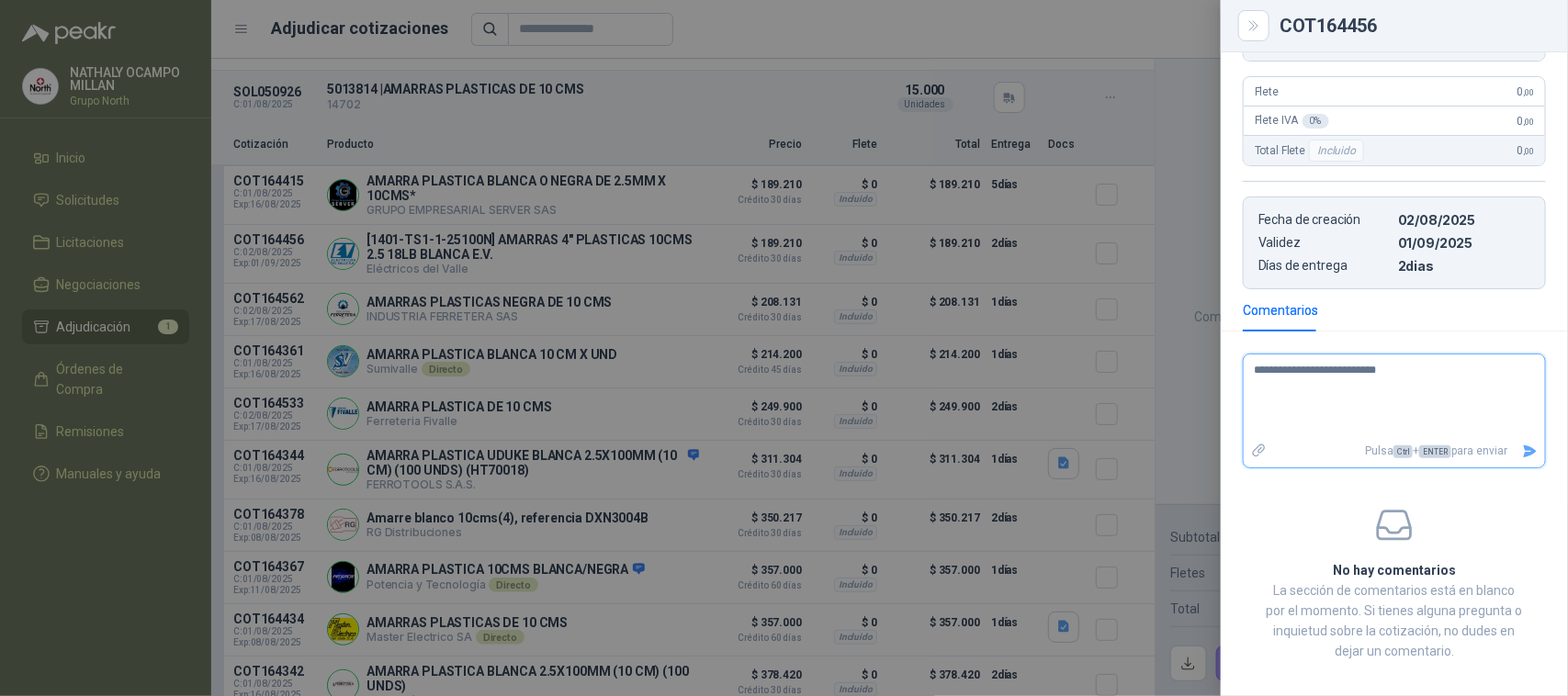 type 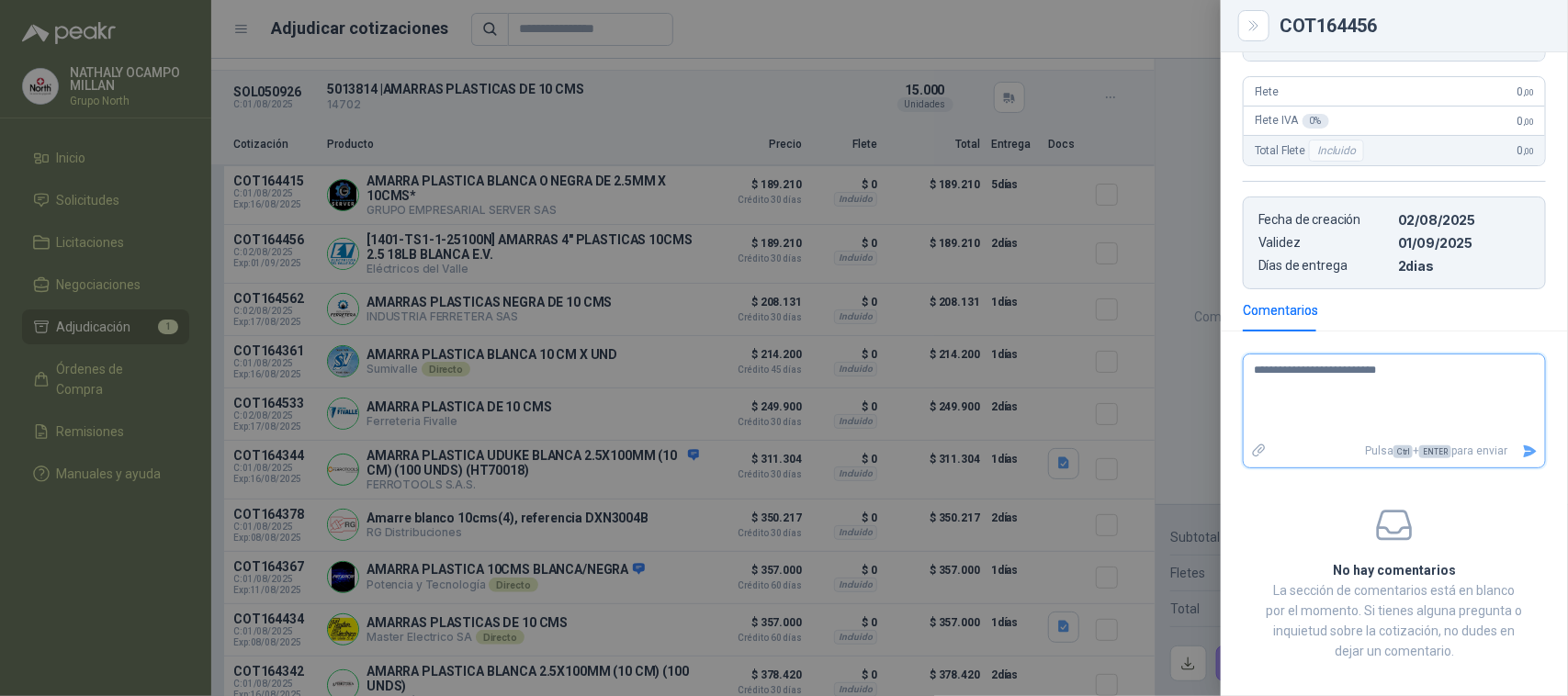 type on "**********" 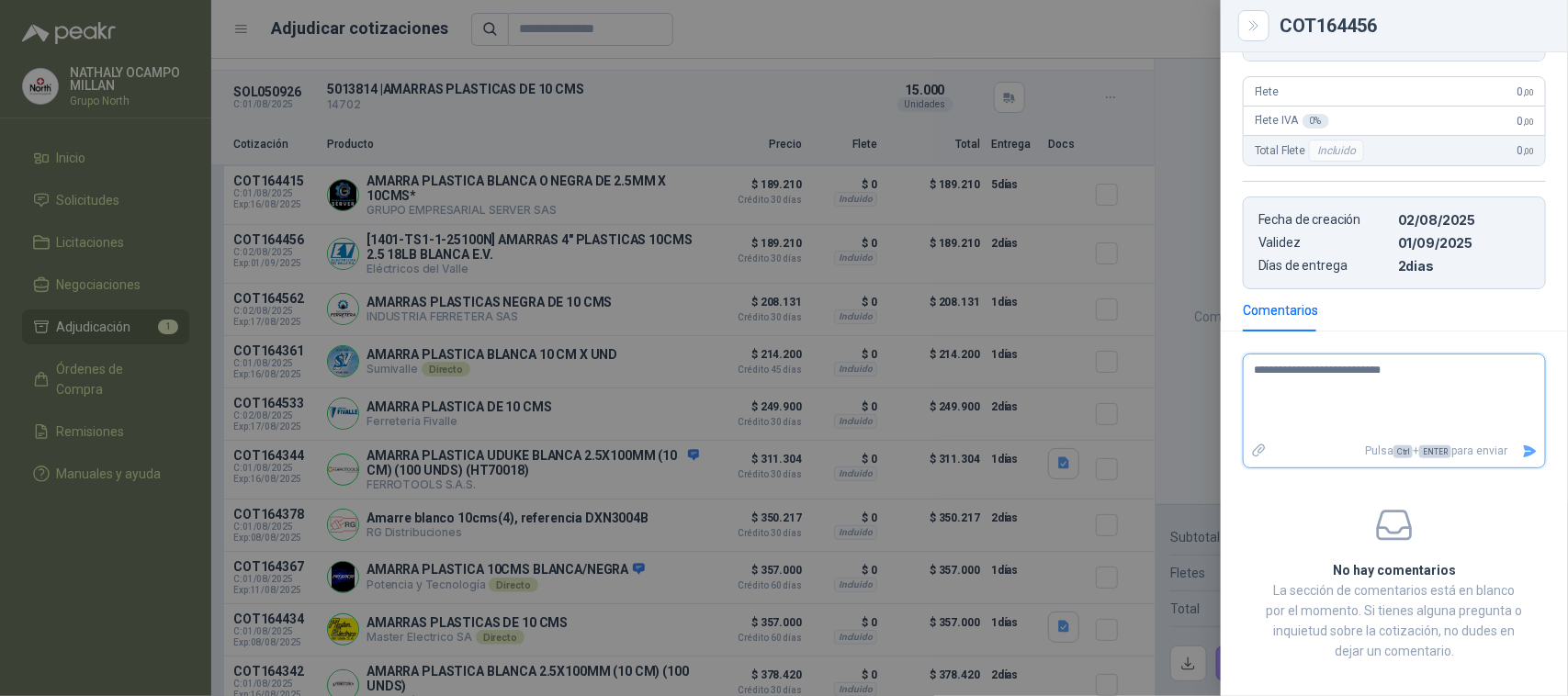 type 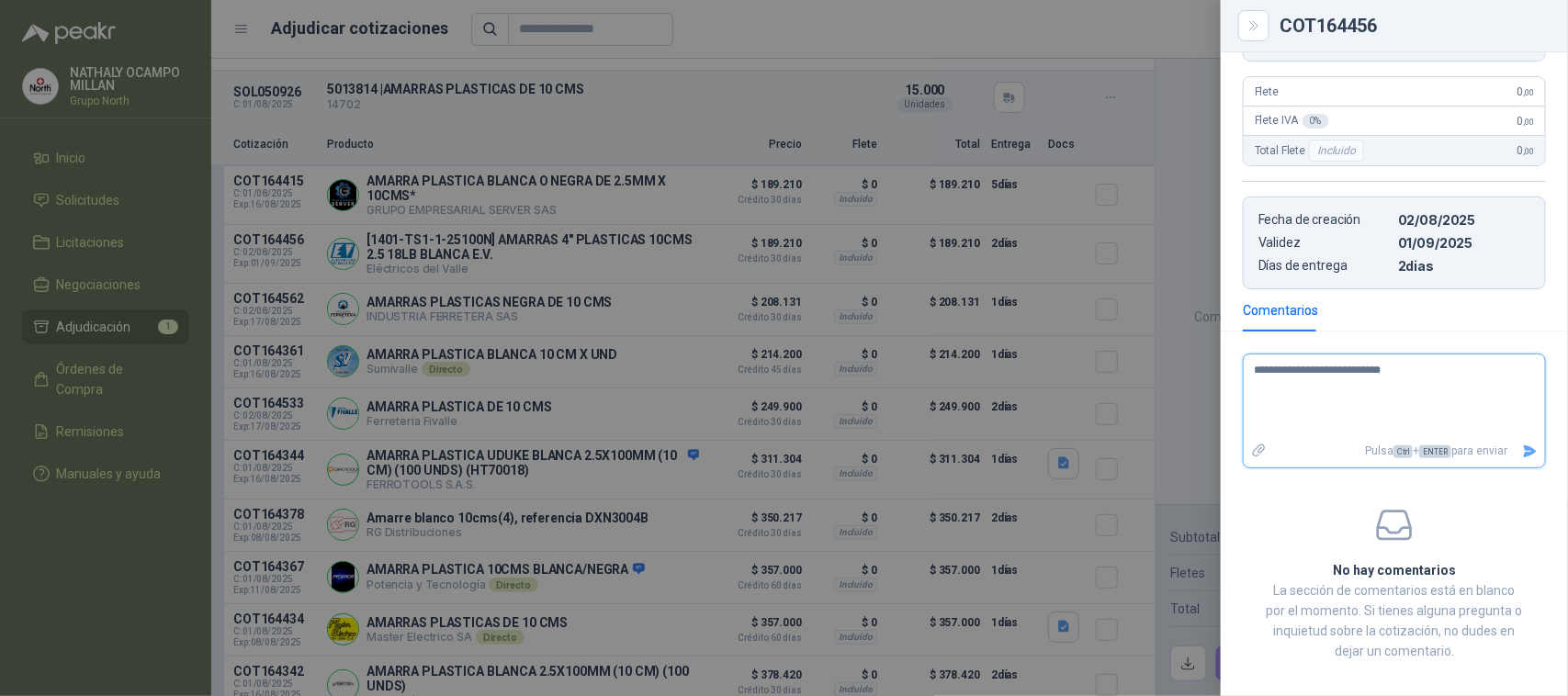 type on "**********" 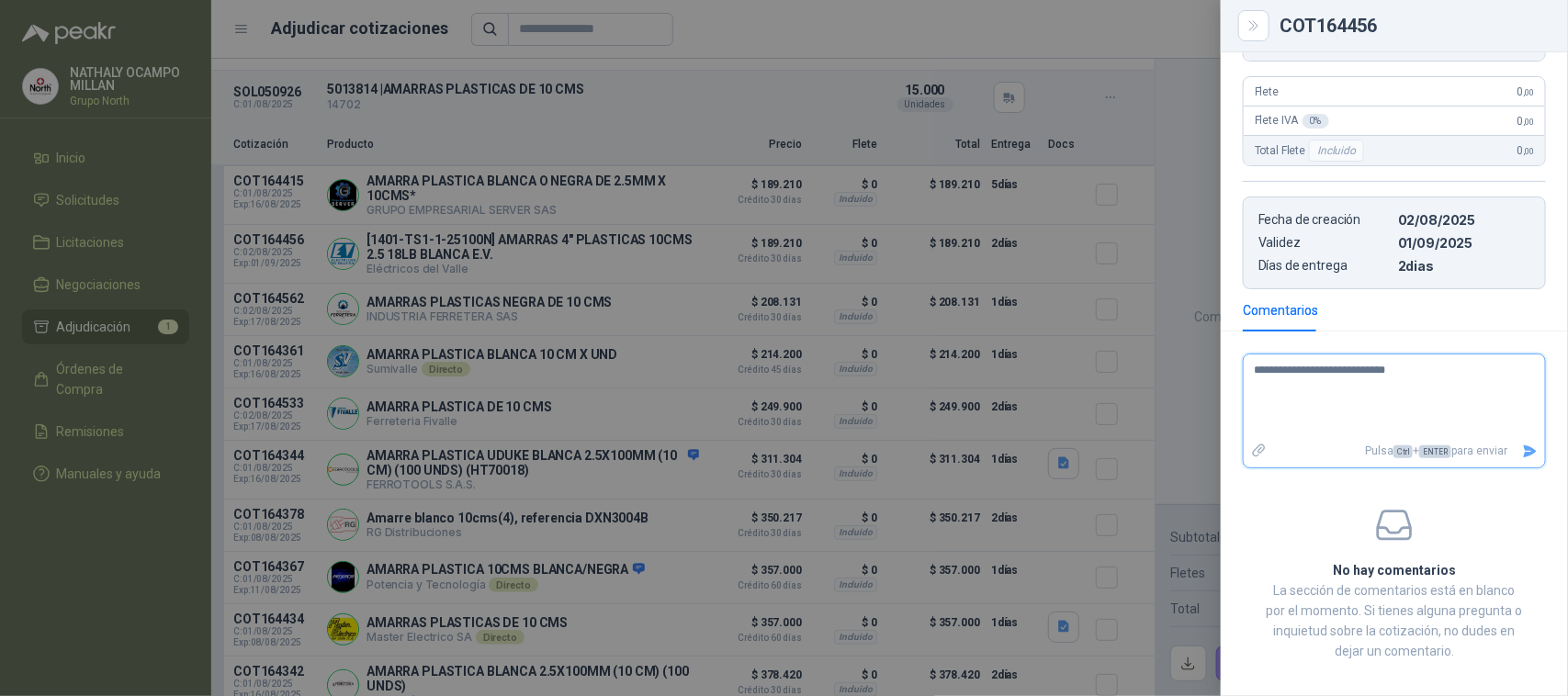 type 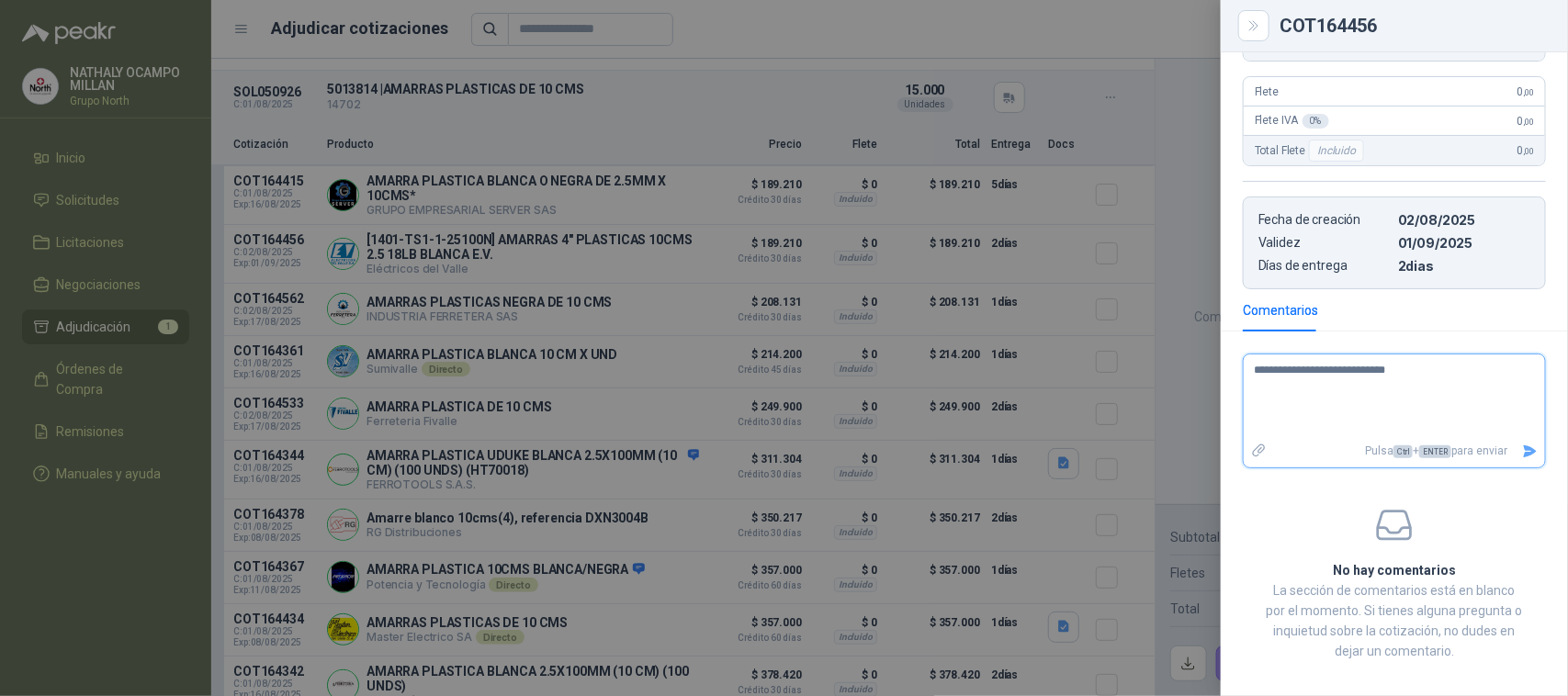 type on "**********" 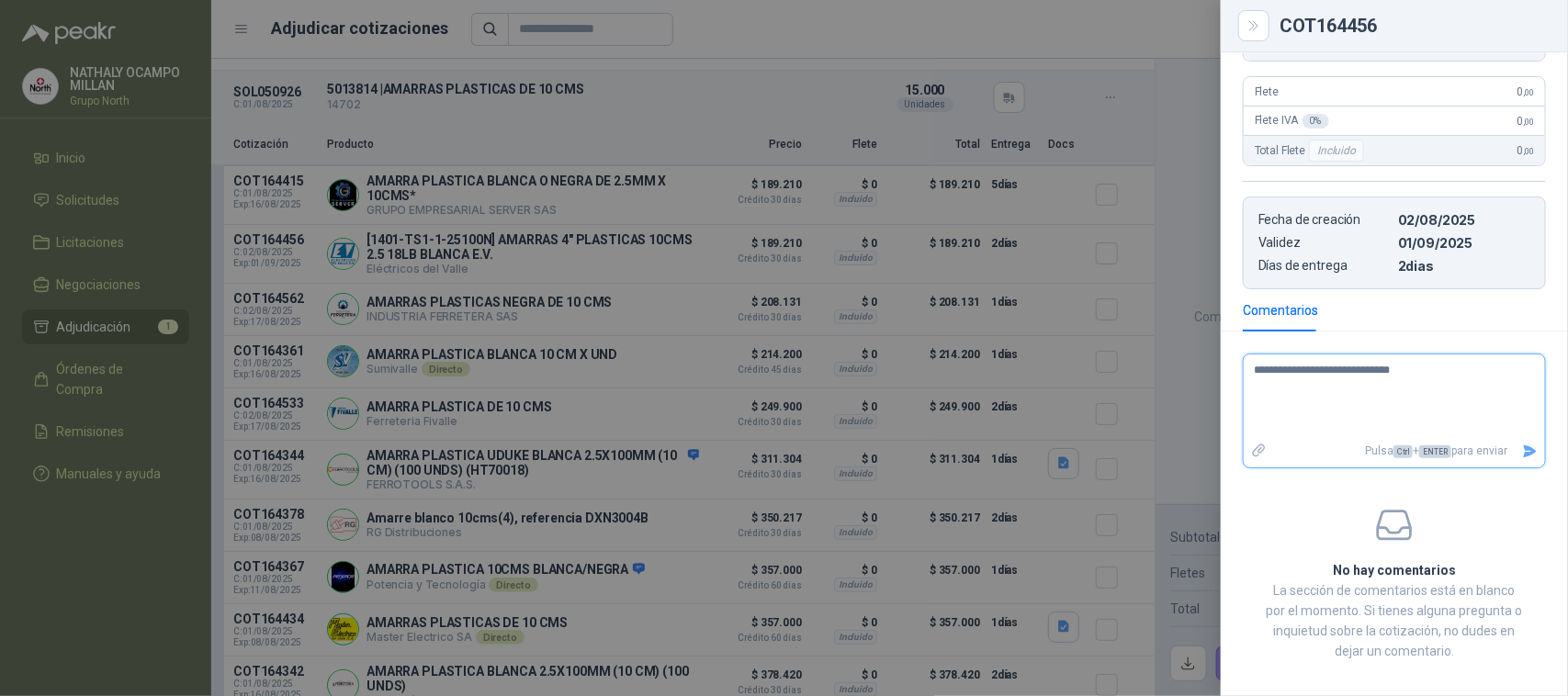 type 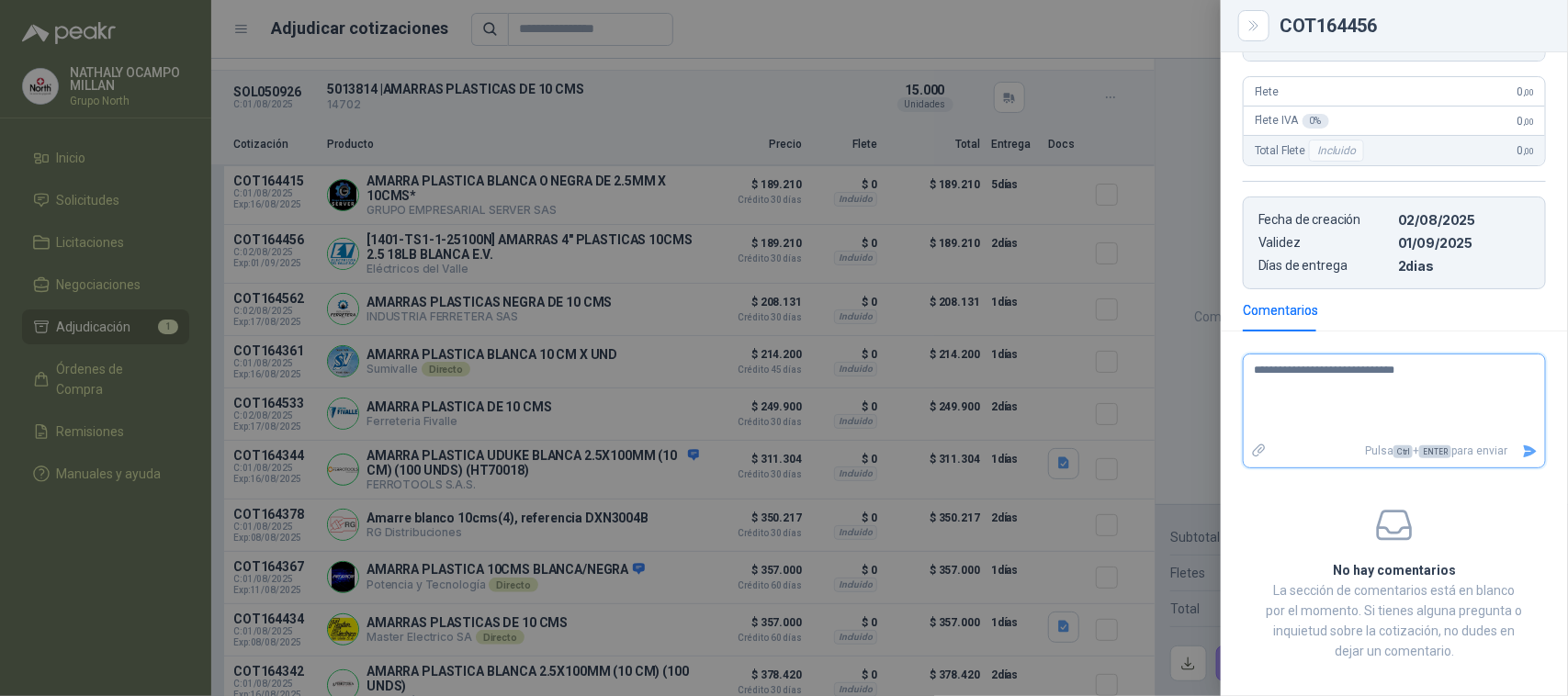 type 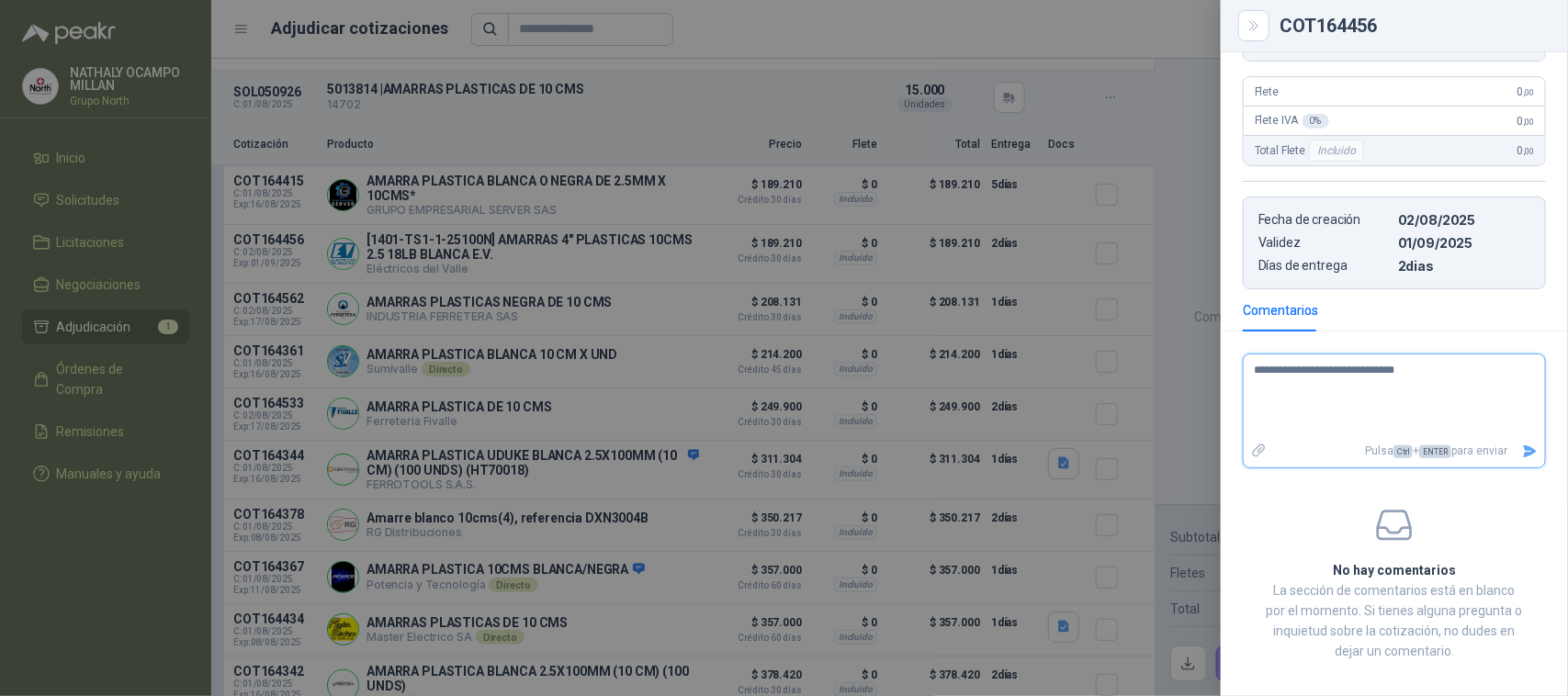 type on "**********" 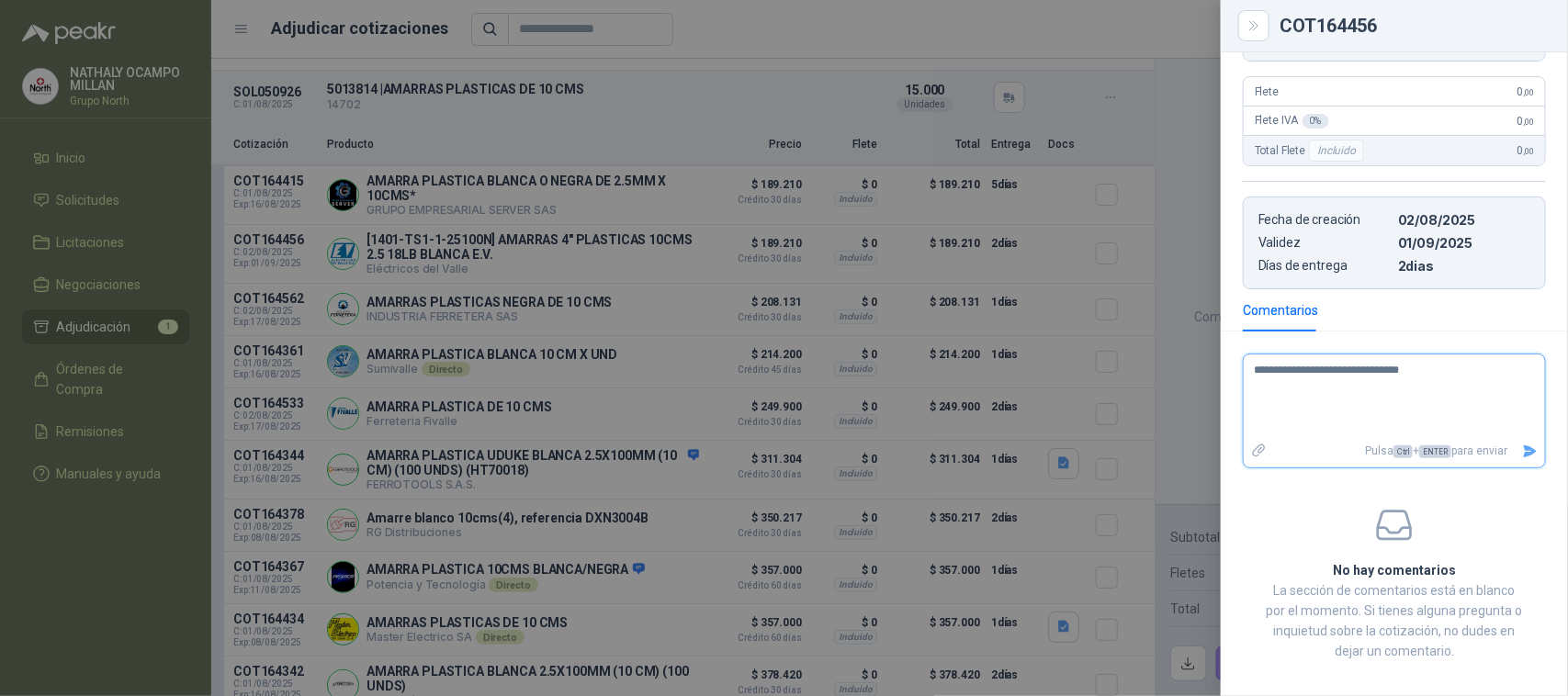 type 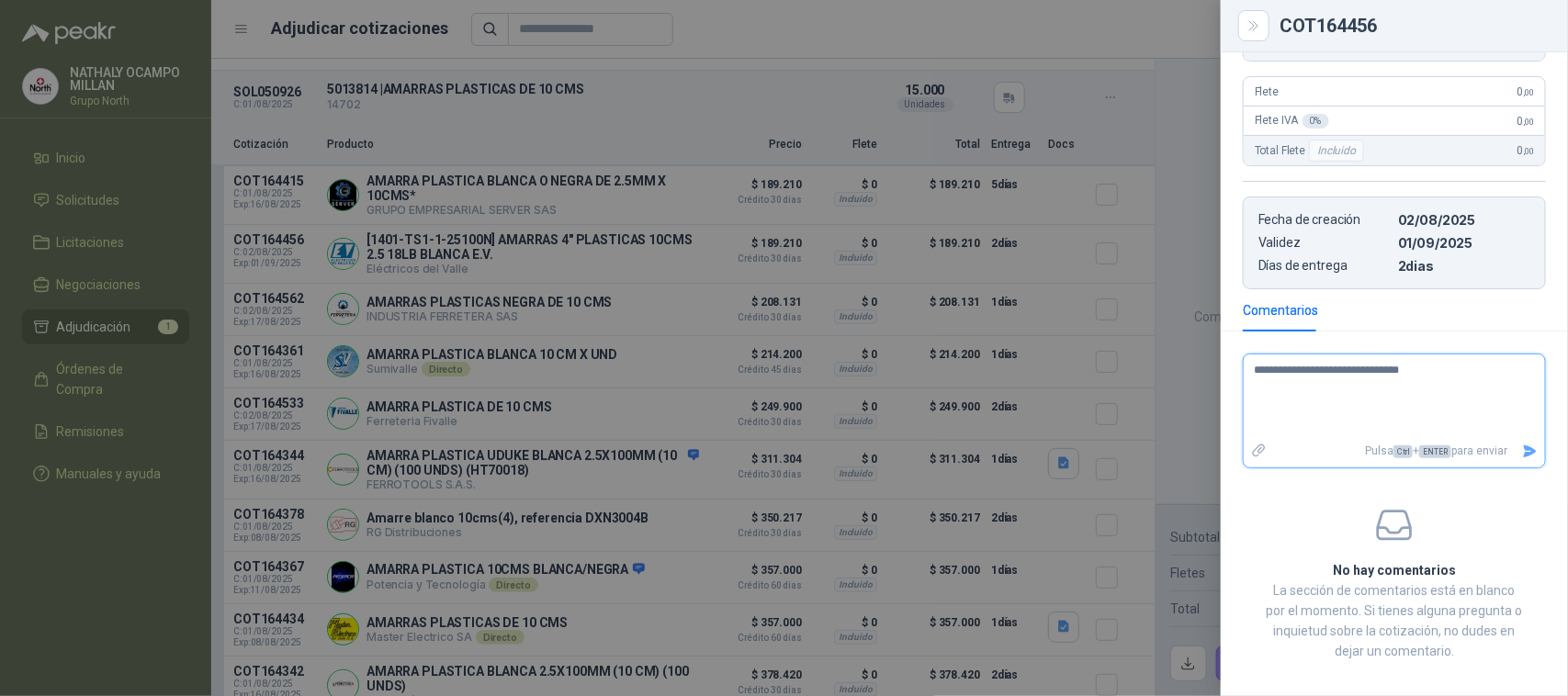 type on "**********" 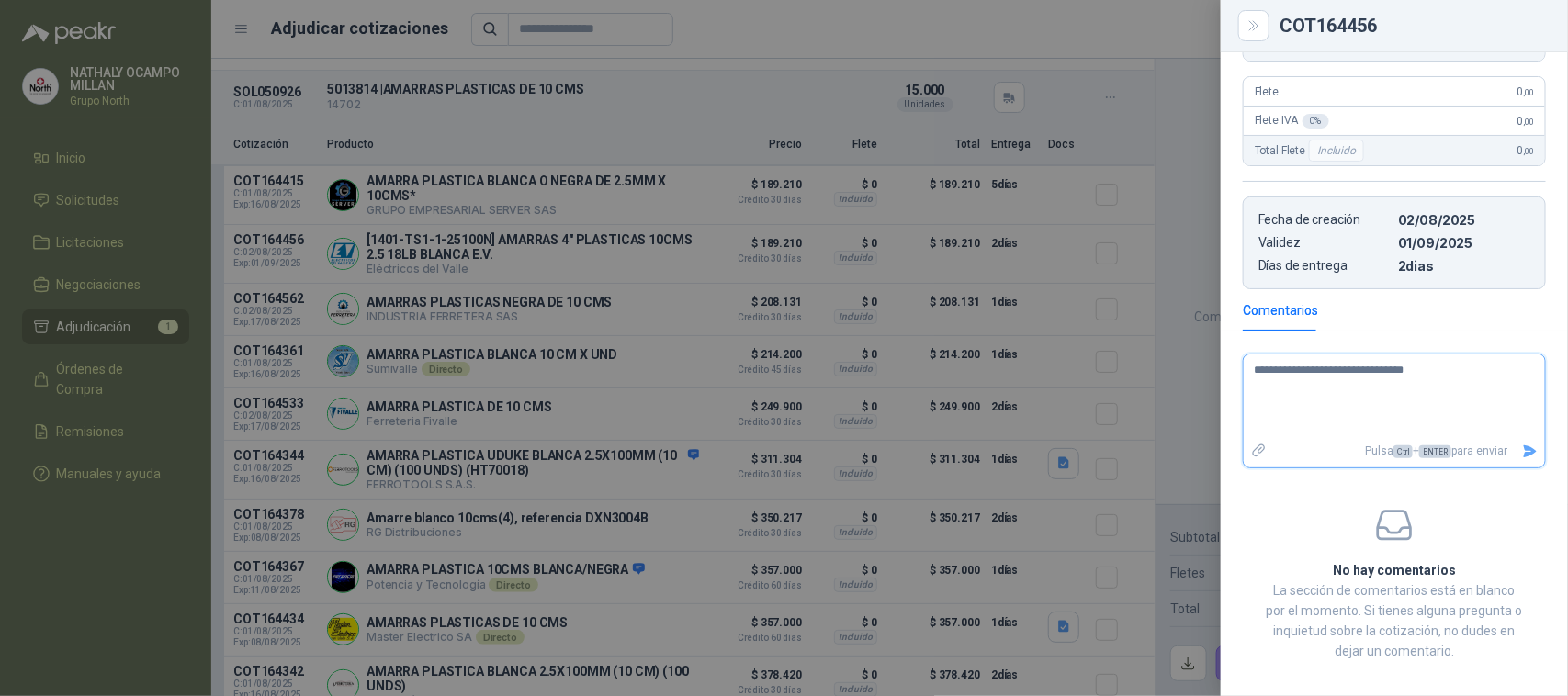 type 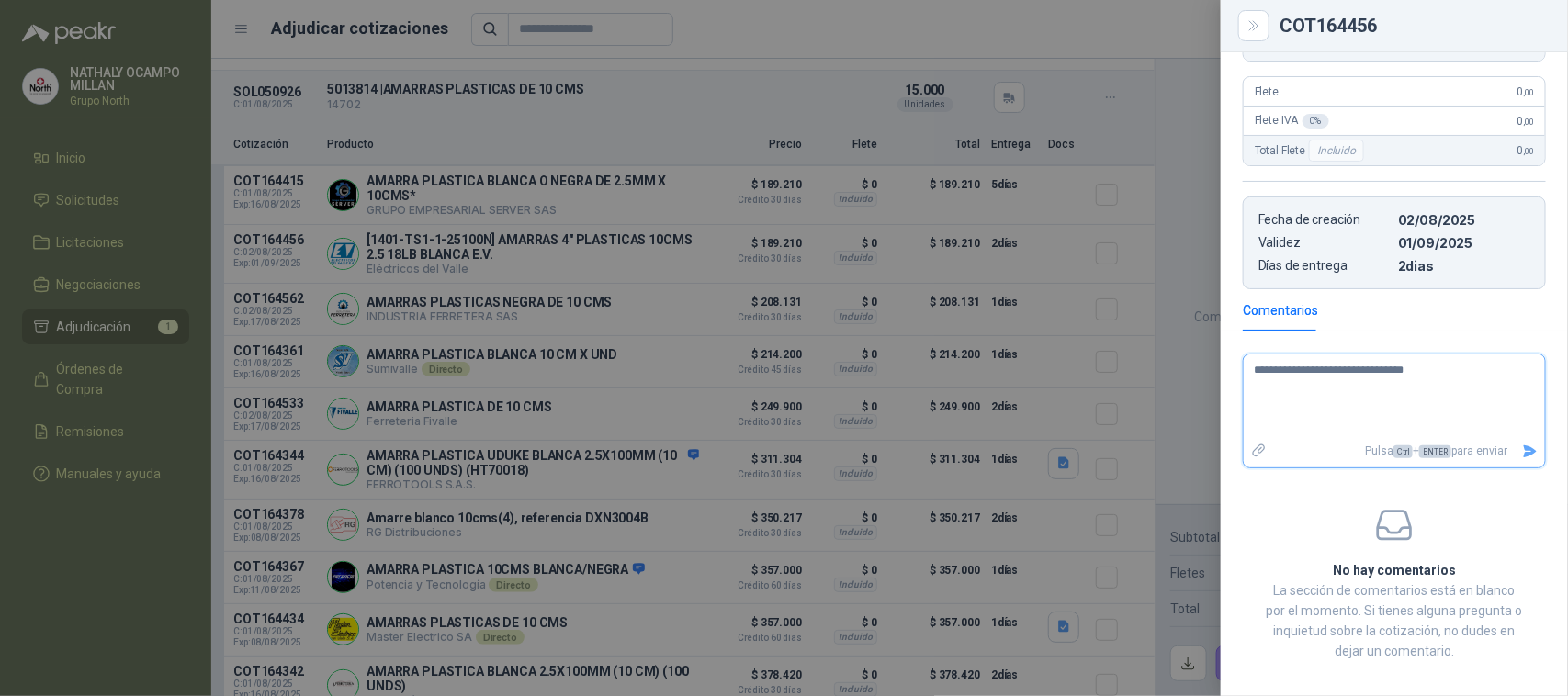 type on "**********" 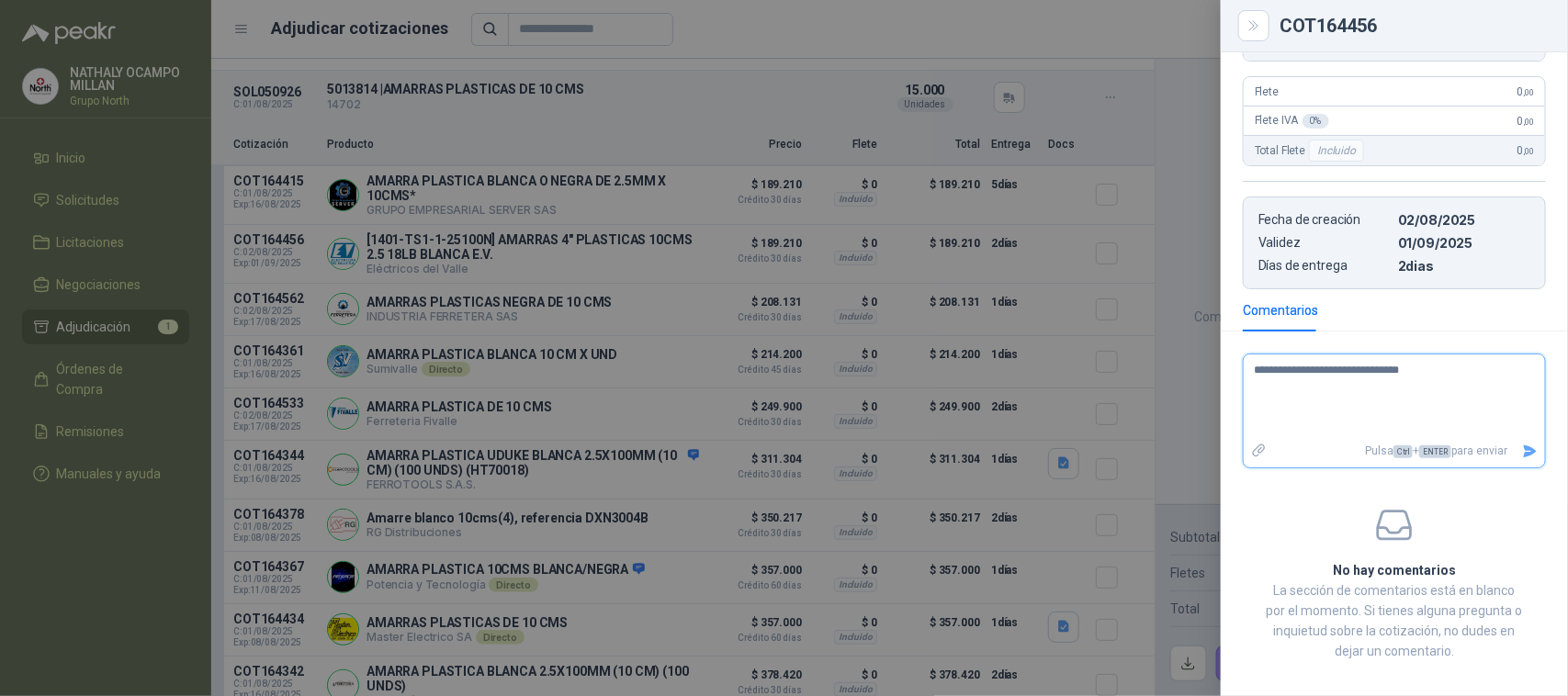 type 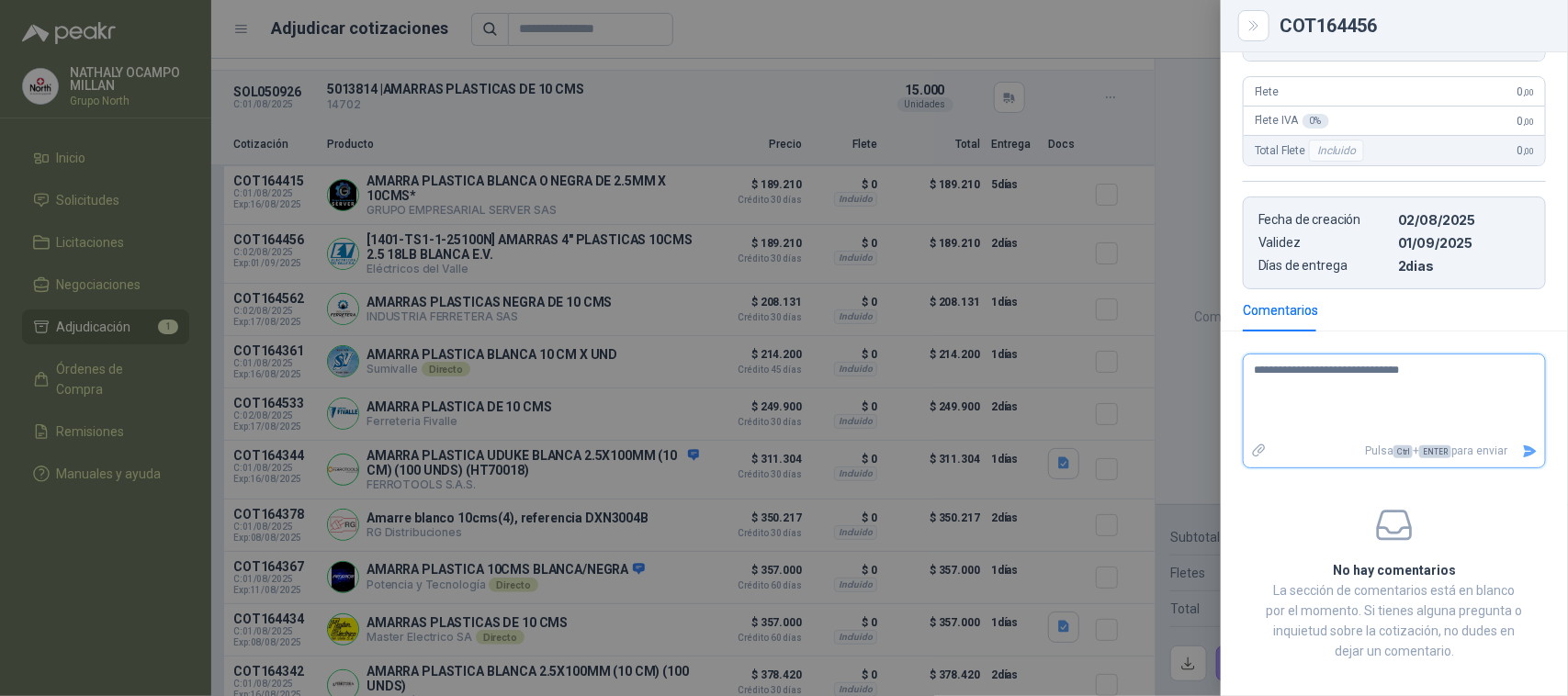 type on "**********" 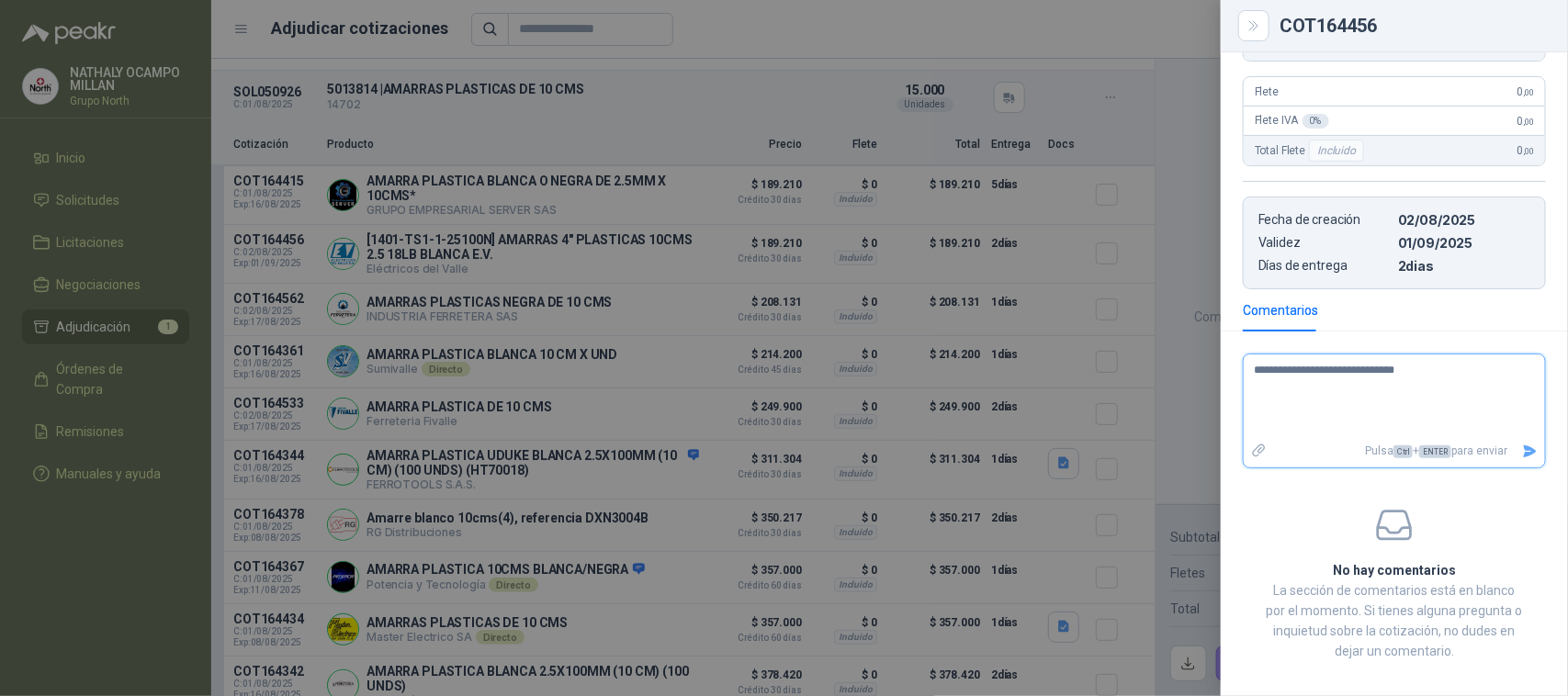 type 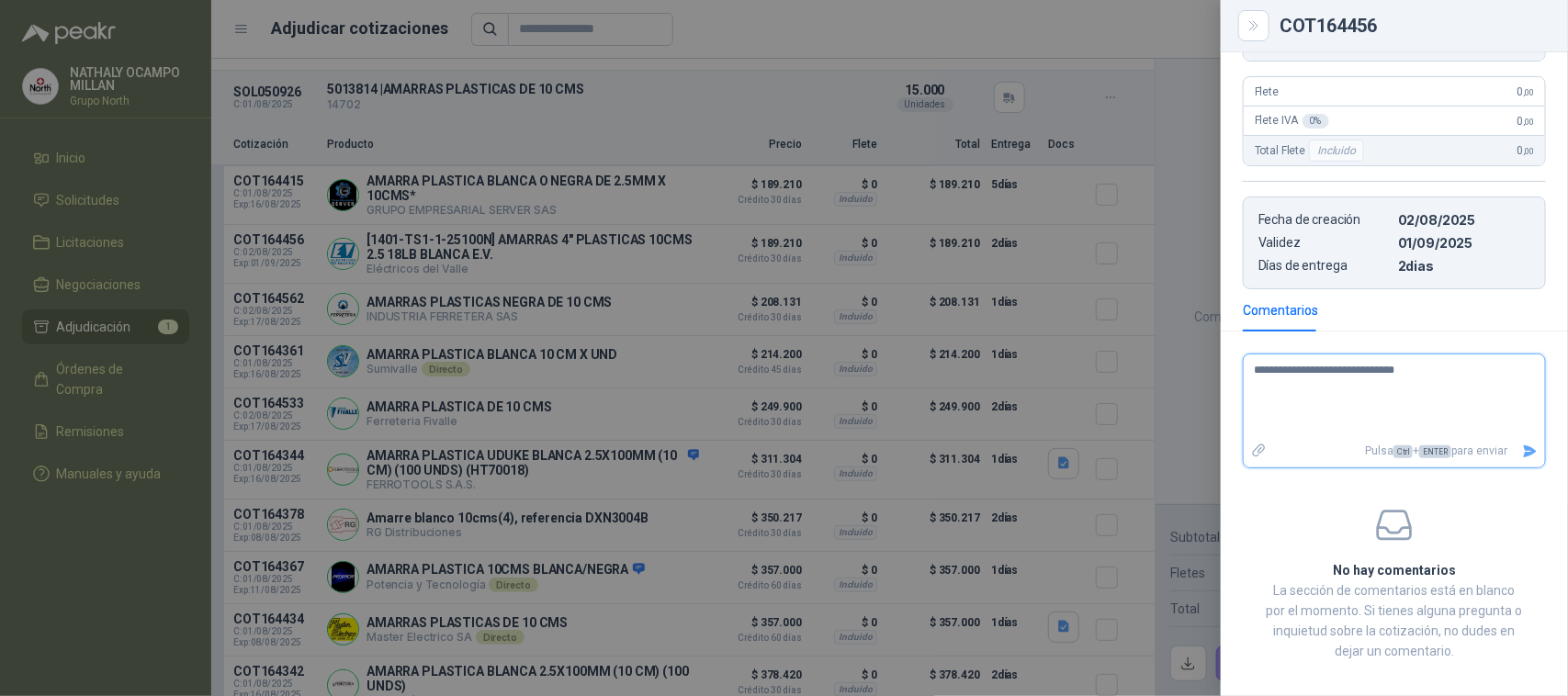type on "**********" 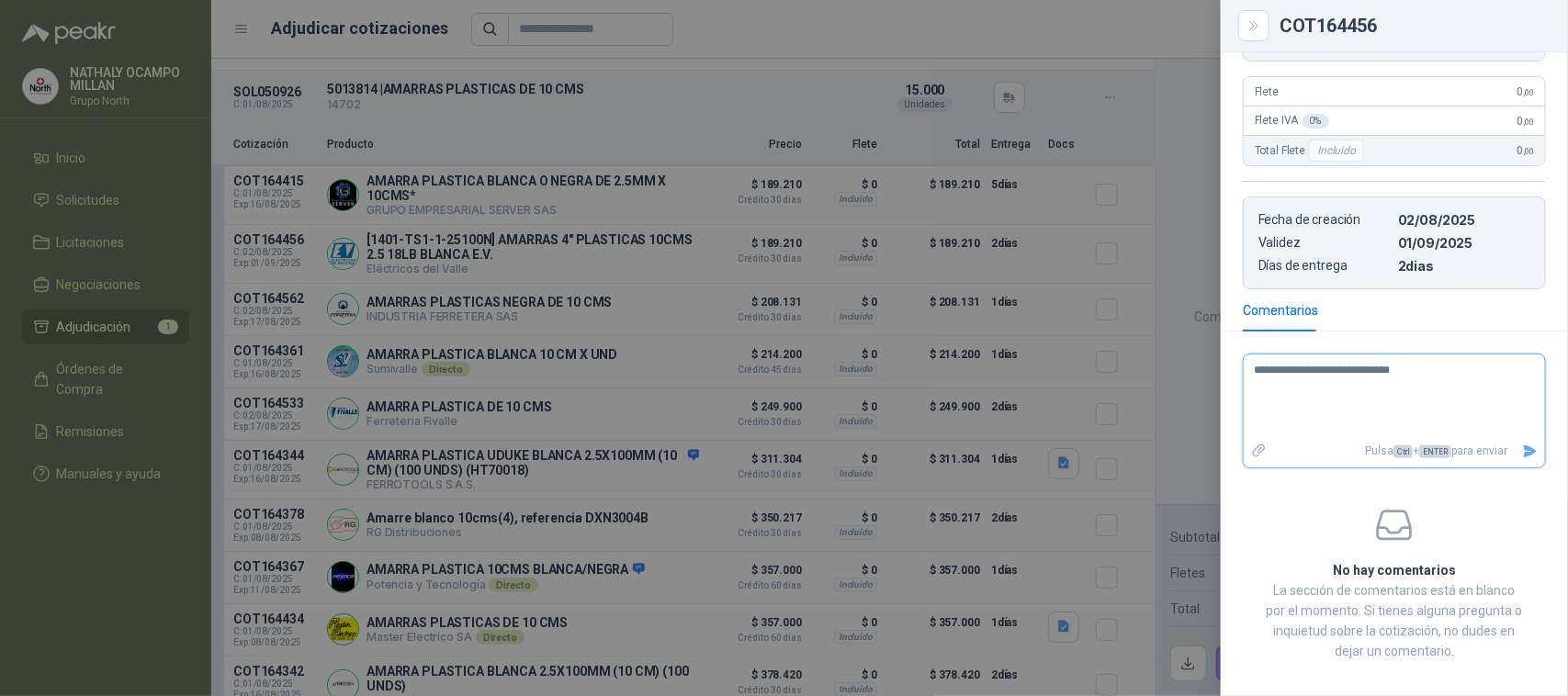 type 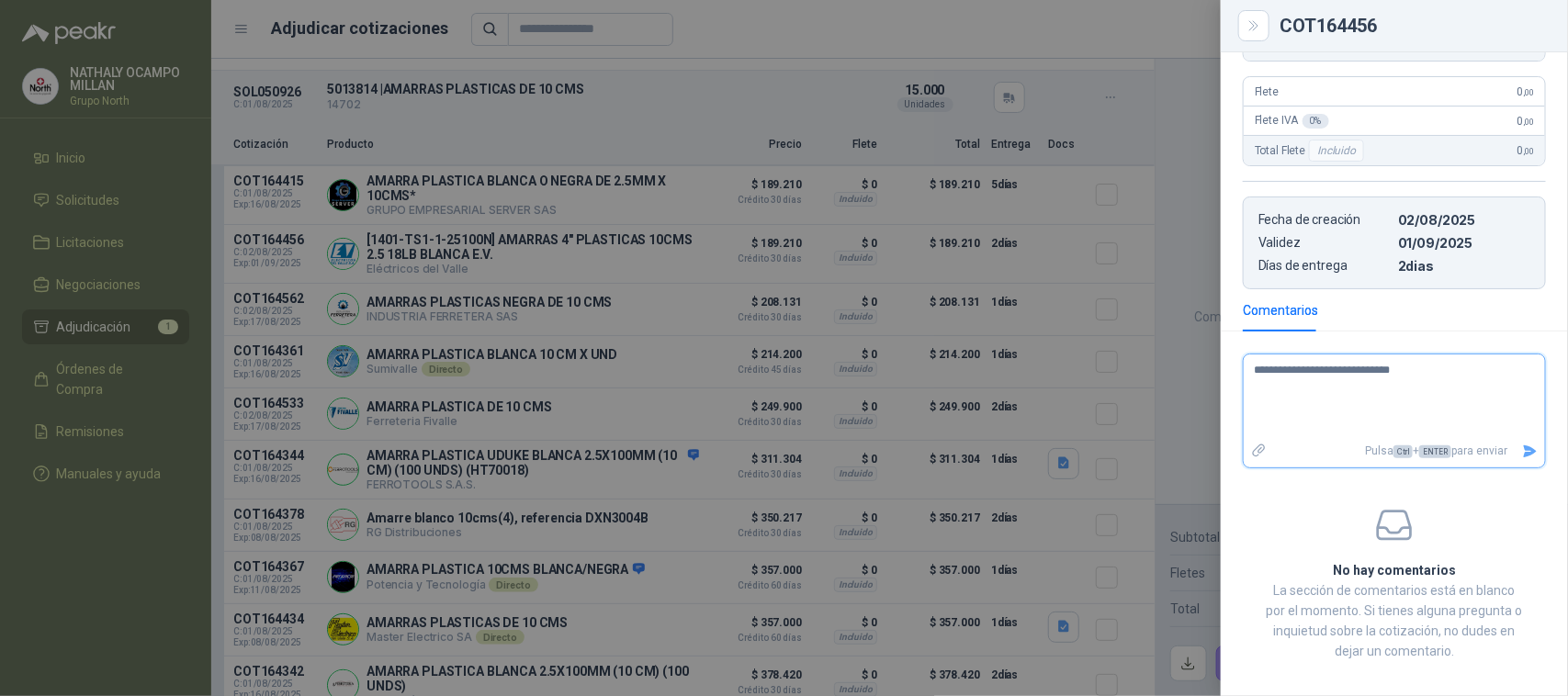 type on "**********" 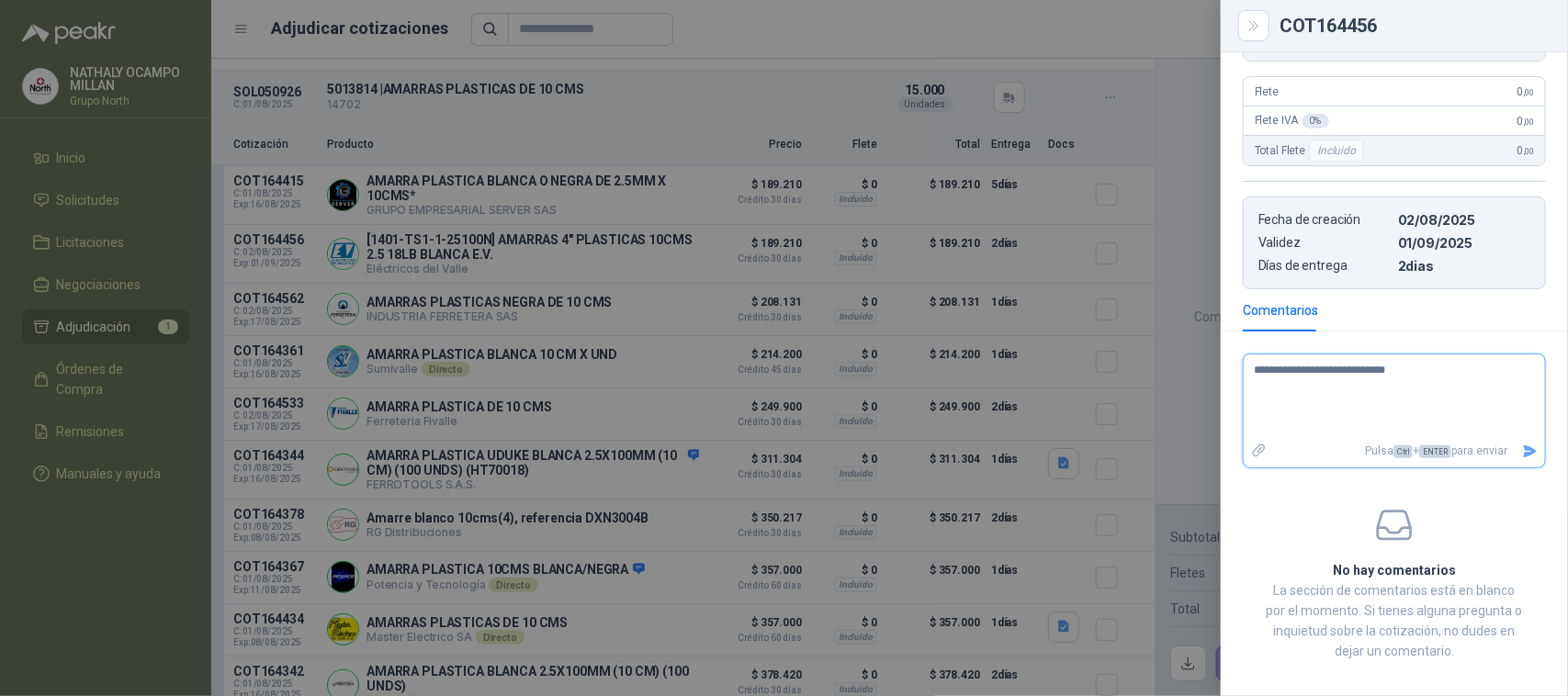 type 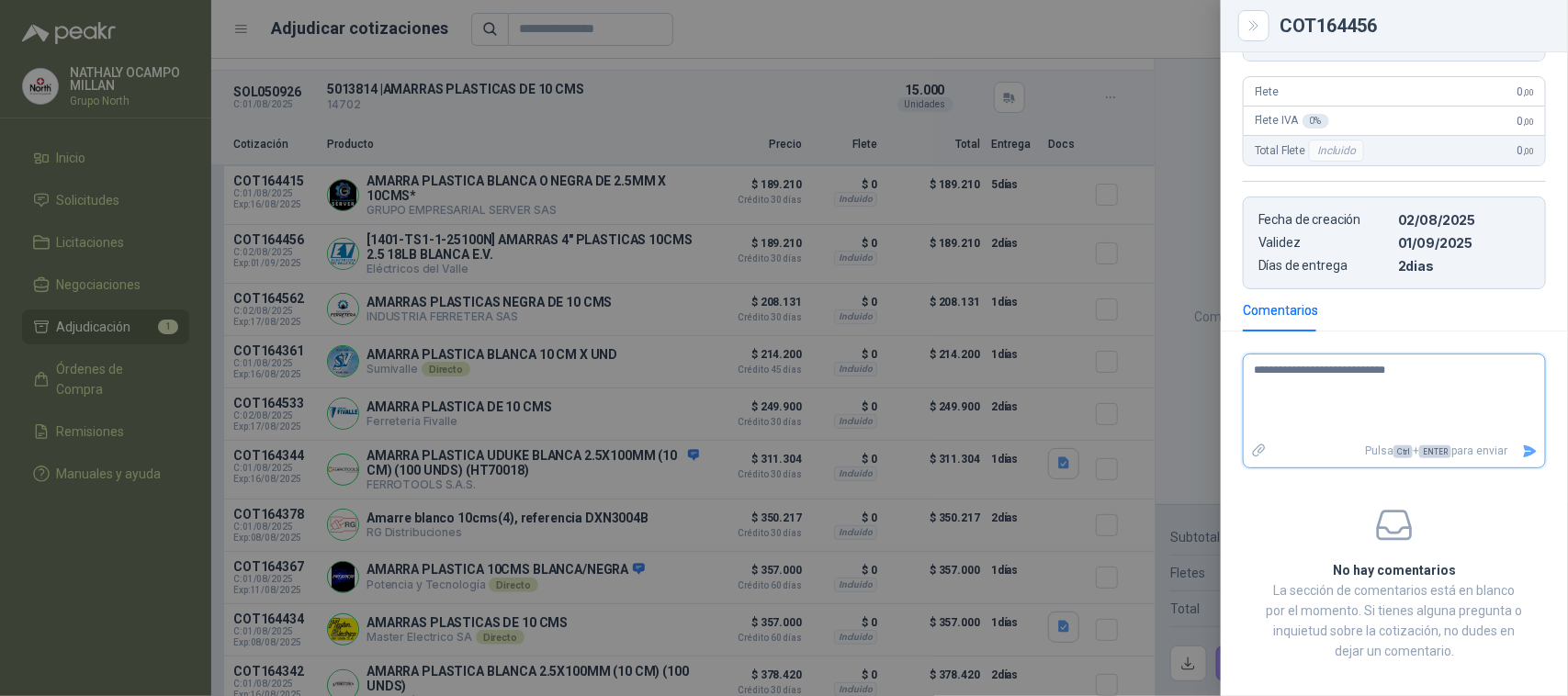 type on "**********" 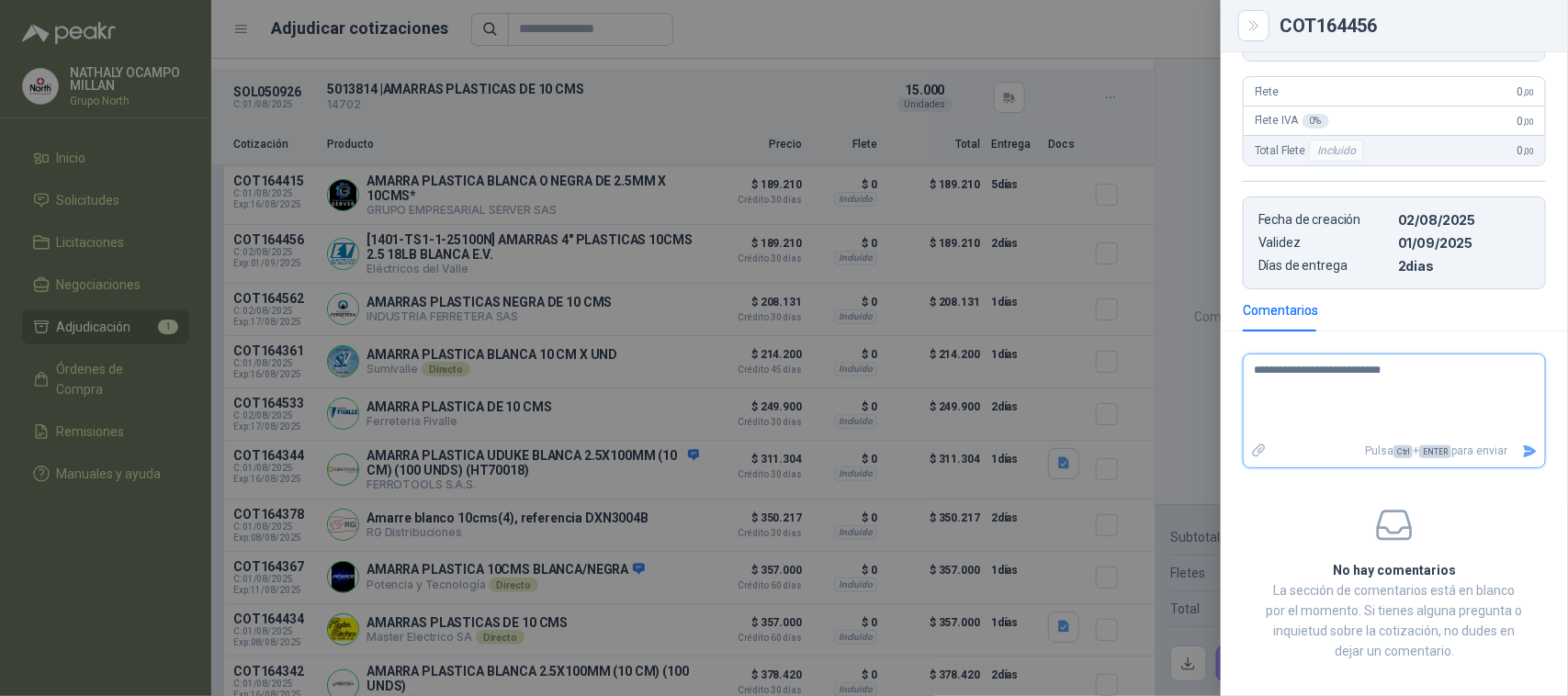 type 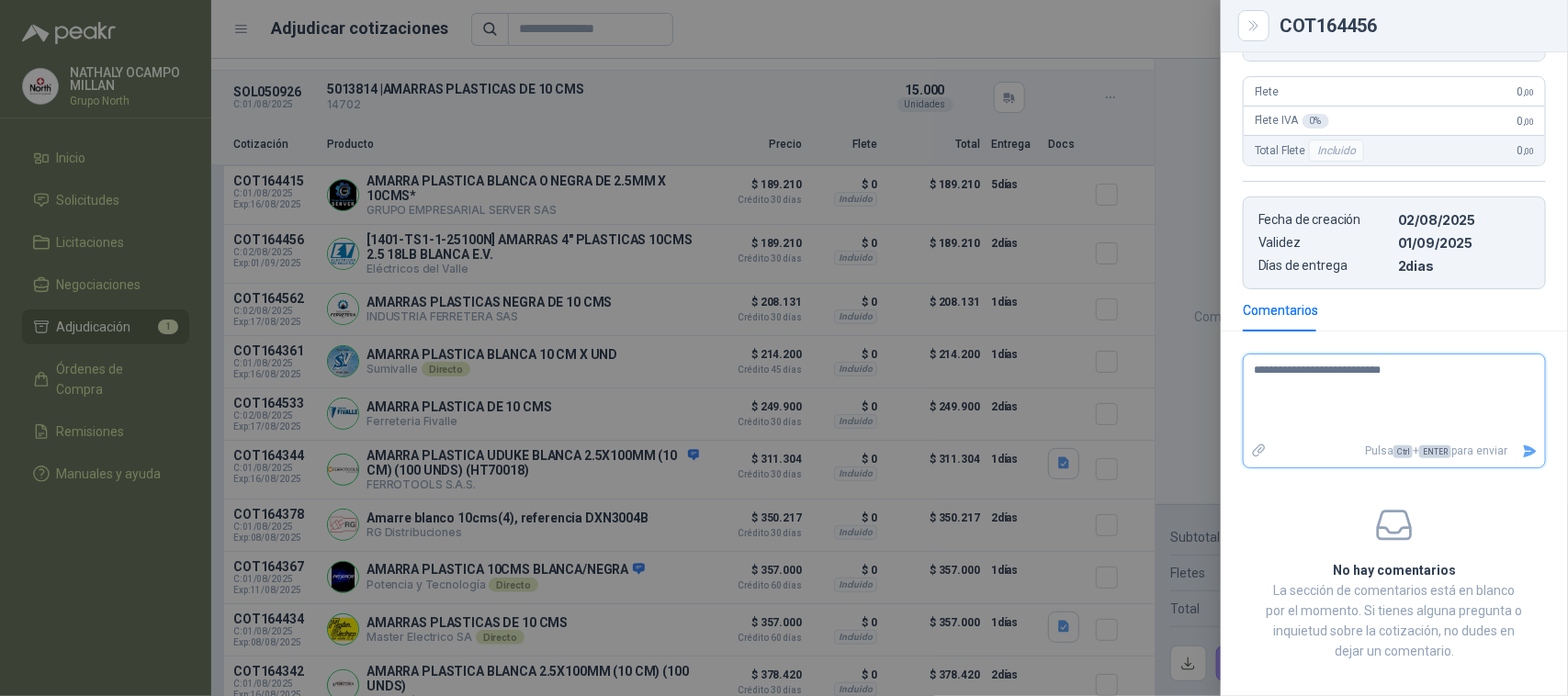 type on "**********" 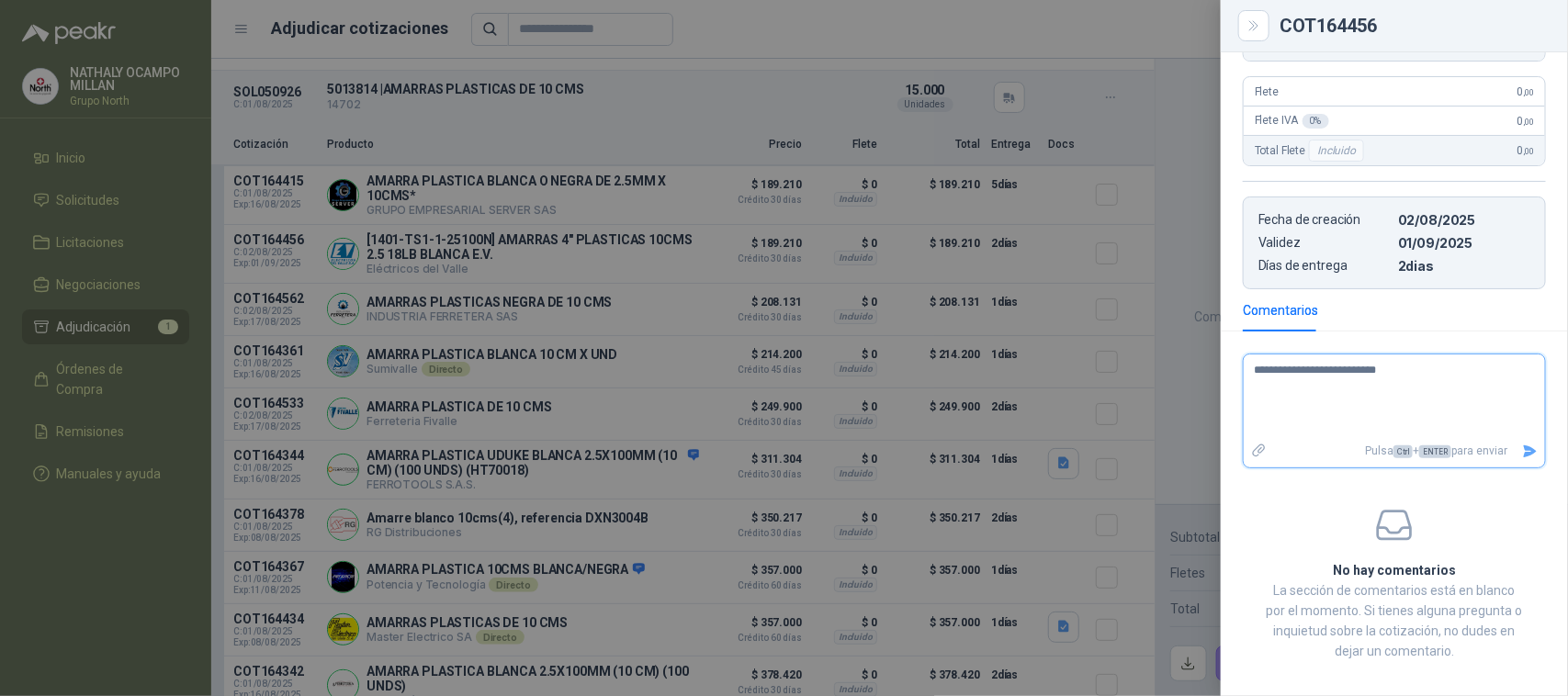type 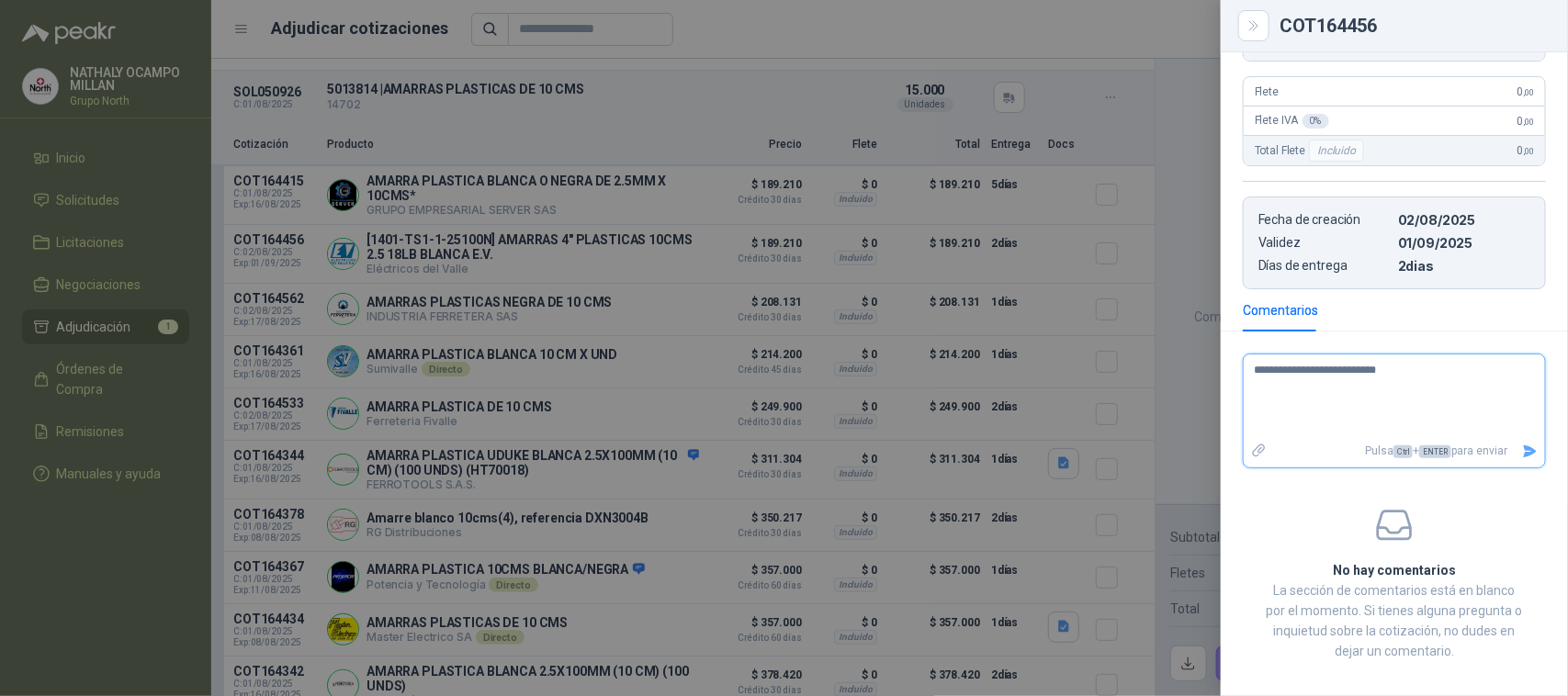 type on "**********" 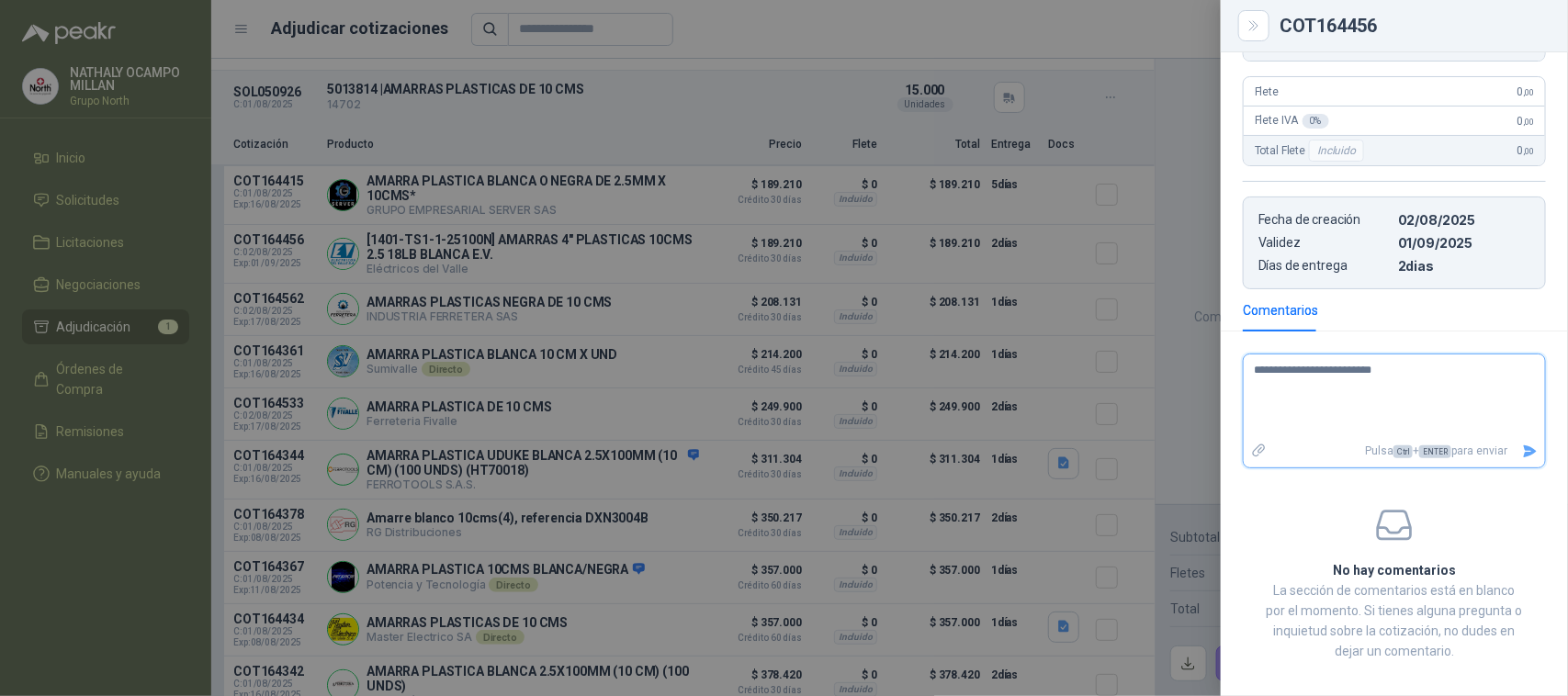 type 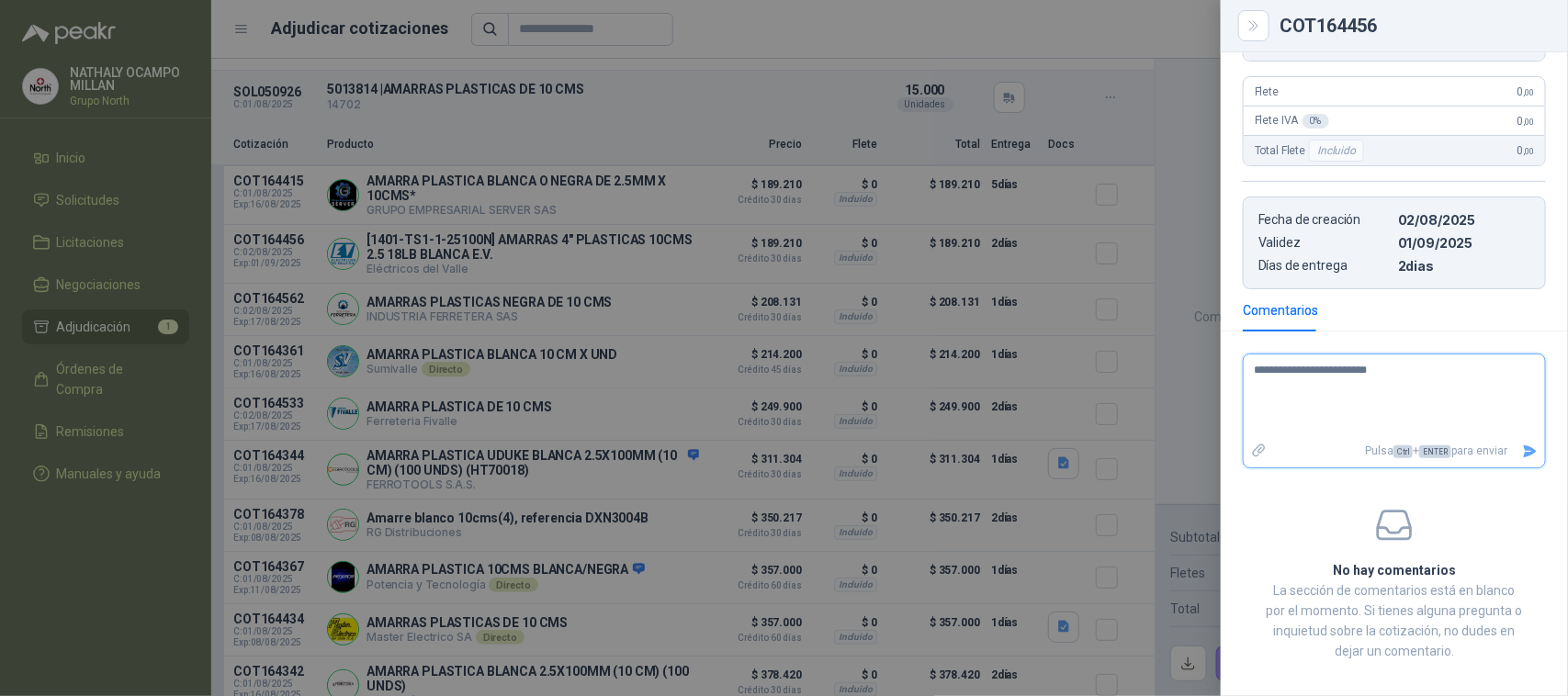 type 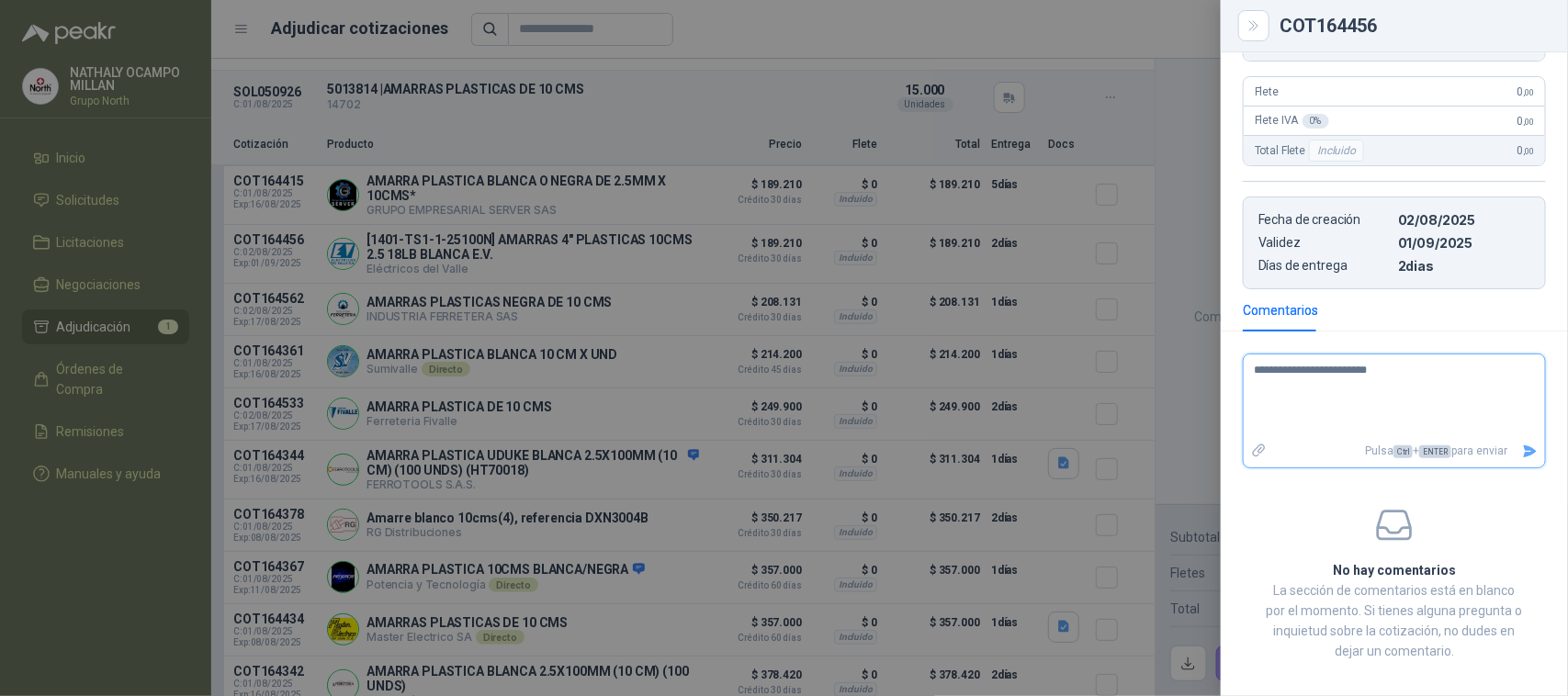 type on "**********" 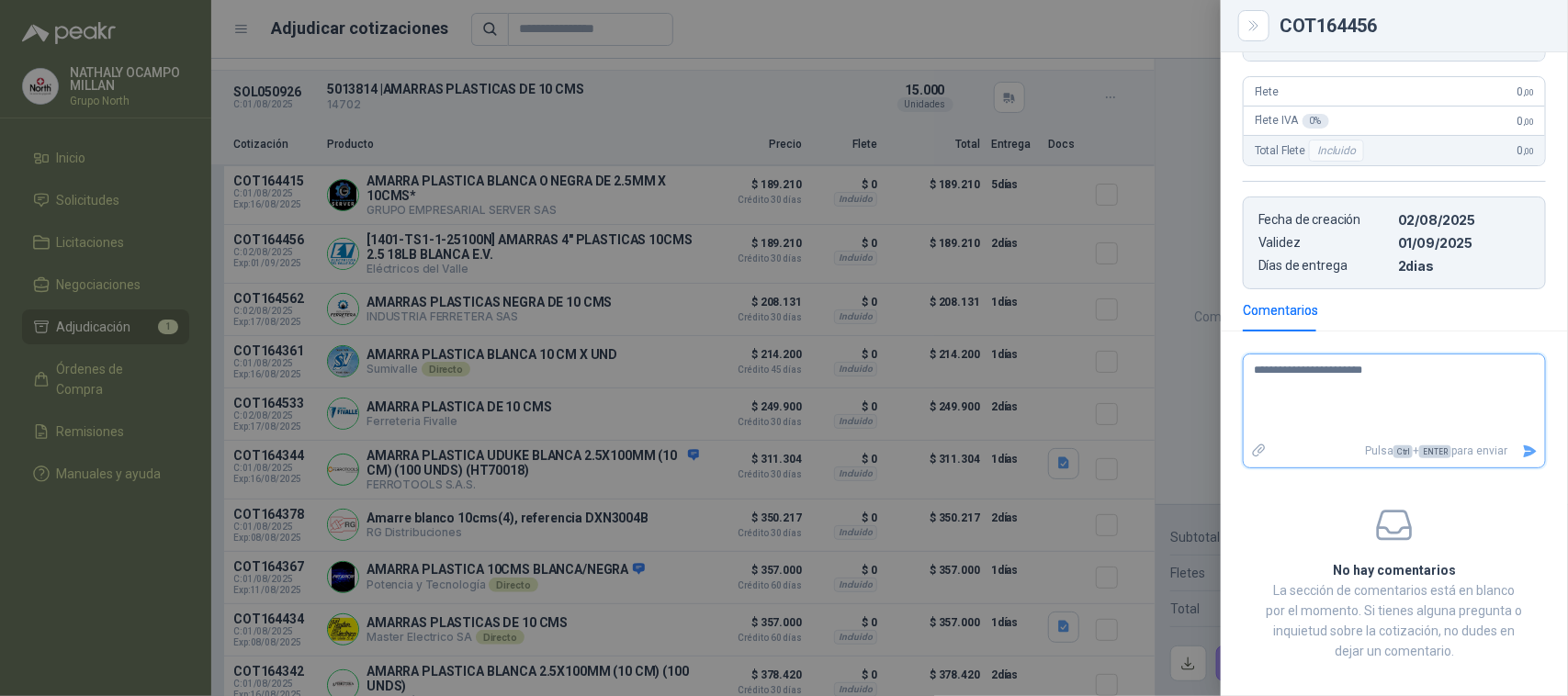 type 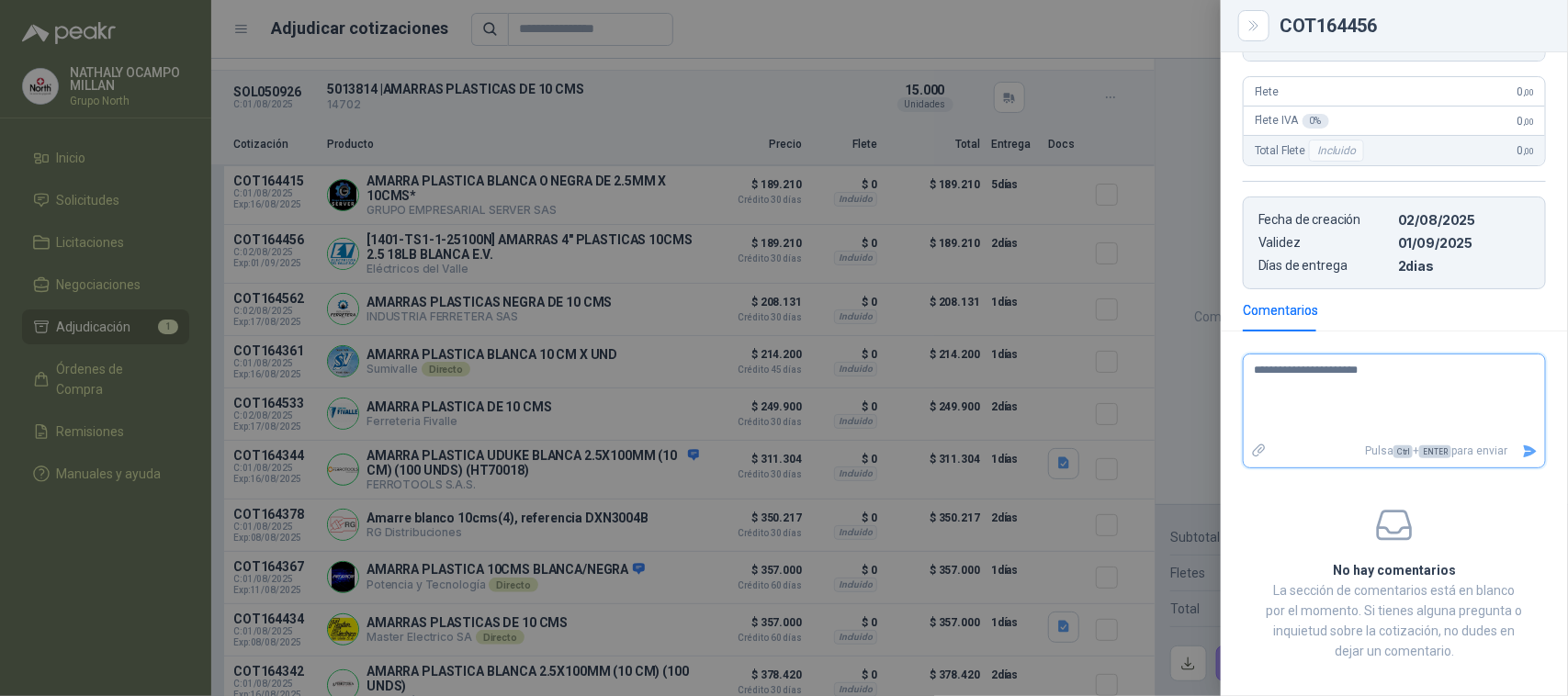 type 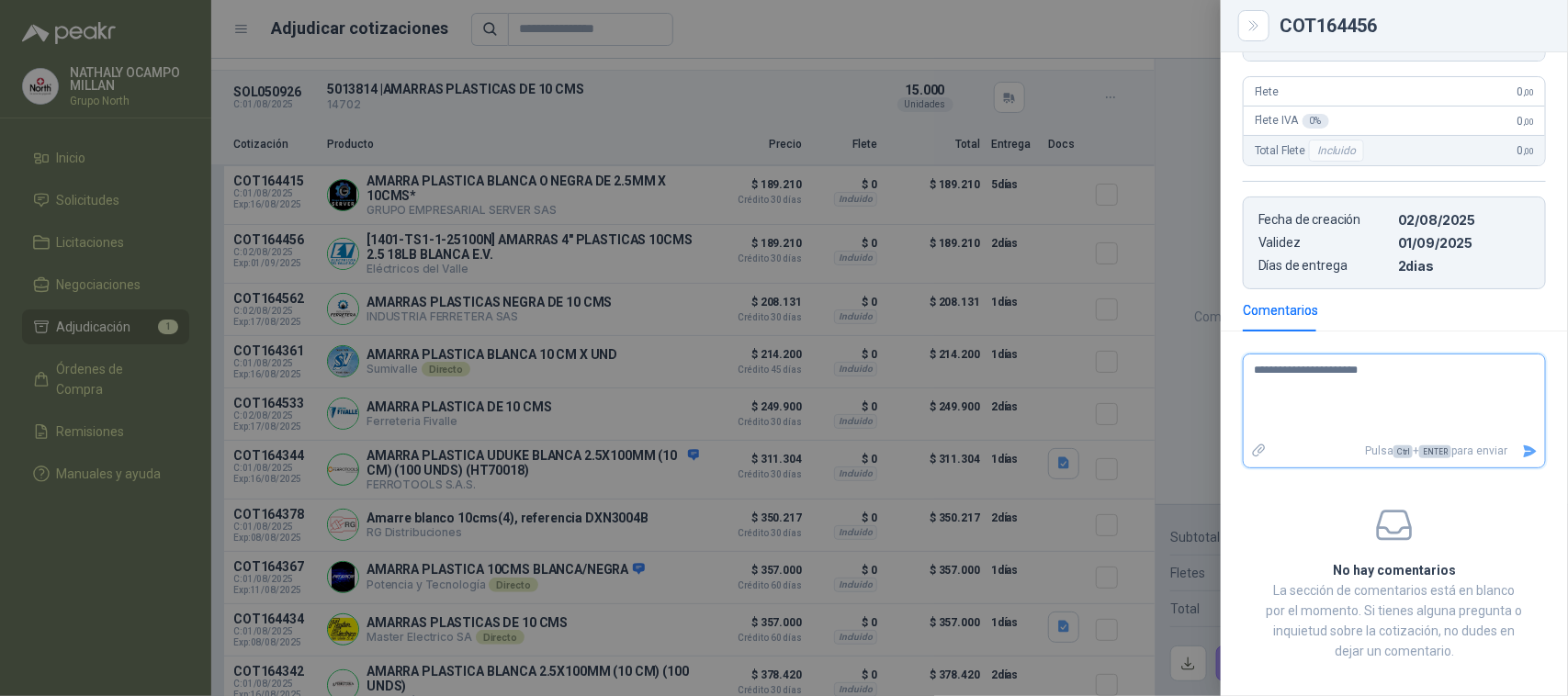 type on "**********" 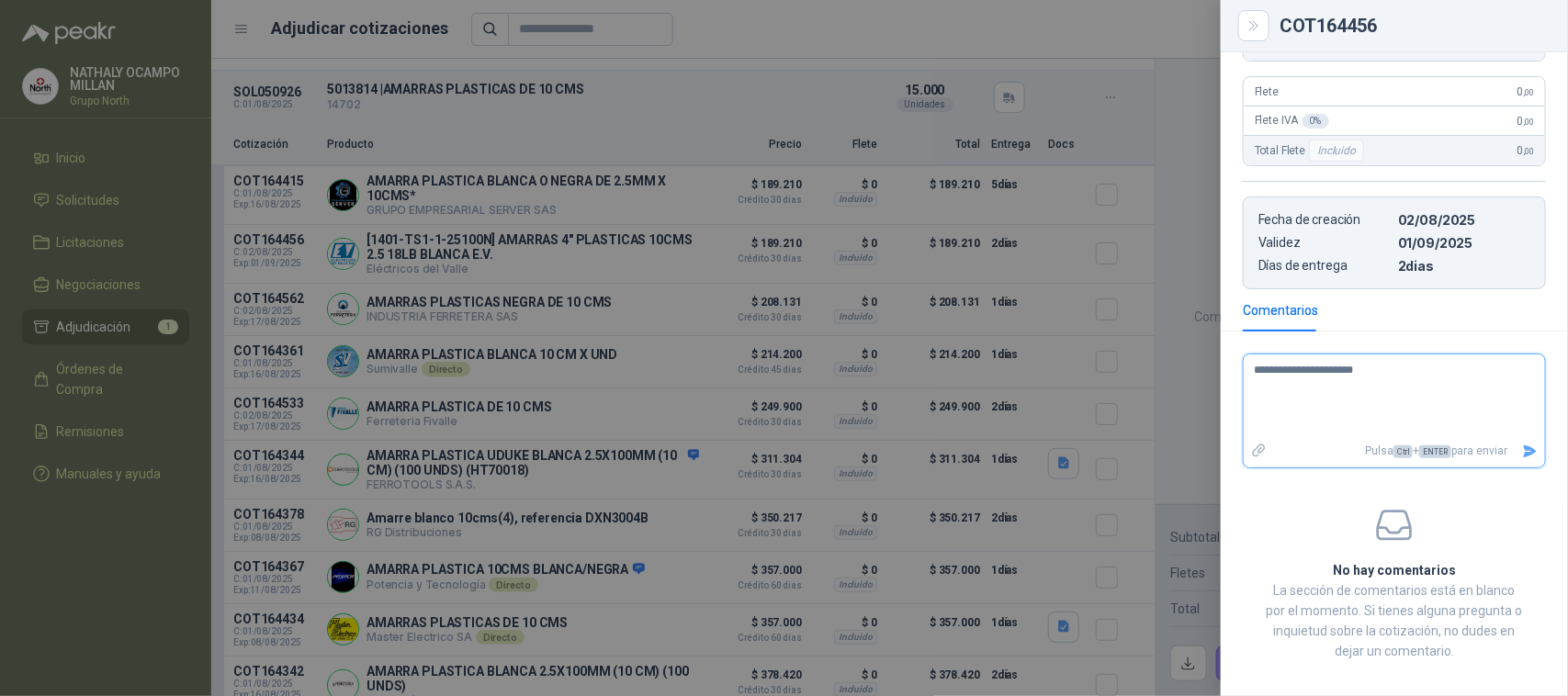 type 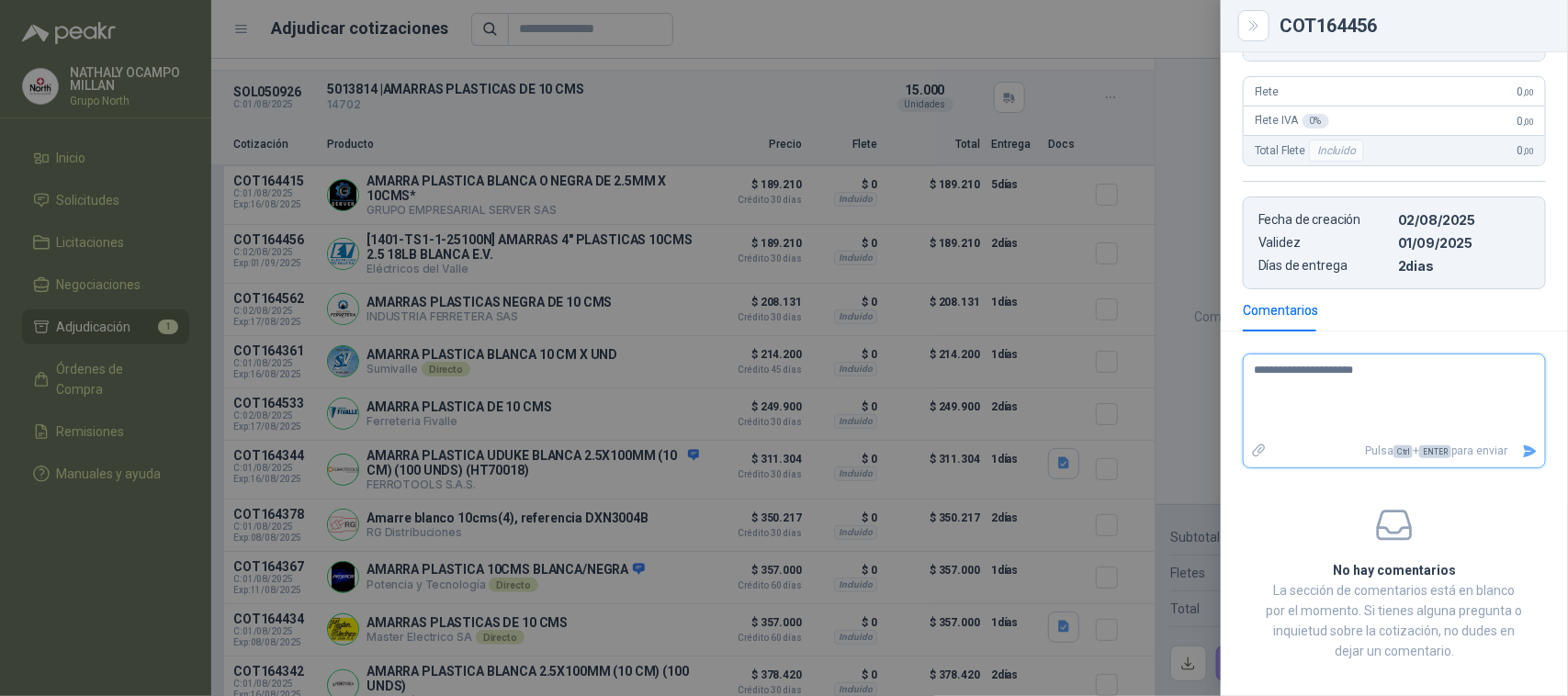 type on "**********" 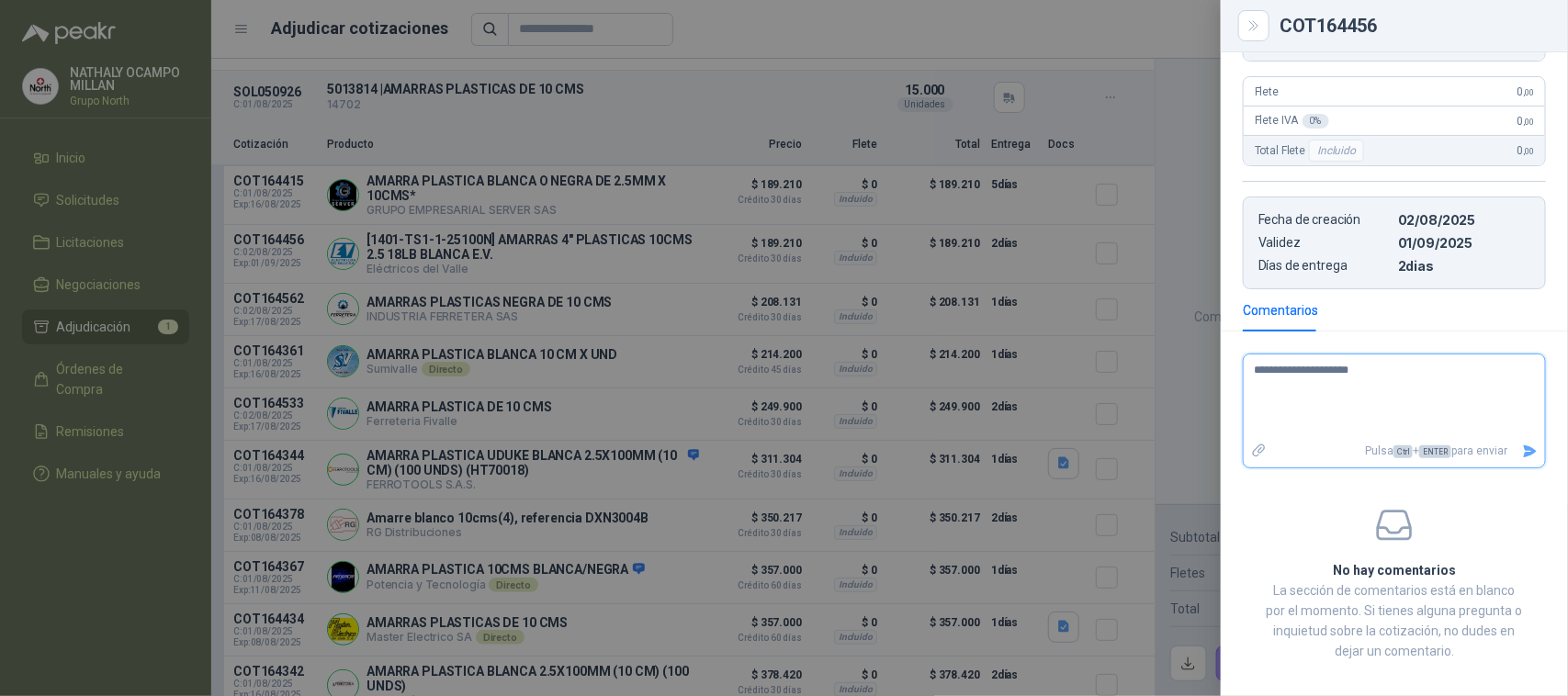 type 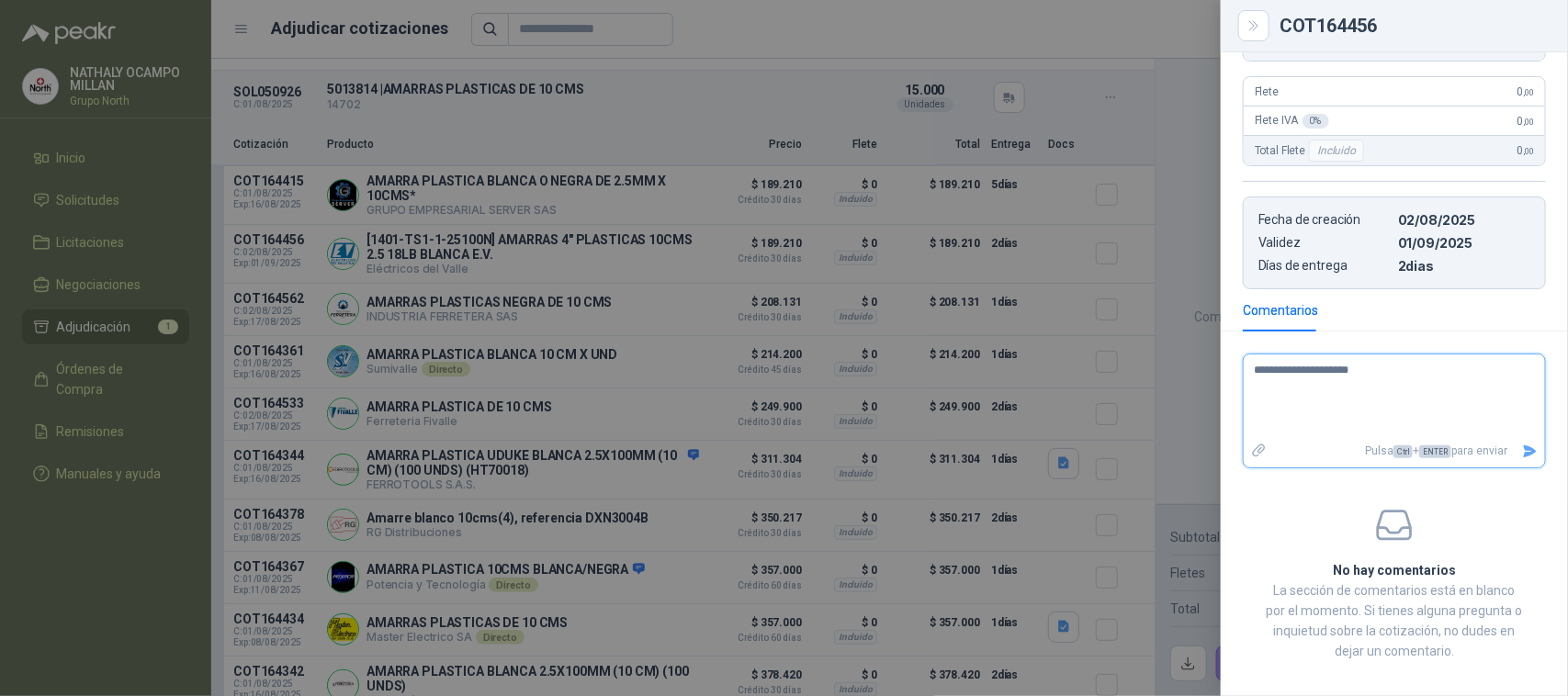 type on "**********" 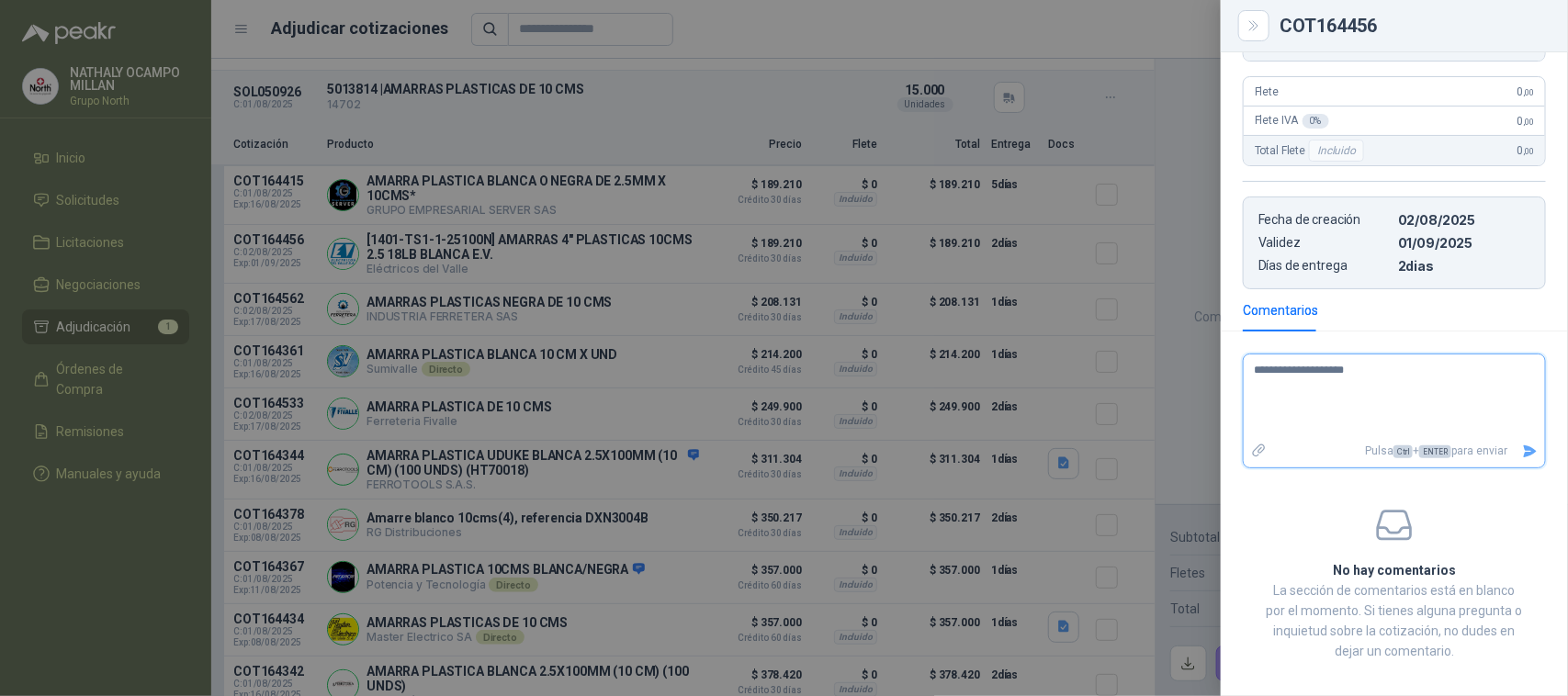 type 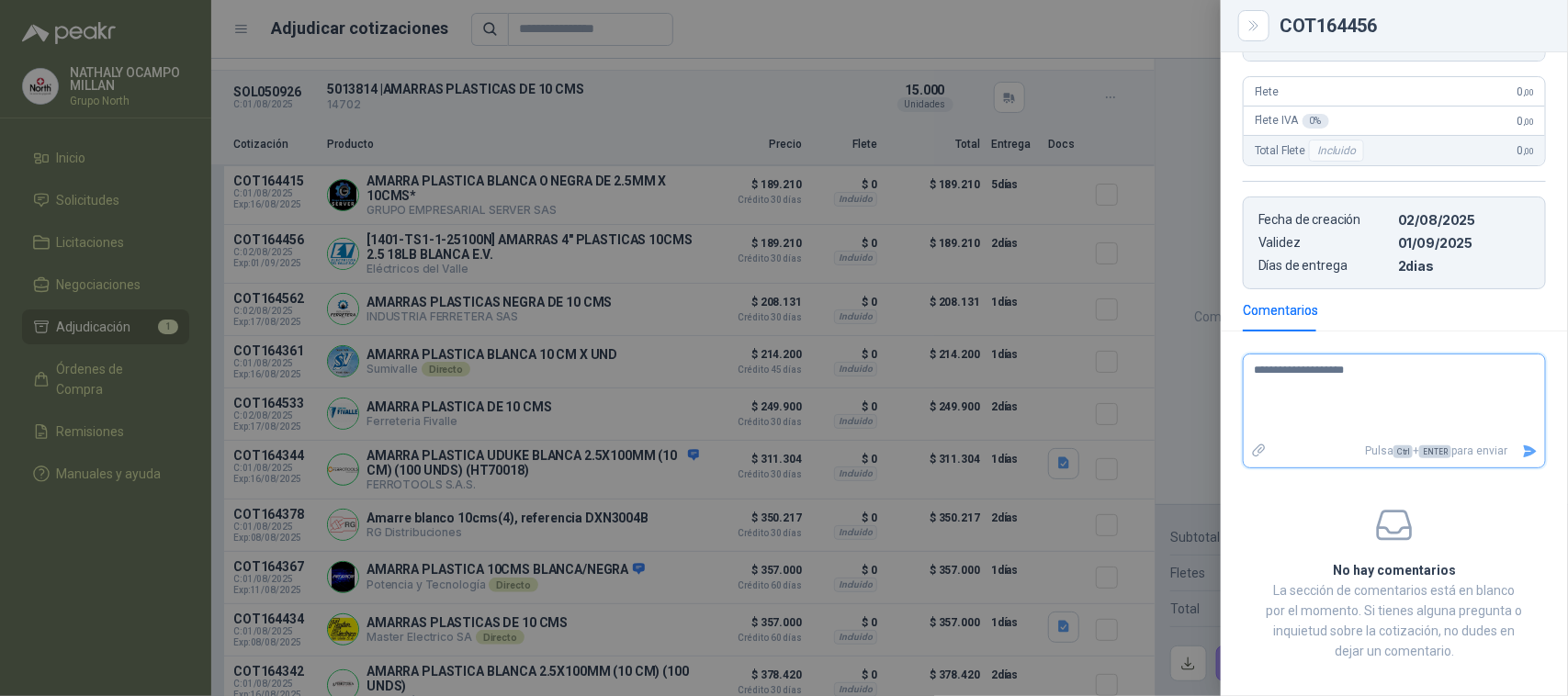 type on "**********" 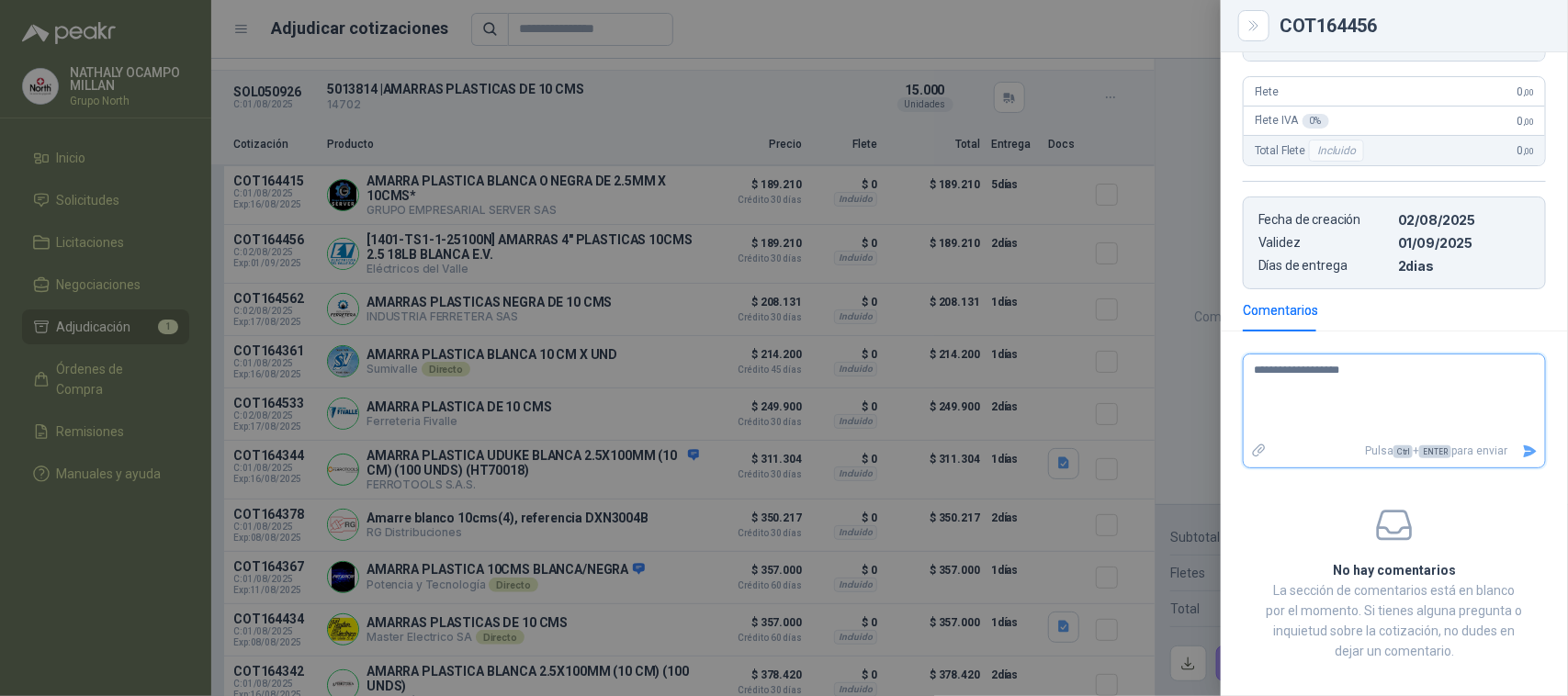type 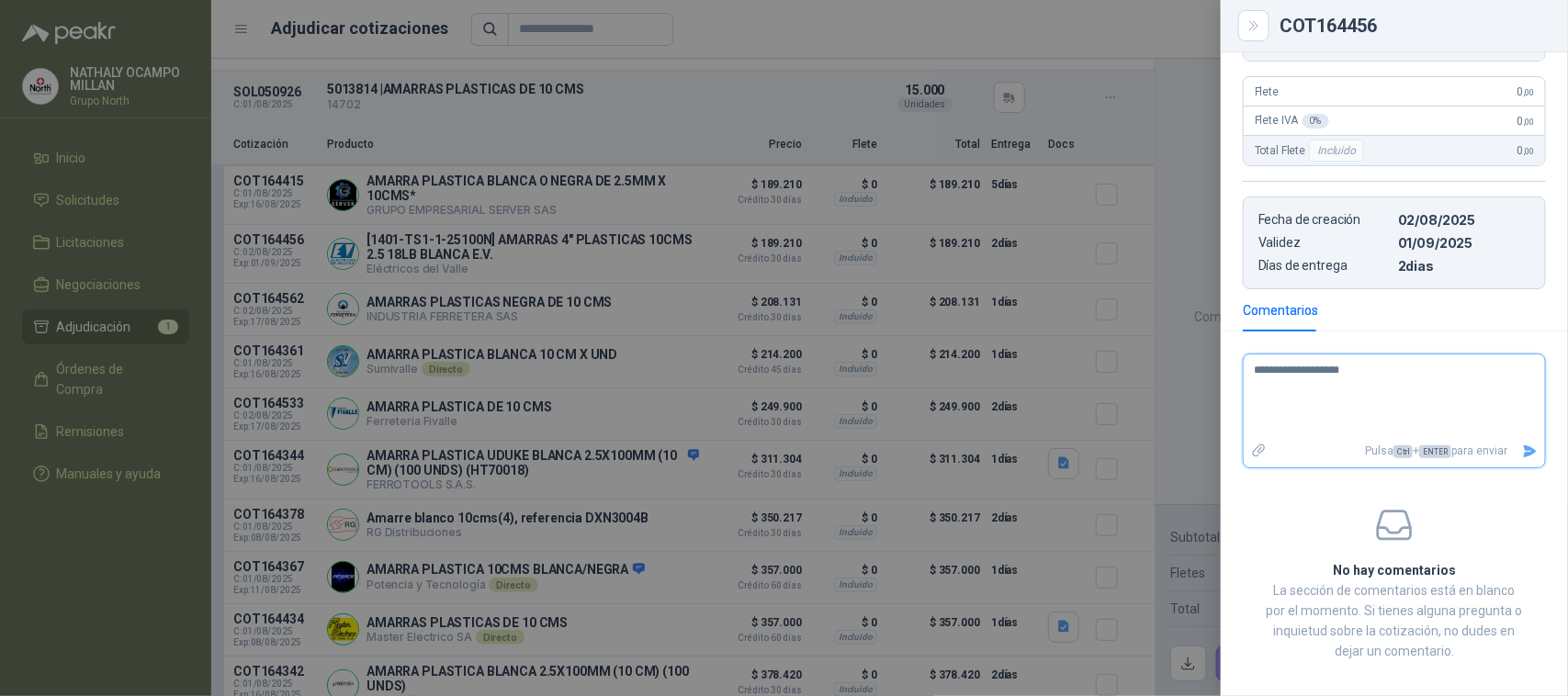 type on "**********" 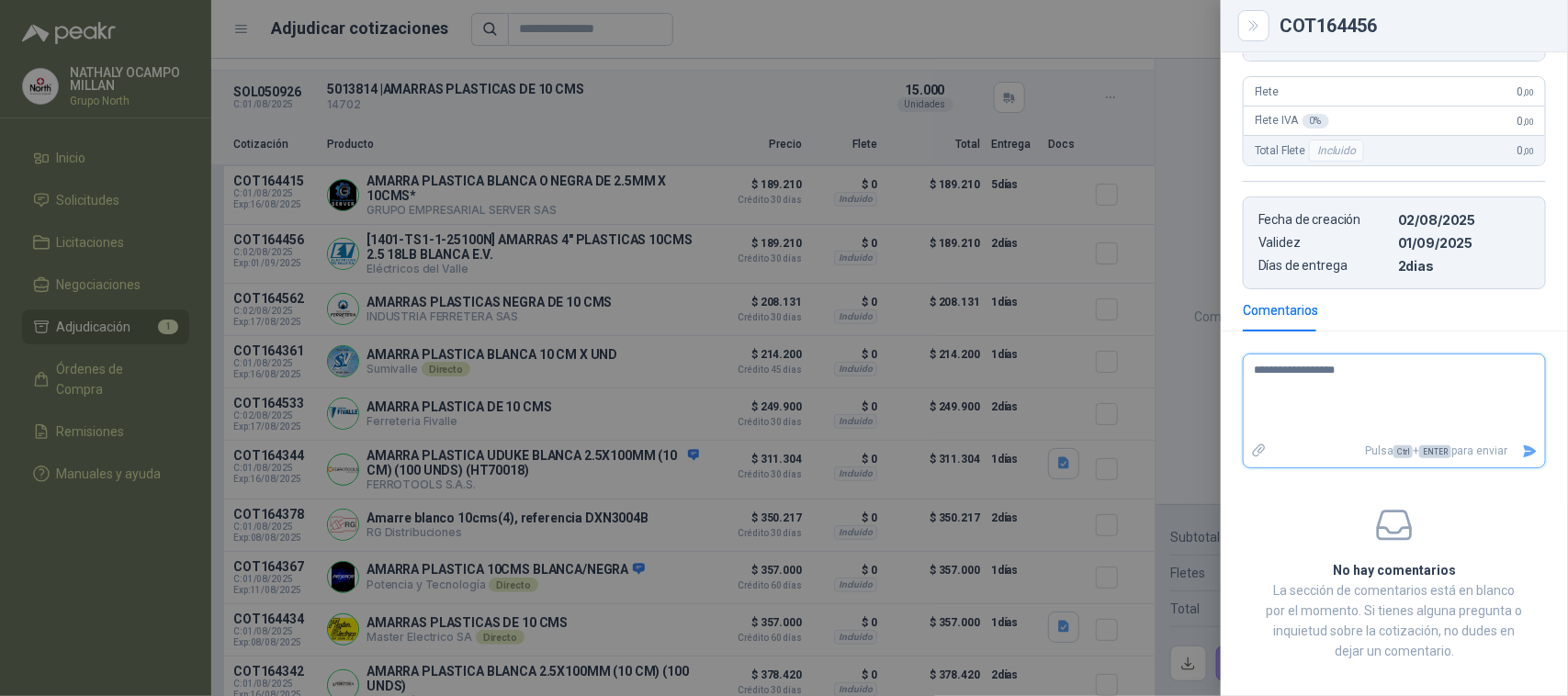 type 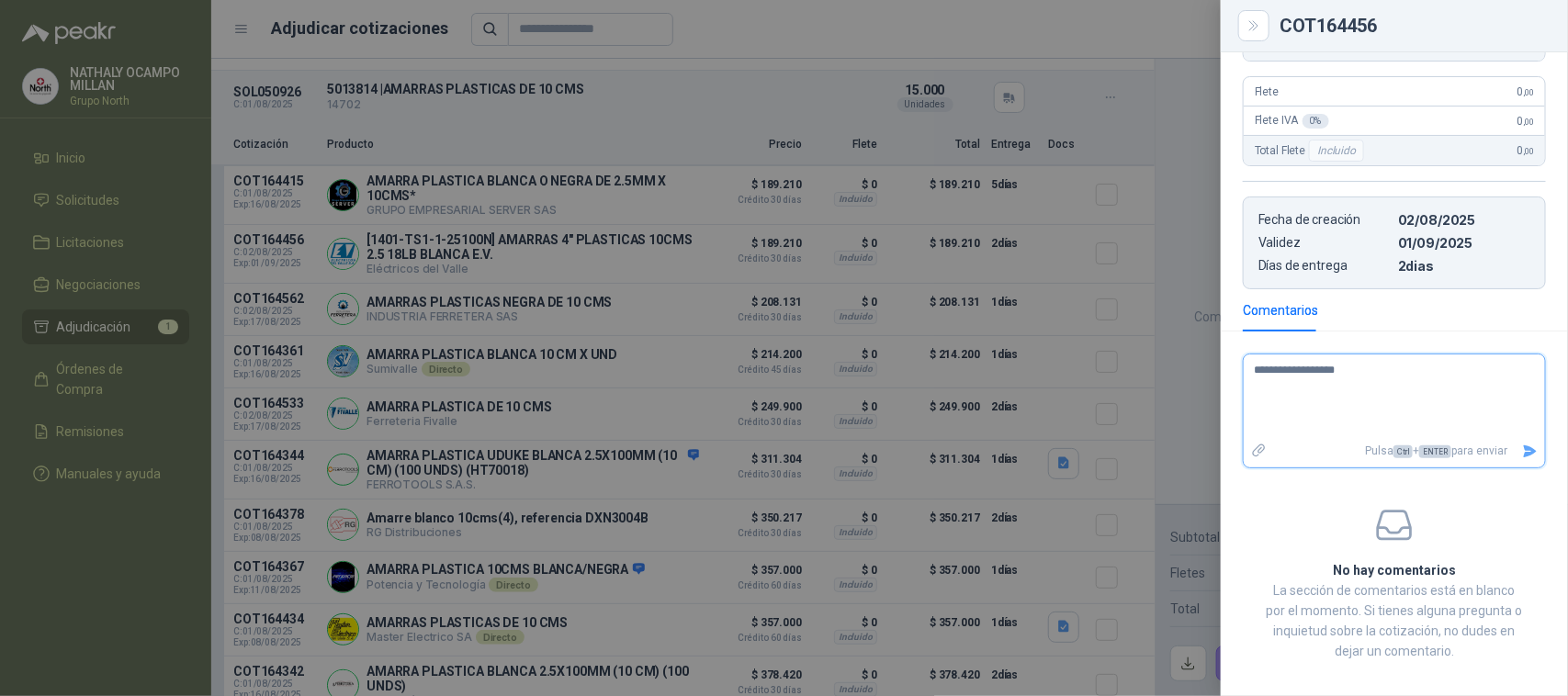 type on "**********" 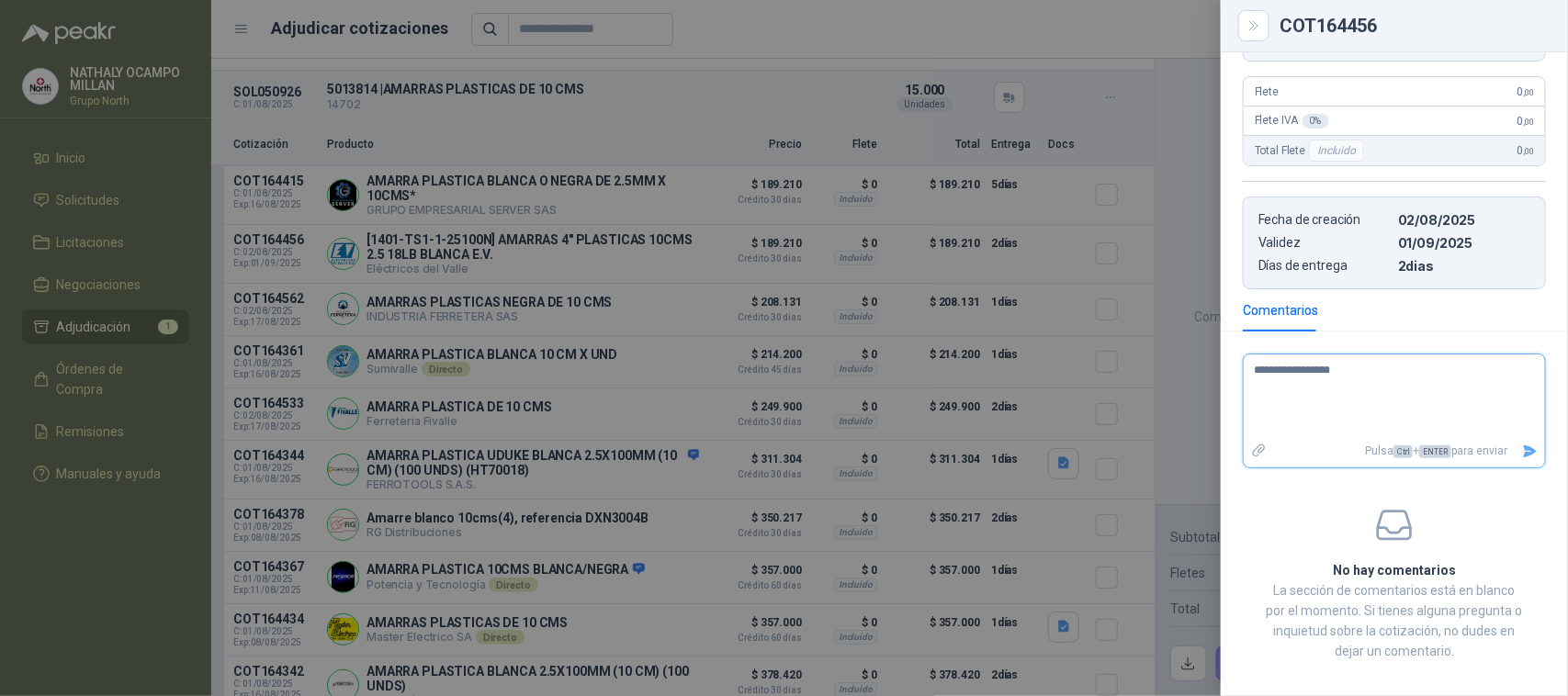 type 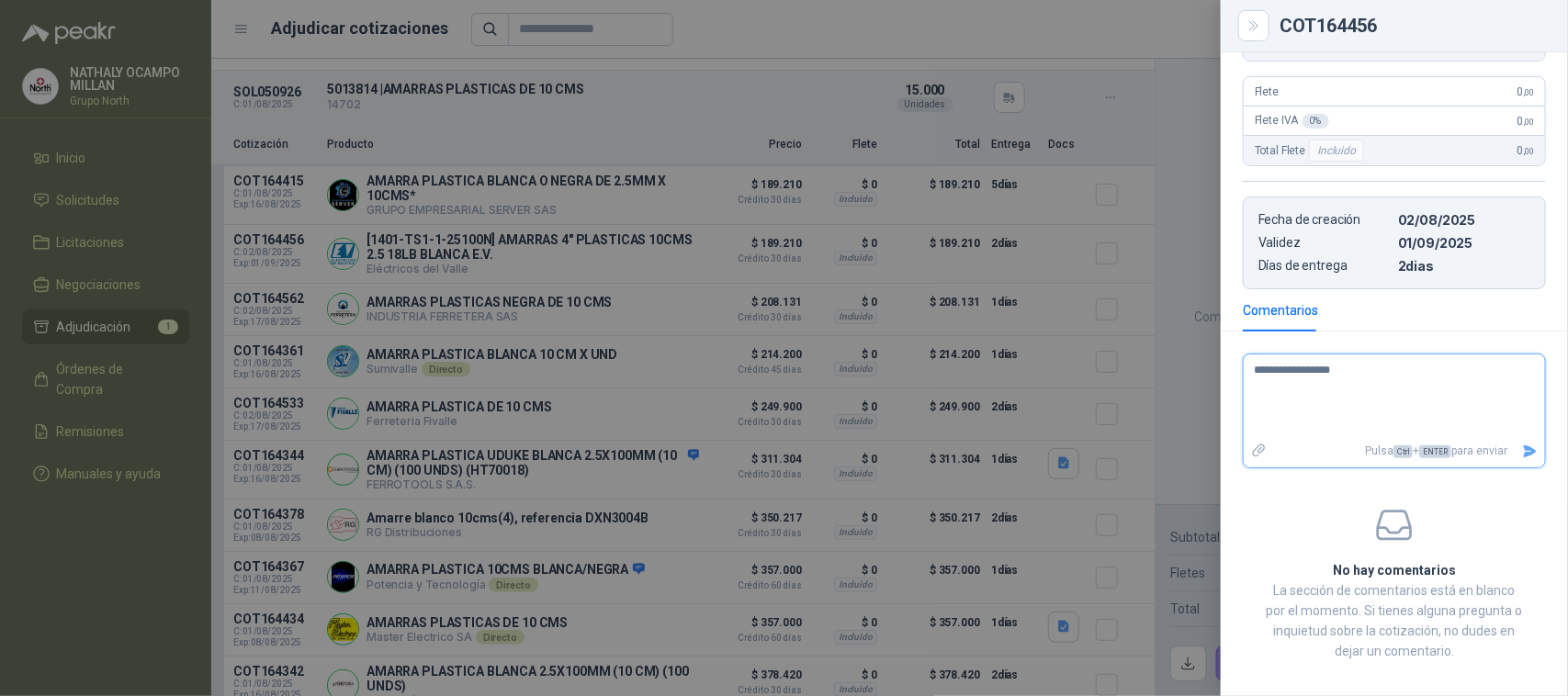 type on "**********" 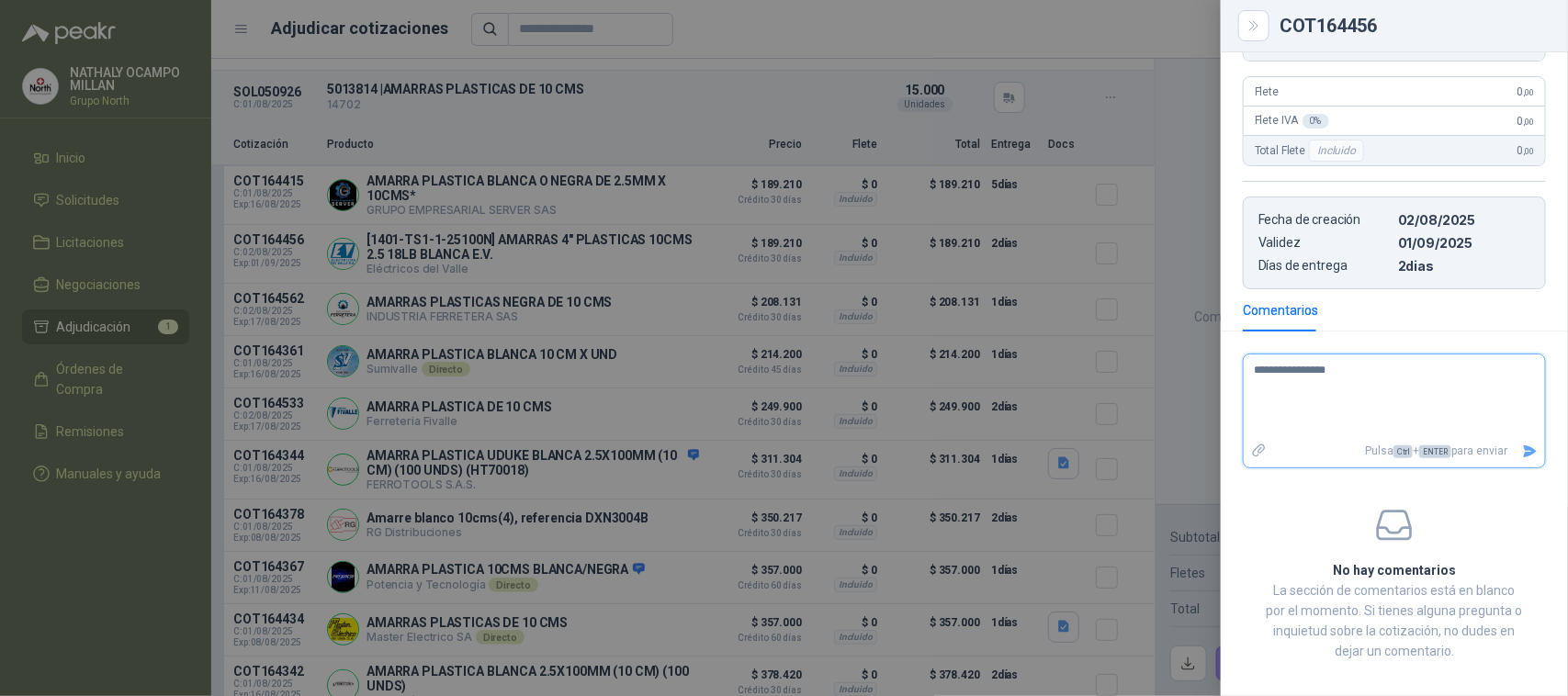 type 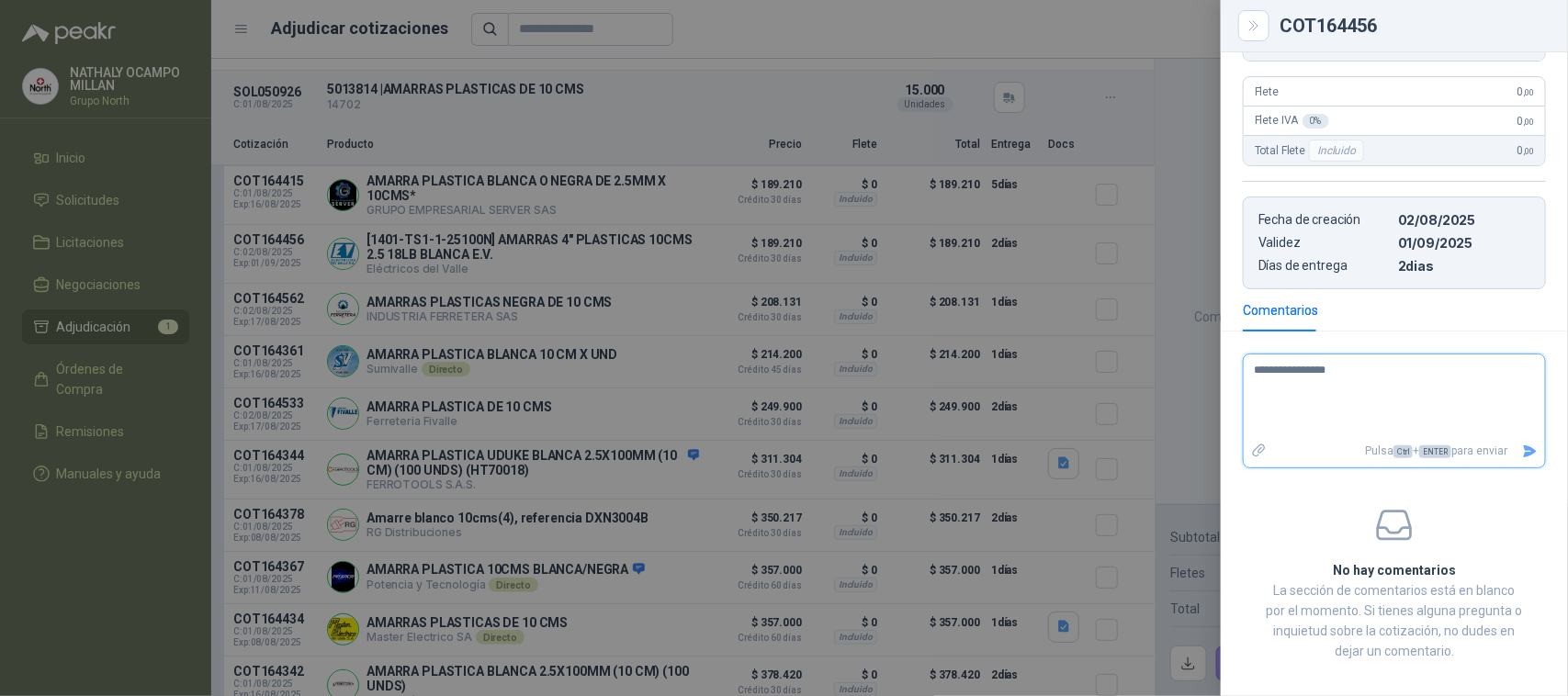 type on "**********" 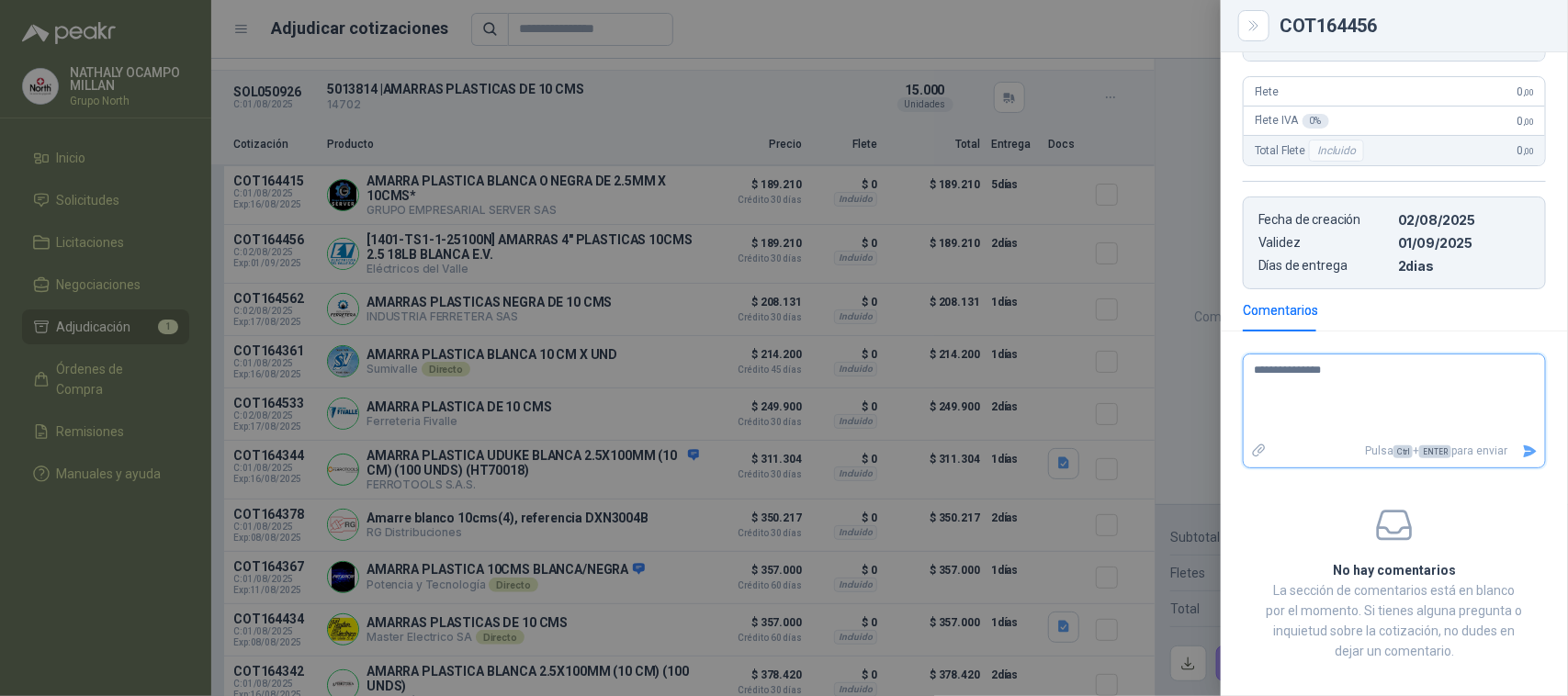 type 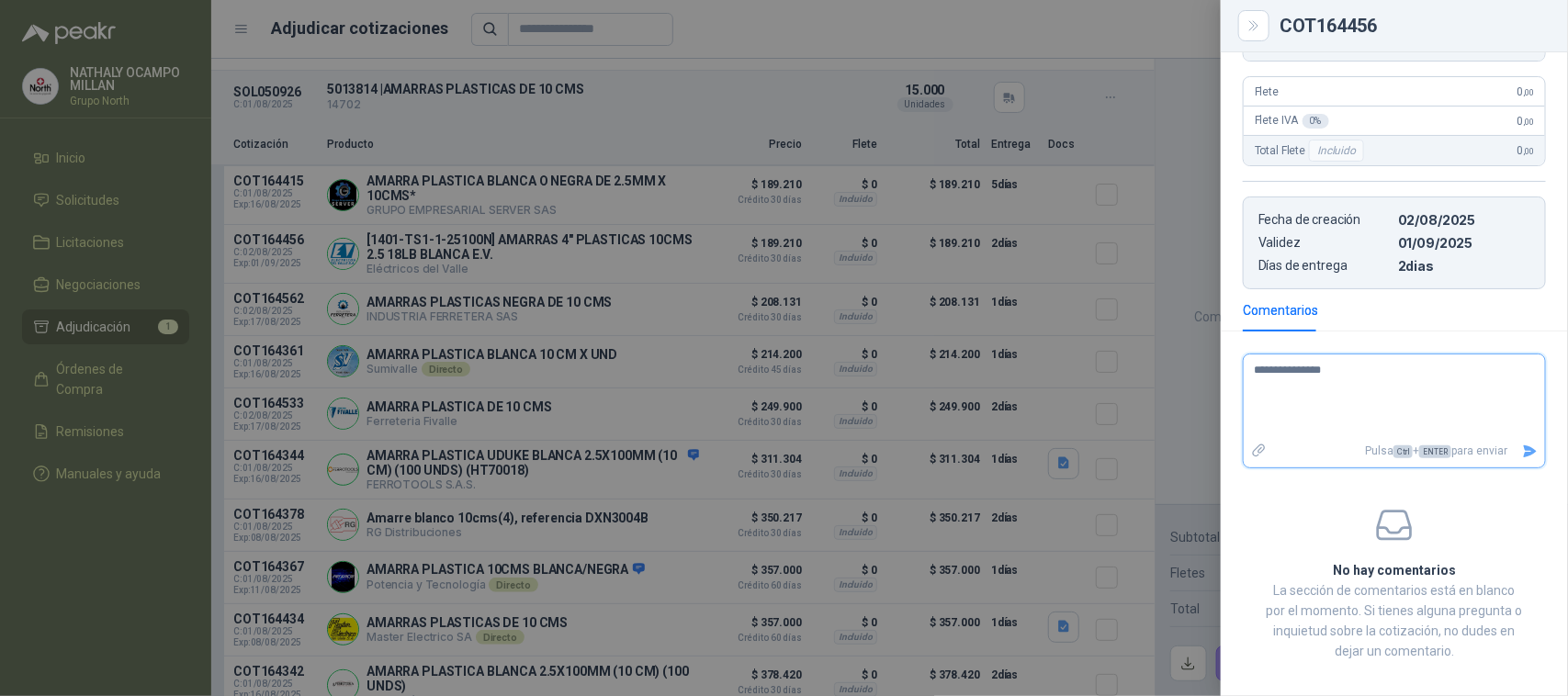 type on "**********" 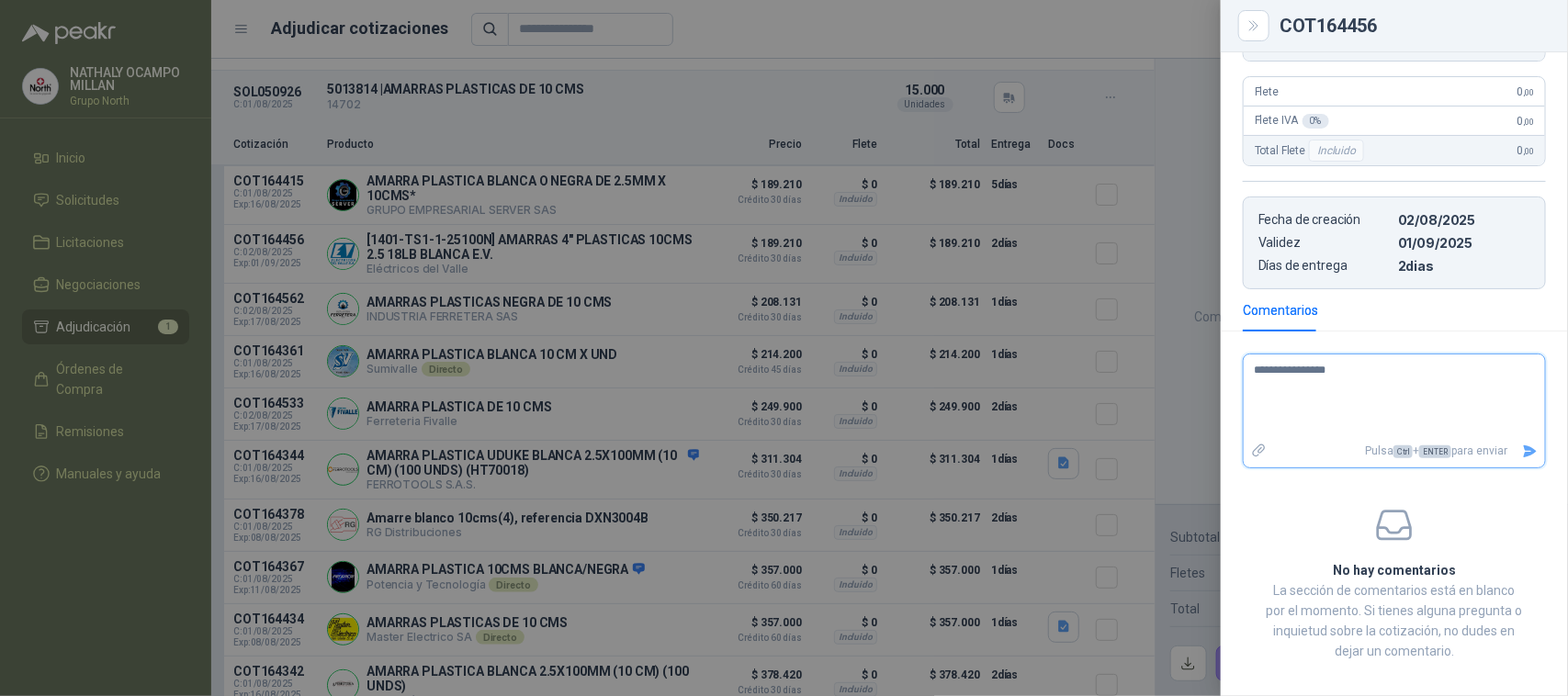 type 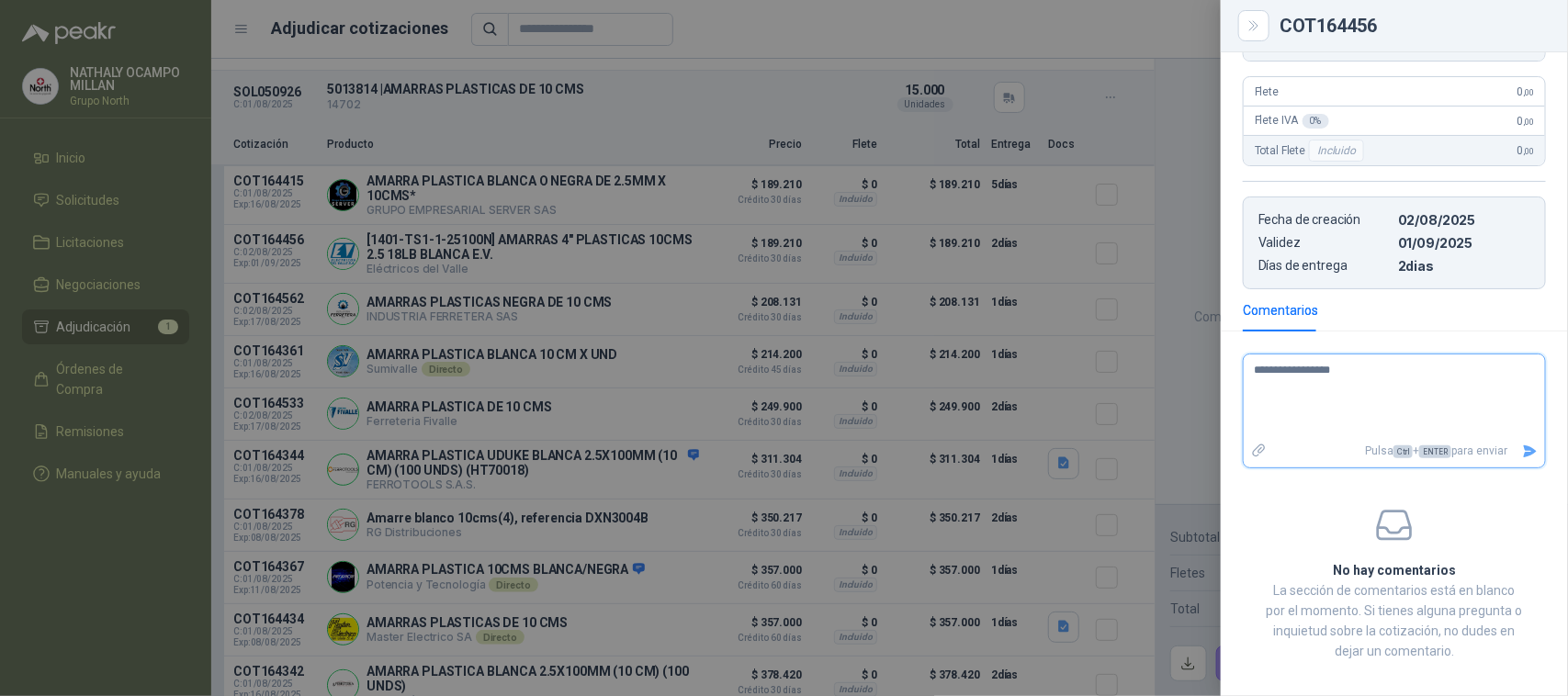 type 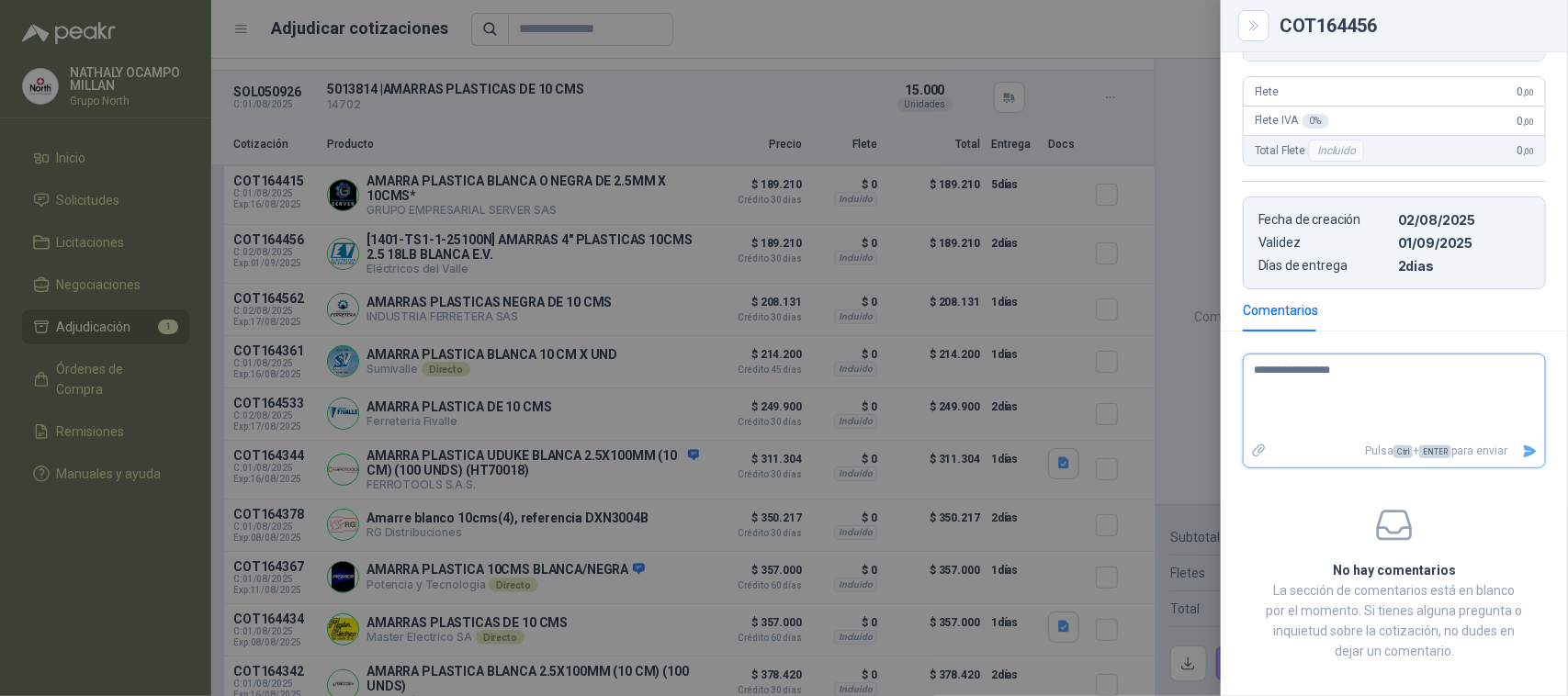 type on "**********" 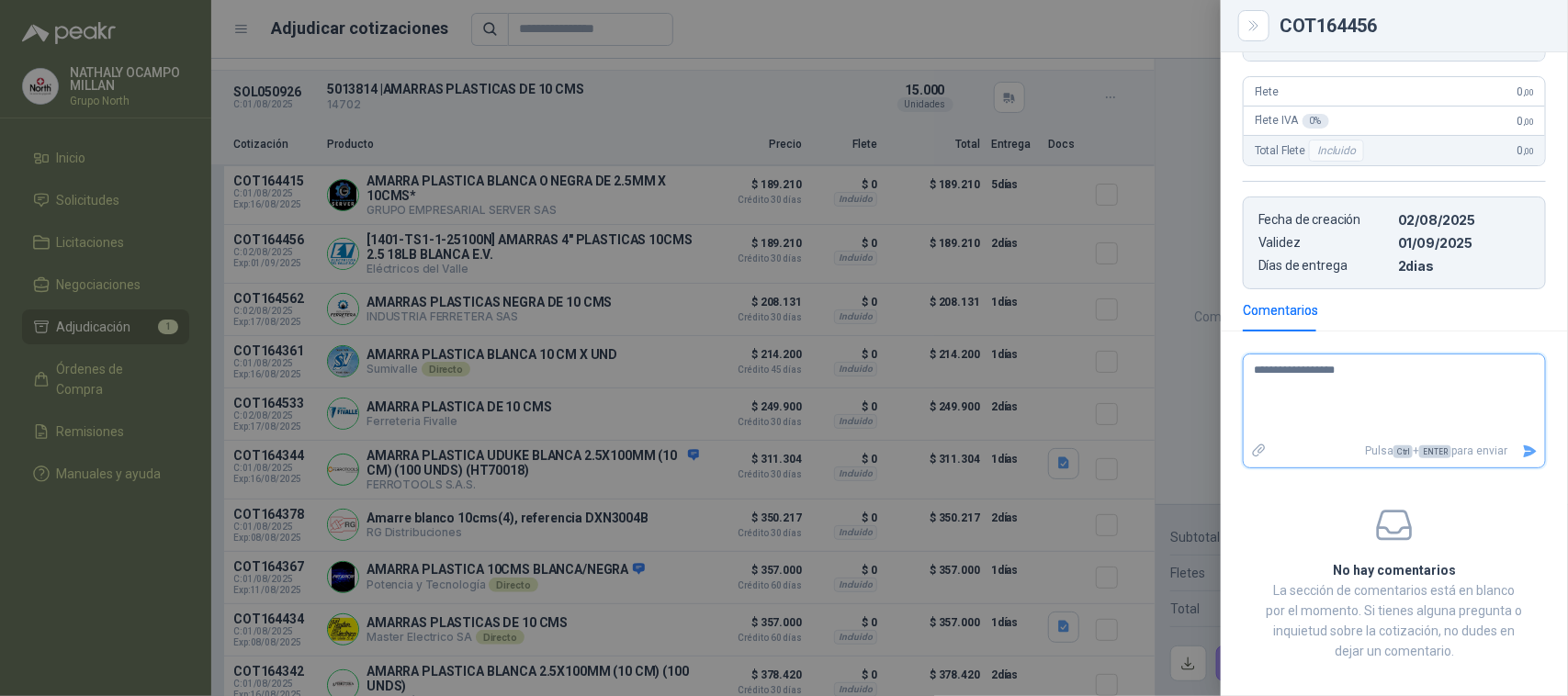 type 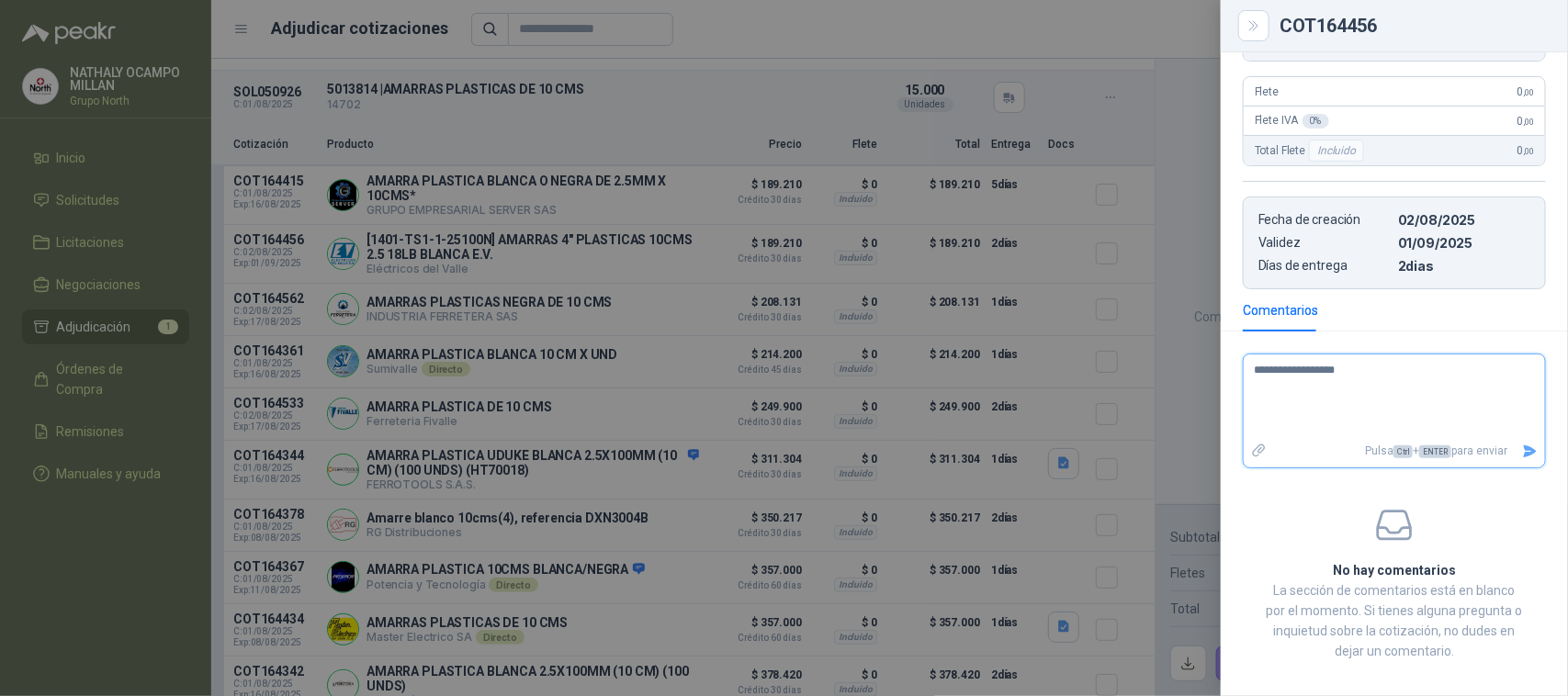 type on "**********" 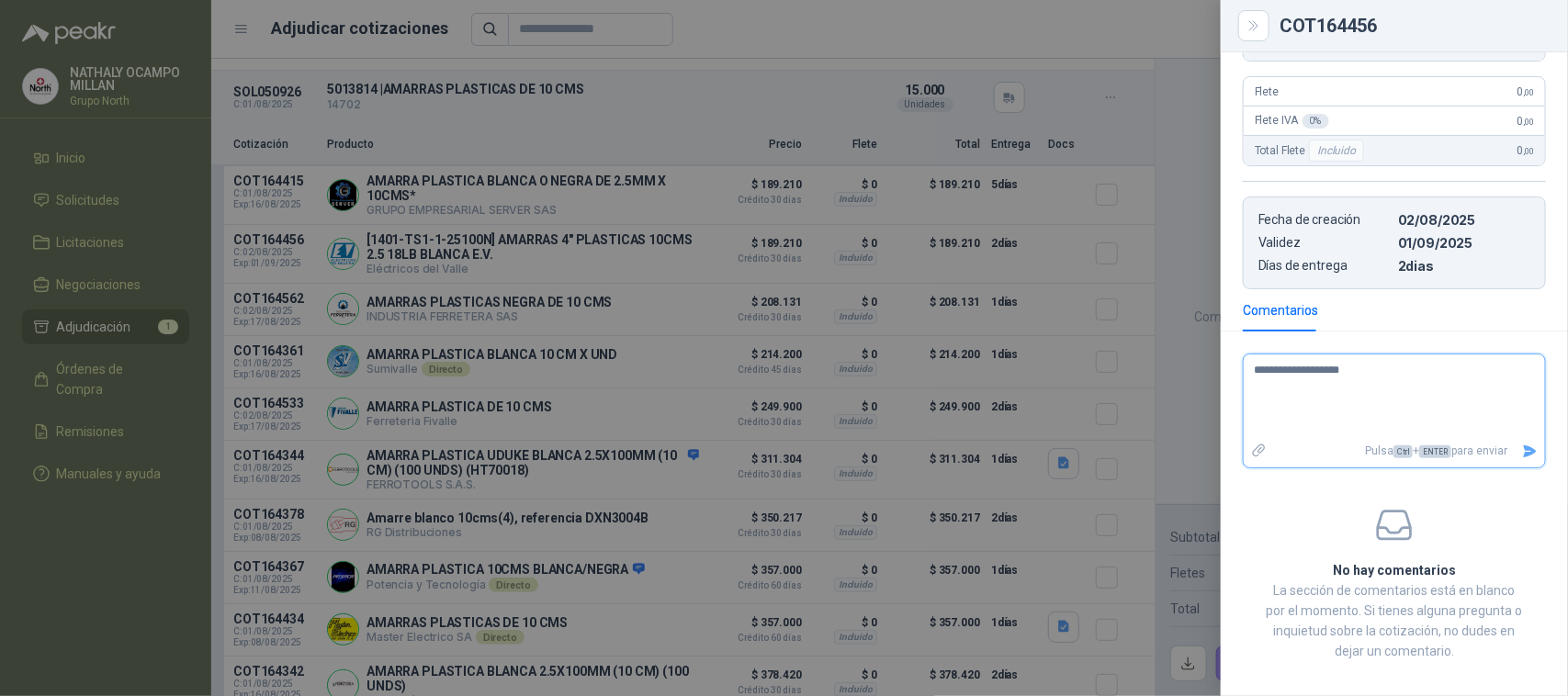 type 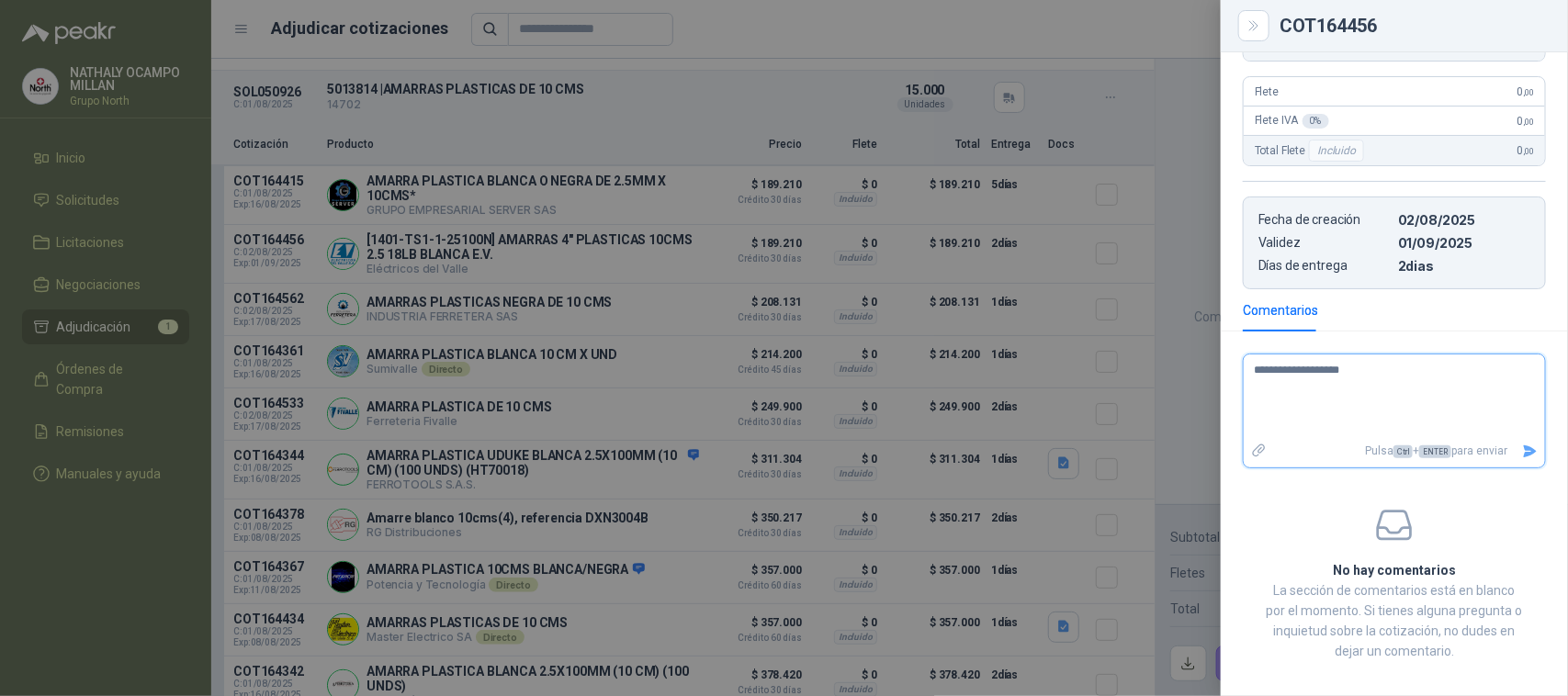 type on "**********" 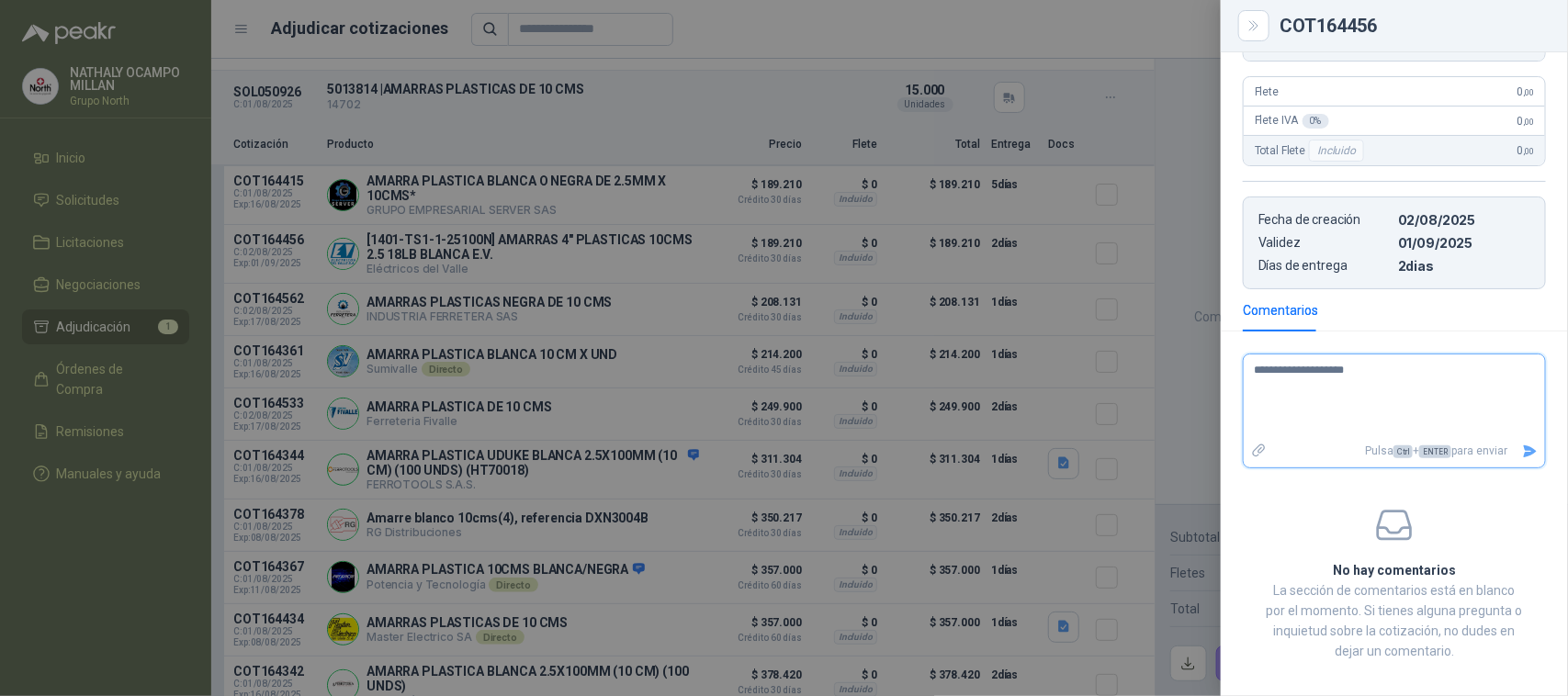 type 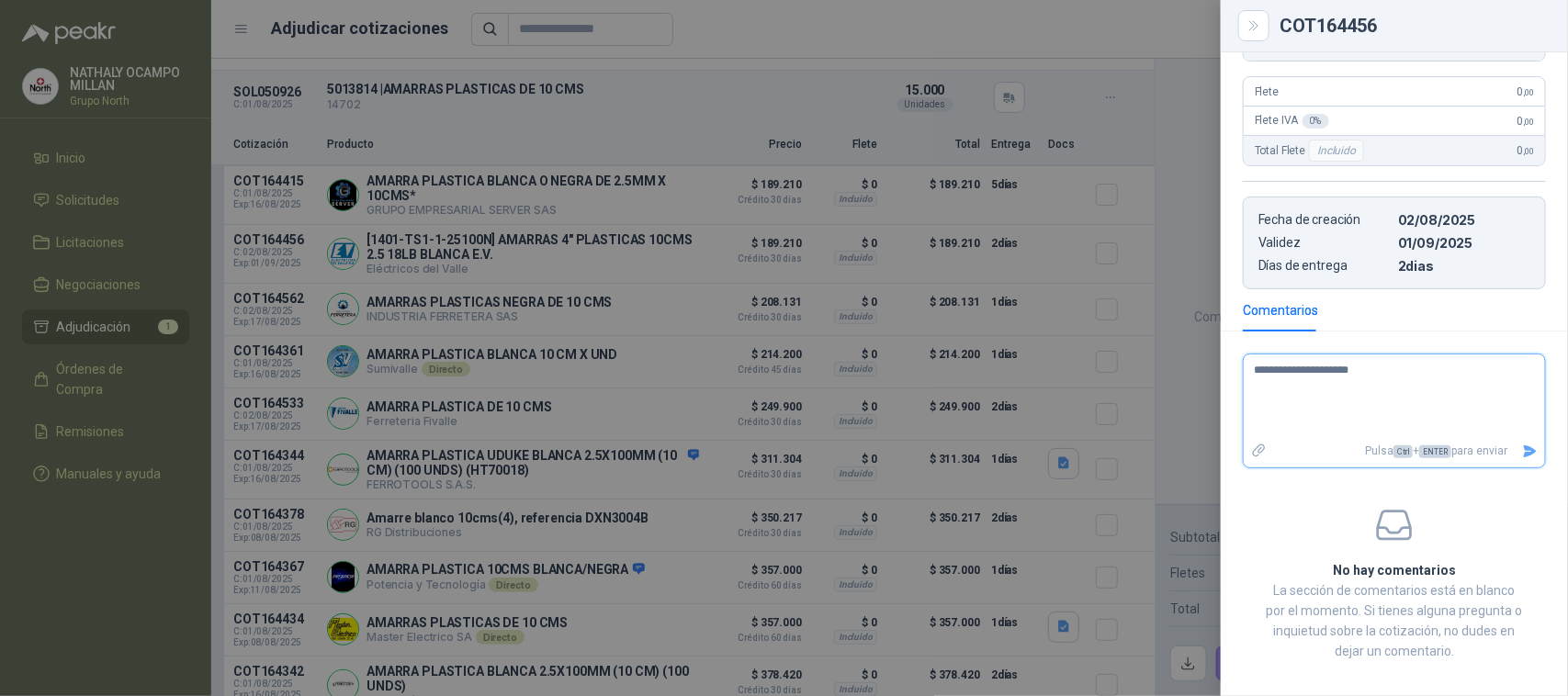 type on "**********" 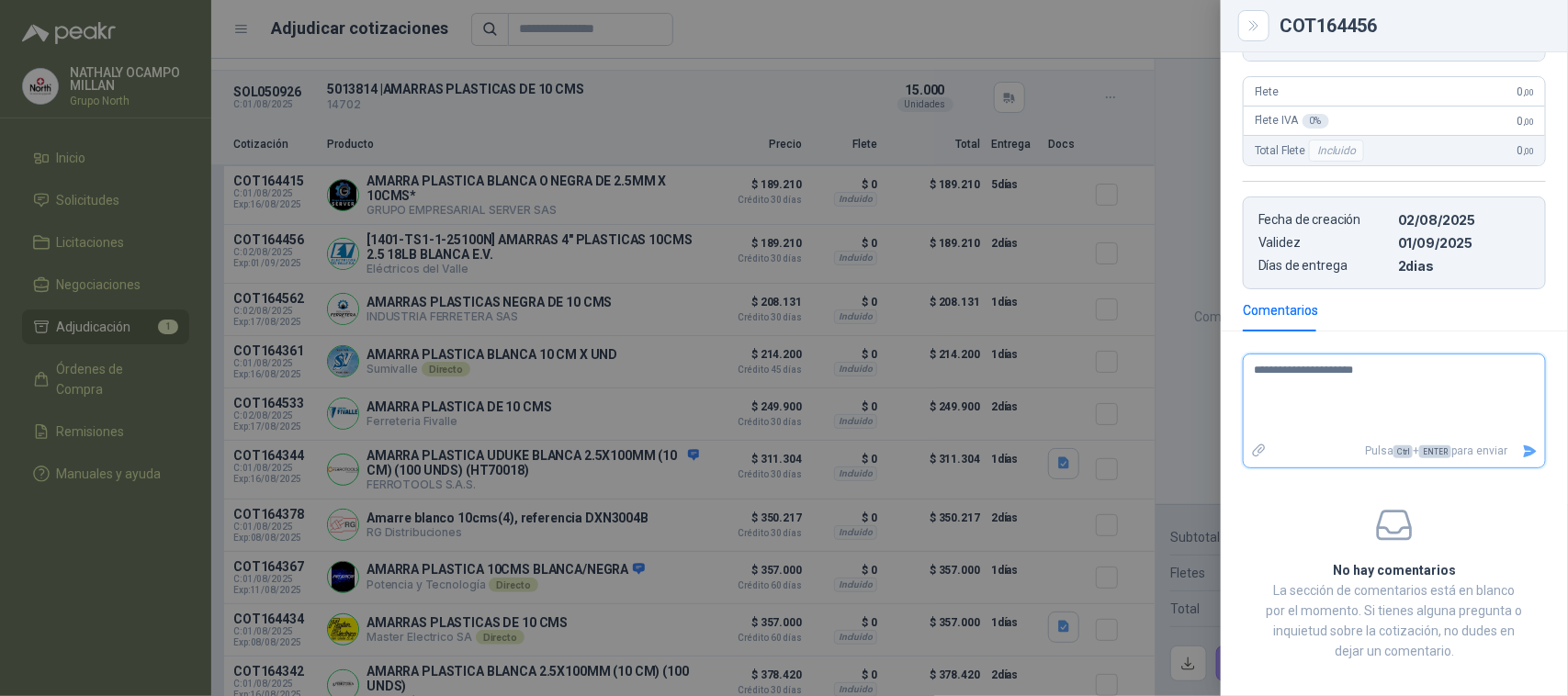 type 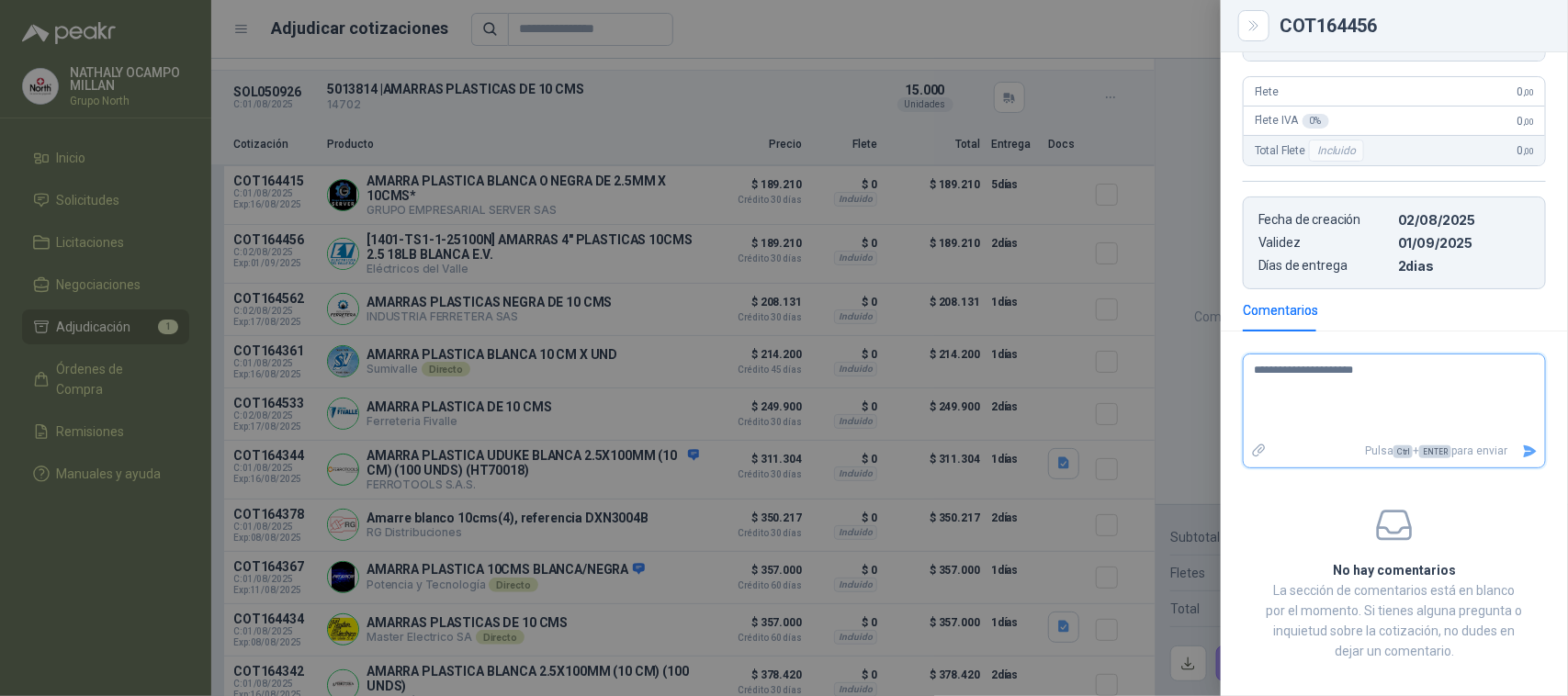 type on "**********" 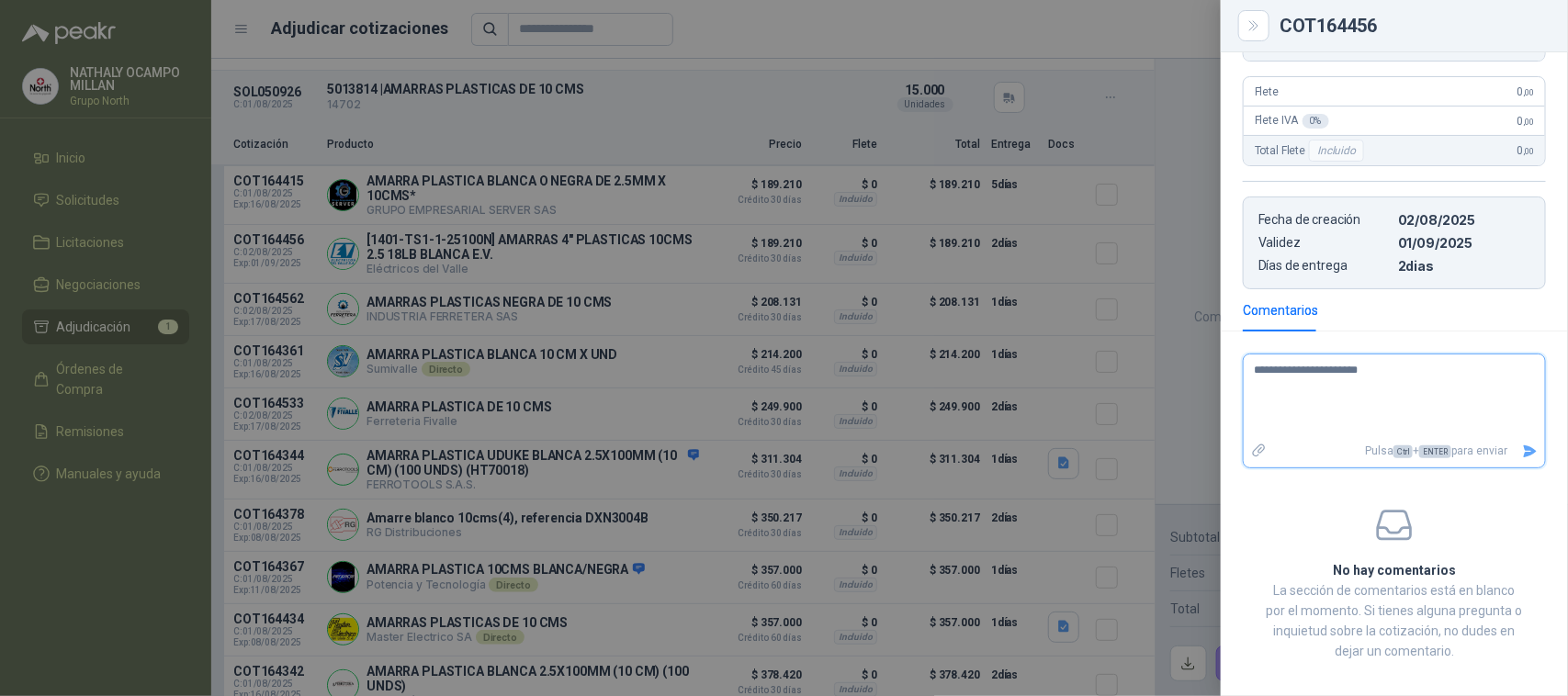 type 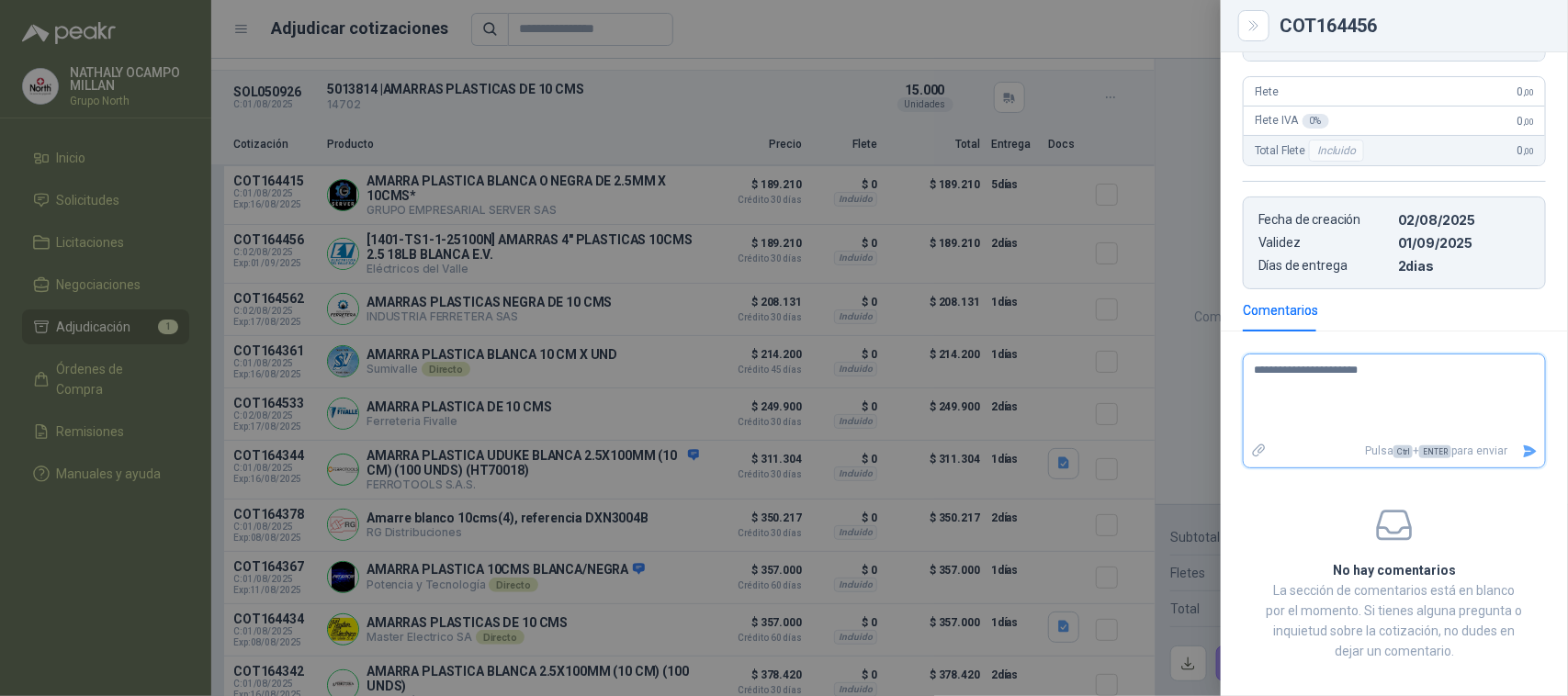 type on "**********" 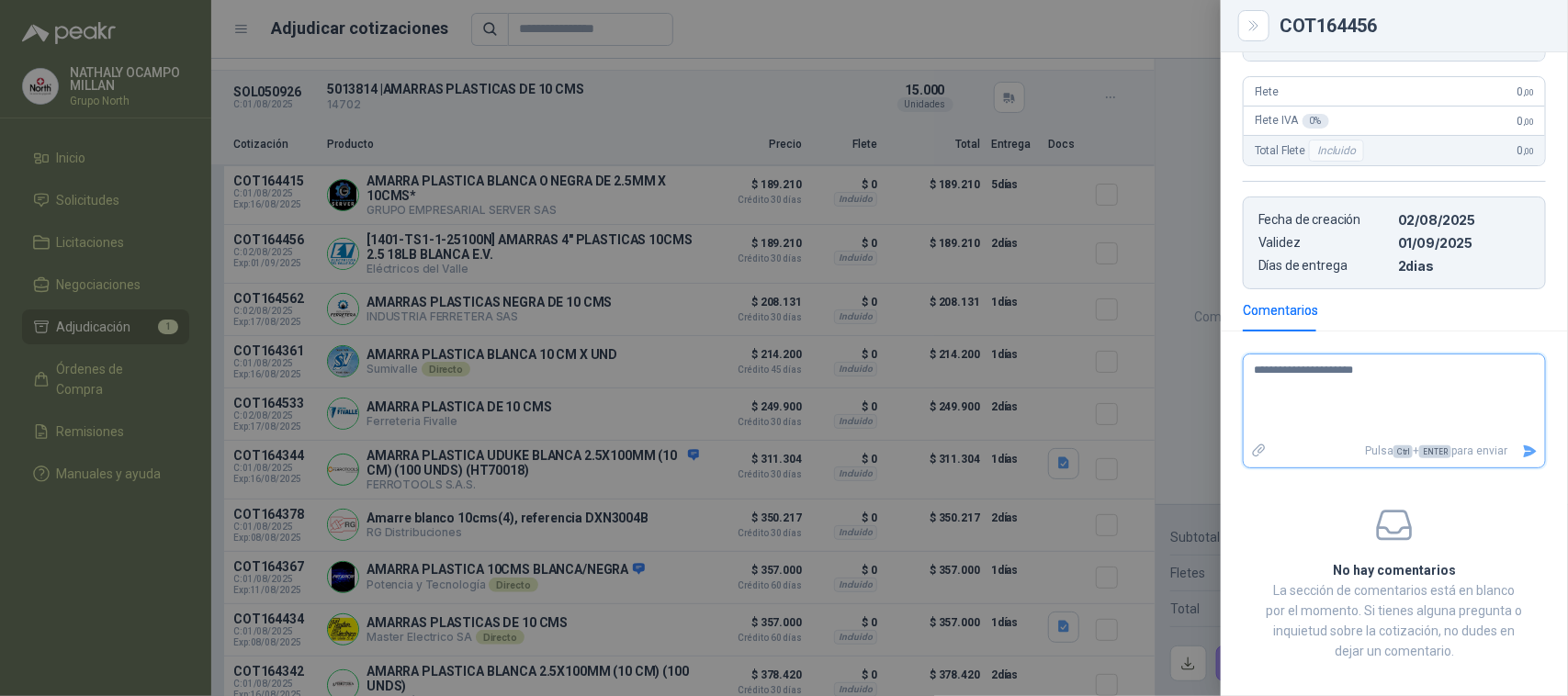 type 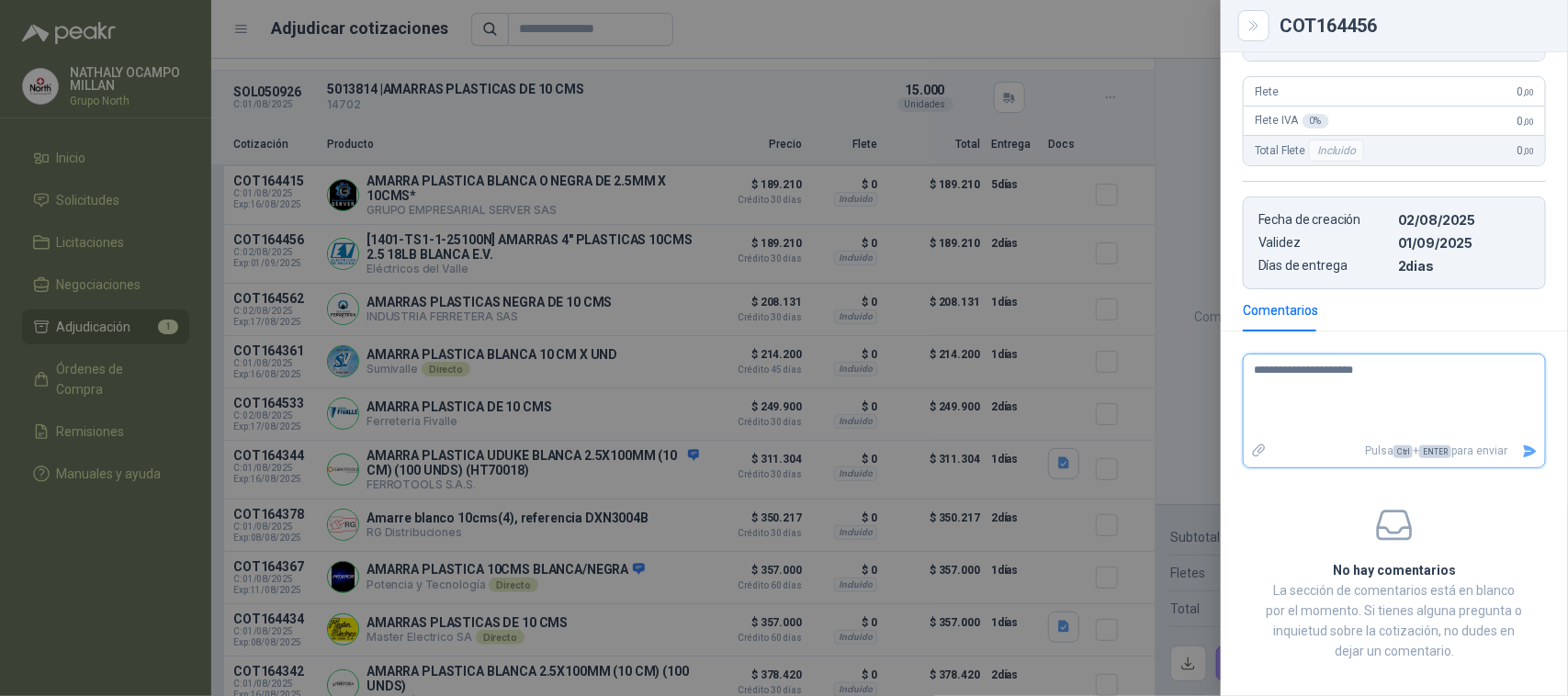 type on "**********" 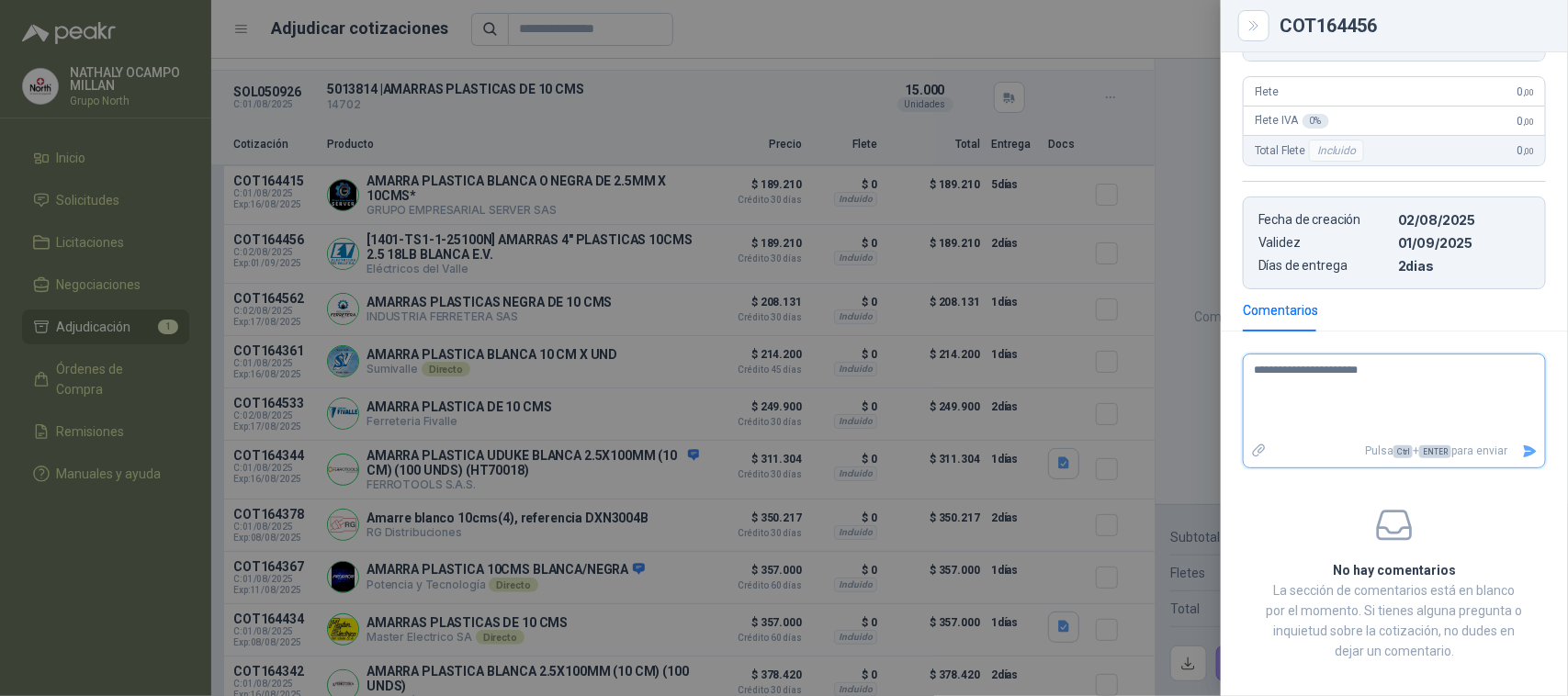 type 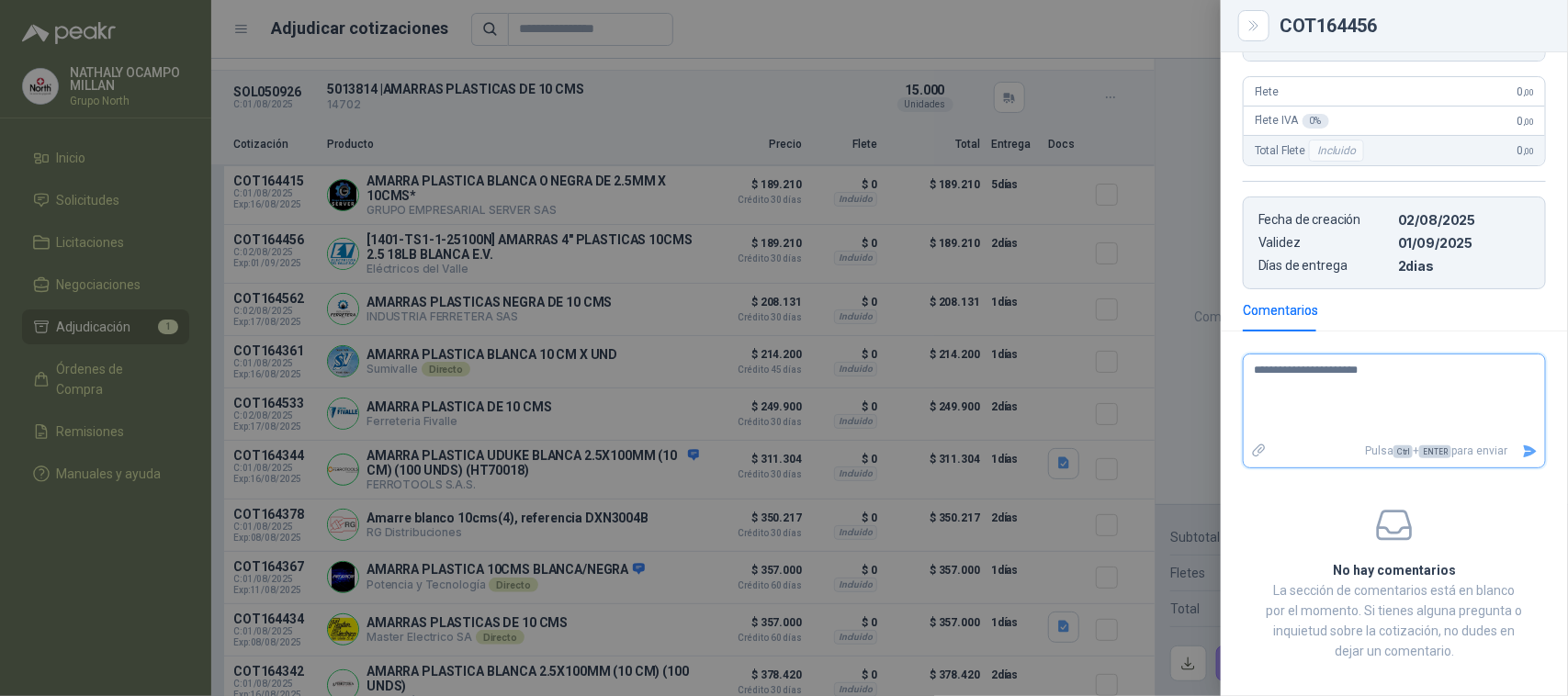 type on "**********" 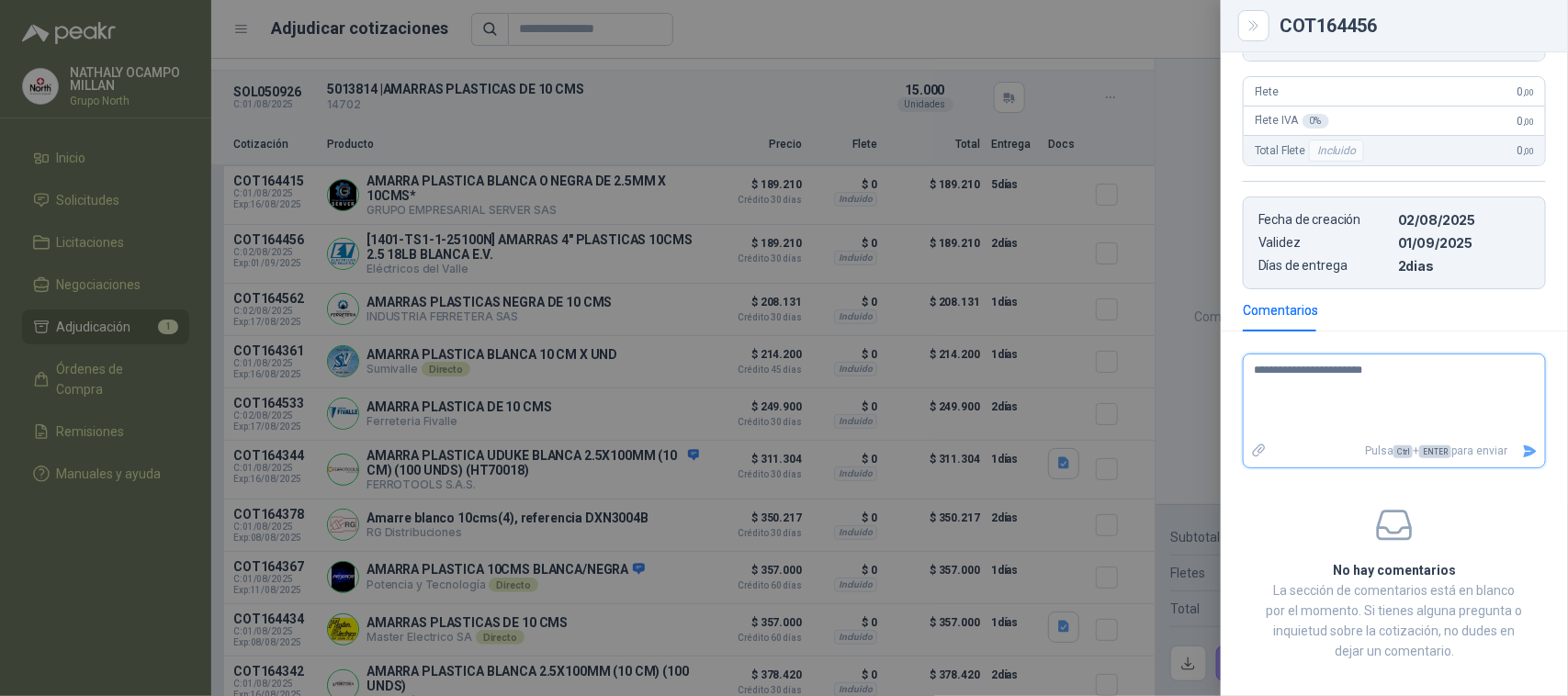 type 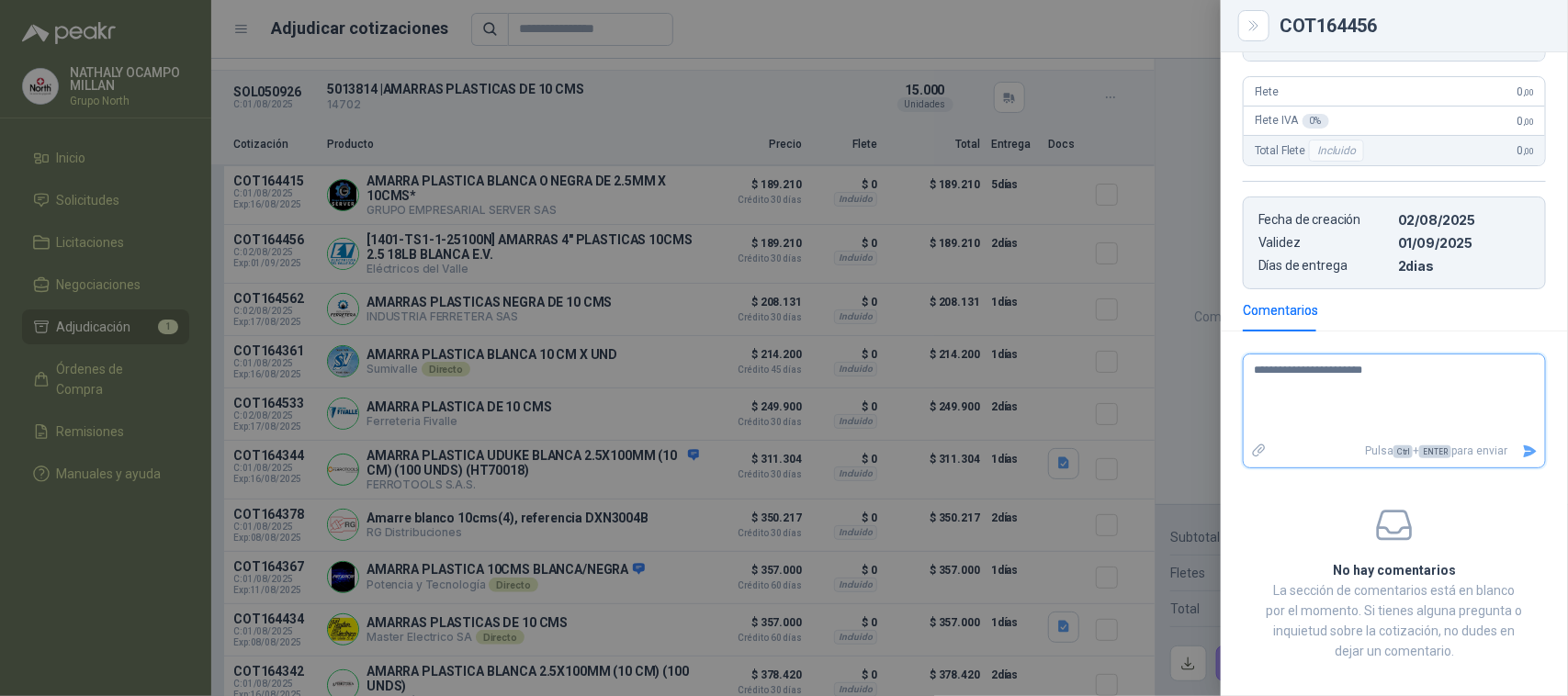type on "**********" 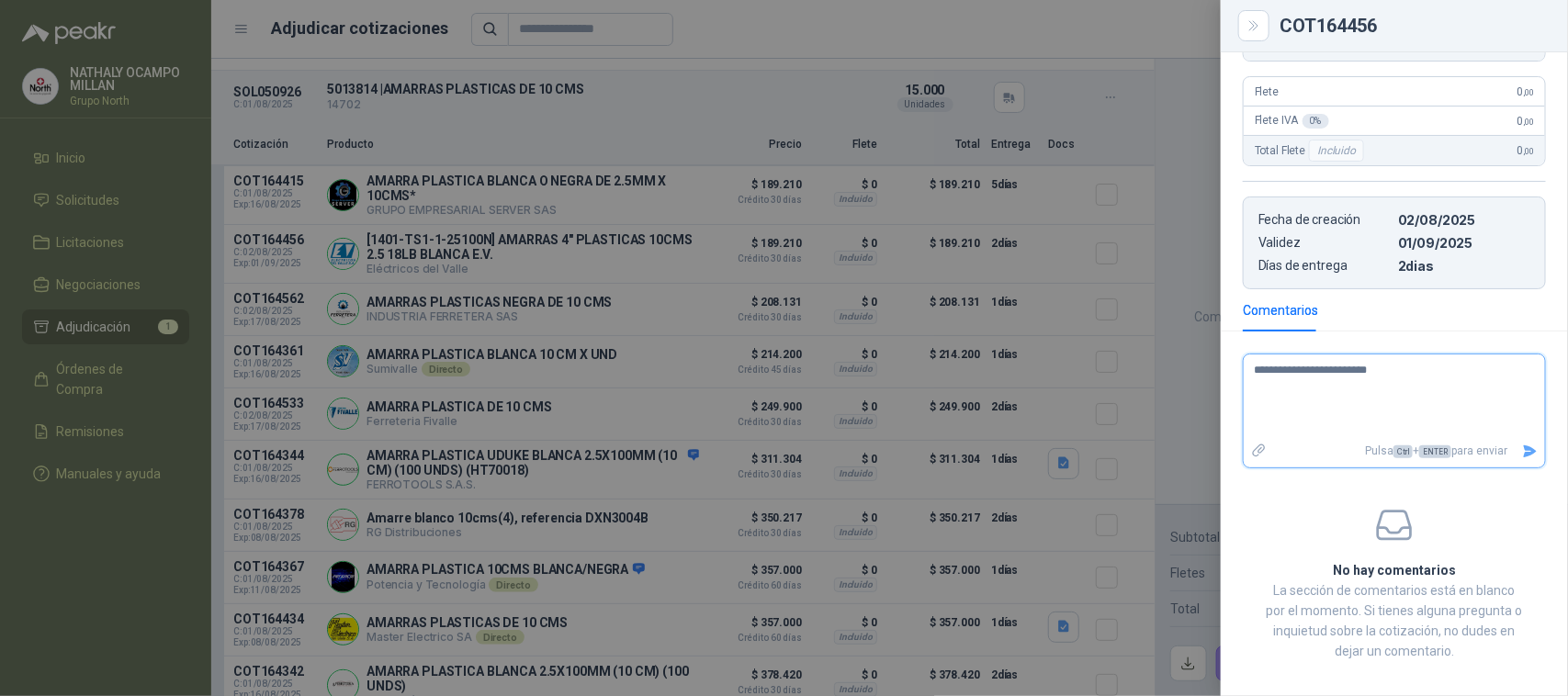 type 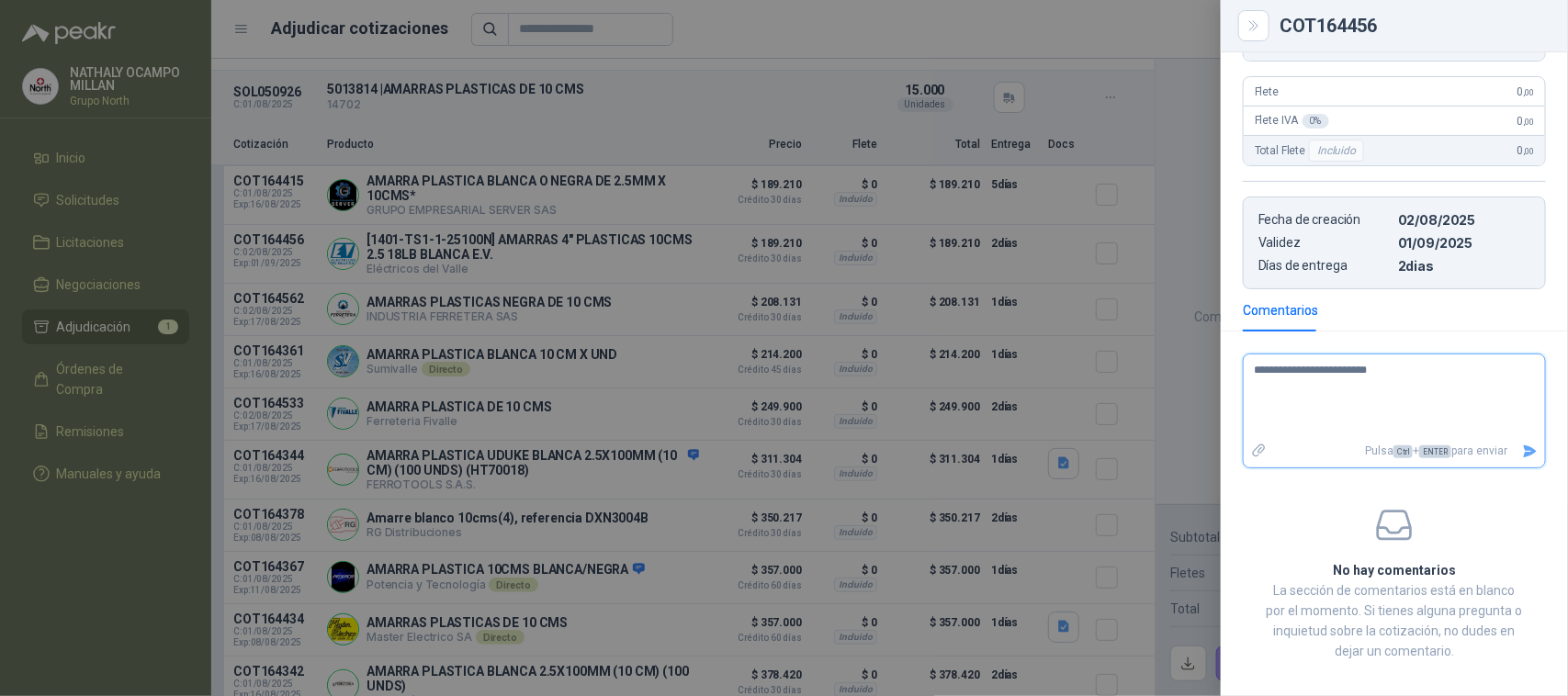 type on "**********" 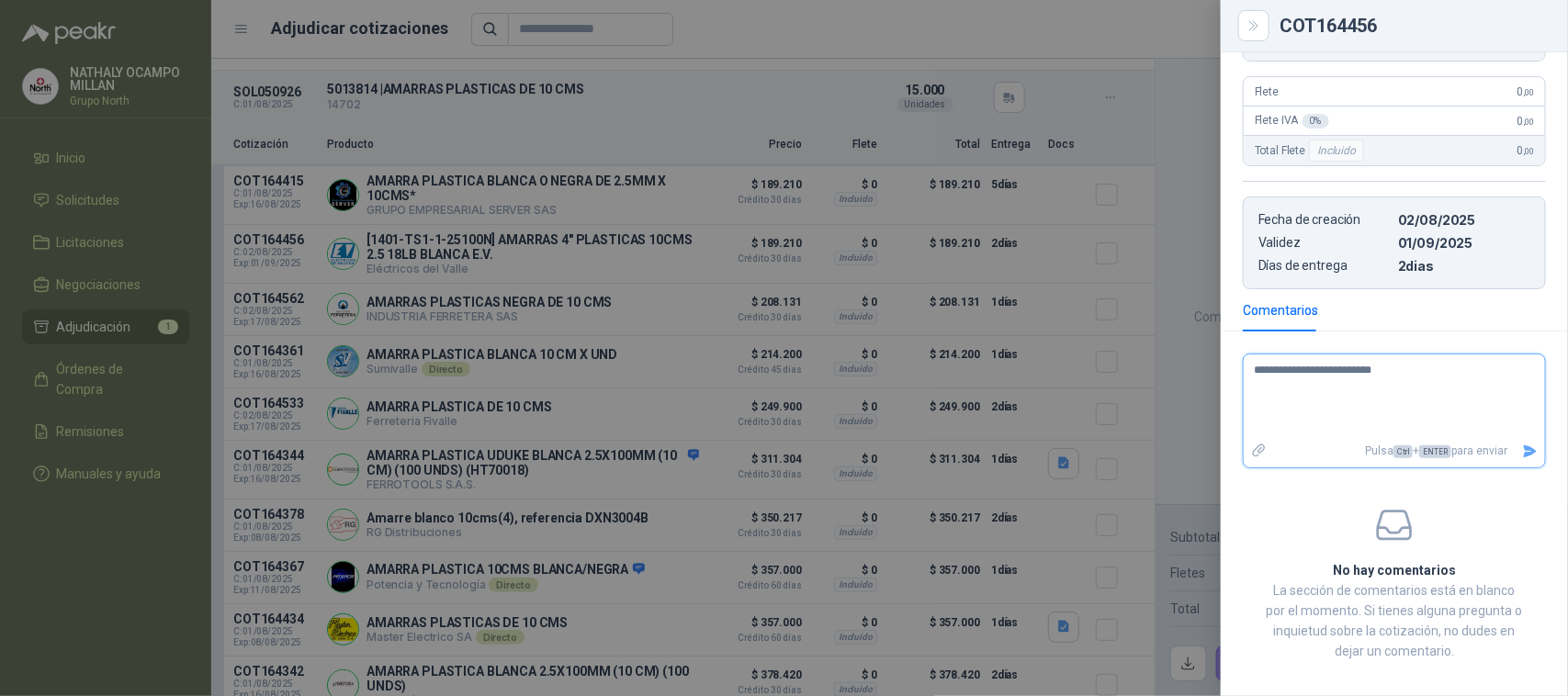 type 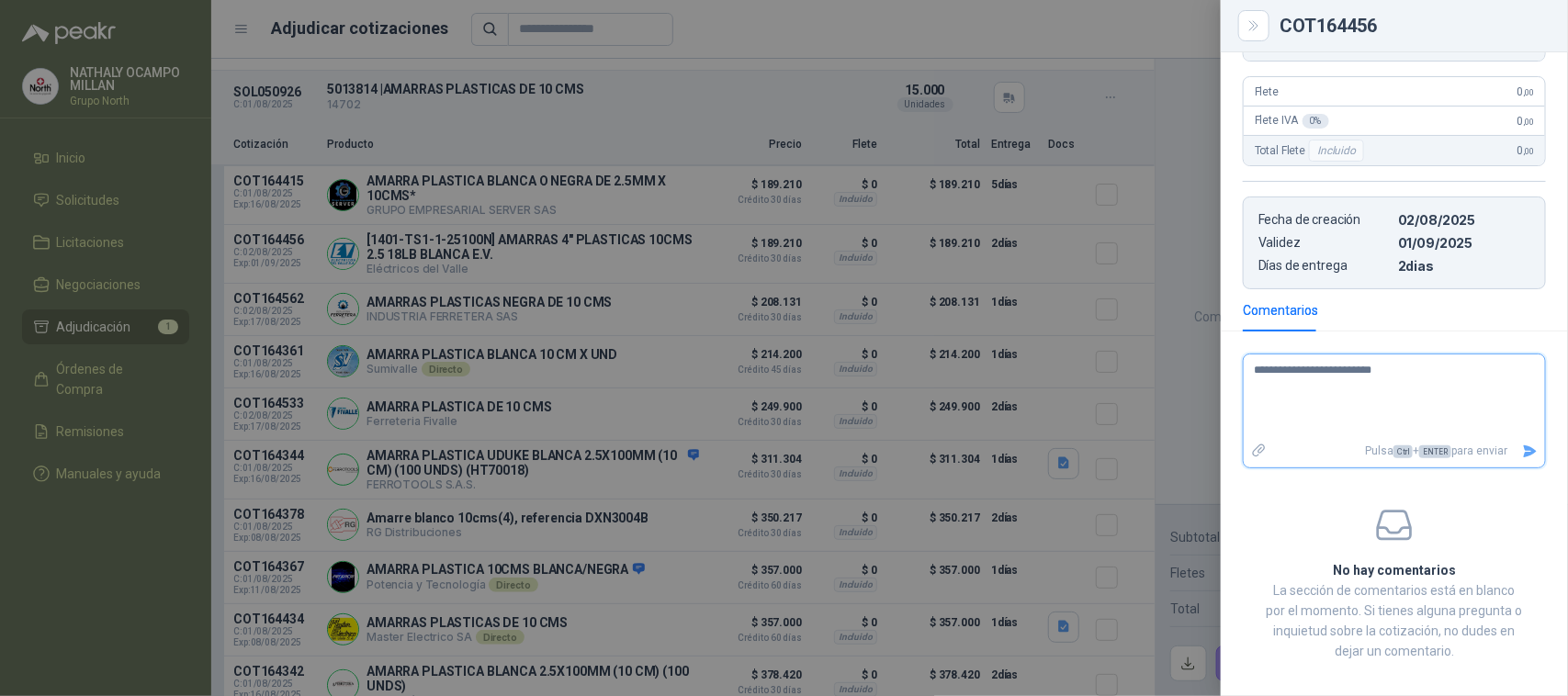 type on "**********" 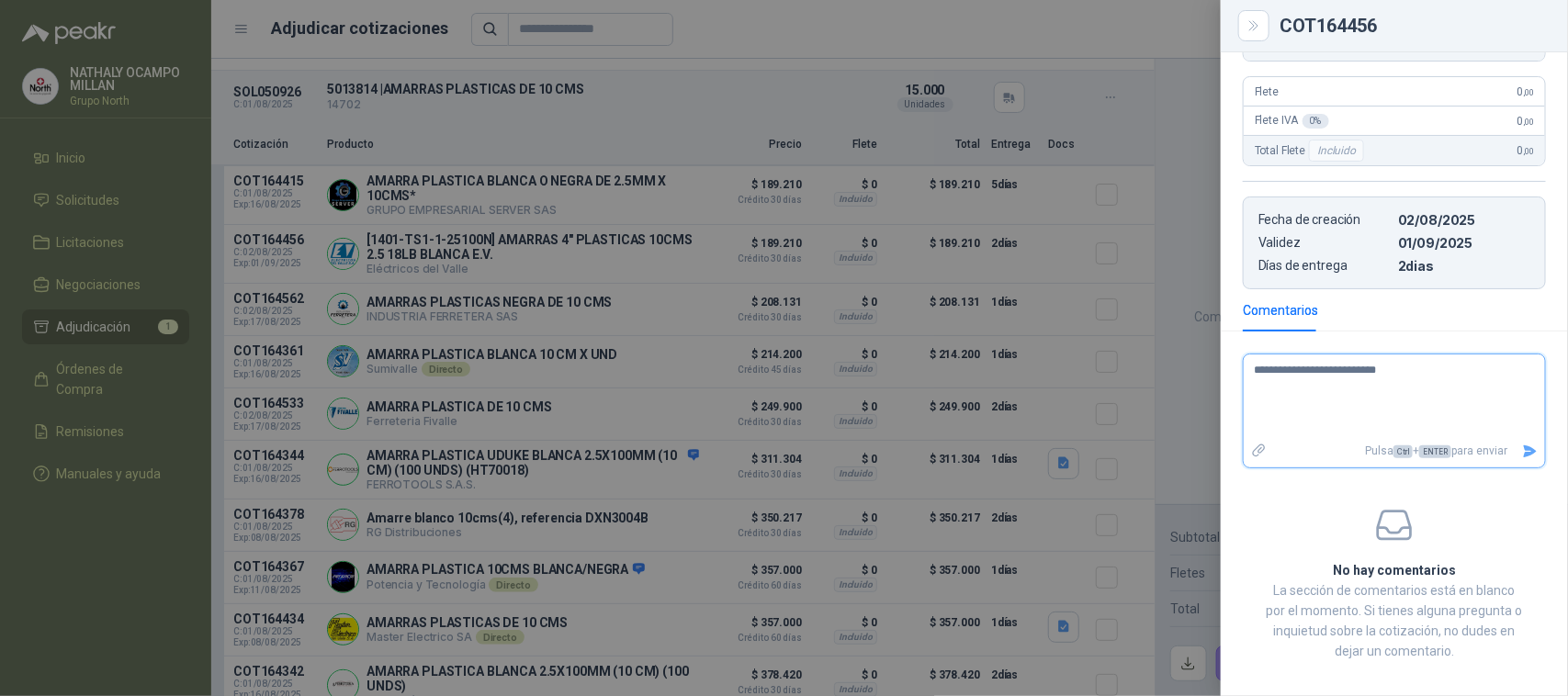 type 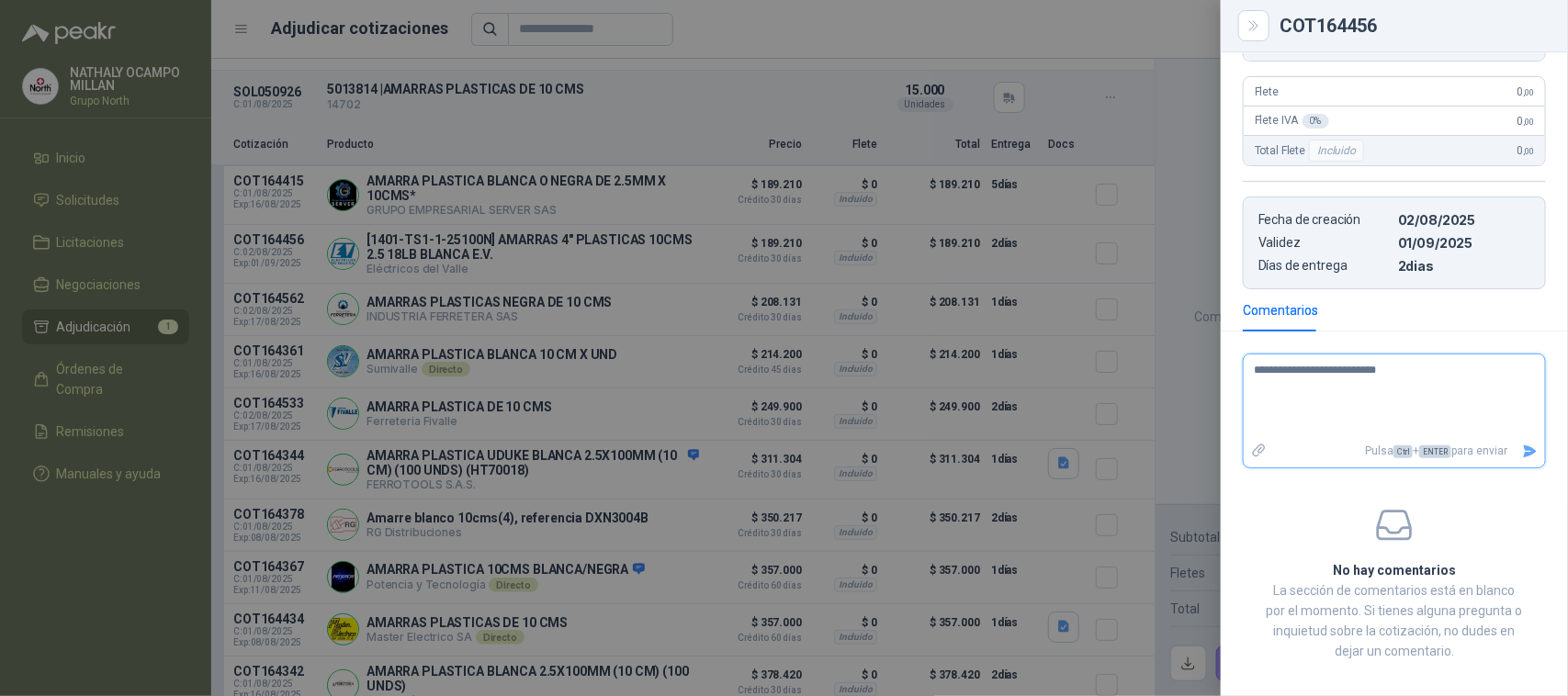 type on "**********" 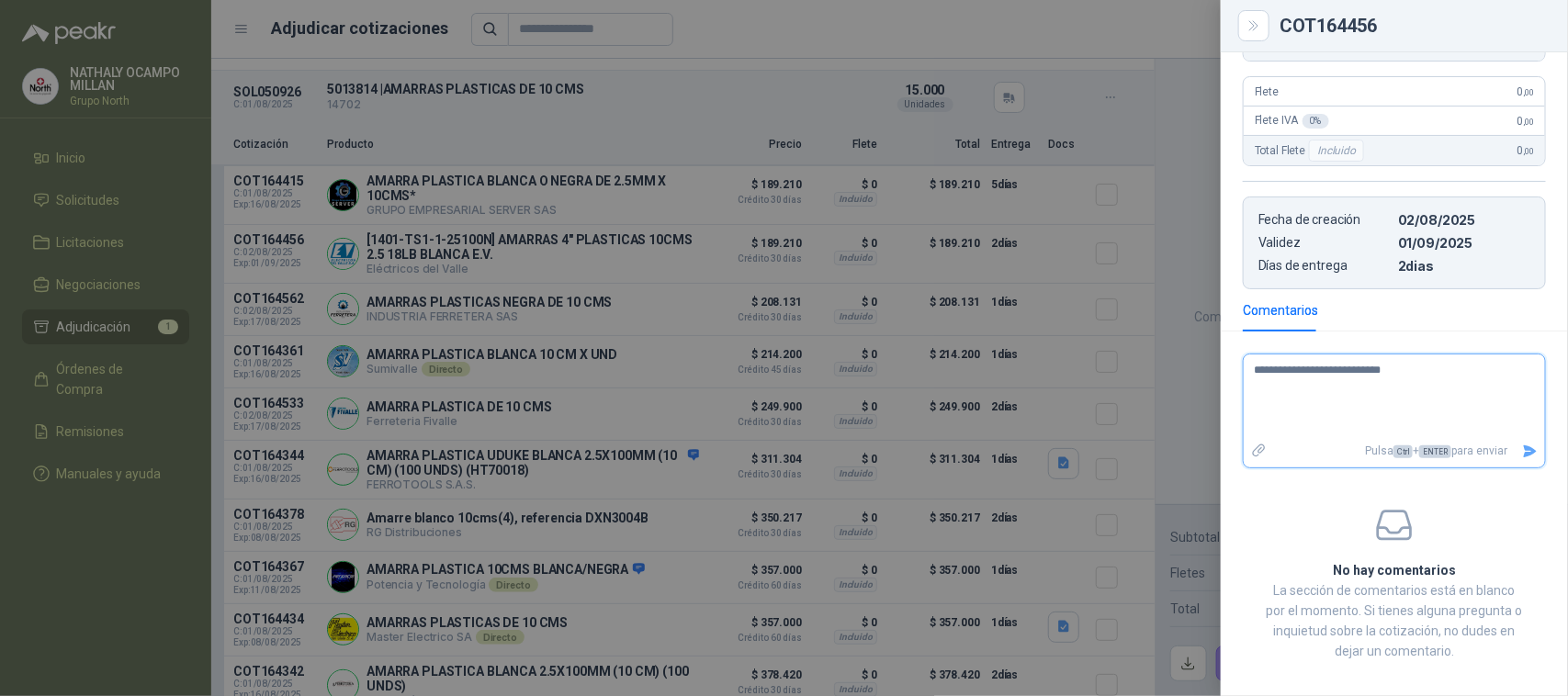 type 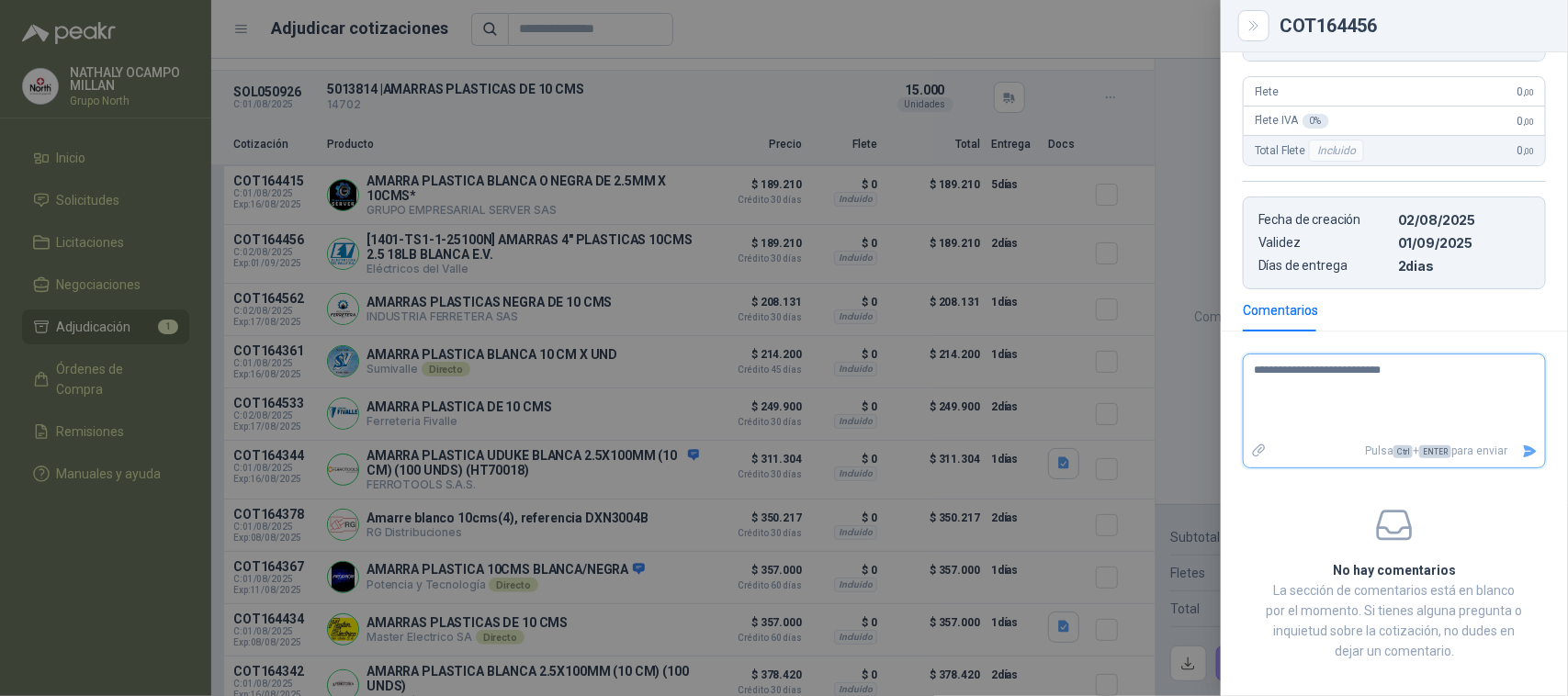 type on "**********" 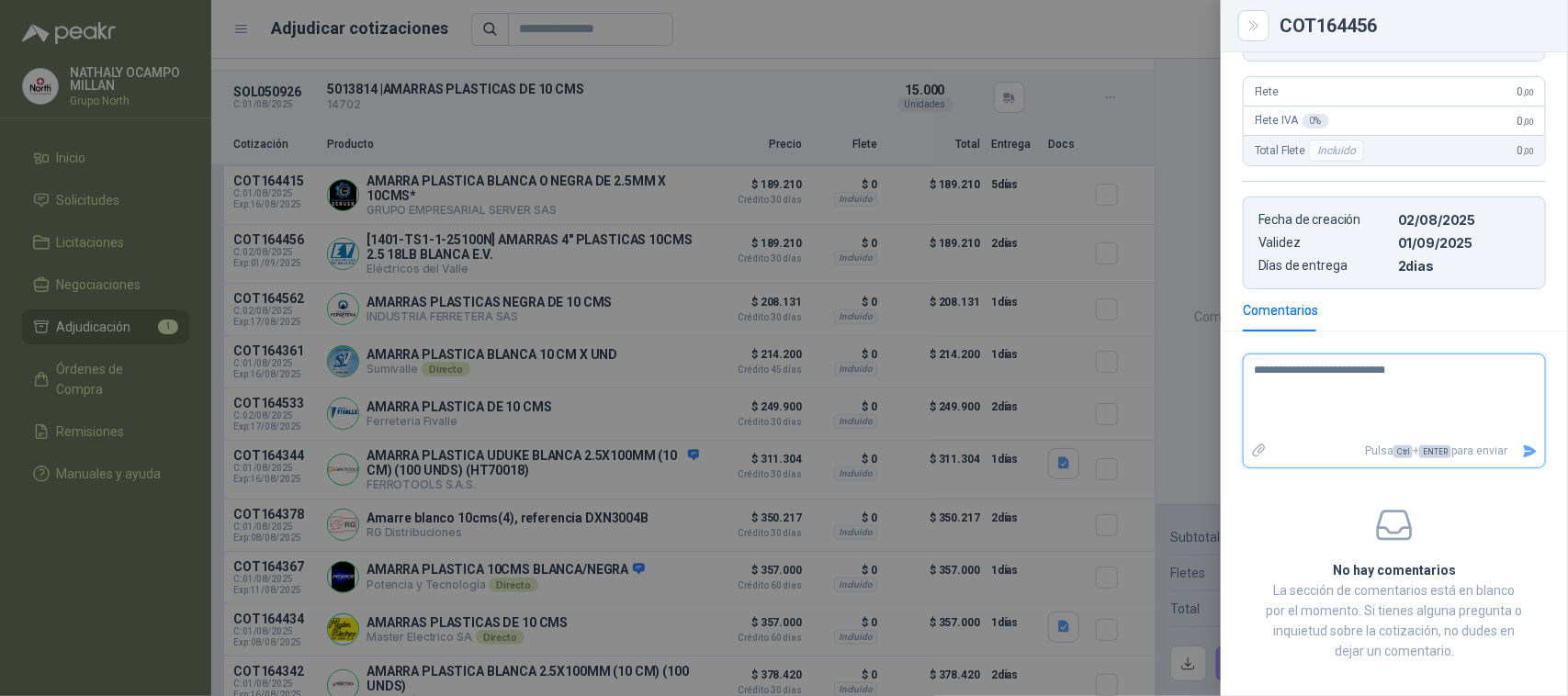 type 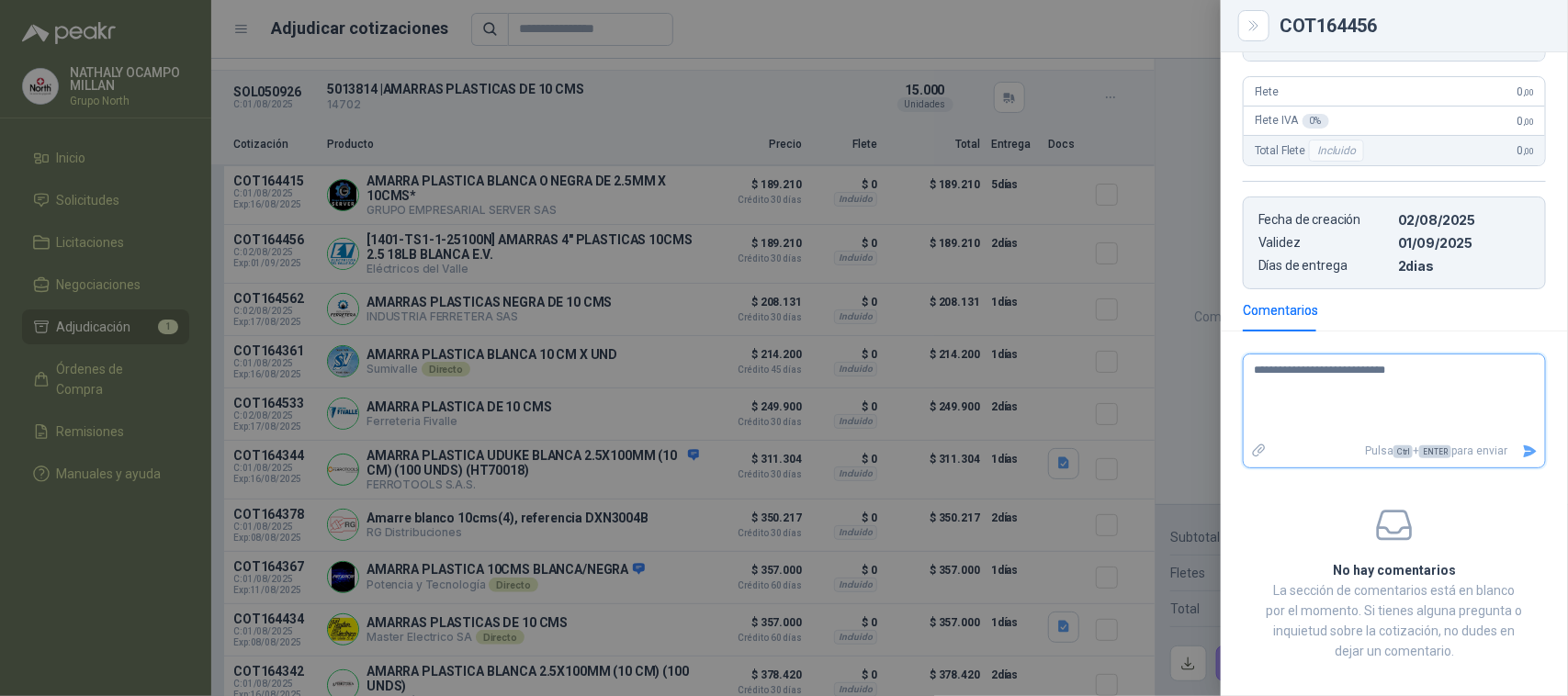 type on "**********" 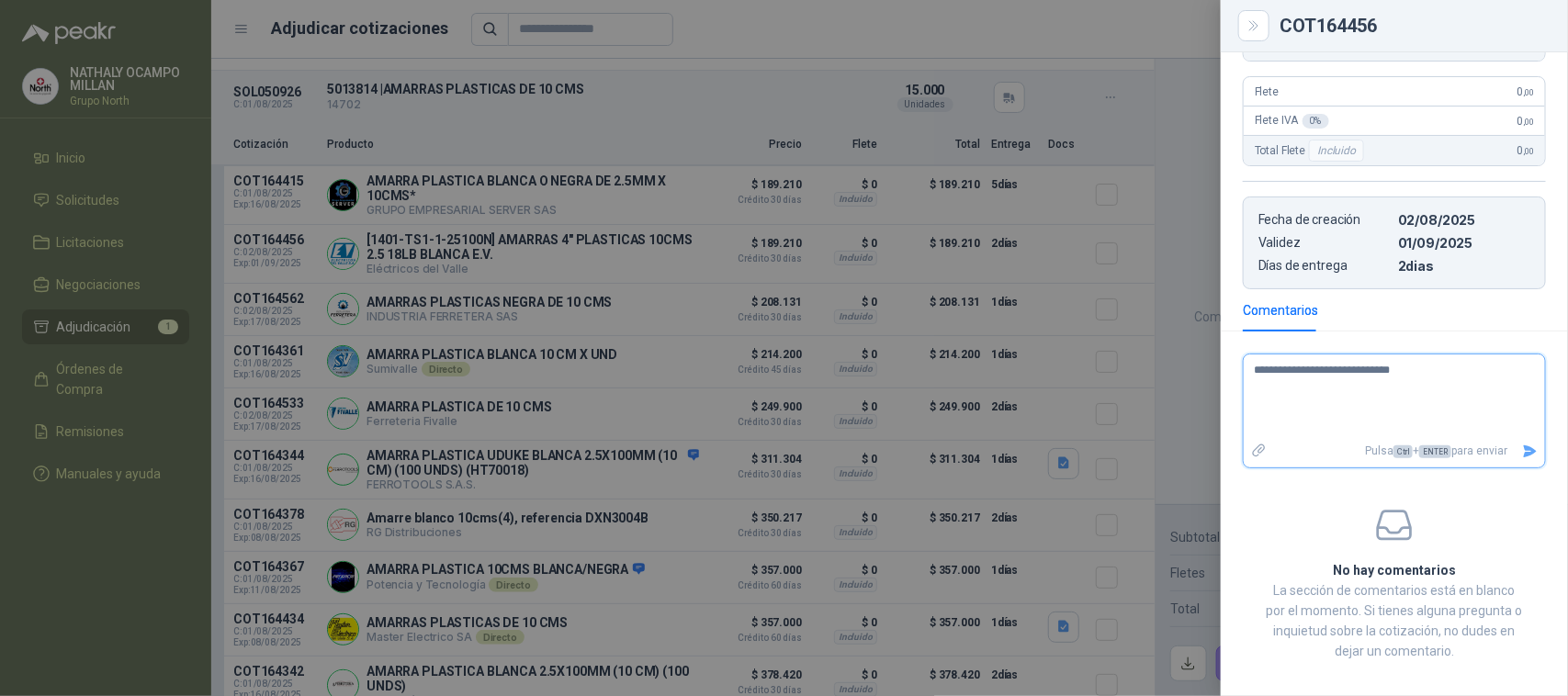 type 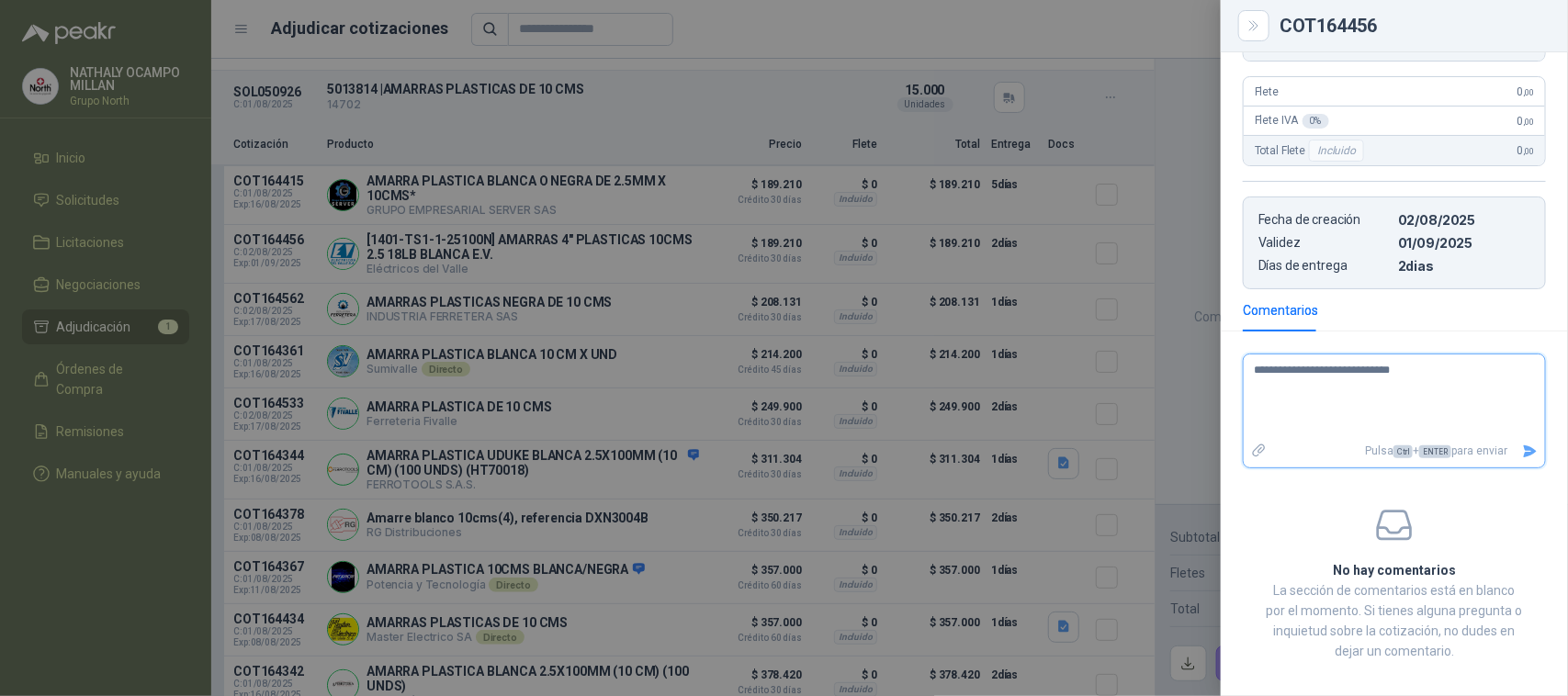 type on "**********" 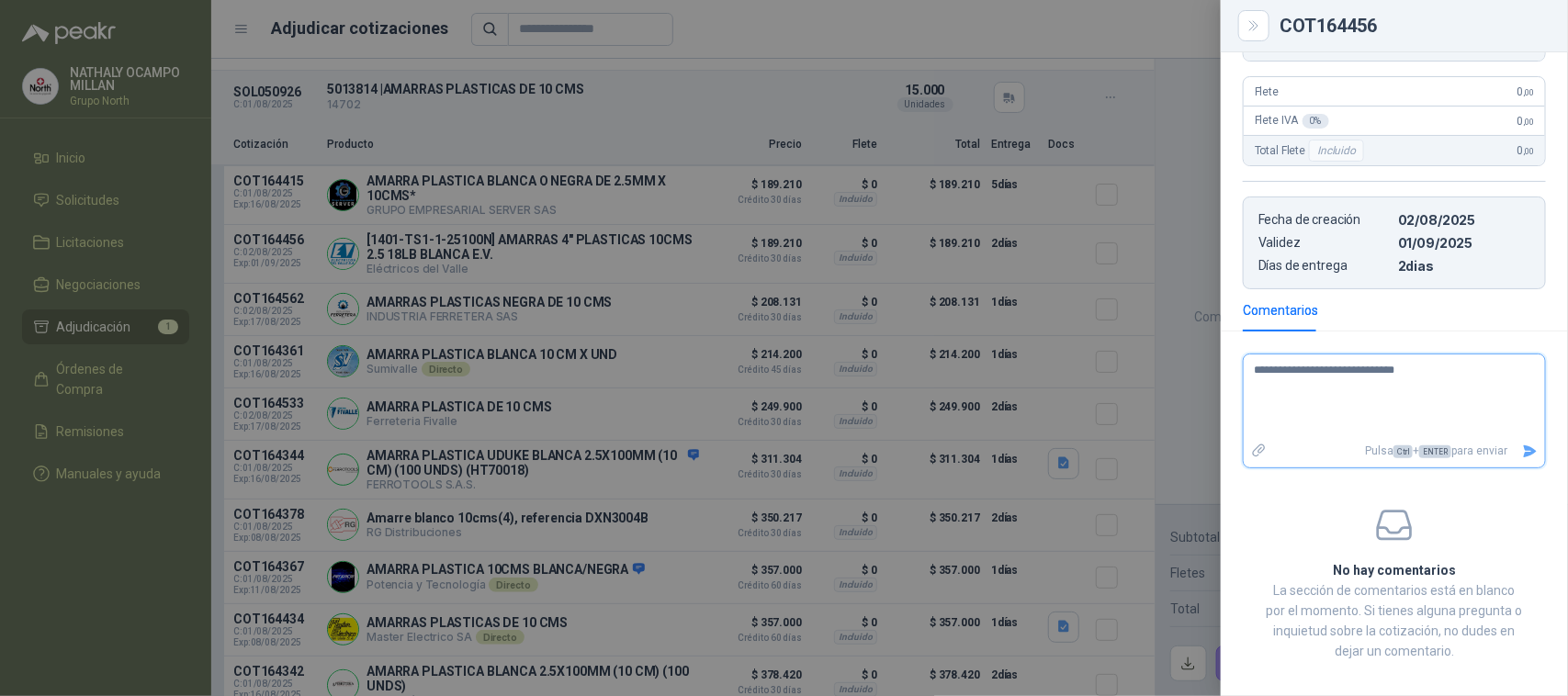 type 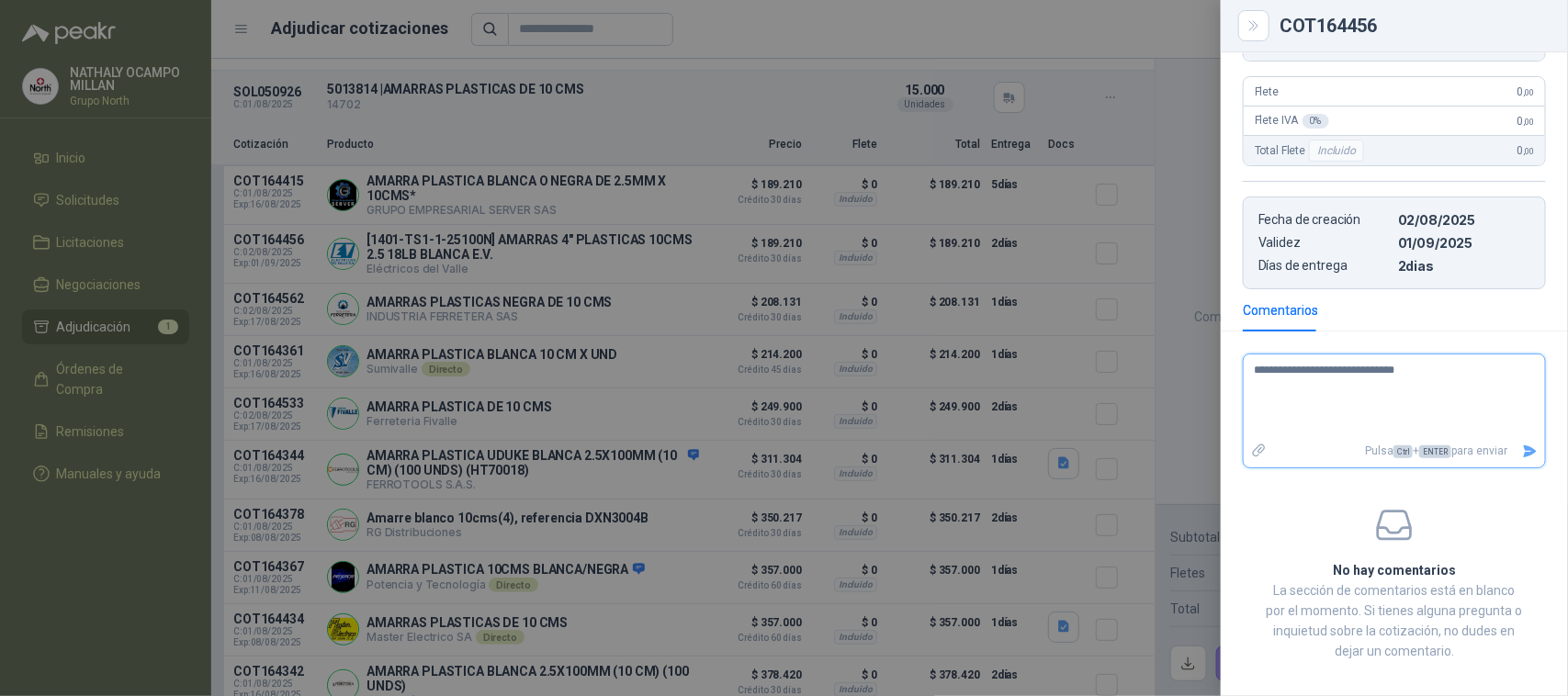 type on "**********" 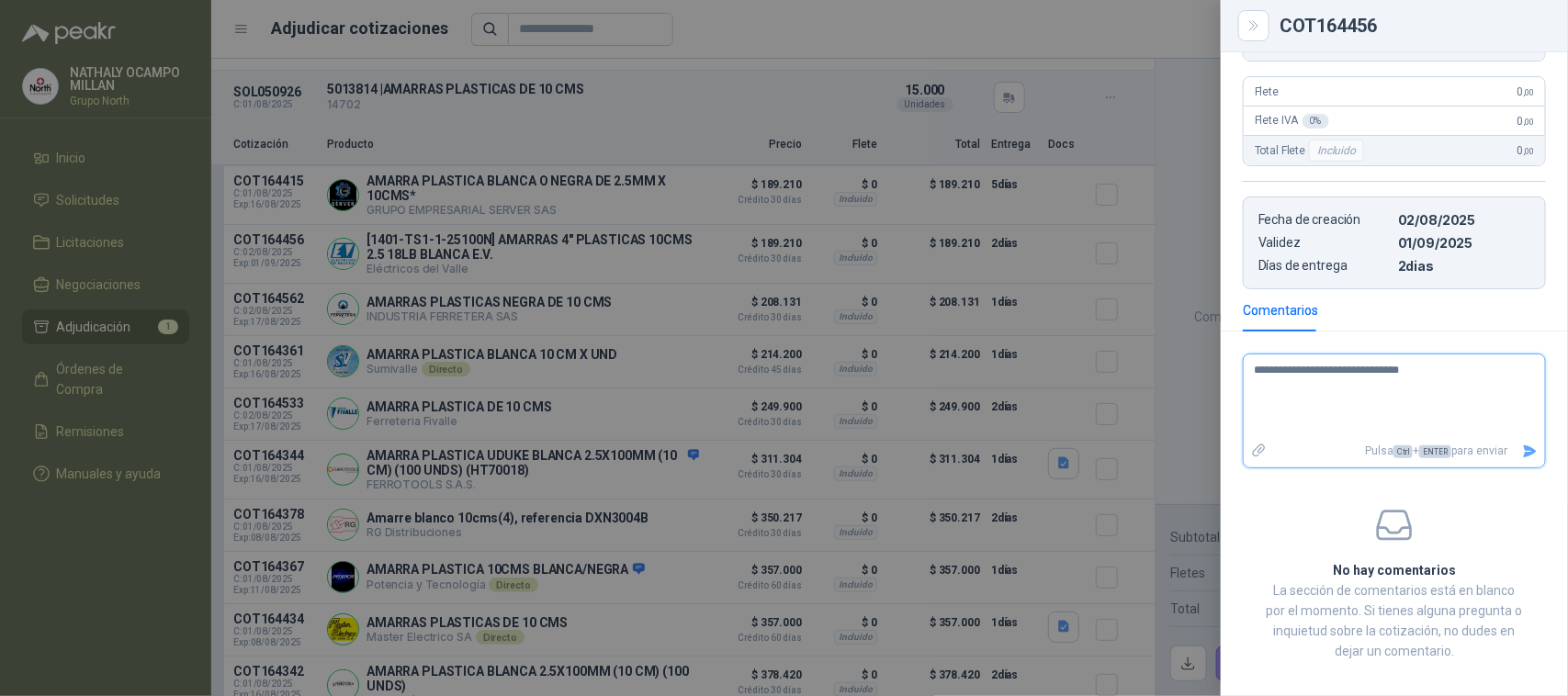 type 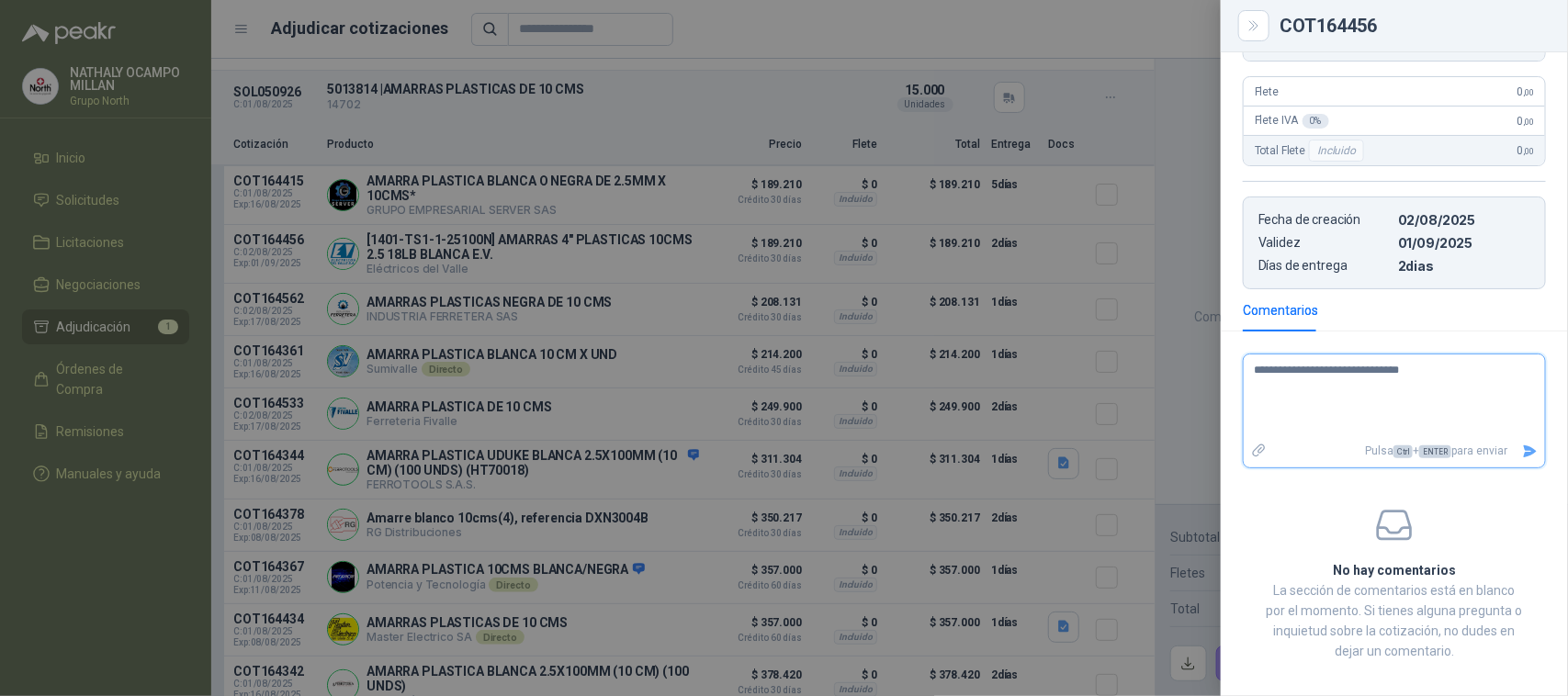 type on "**********" 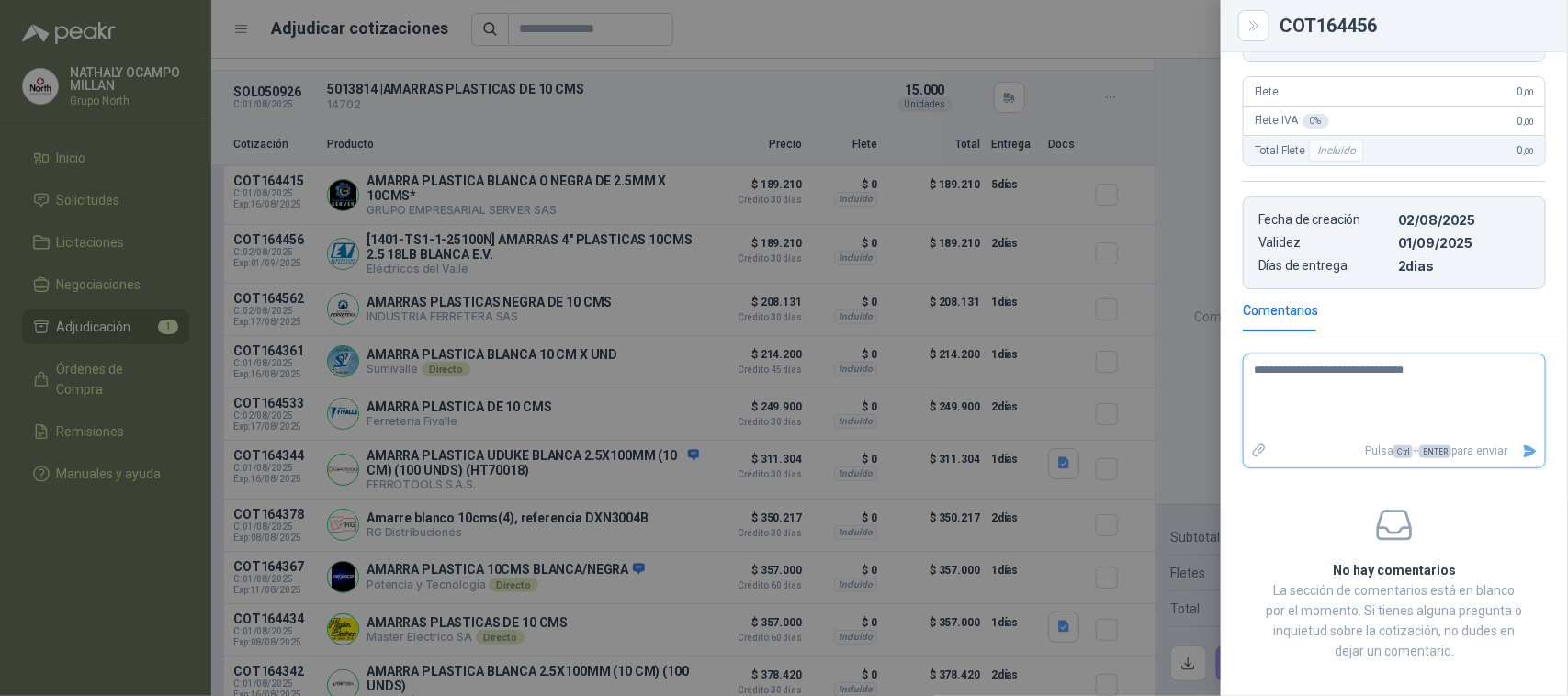 type 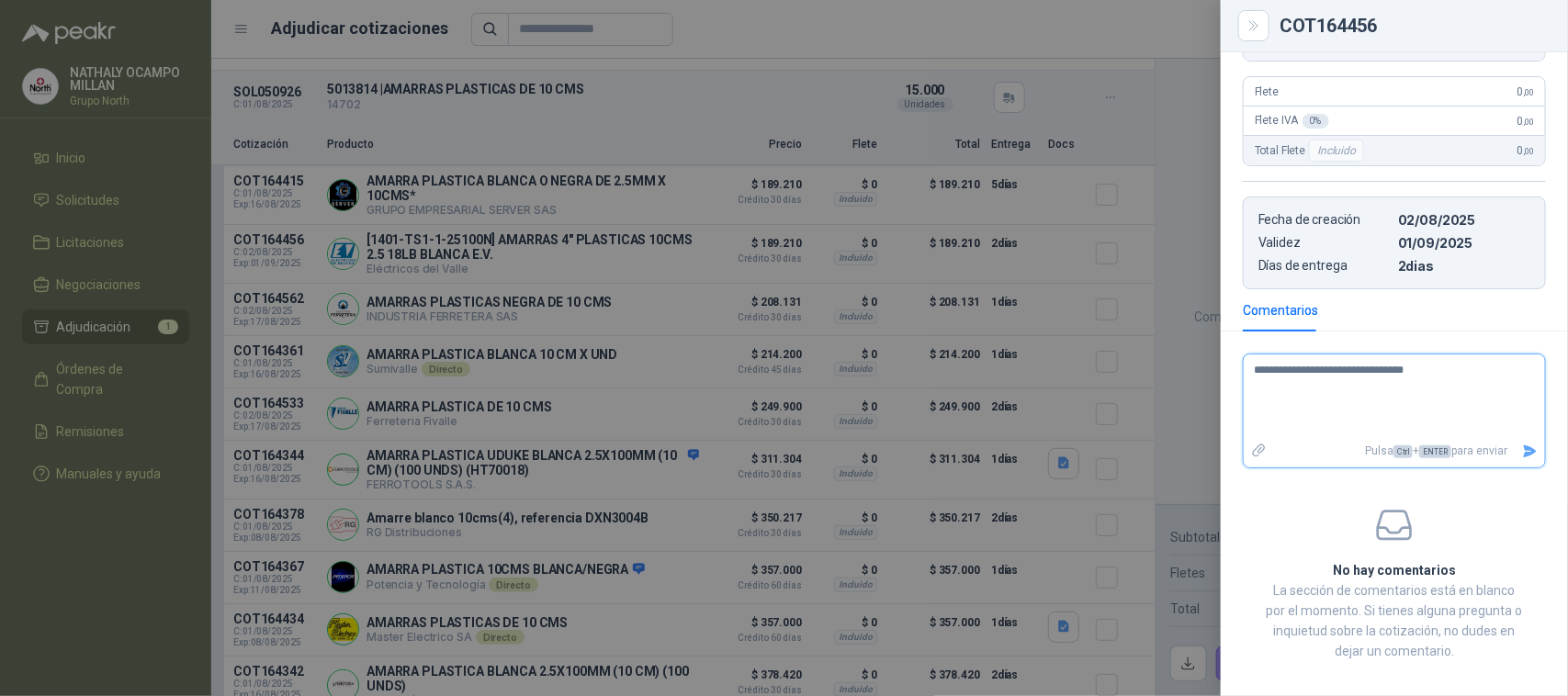type on "**********" 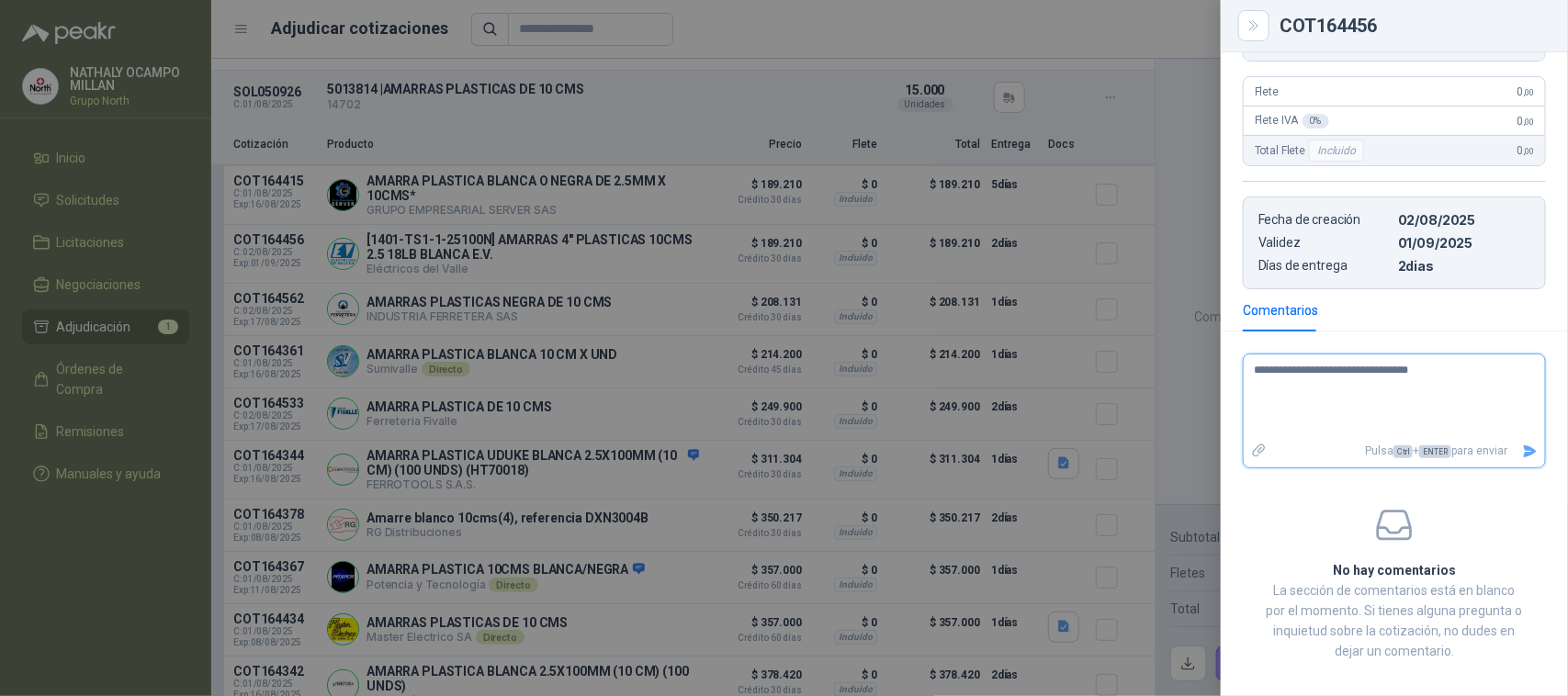 type 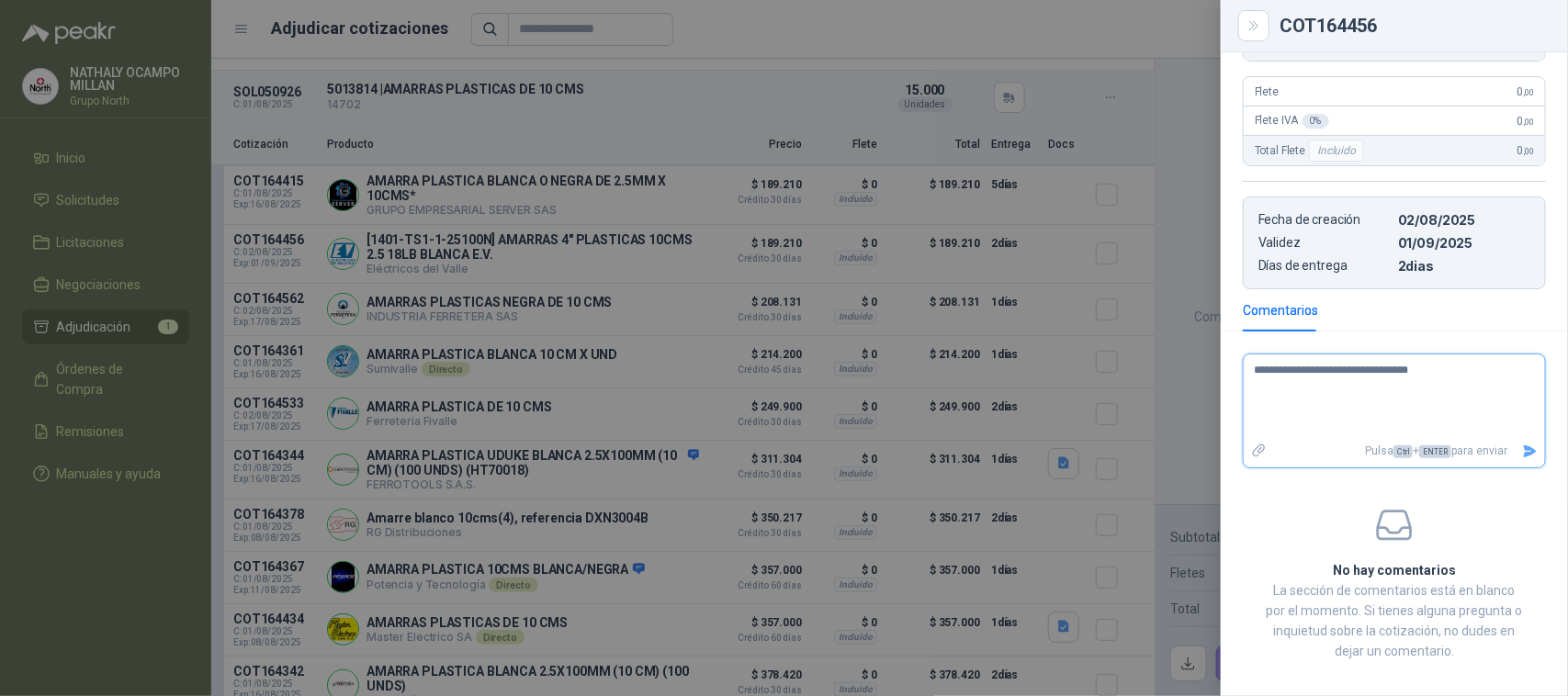 type on "**********" 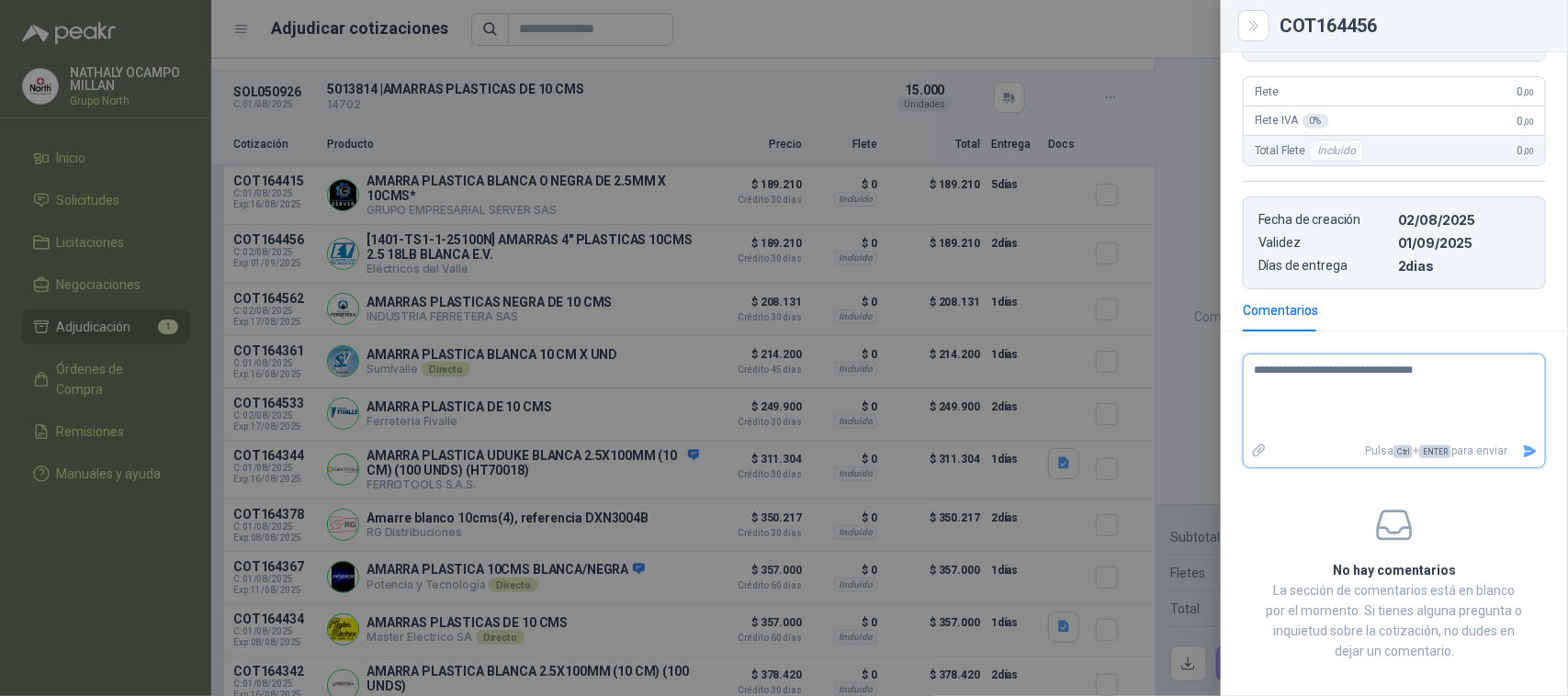type 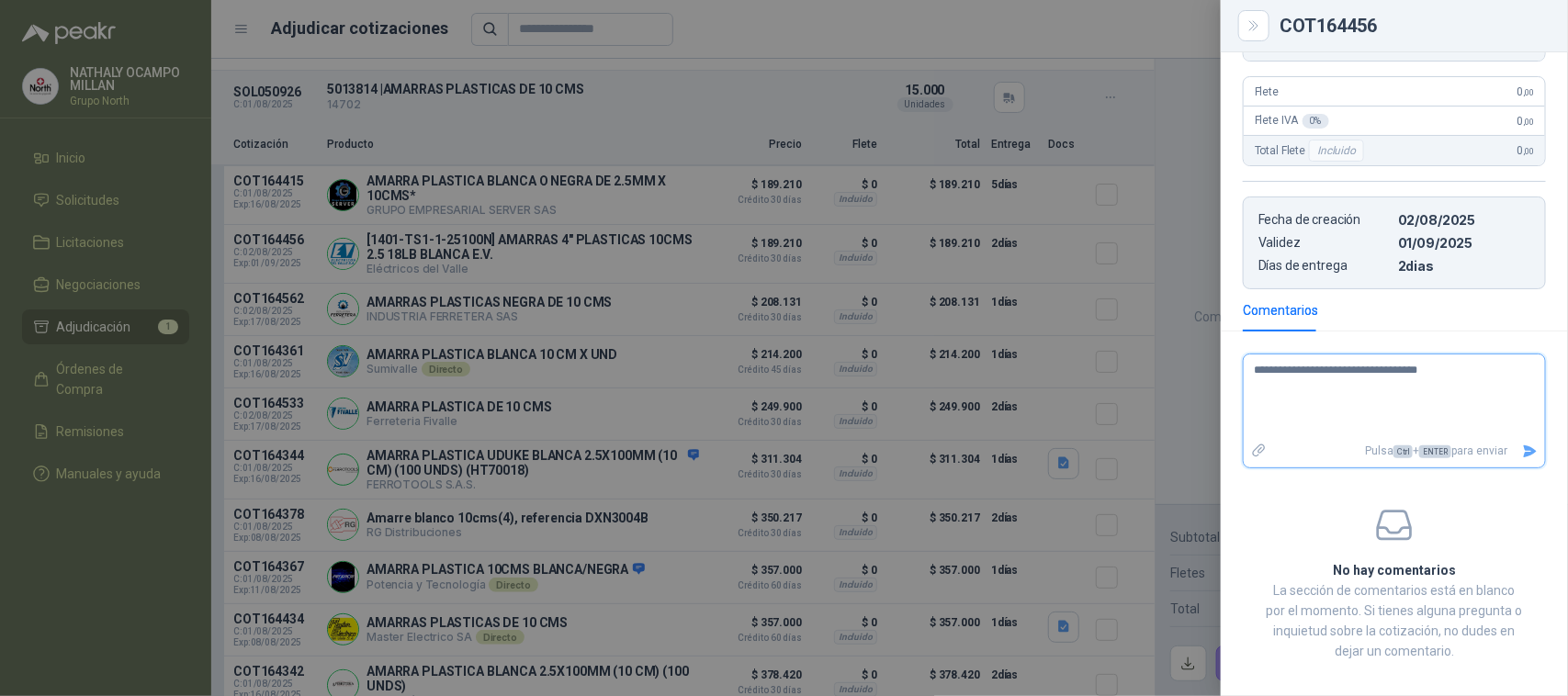 type on "**********" 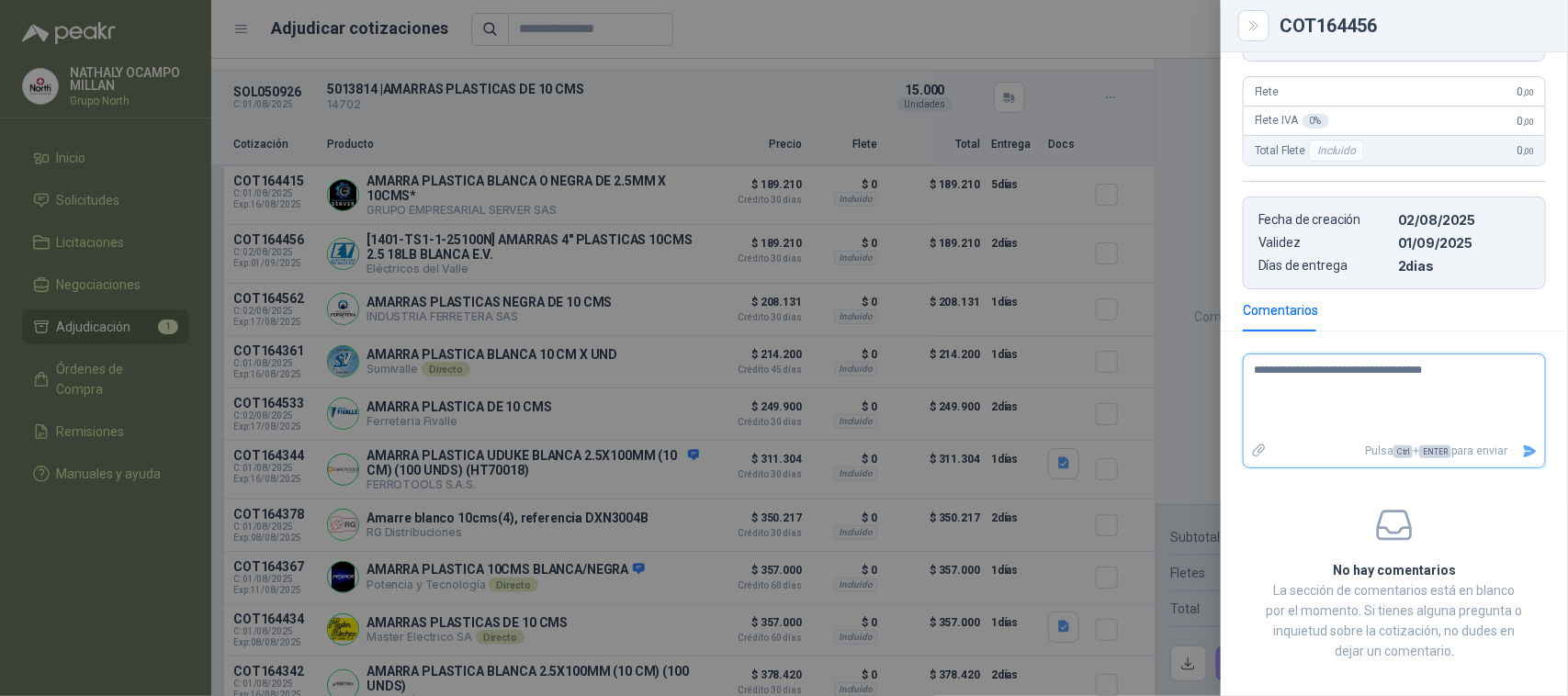 type 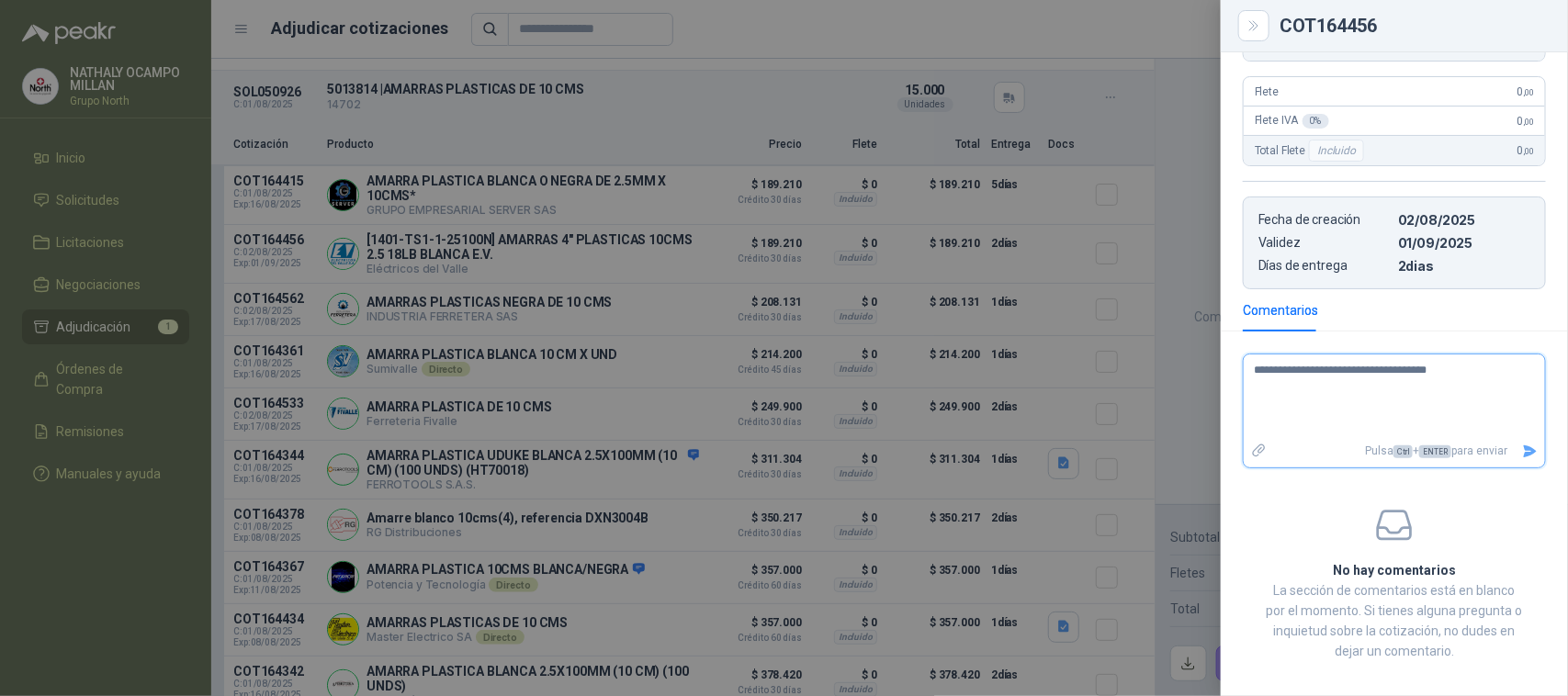 type 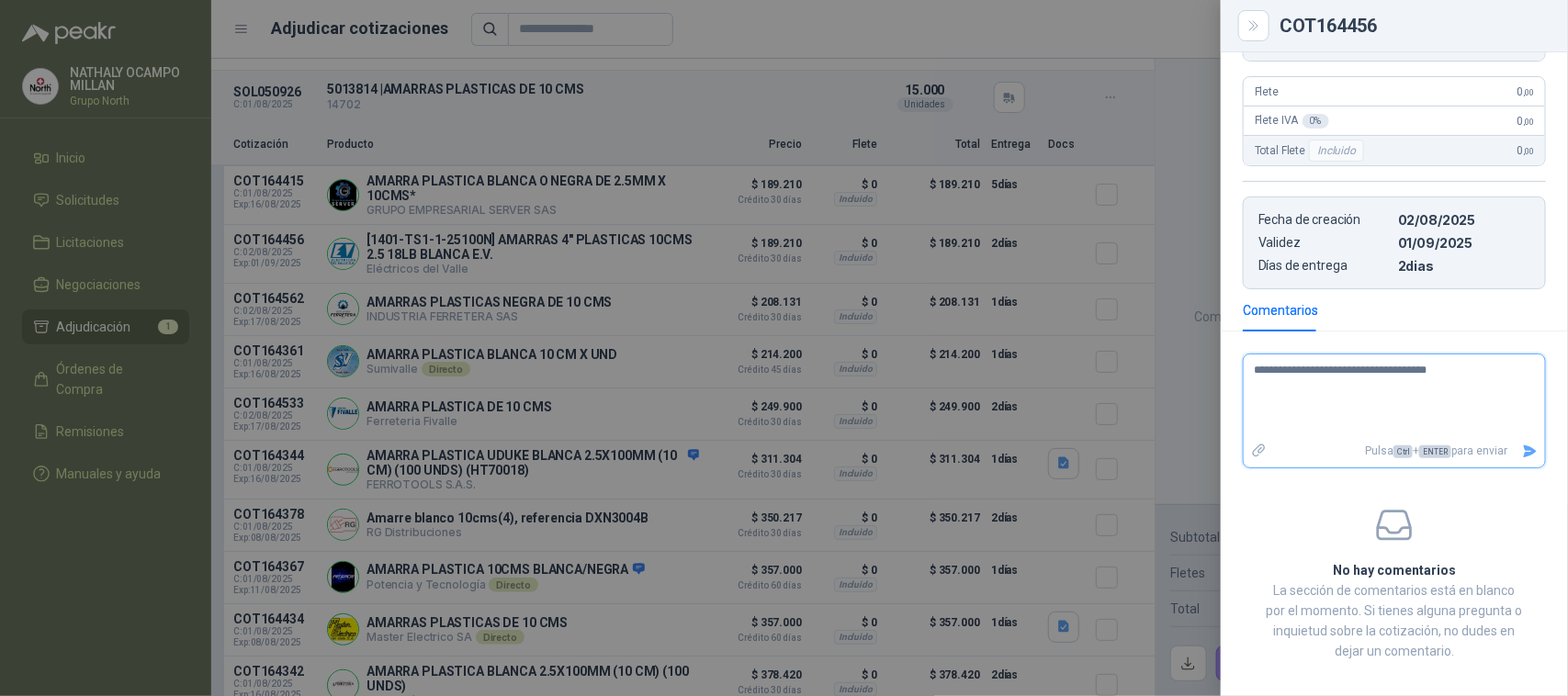 type on "**********" 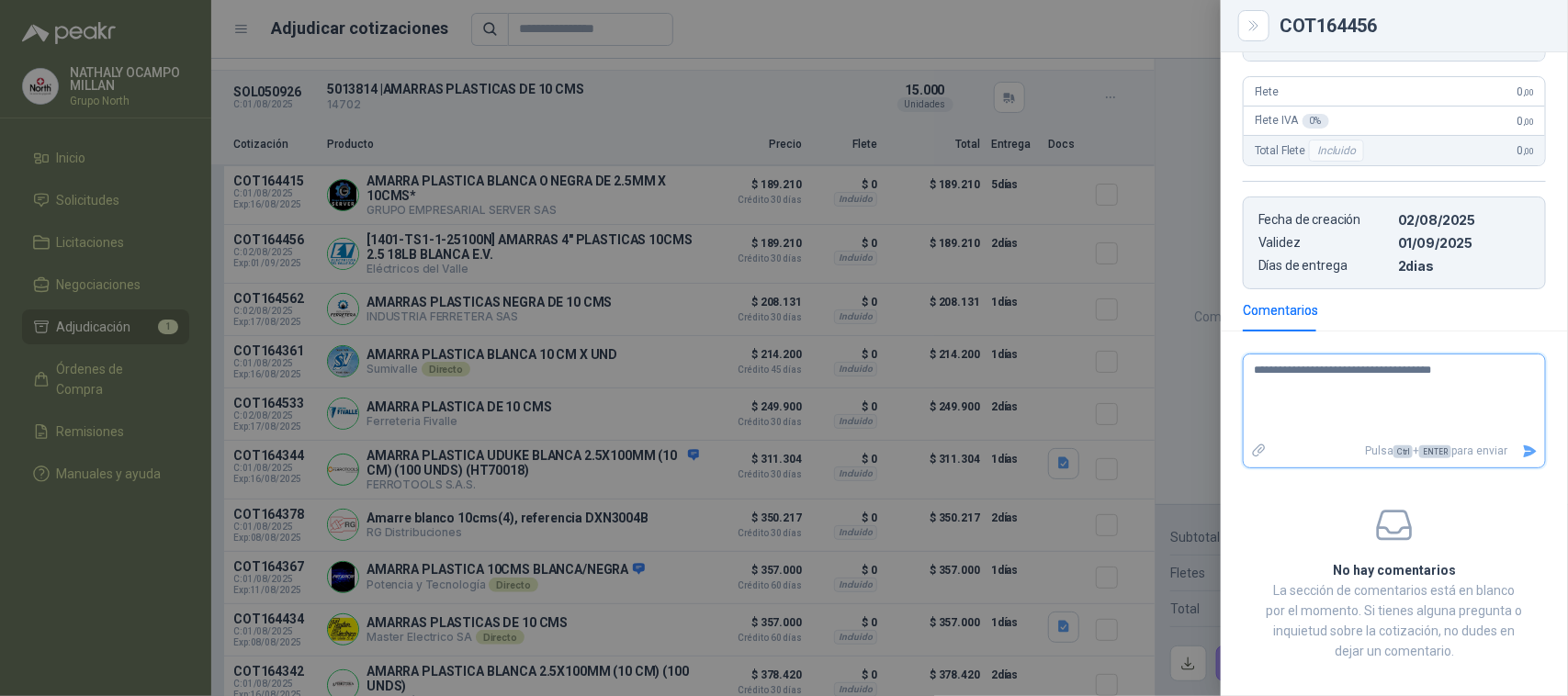 type 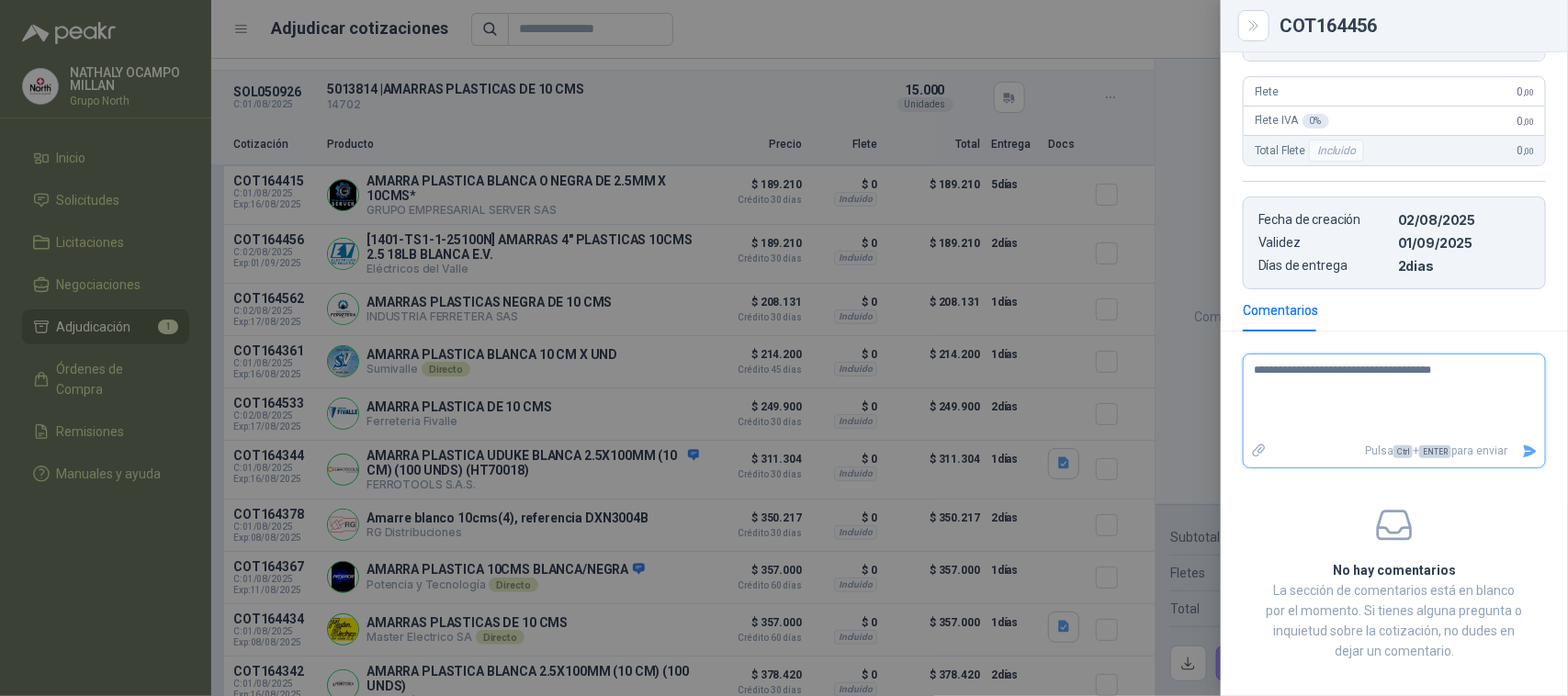 type on "**********" 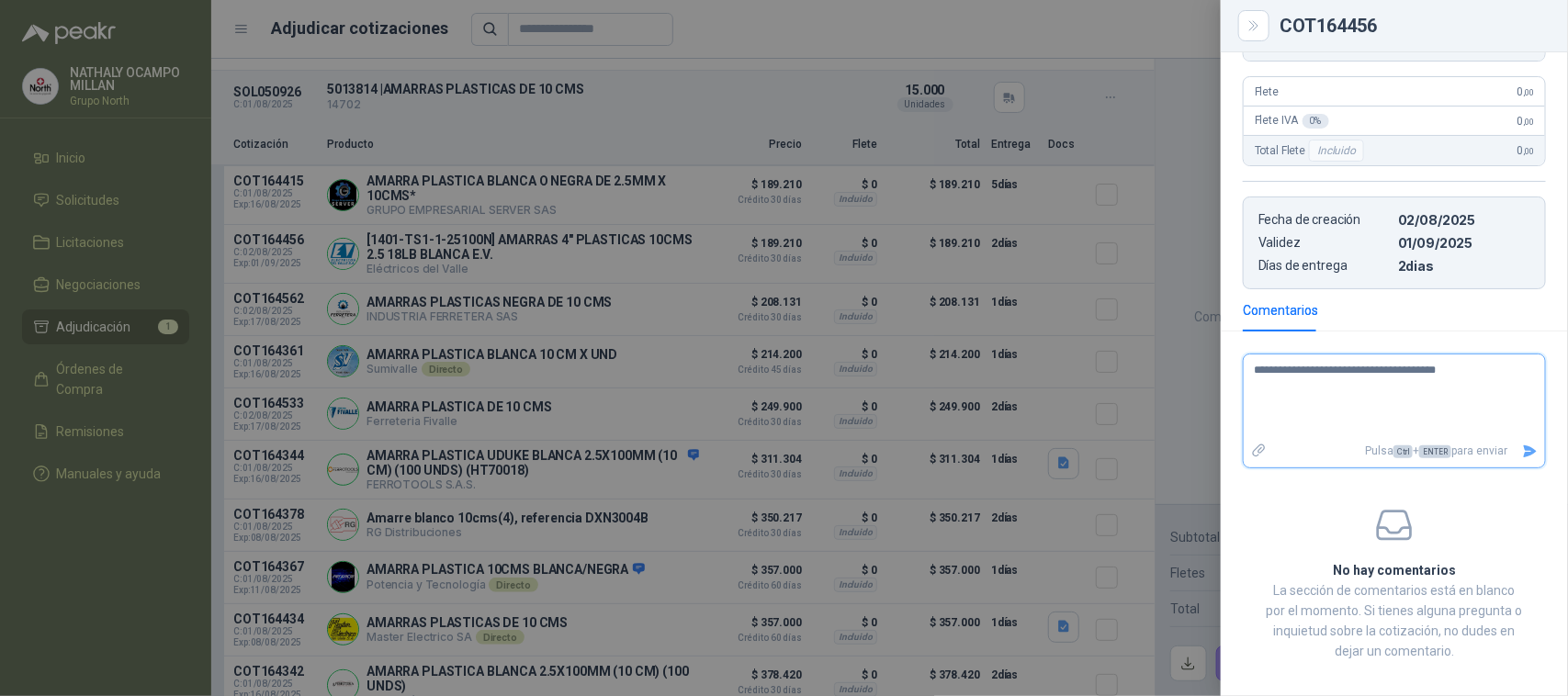 type 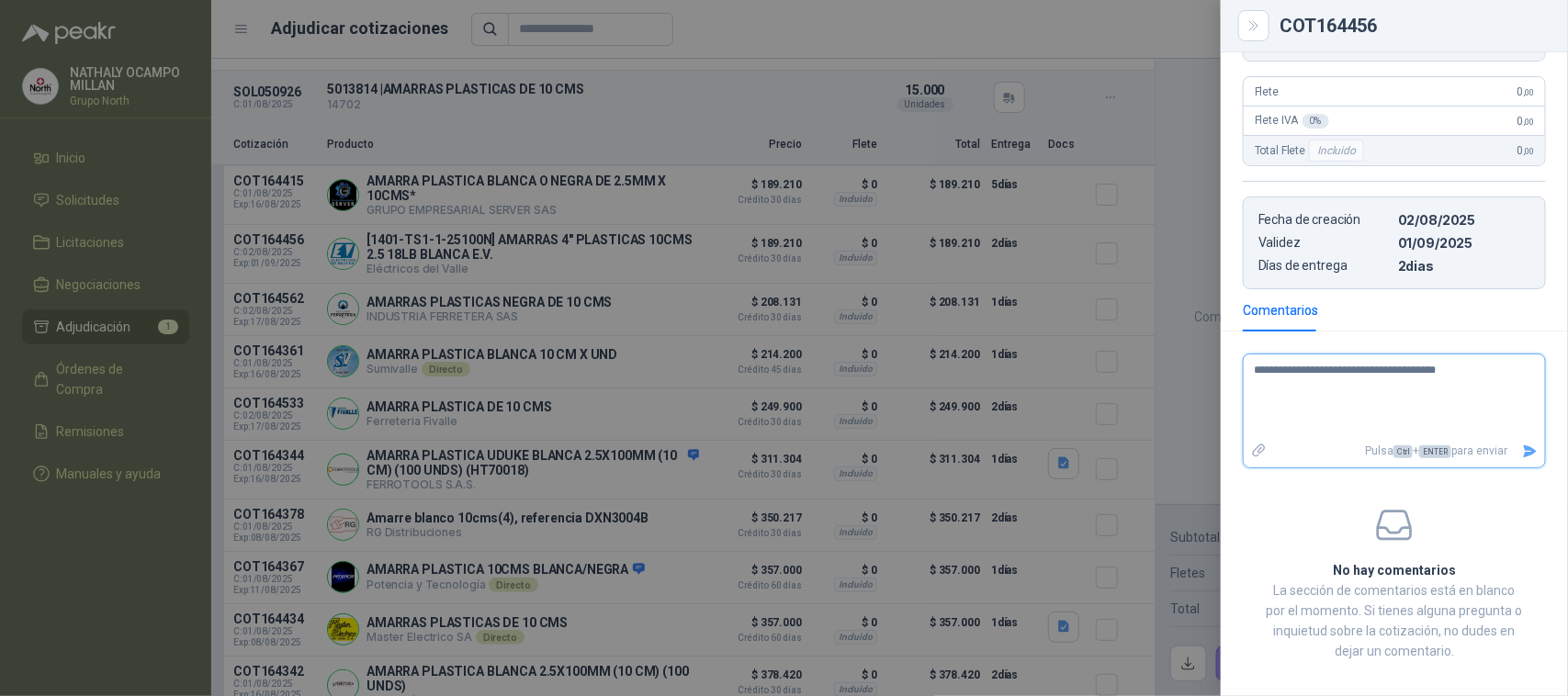 type on "**********" 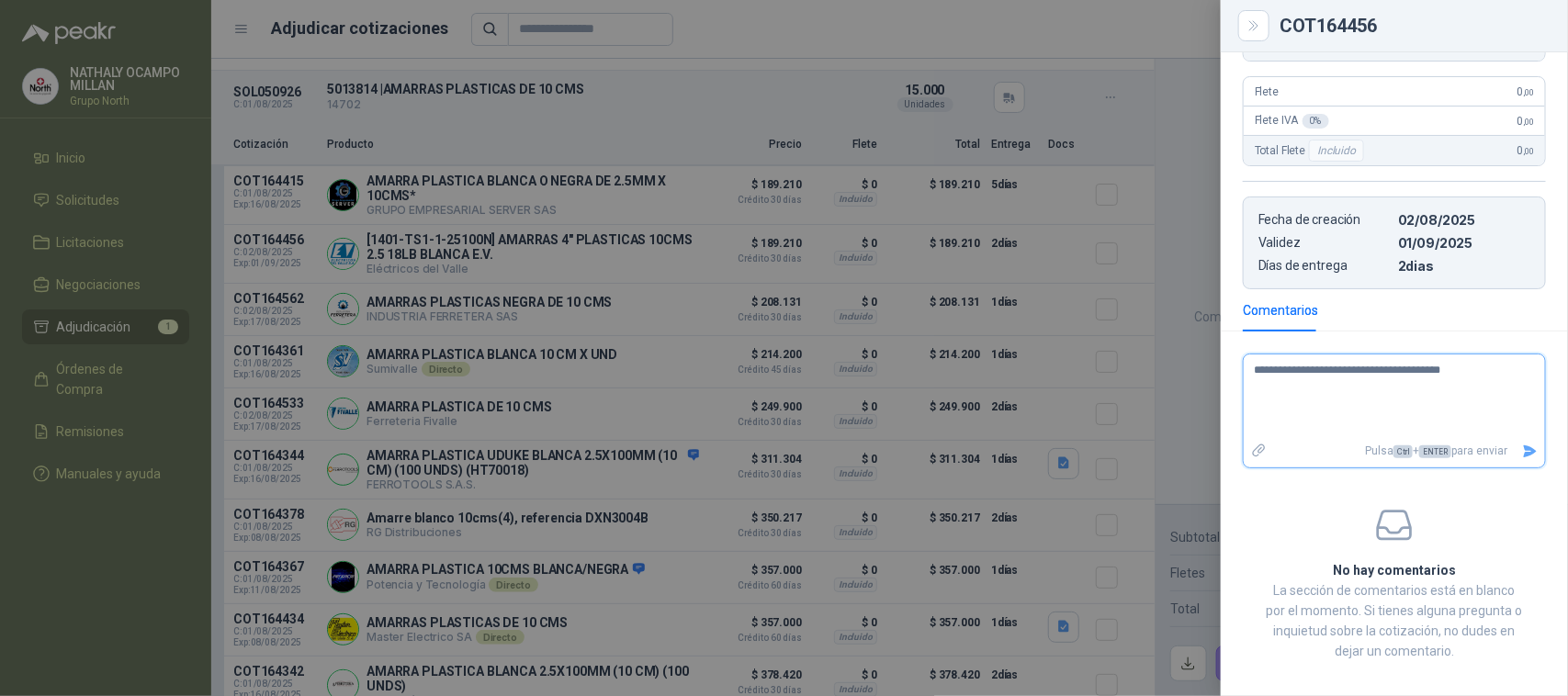 type 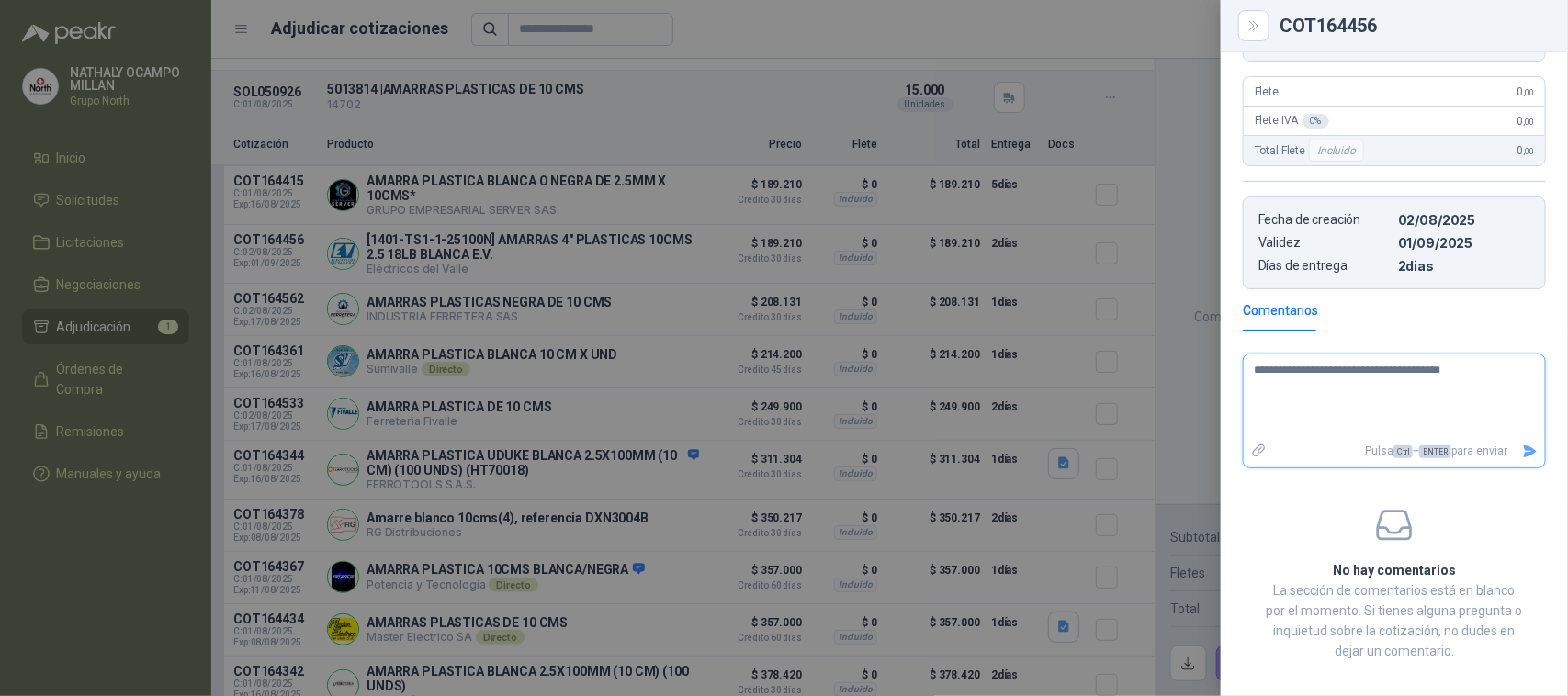 type on "**********" 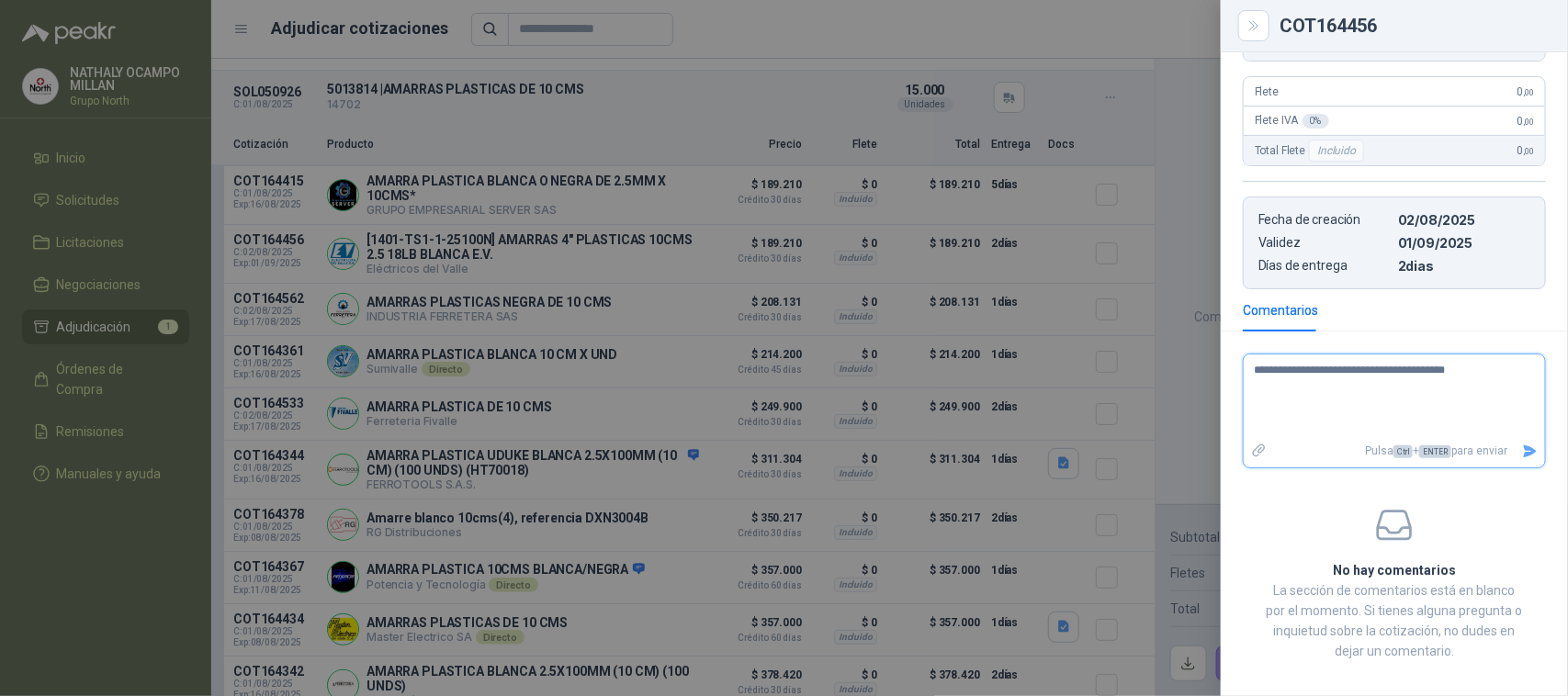 type 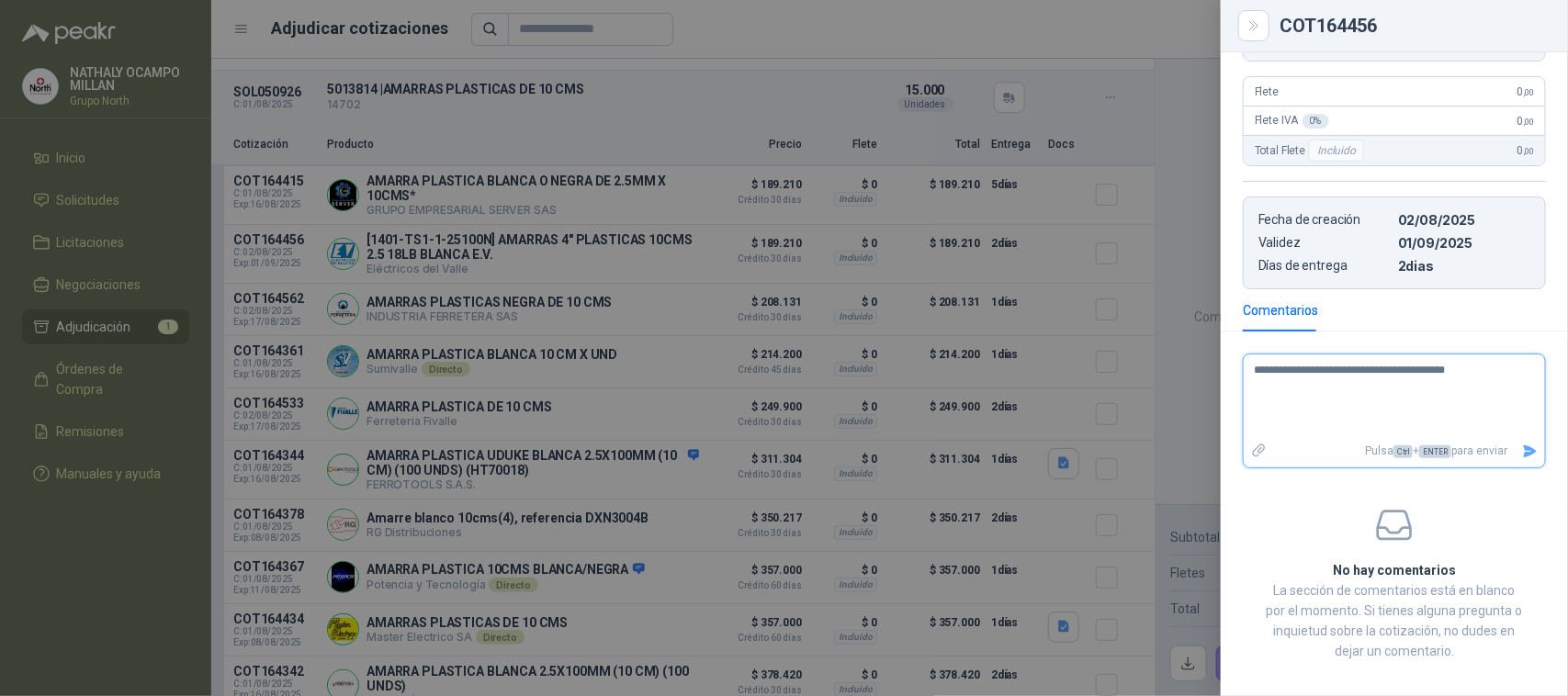 type on "**********" 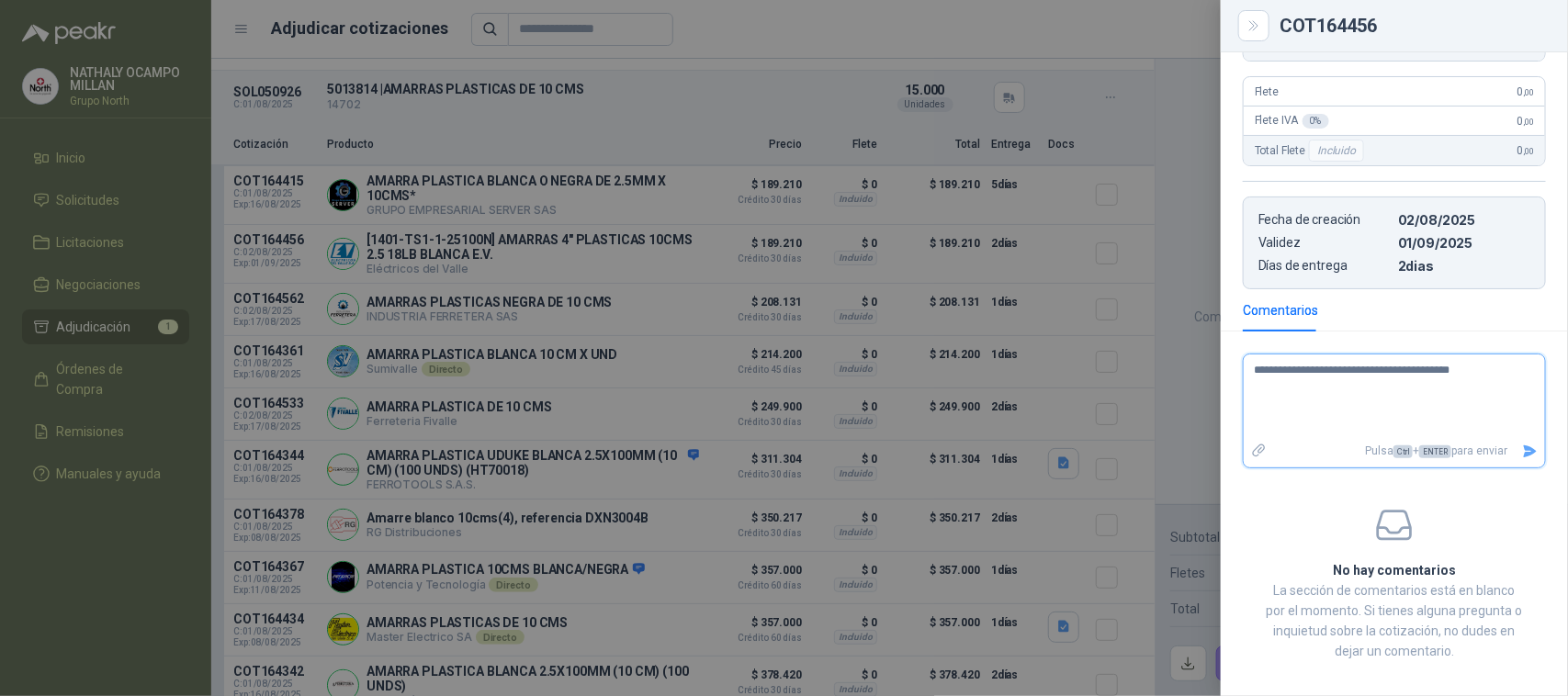 type 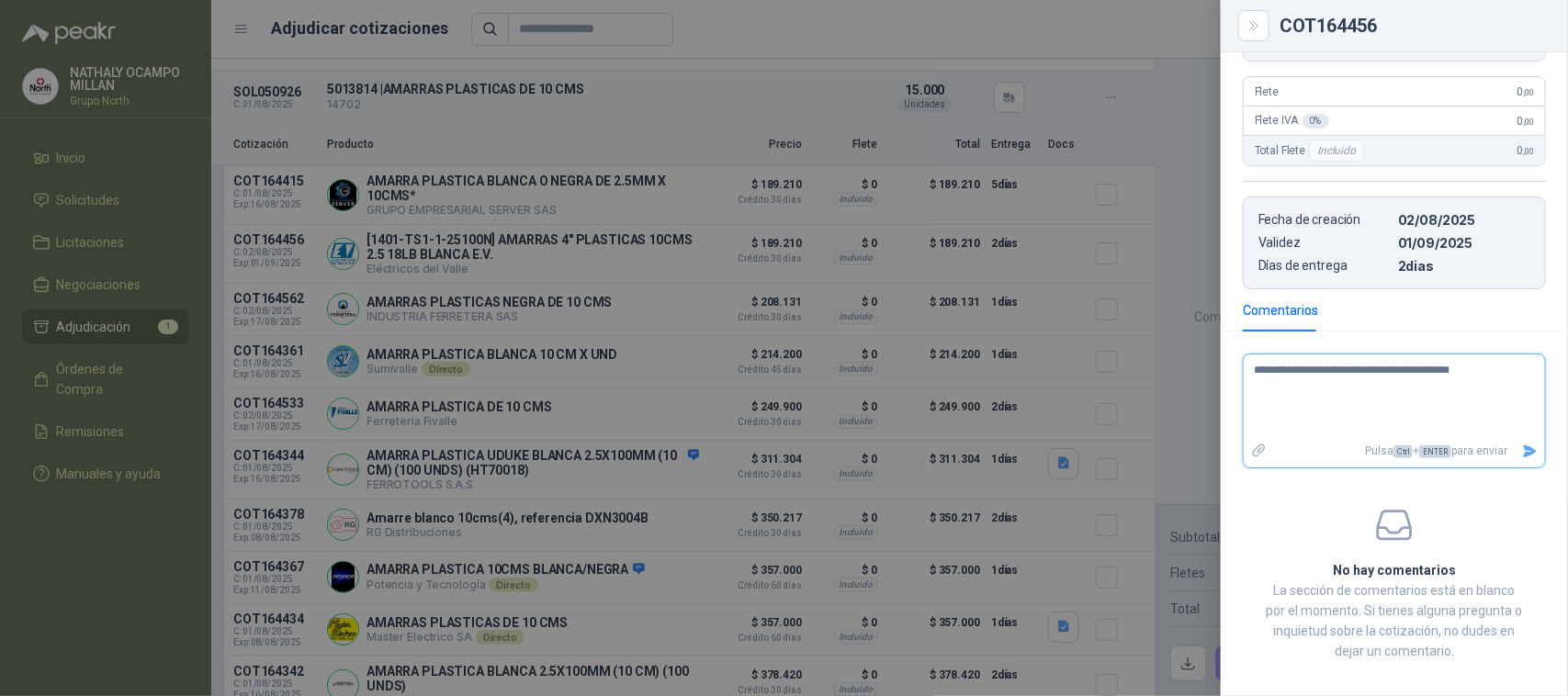 type on "**********" 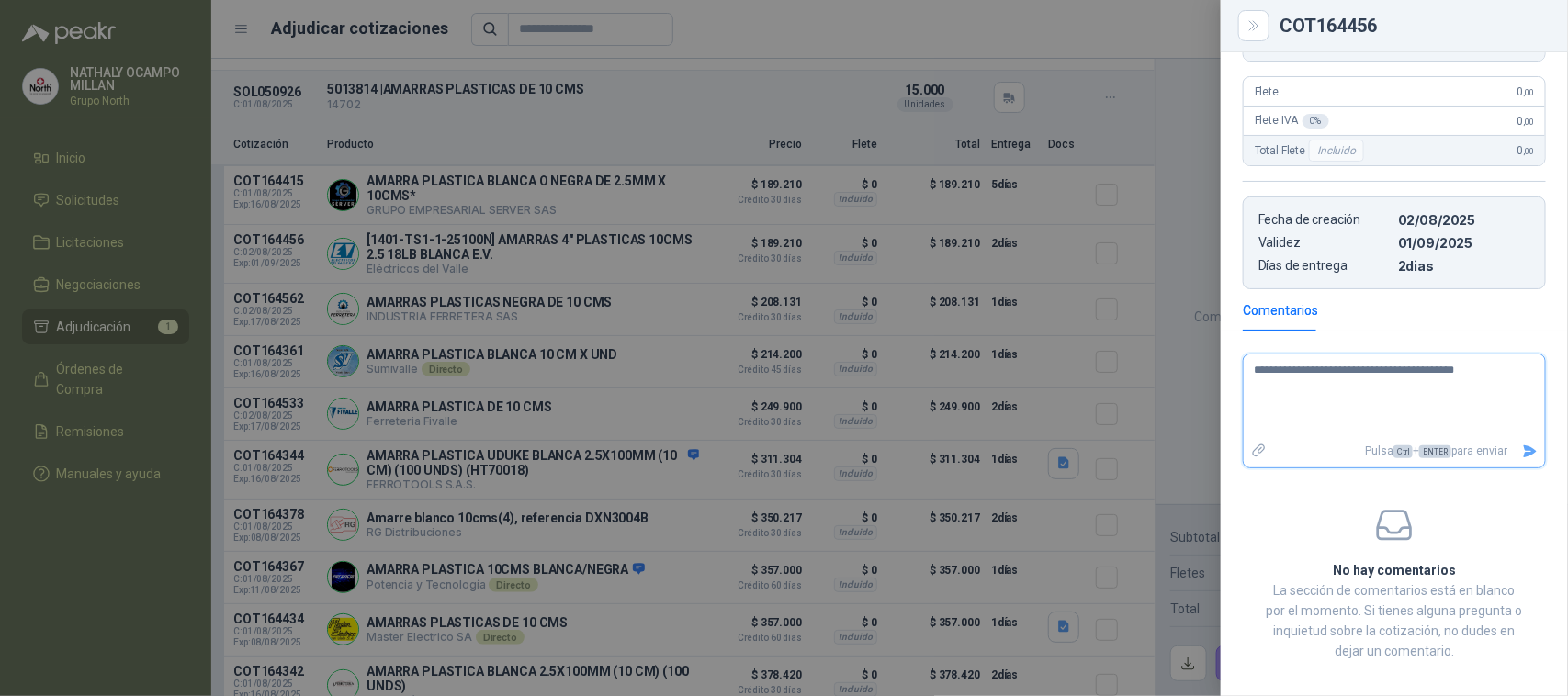 type 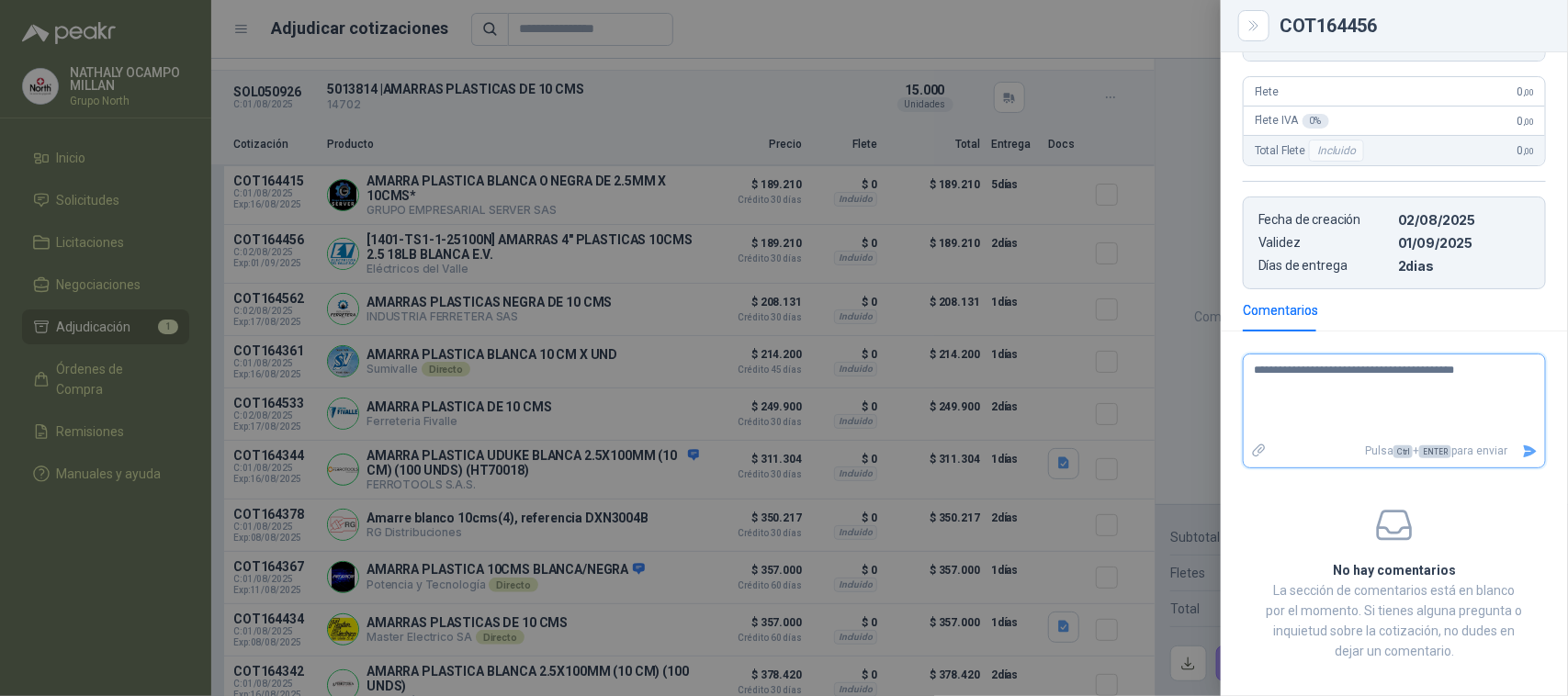 type on "**********" 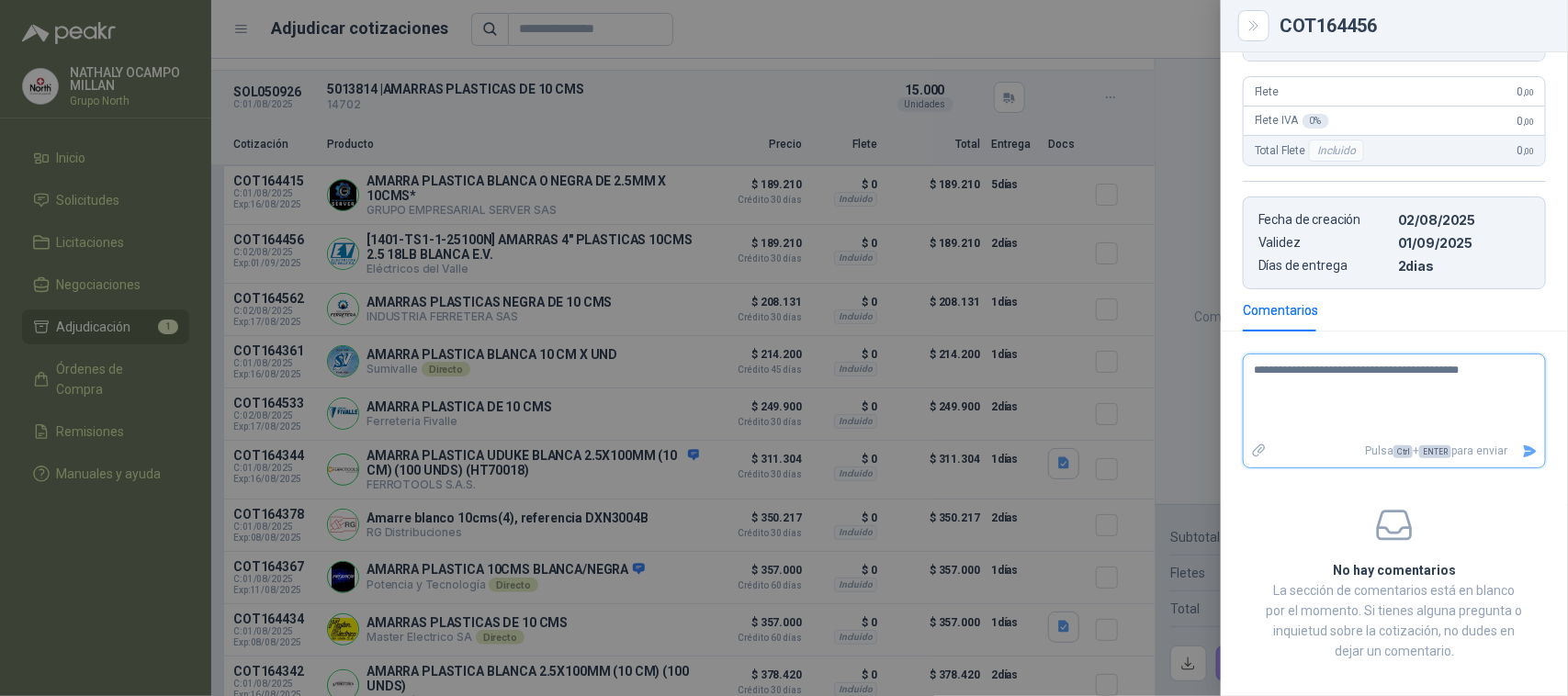 type 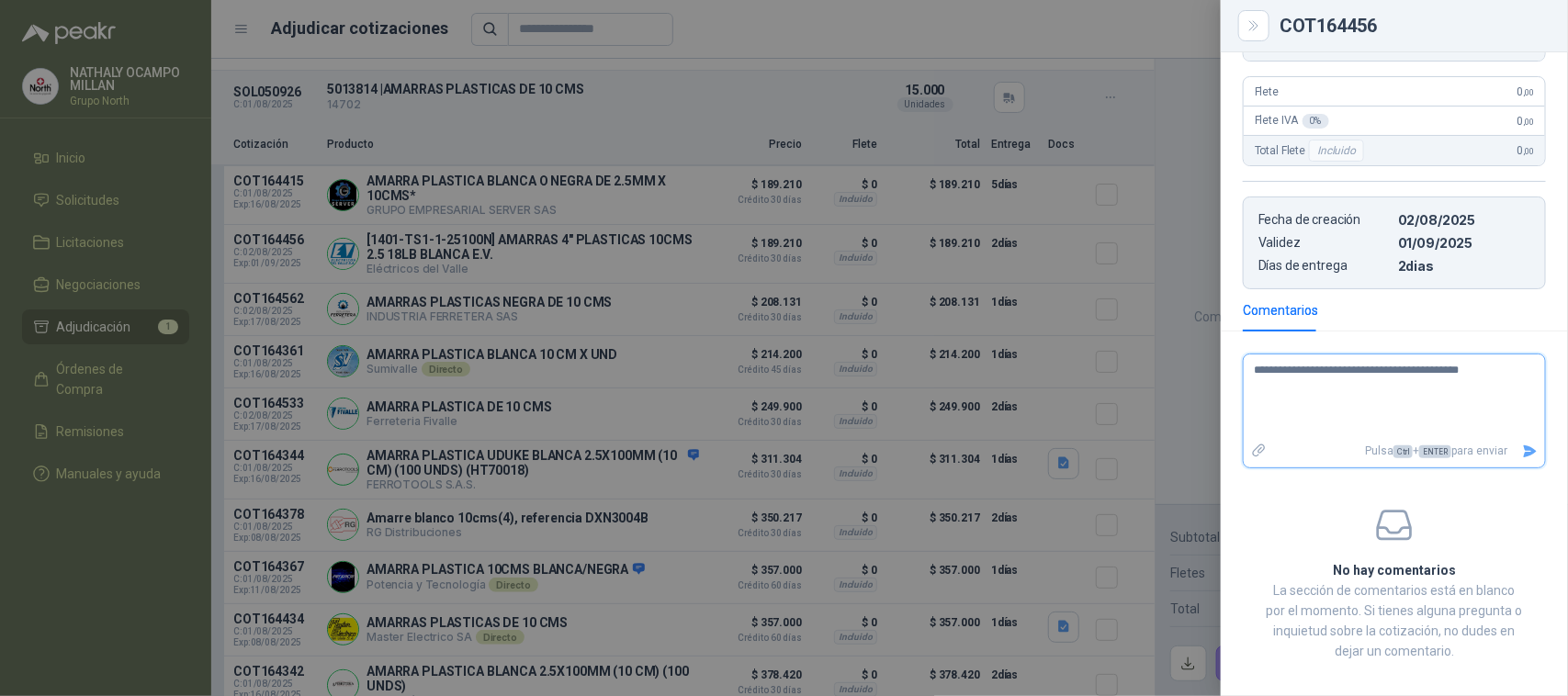 type on "**********" 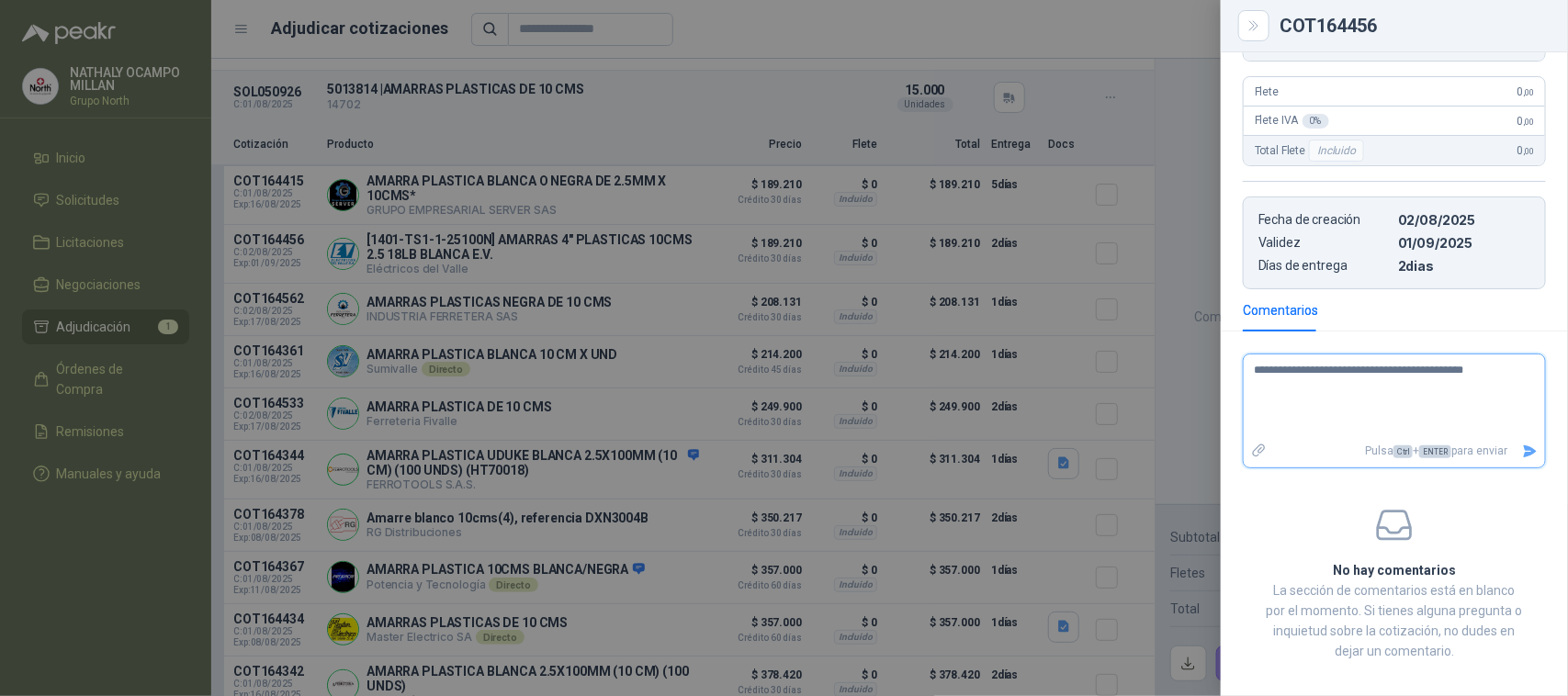 type 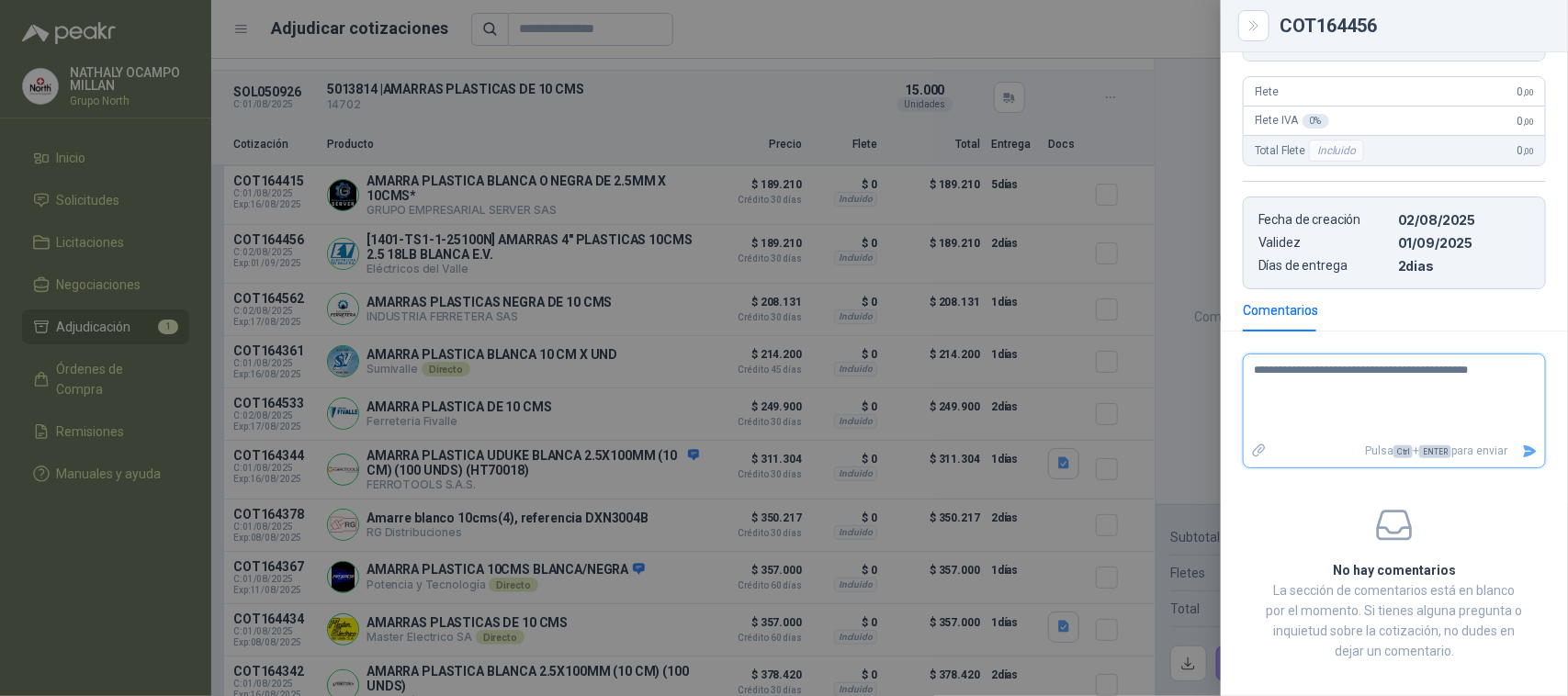 type 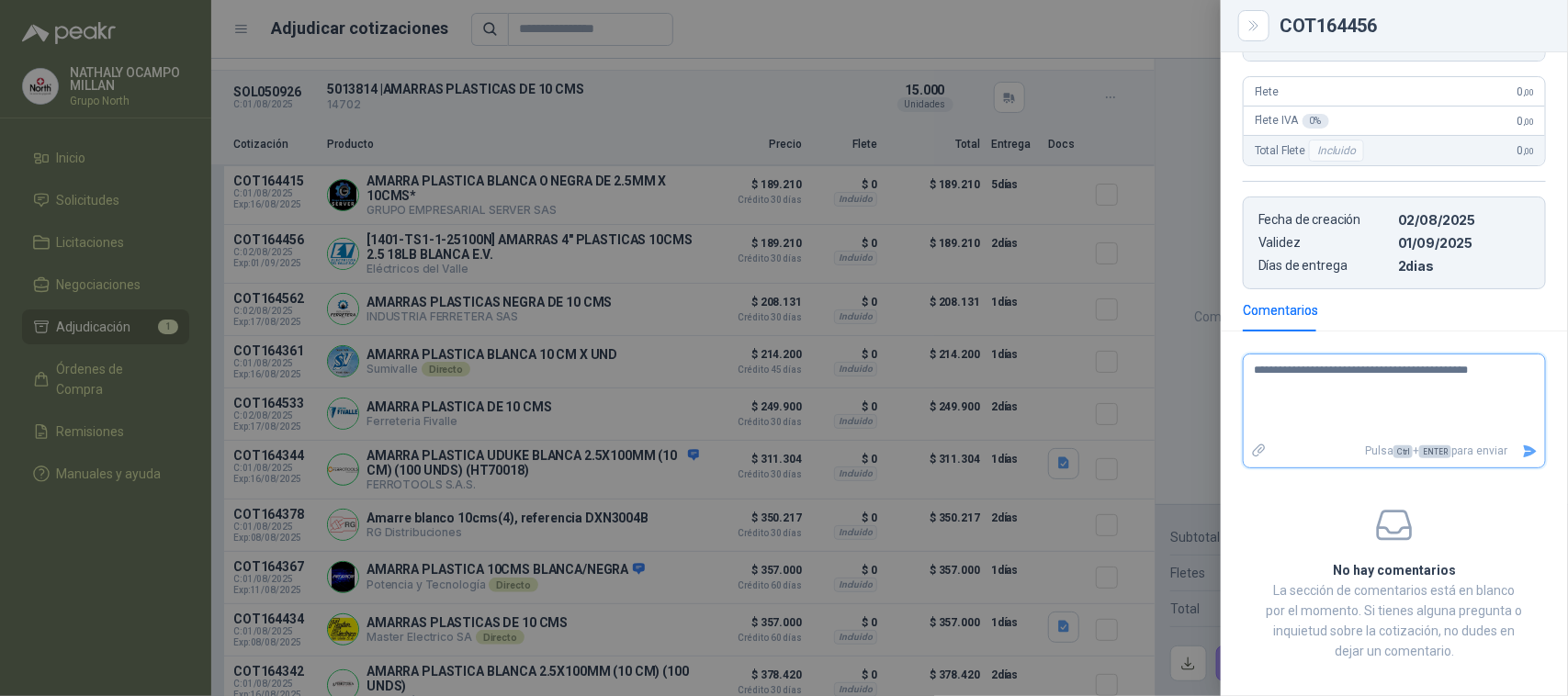 type on "**********" 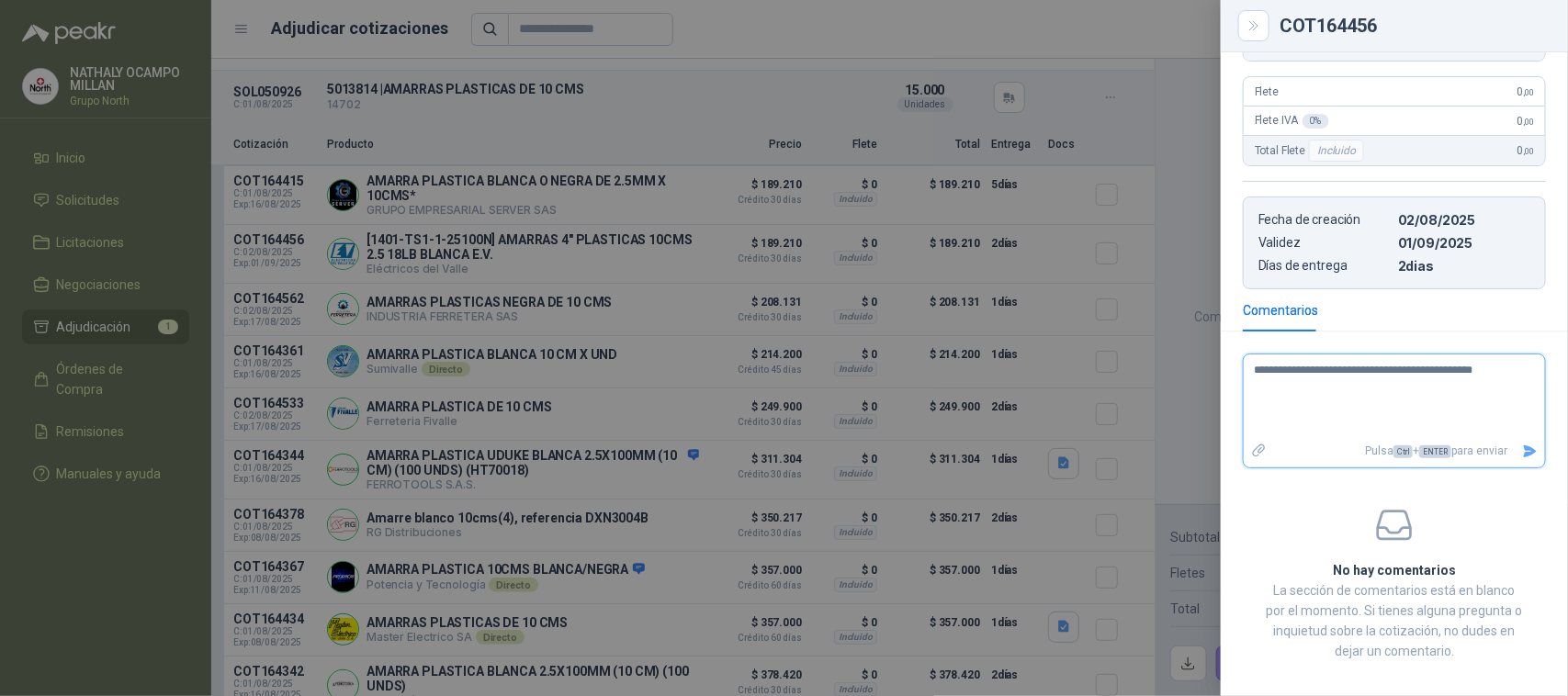 type 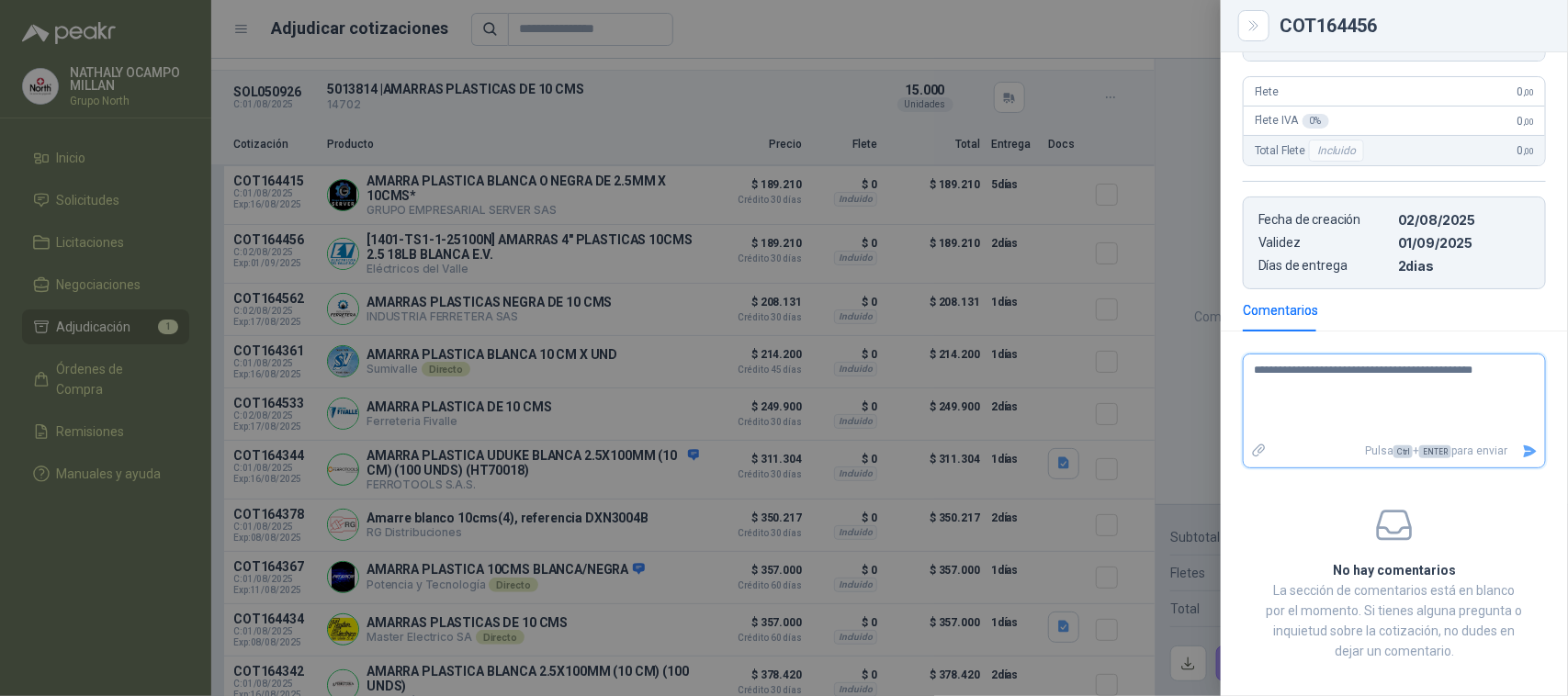 type on "**********" 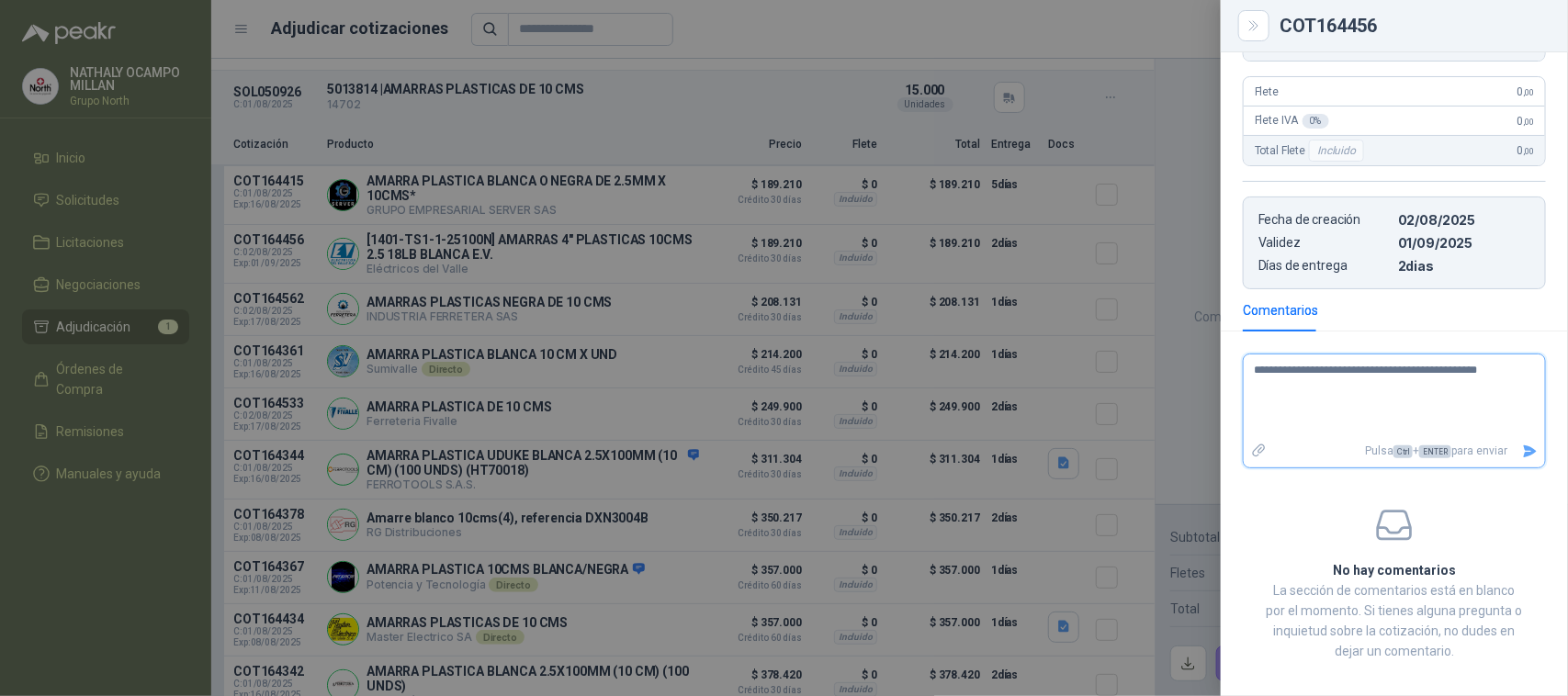 type 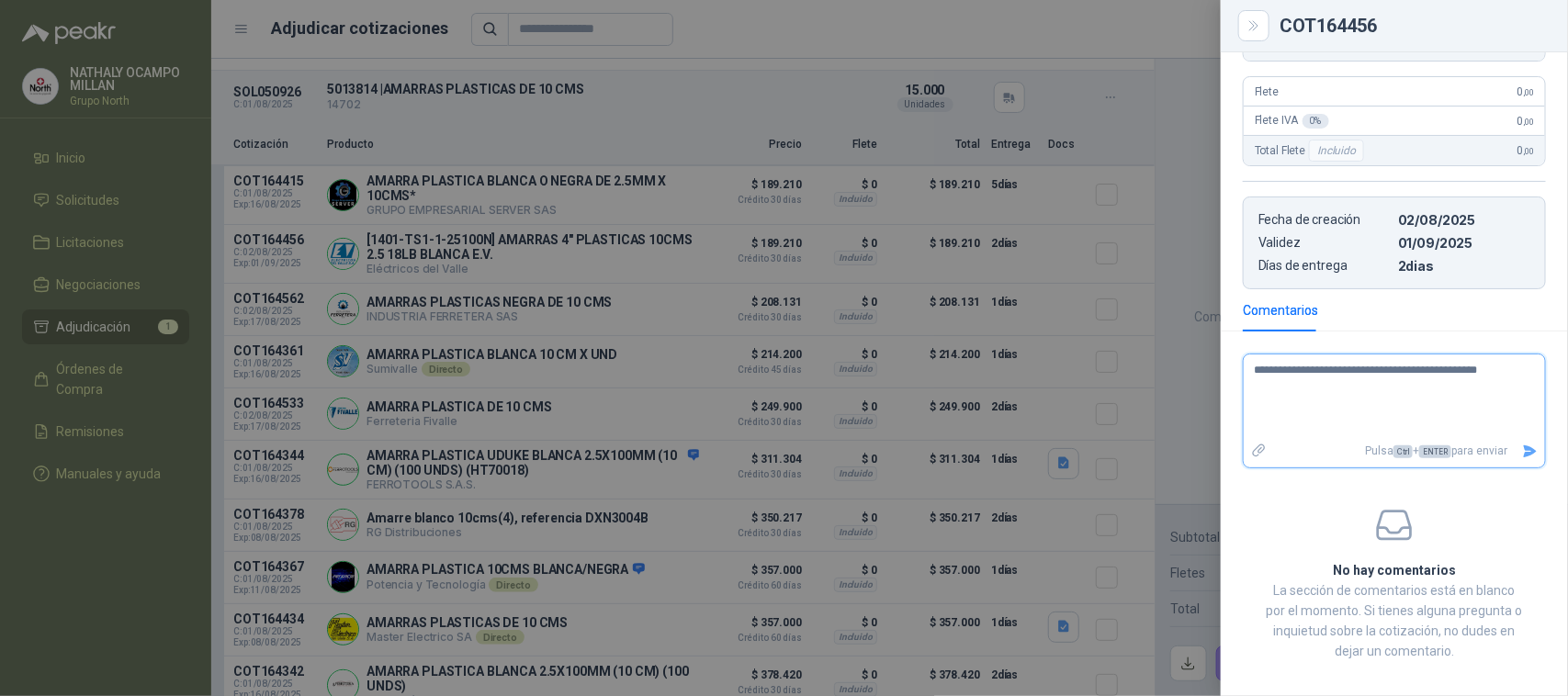 type on "**********" 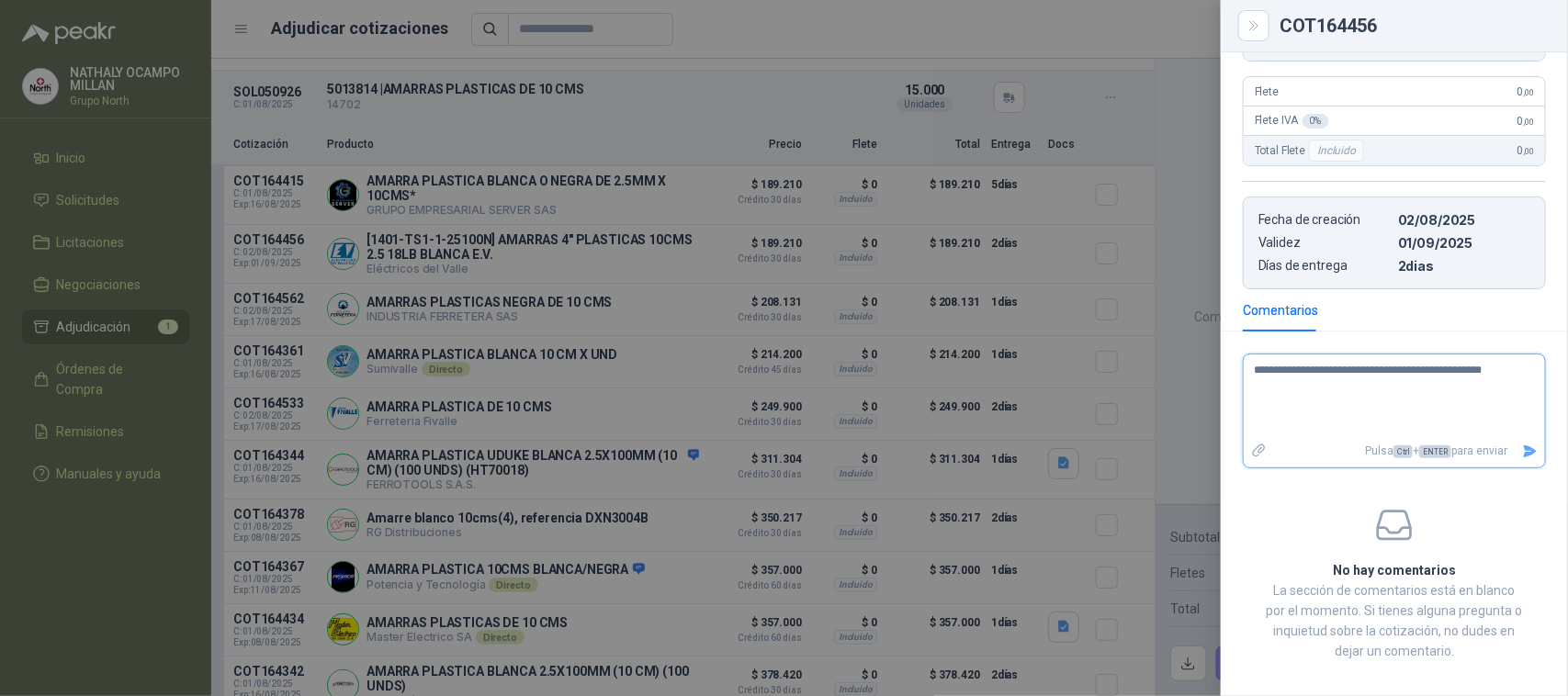 type 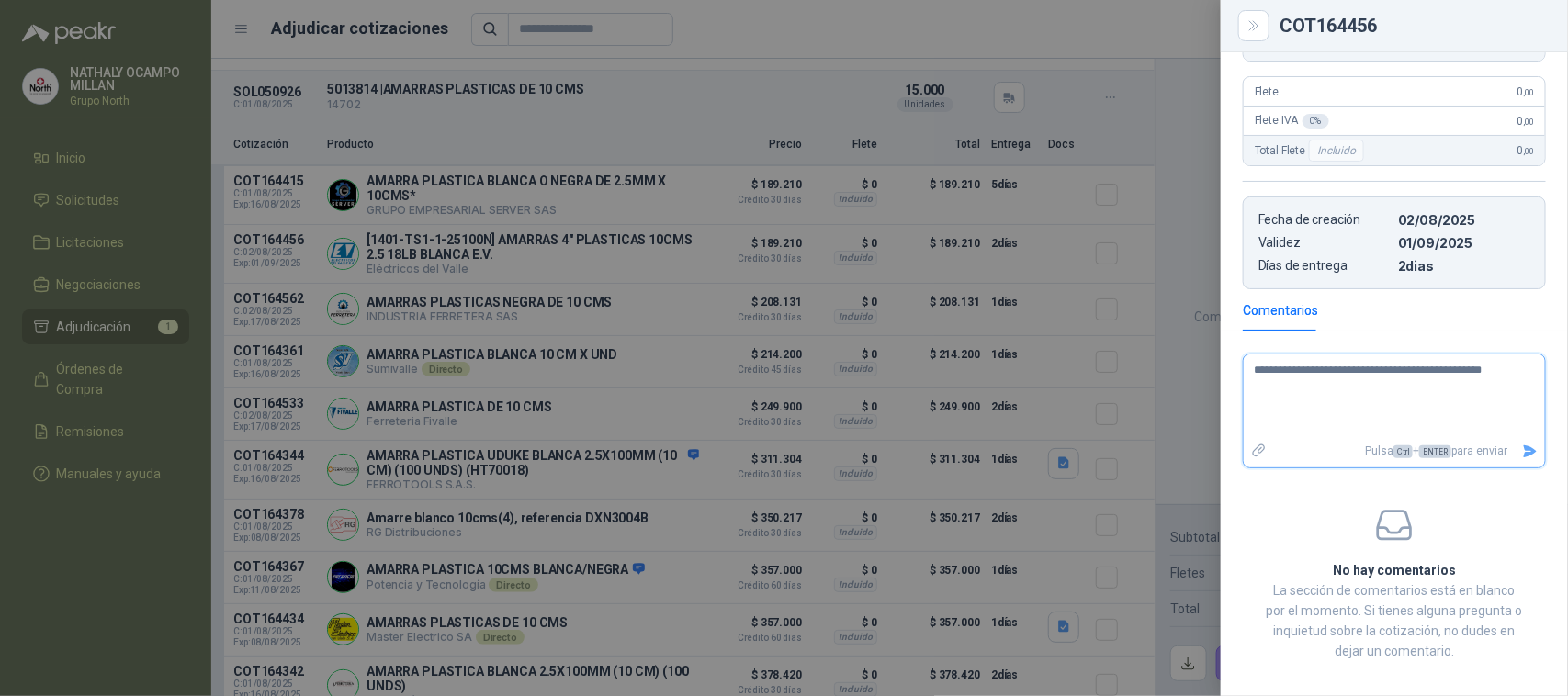 type on "**********" 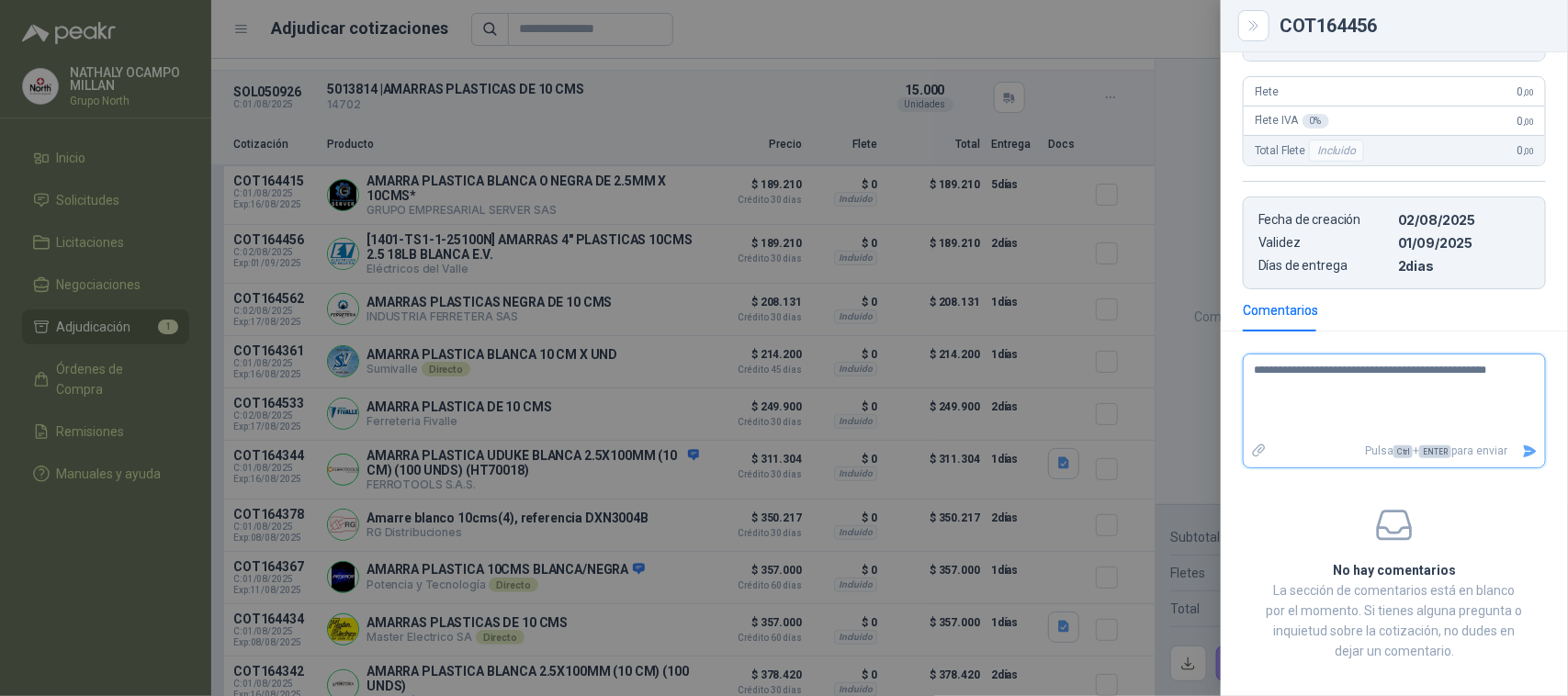 type 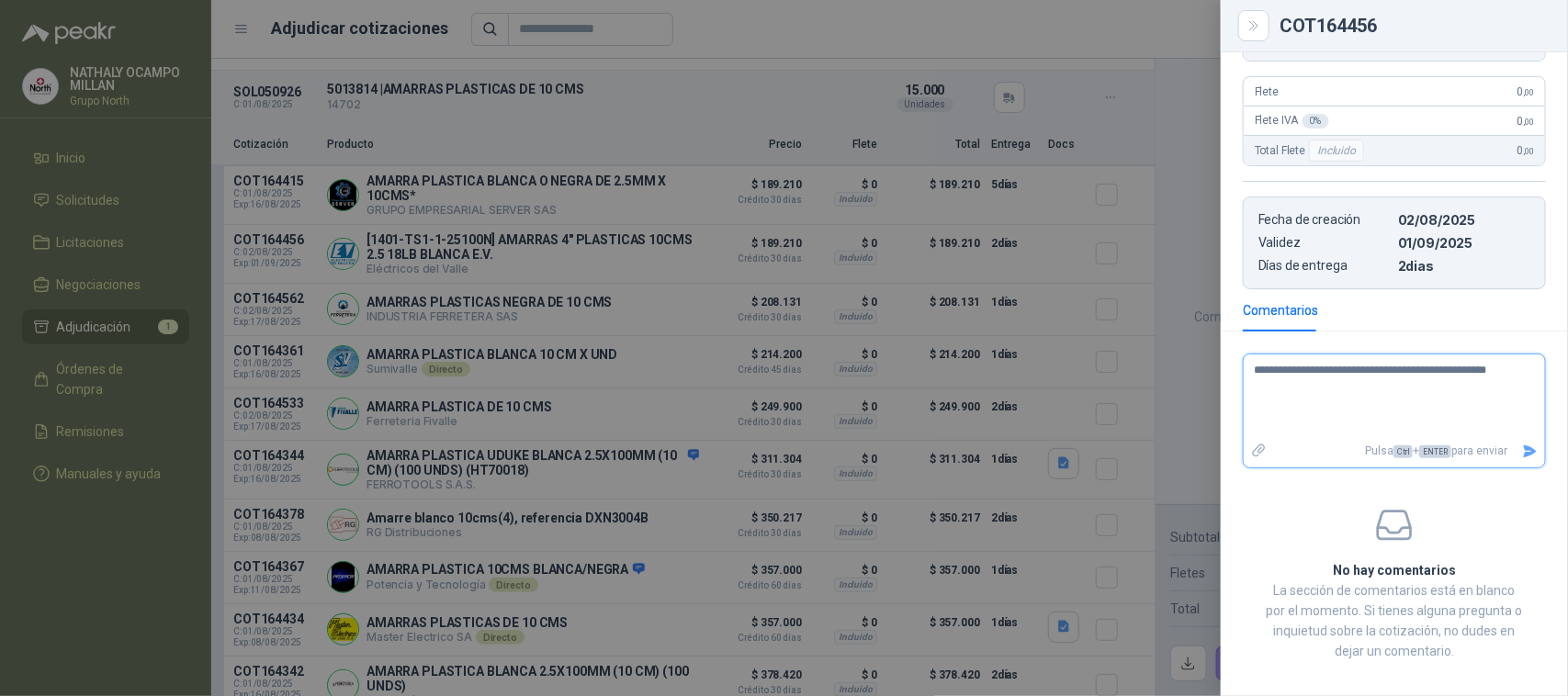type on "**********" 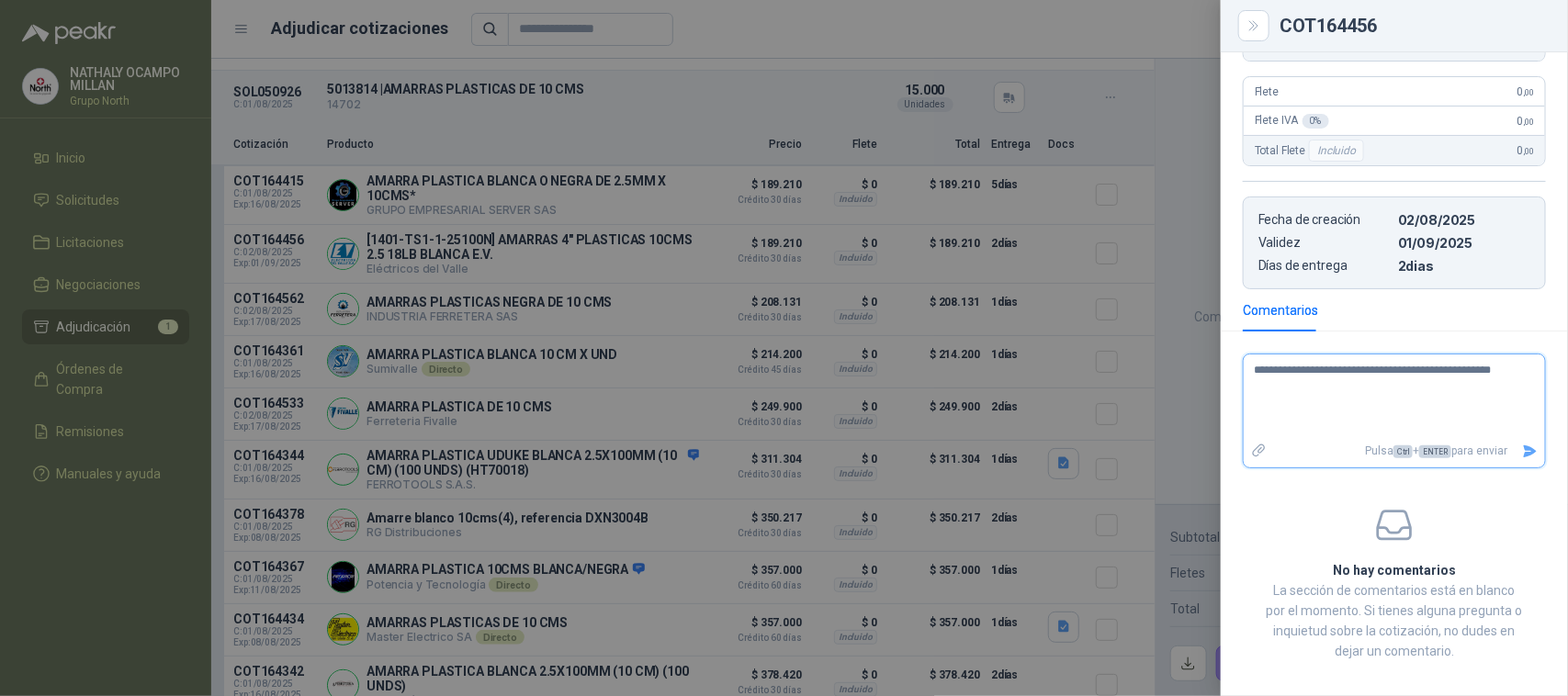 type 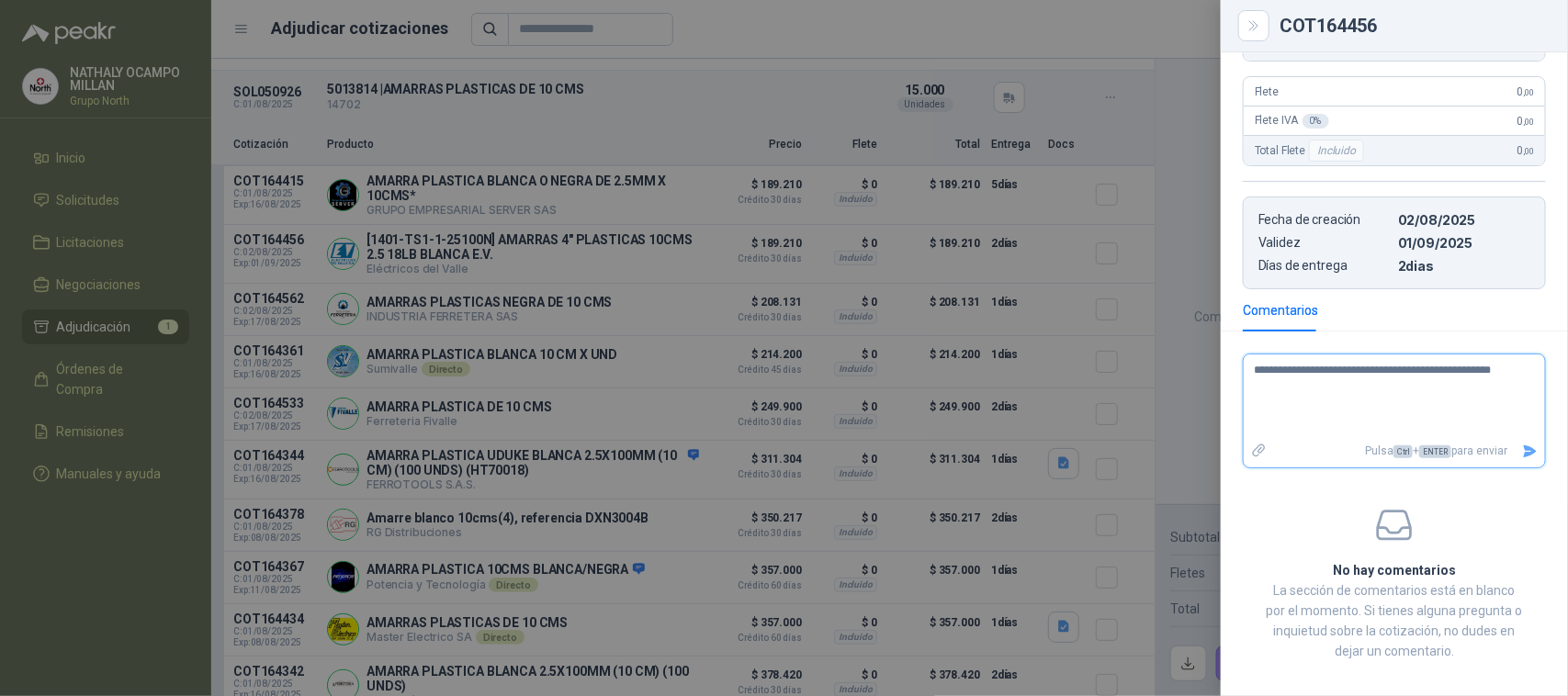 type on "**********" 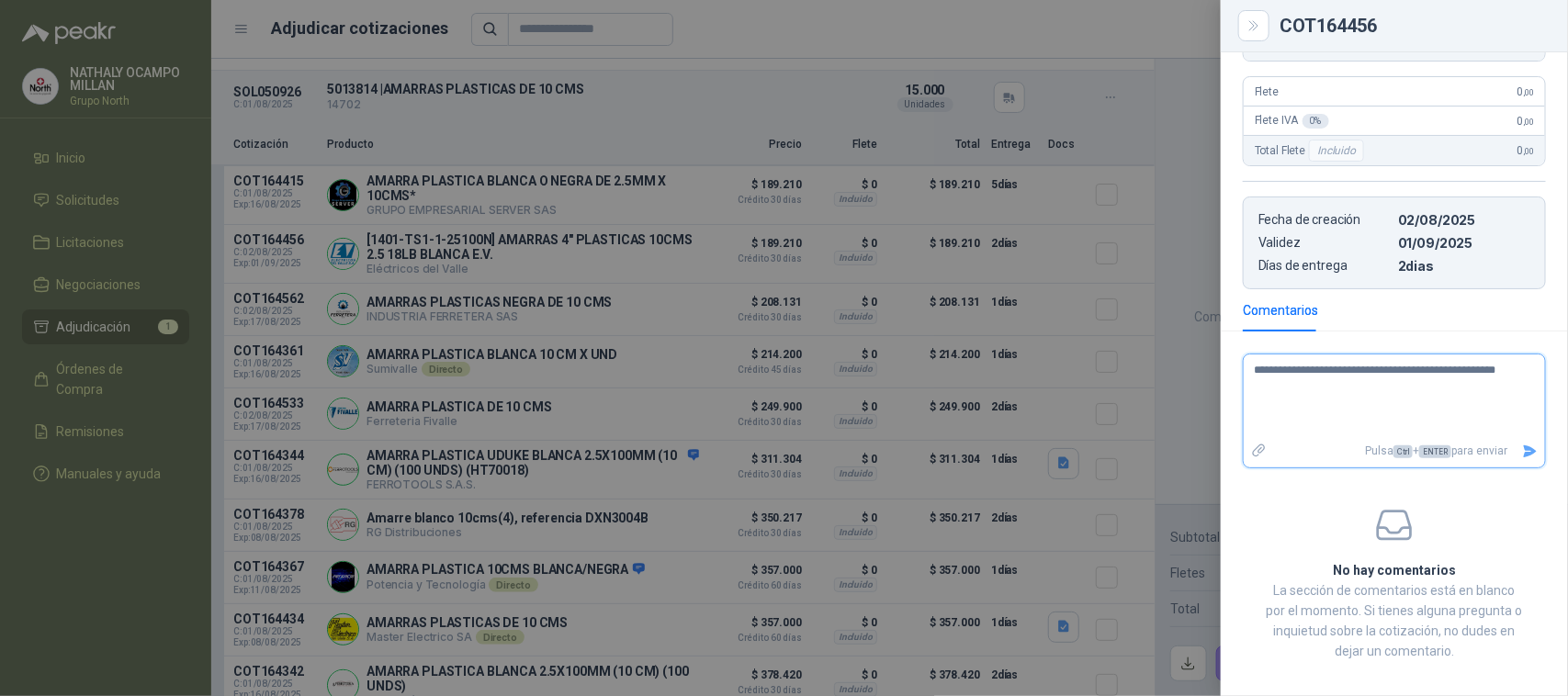 type 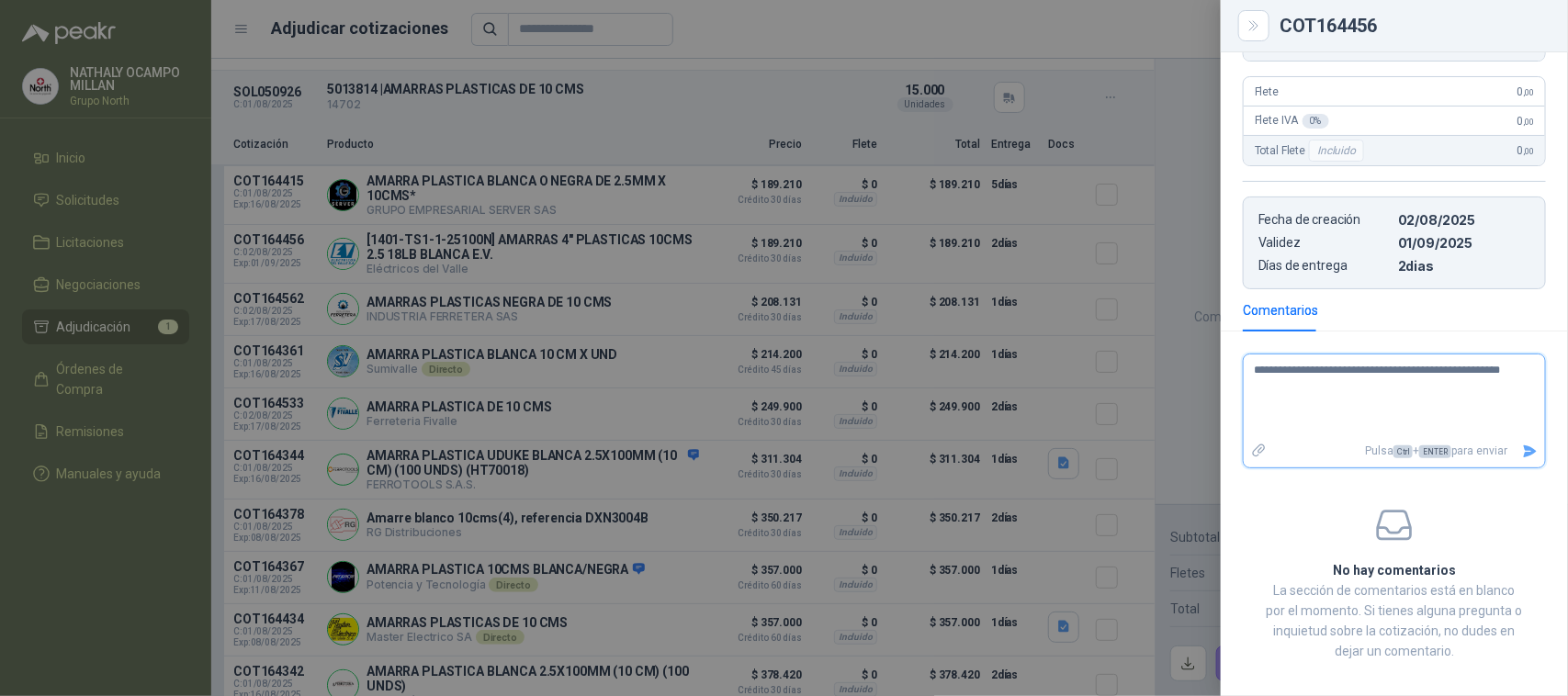 type 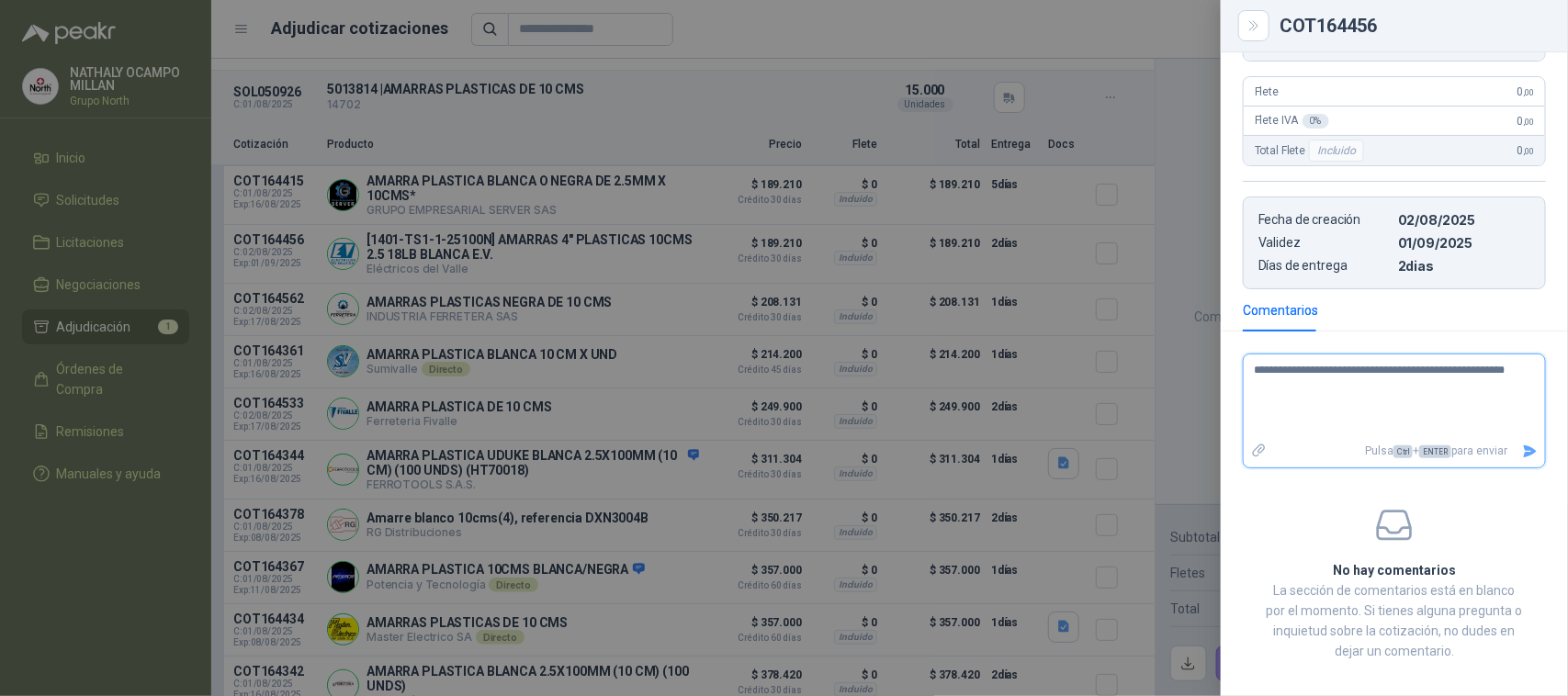 type 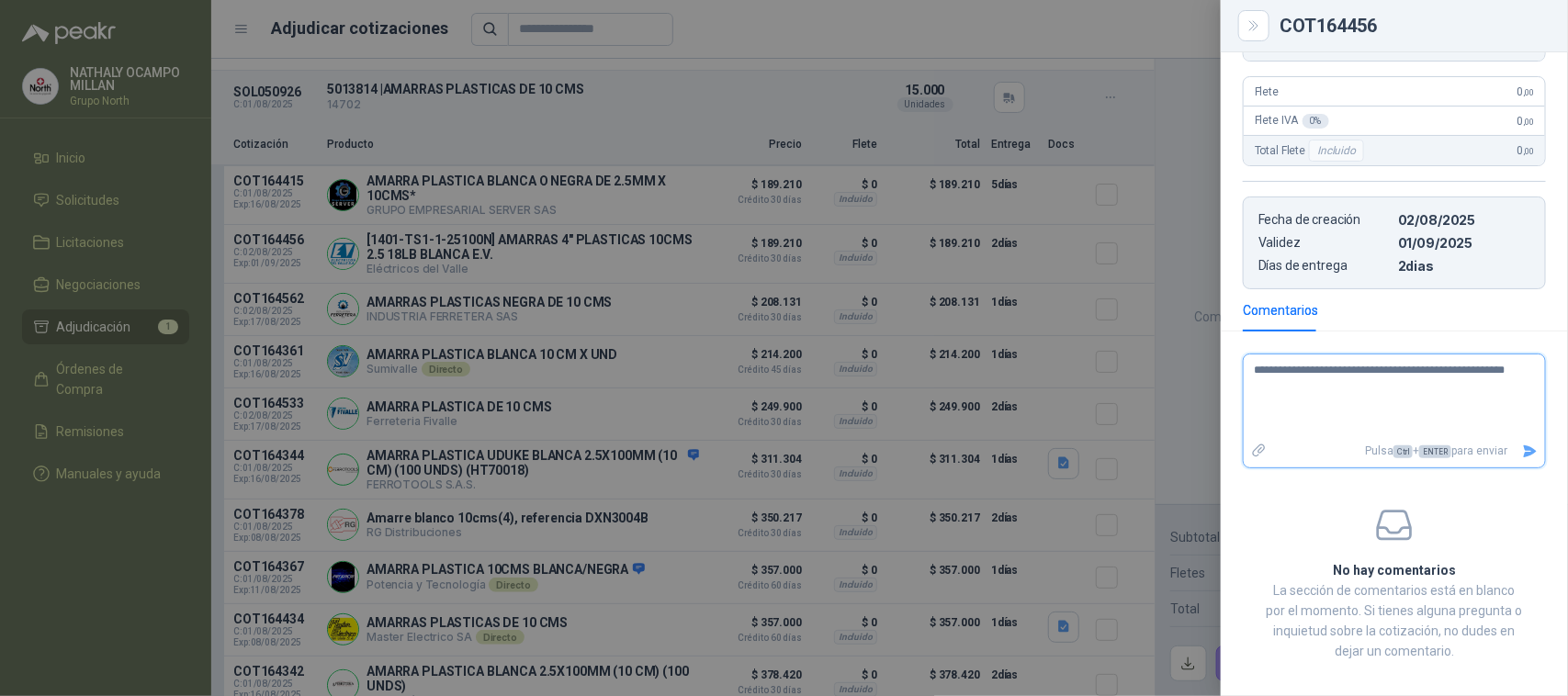 type on "**********" 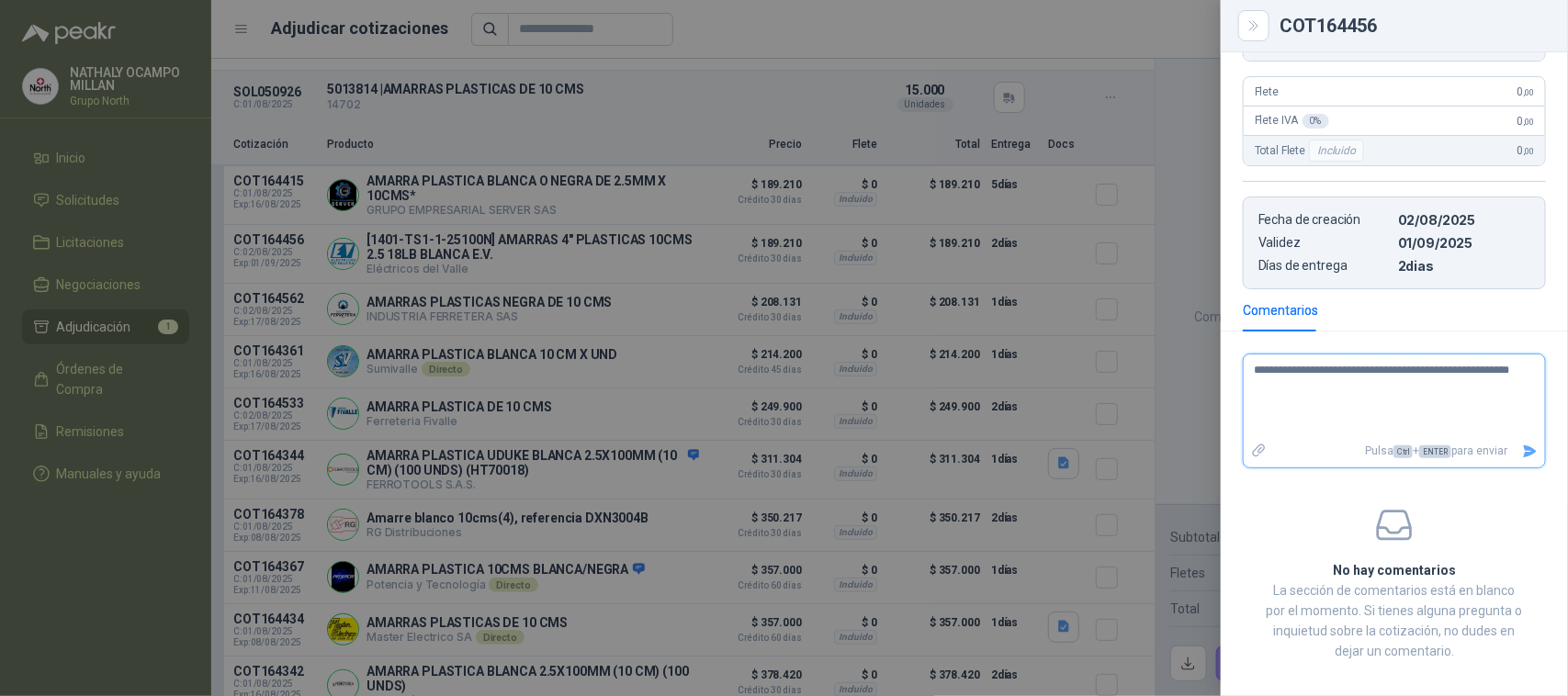 type 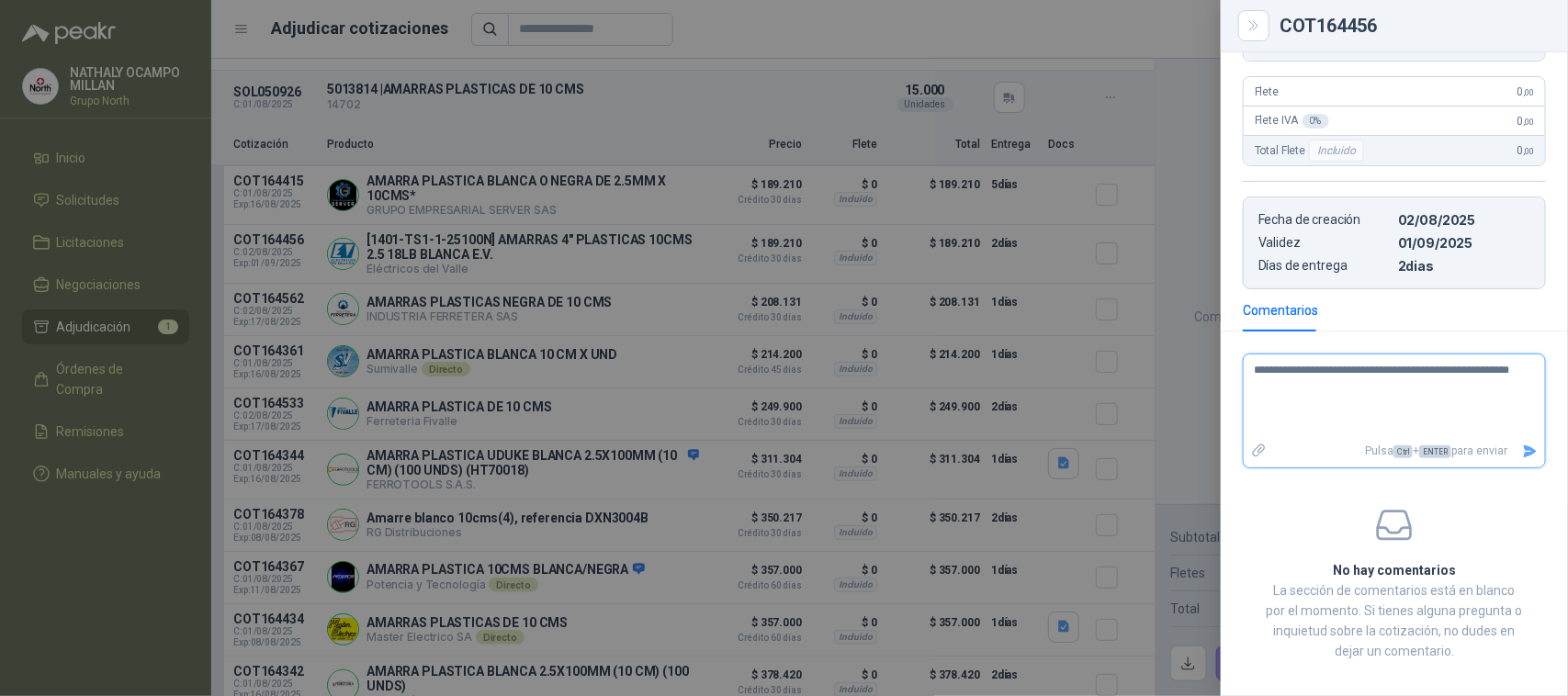 type on "**********" 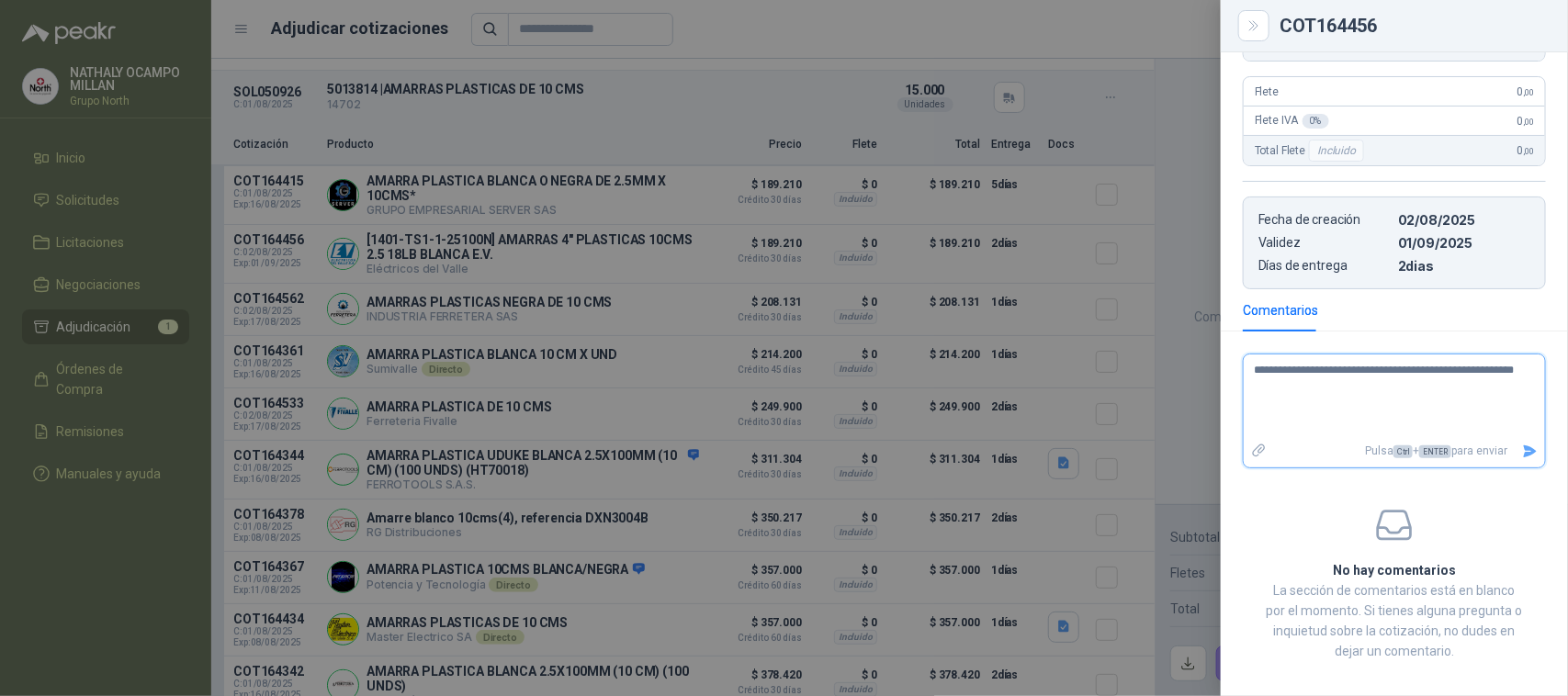 type 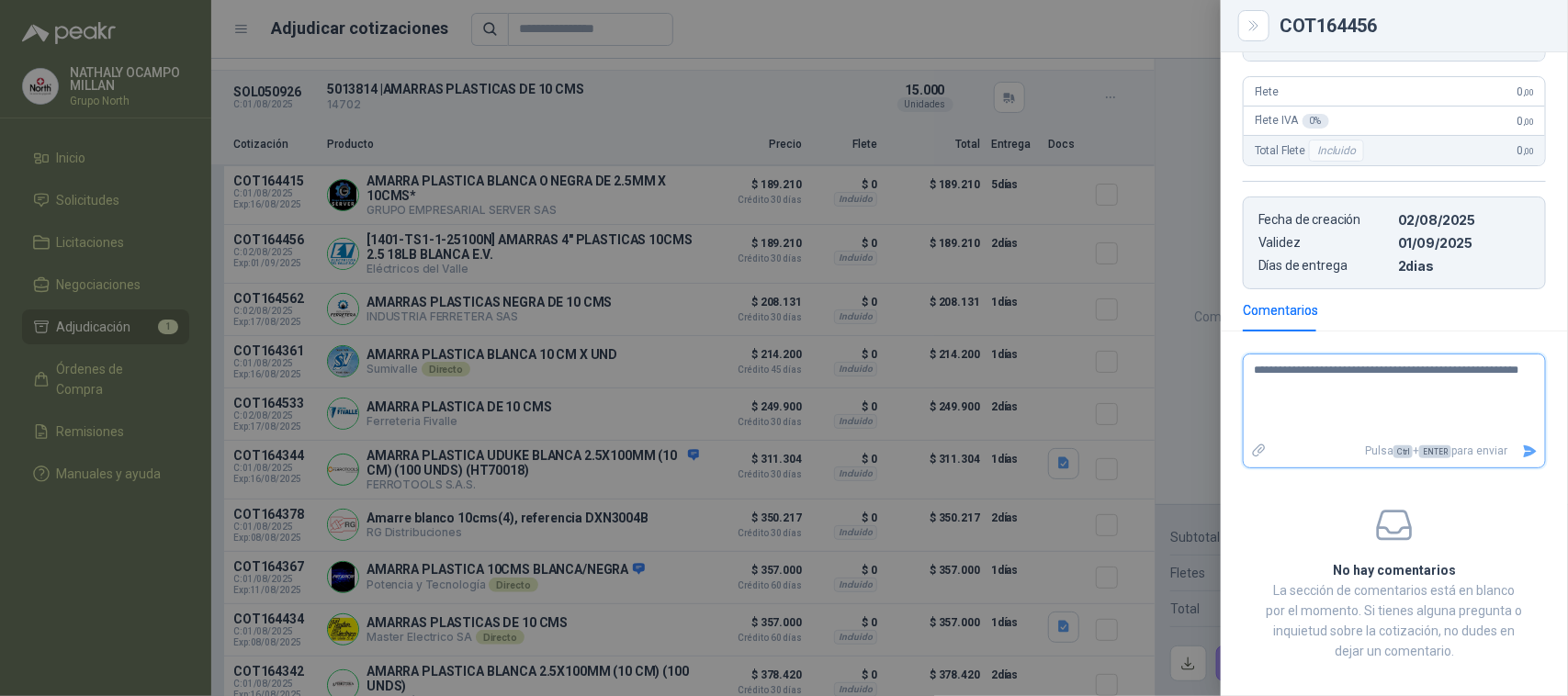 type on "**********" 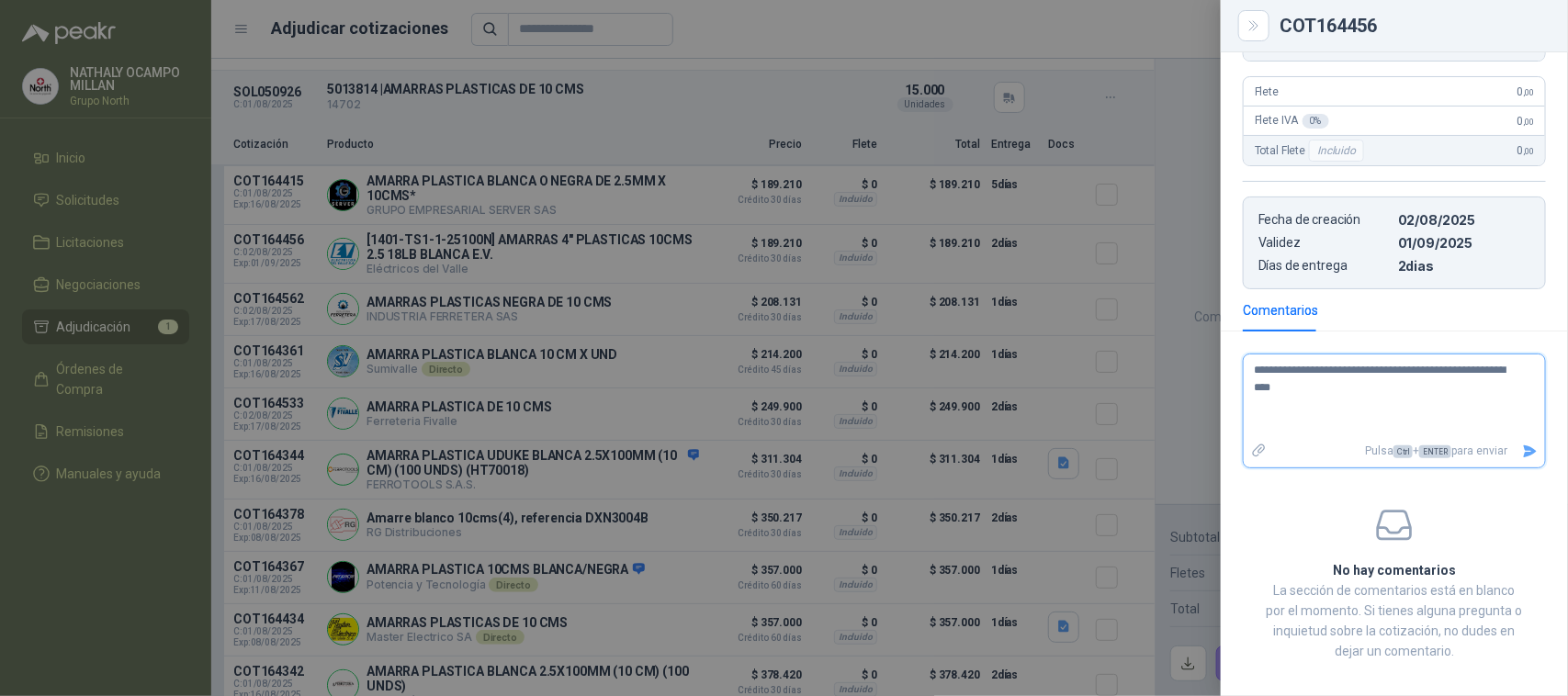 type 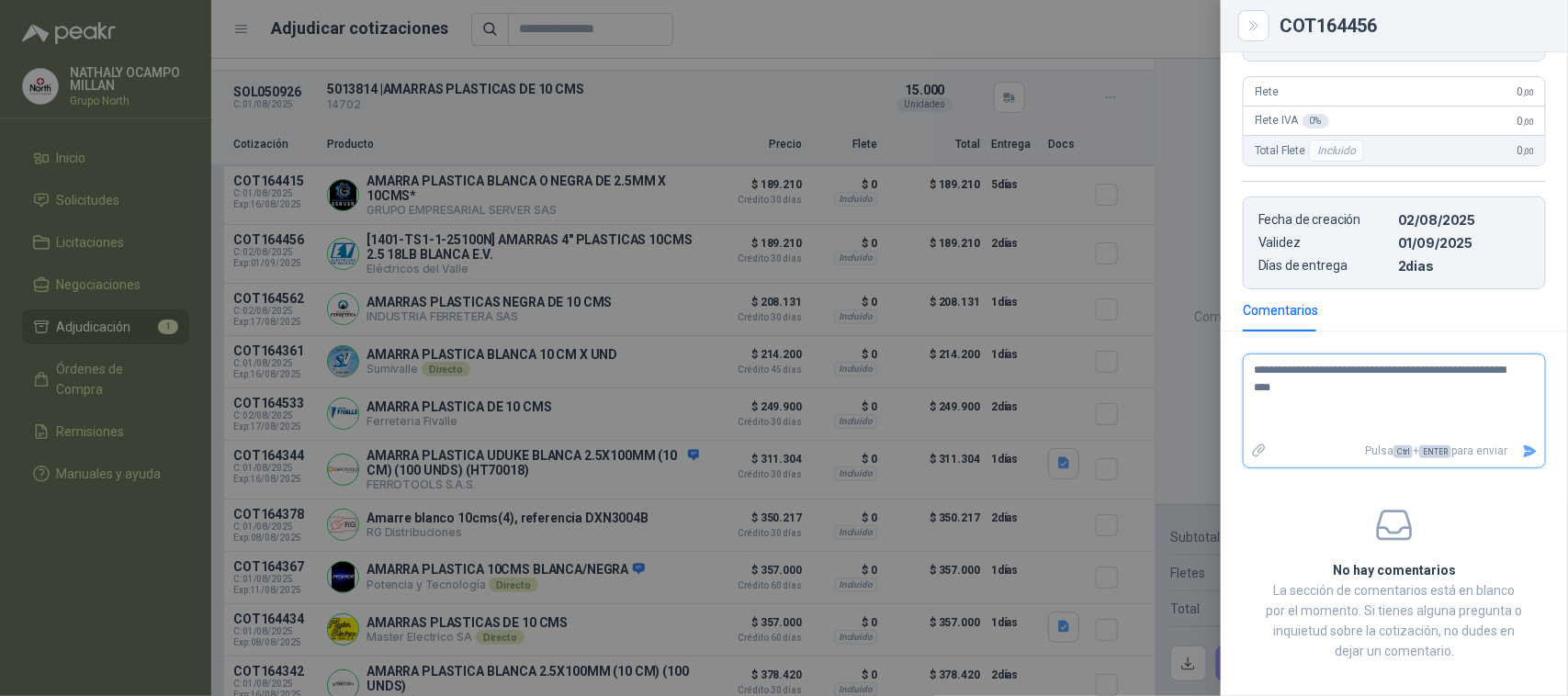 type on "**********" 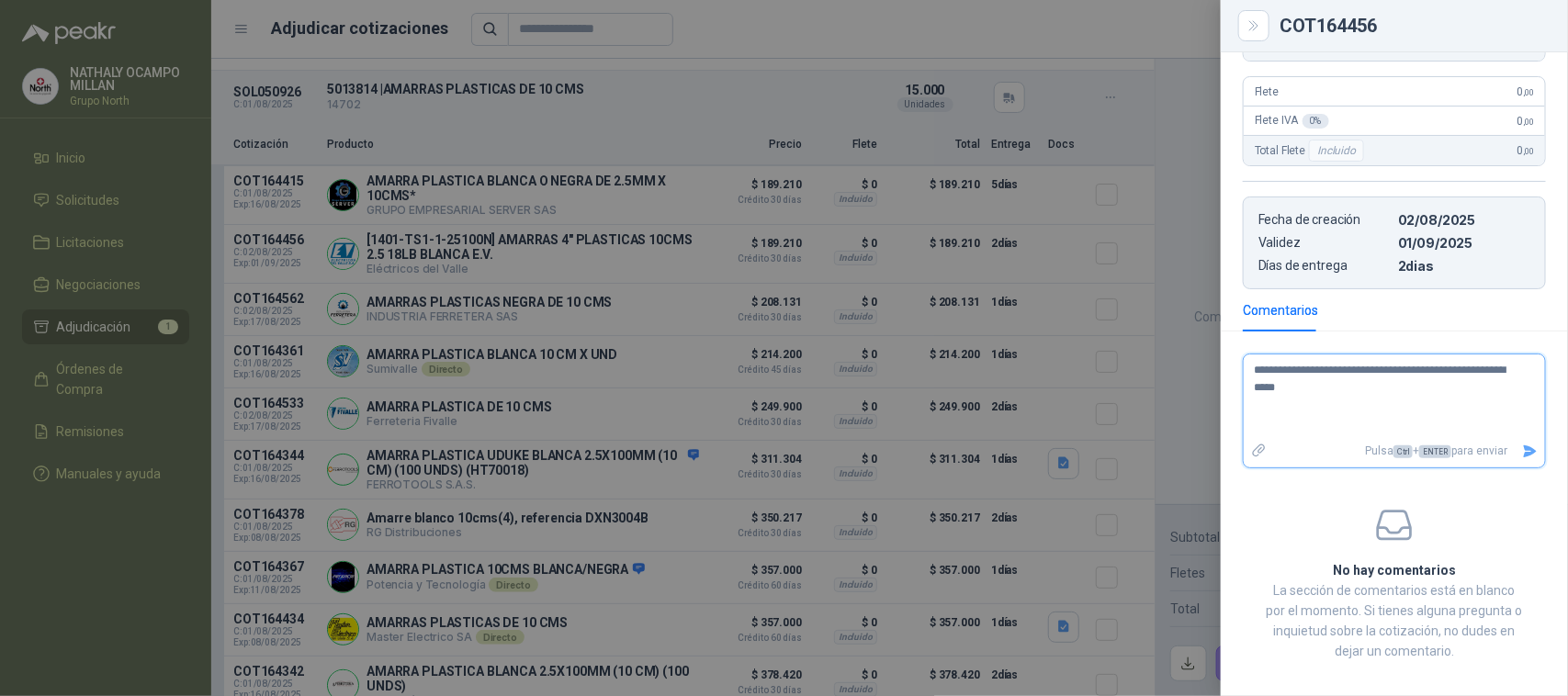 type 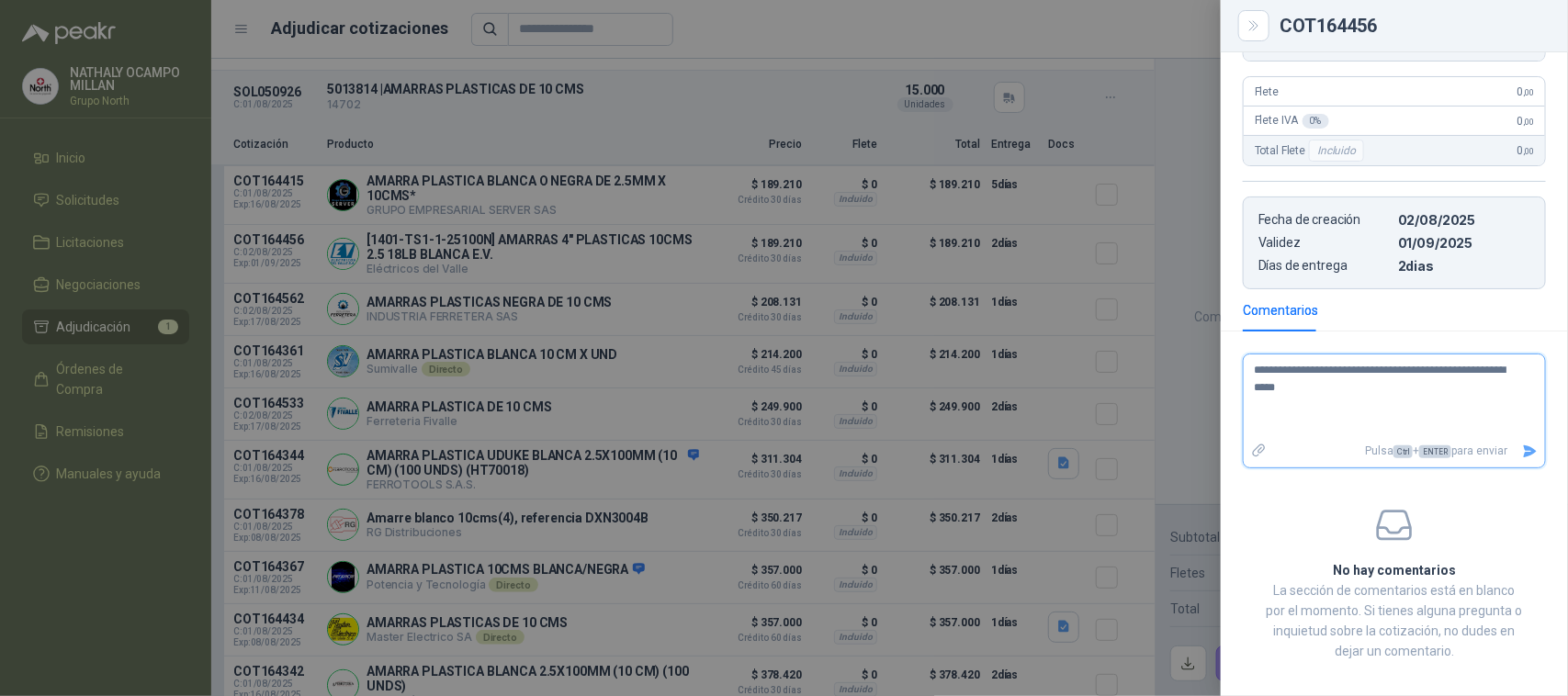 type on "**********" 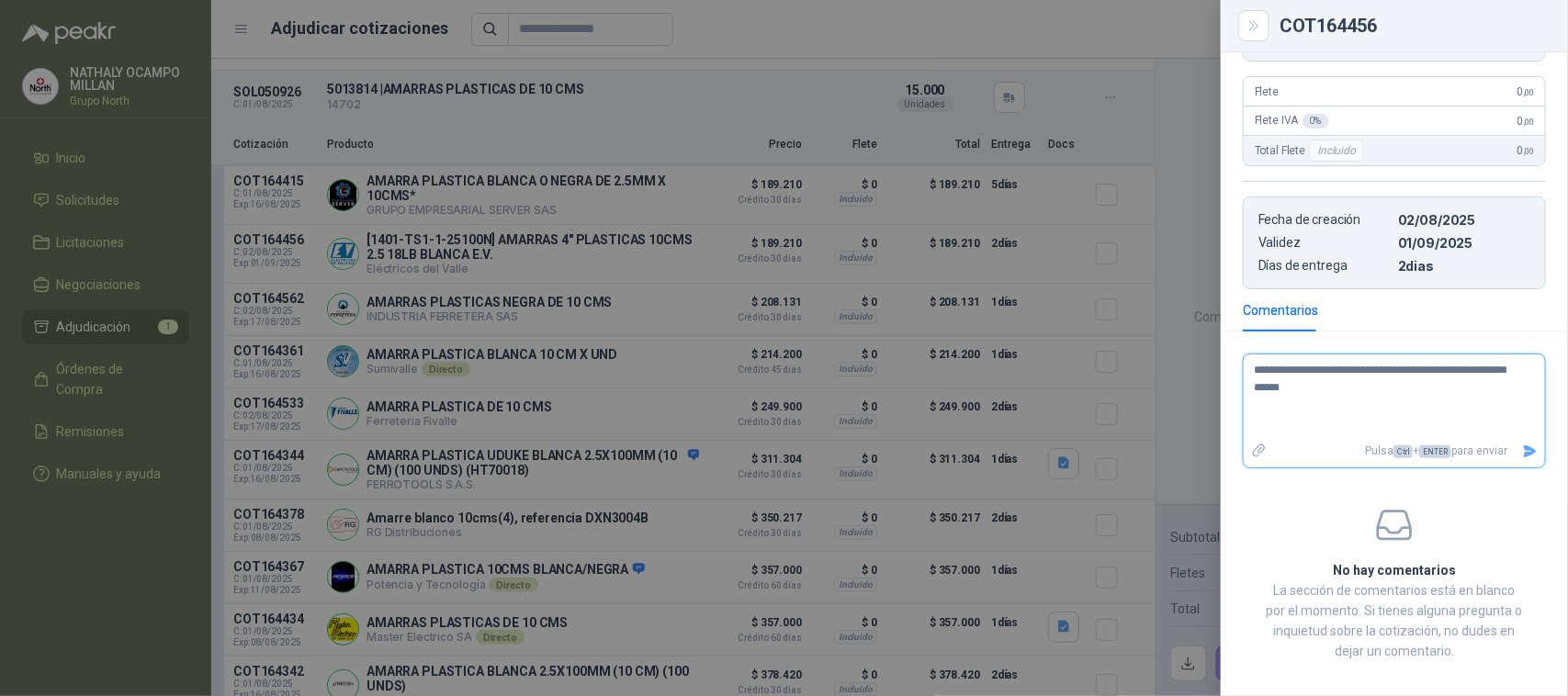 type 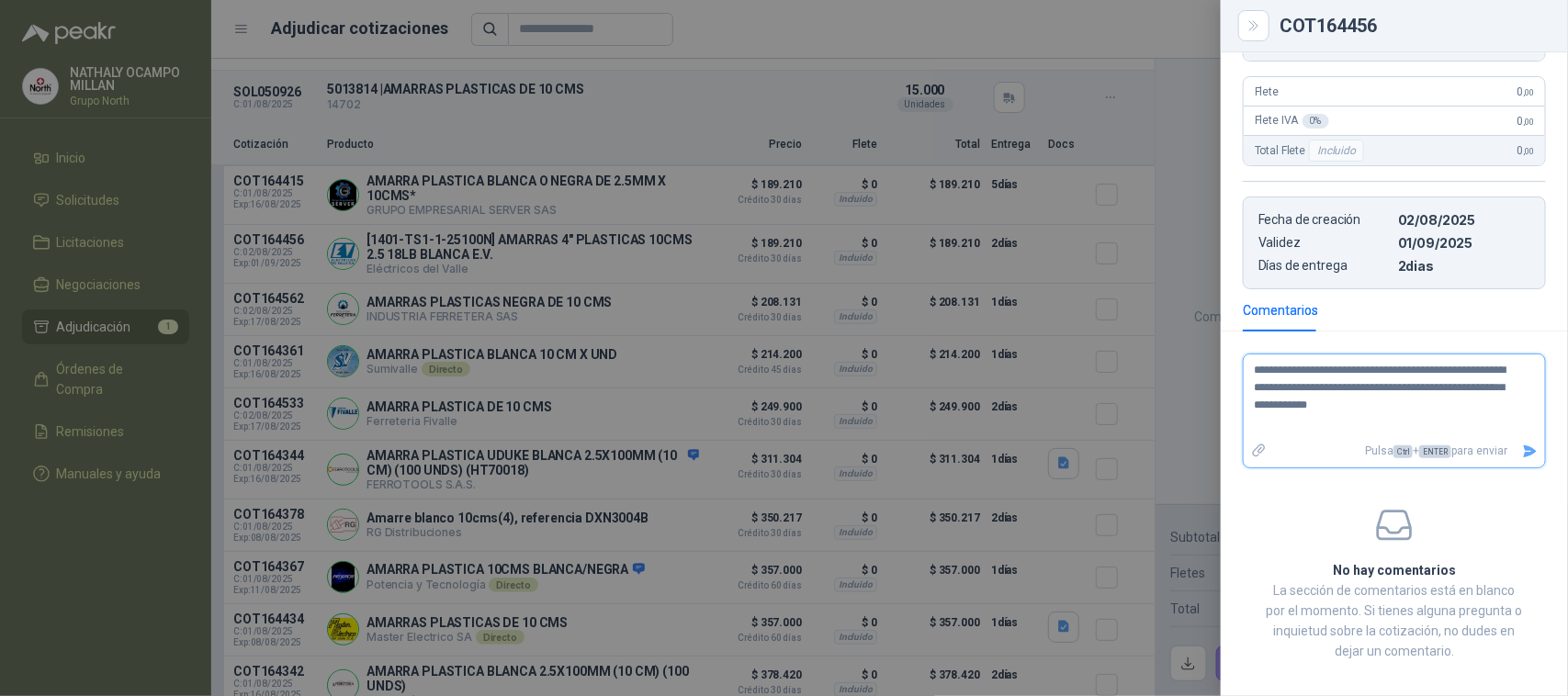 click 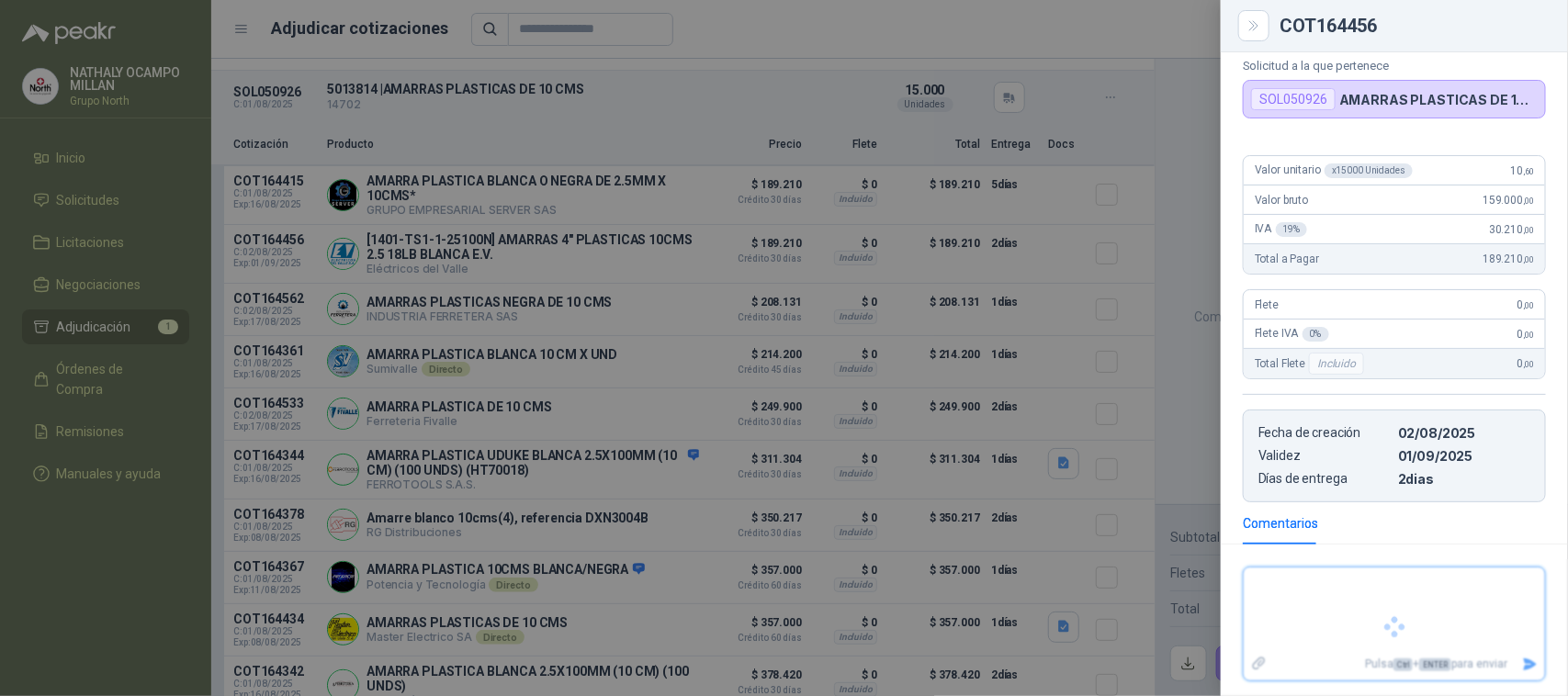 scroll, scrollTop: 258, scrollLeft: 0, axis: vertical 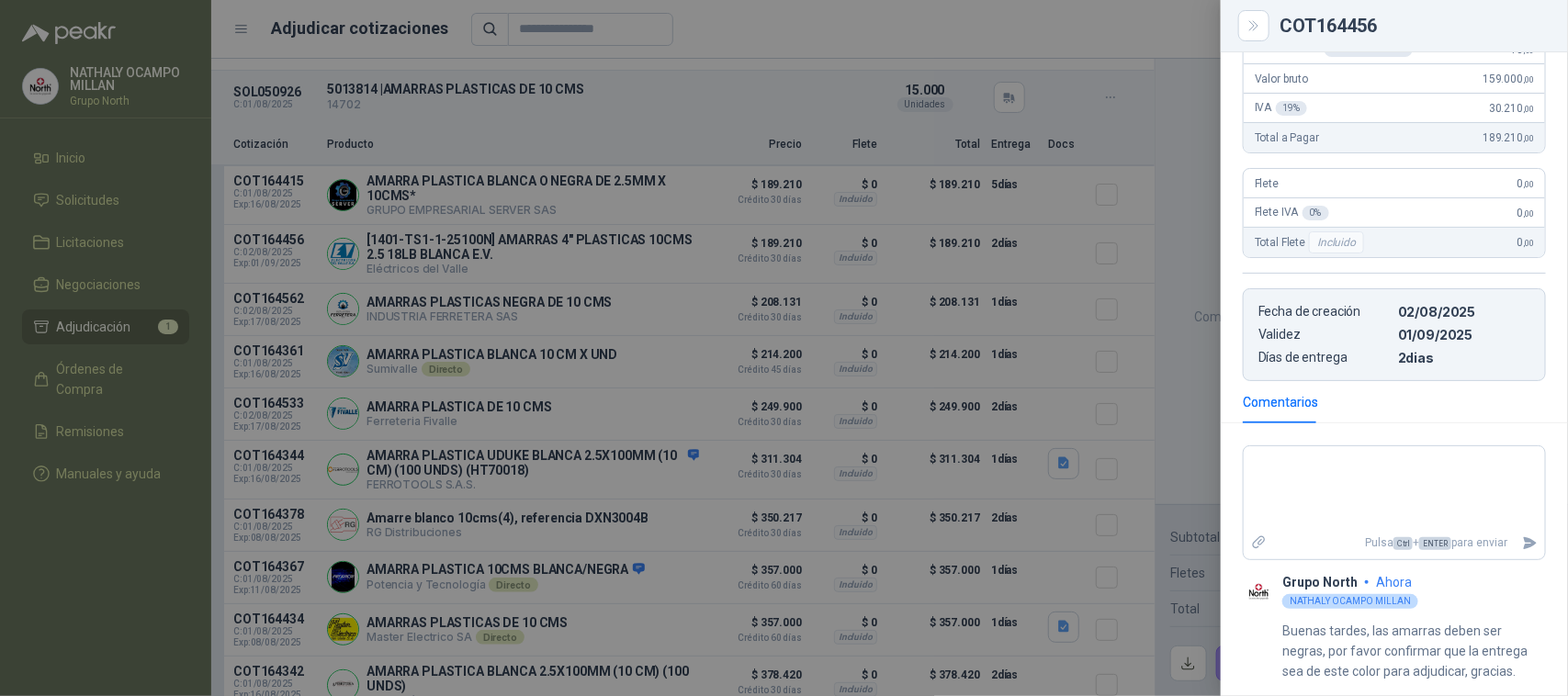 click at bounding box center (784, 348) 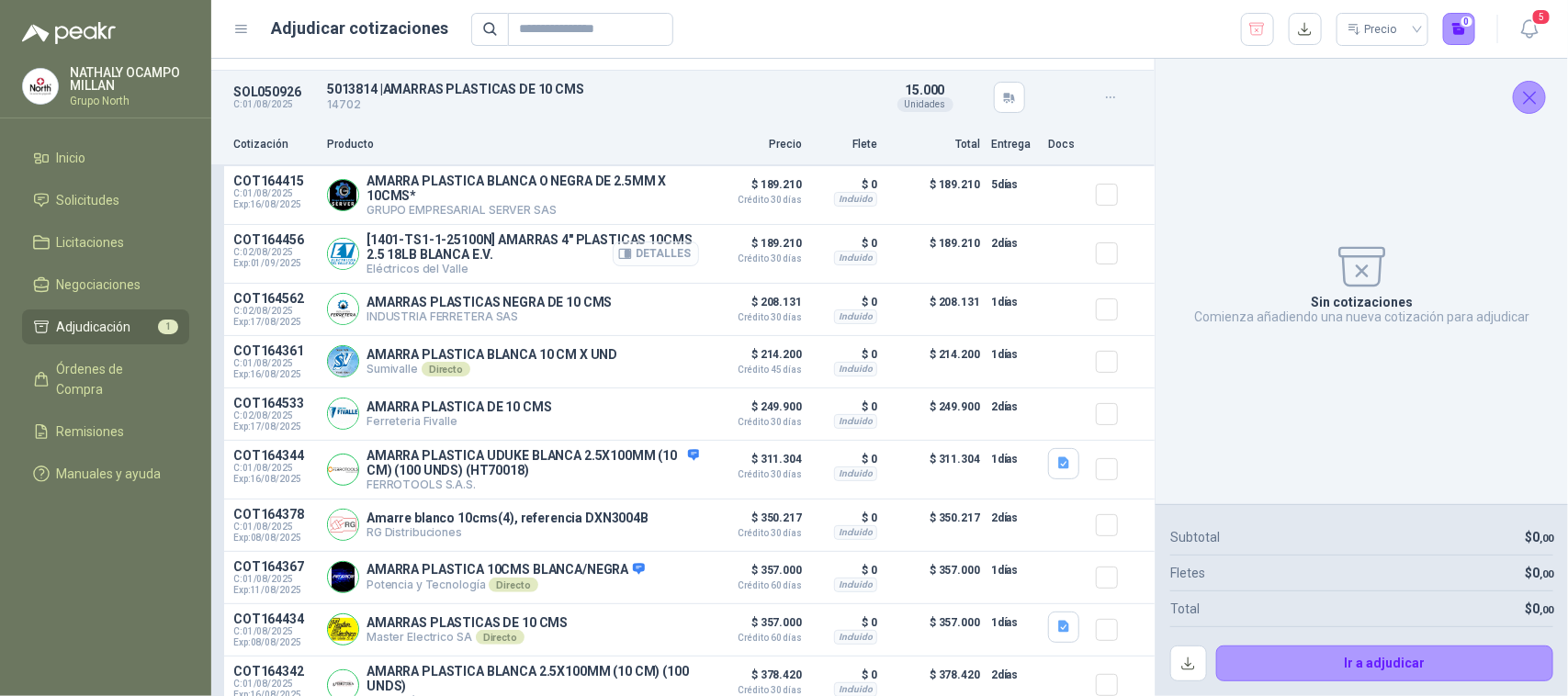 click on "Detalles" at bounding box center (656, 253) 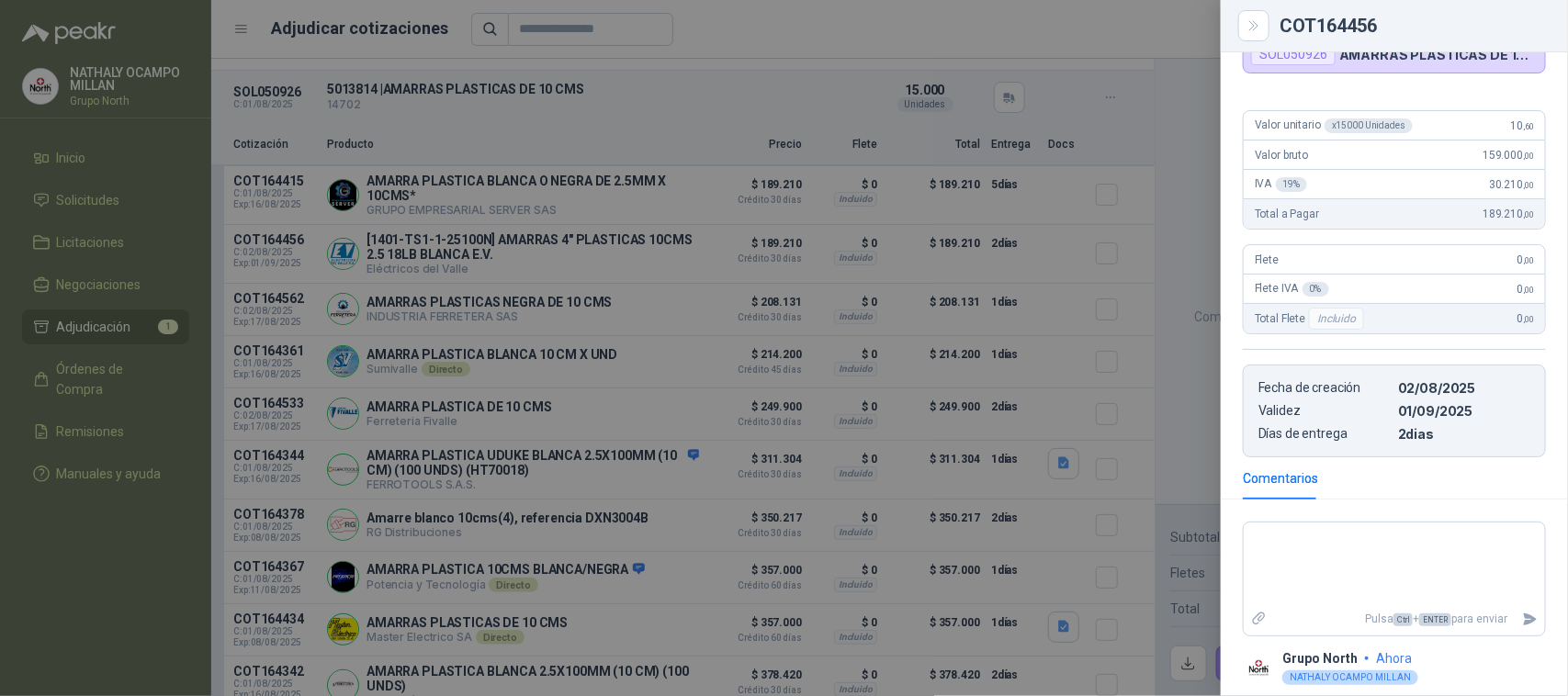 scroll, scrollTop: 143, scrollLeft: 0, axis: vertical 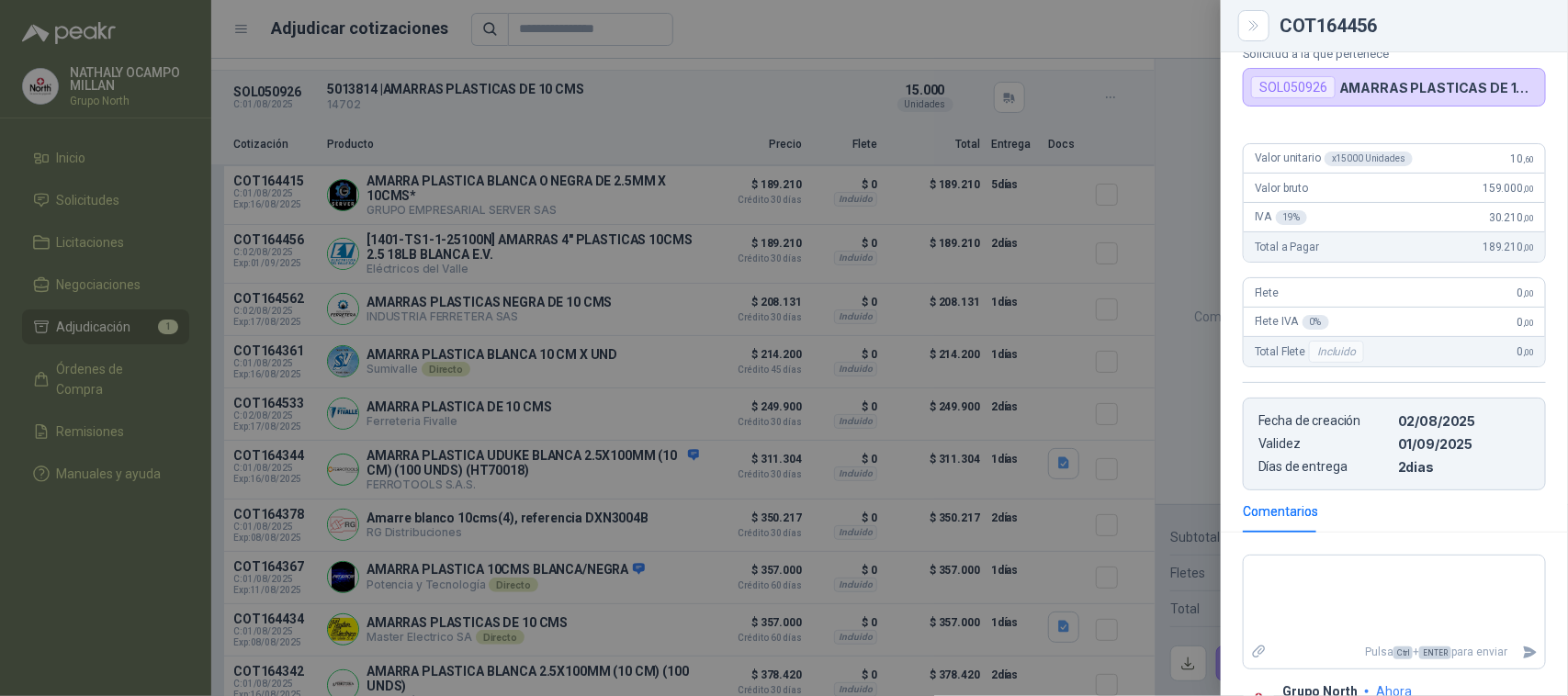 click at bounding box center (784, 348) 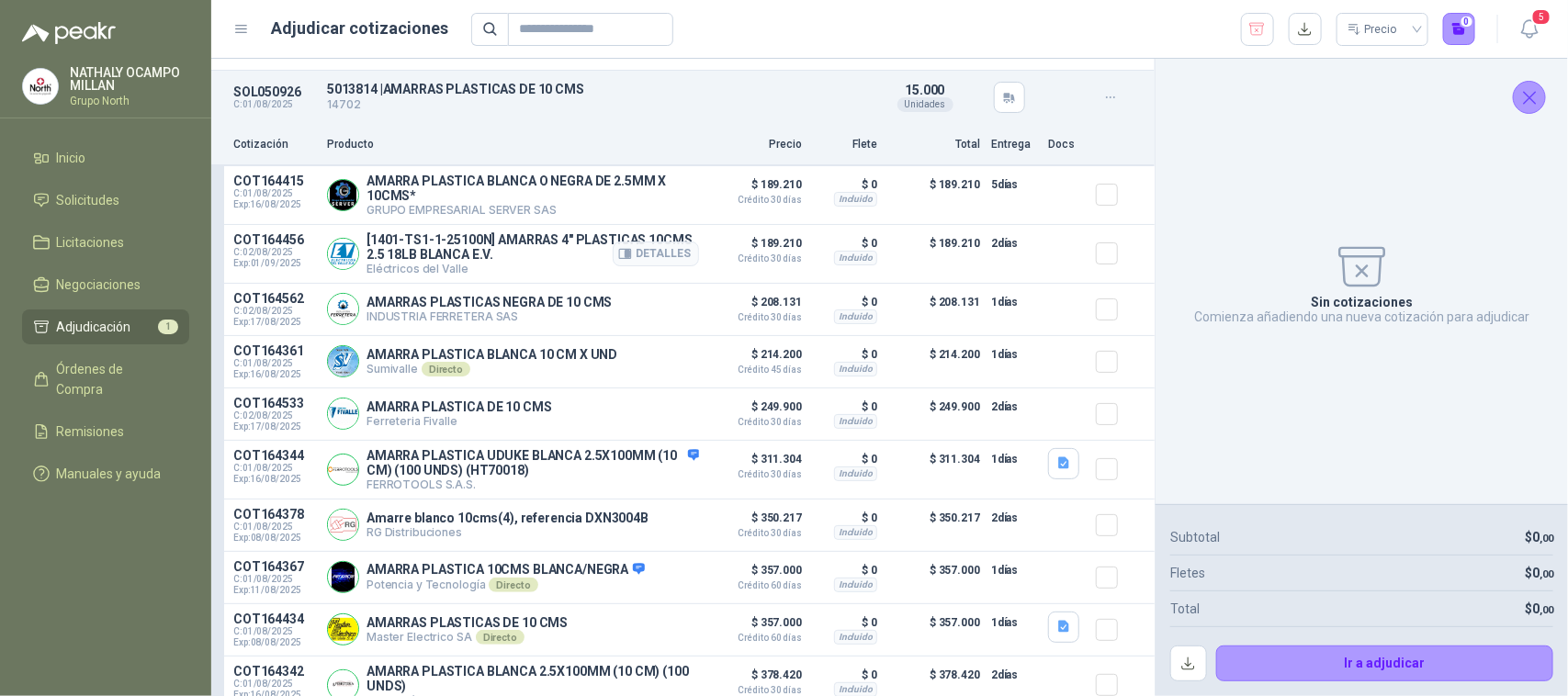 click on "[1401-TS1-1-25100N] AMARRAS 4" PLASTICAS 10CMS 2.5 18LB BLANCA E.V." at bounding box center (533, 247) 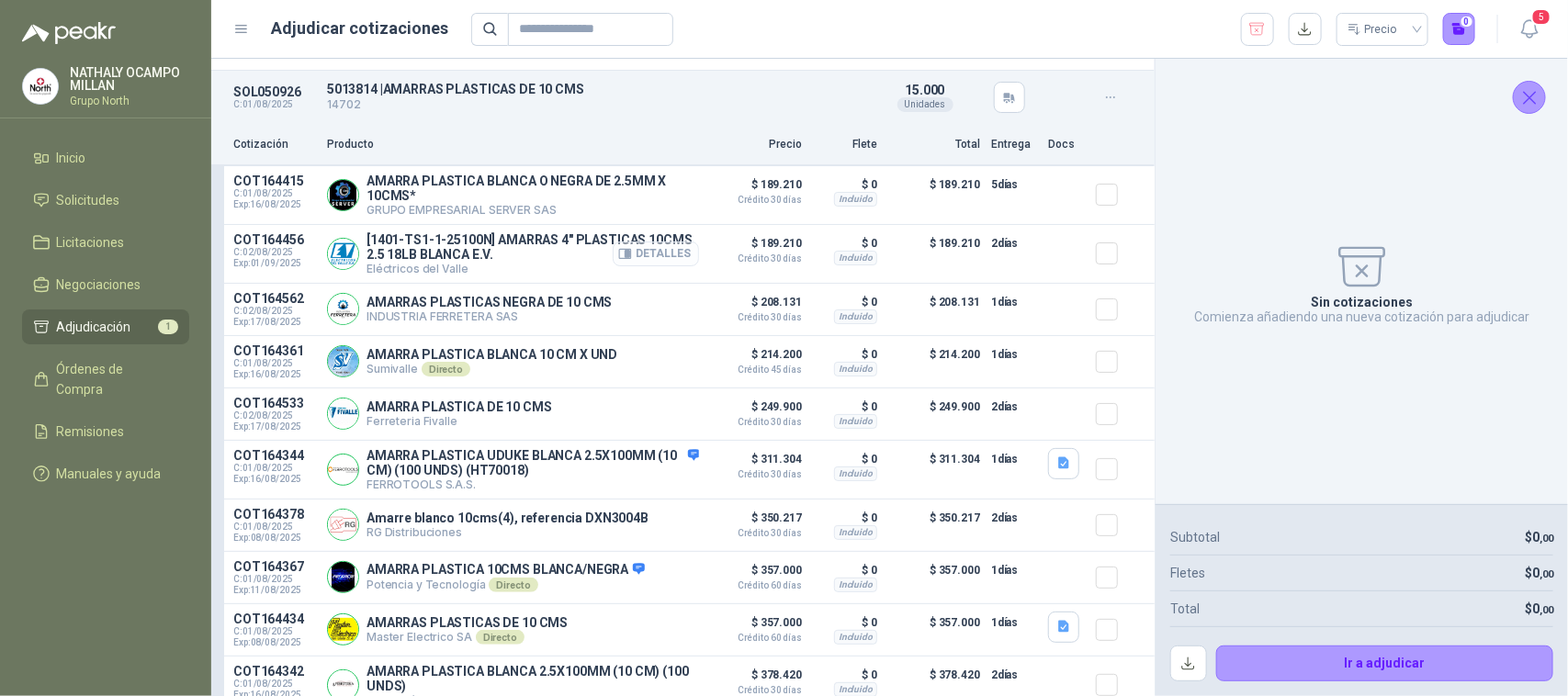 click on "Detalles" at bounding box center [656, 253] 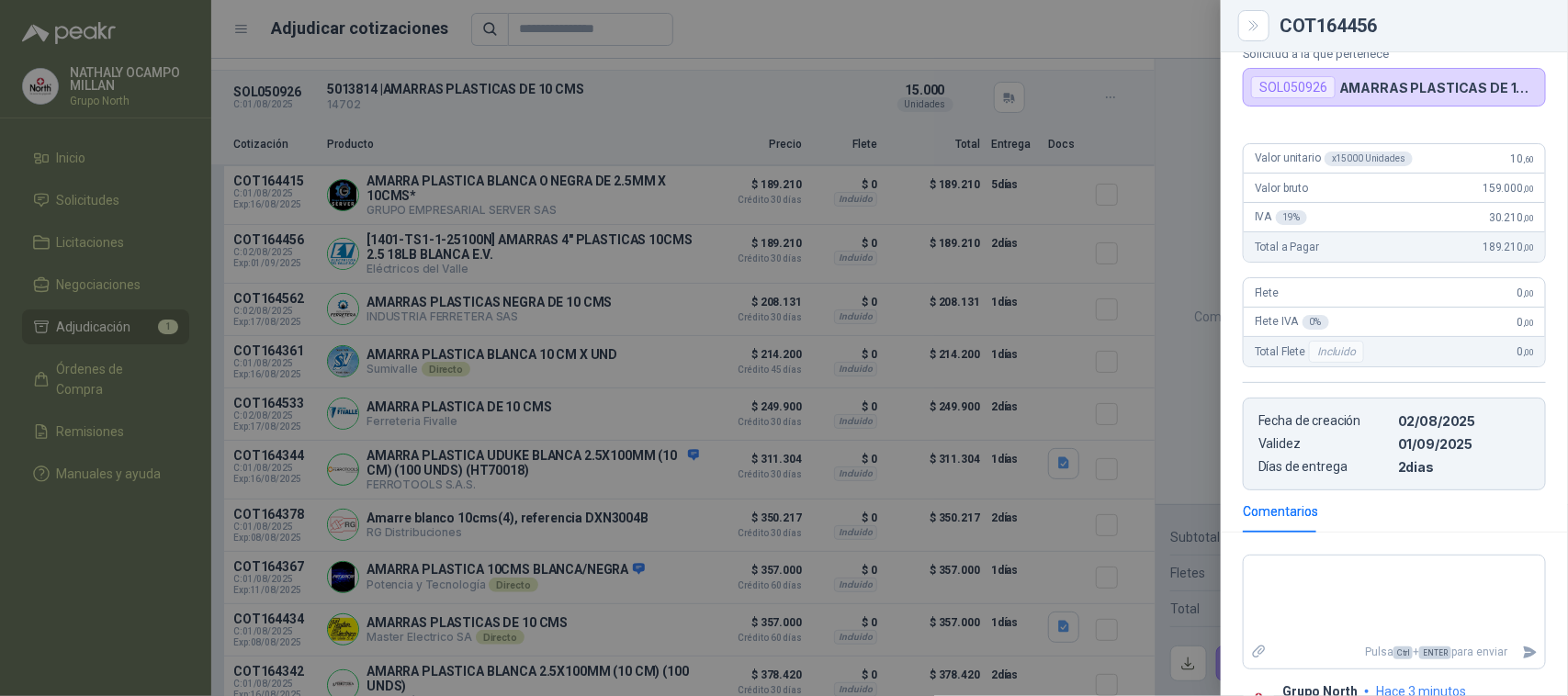 click at bounding box center [784, 348] 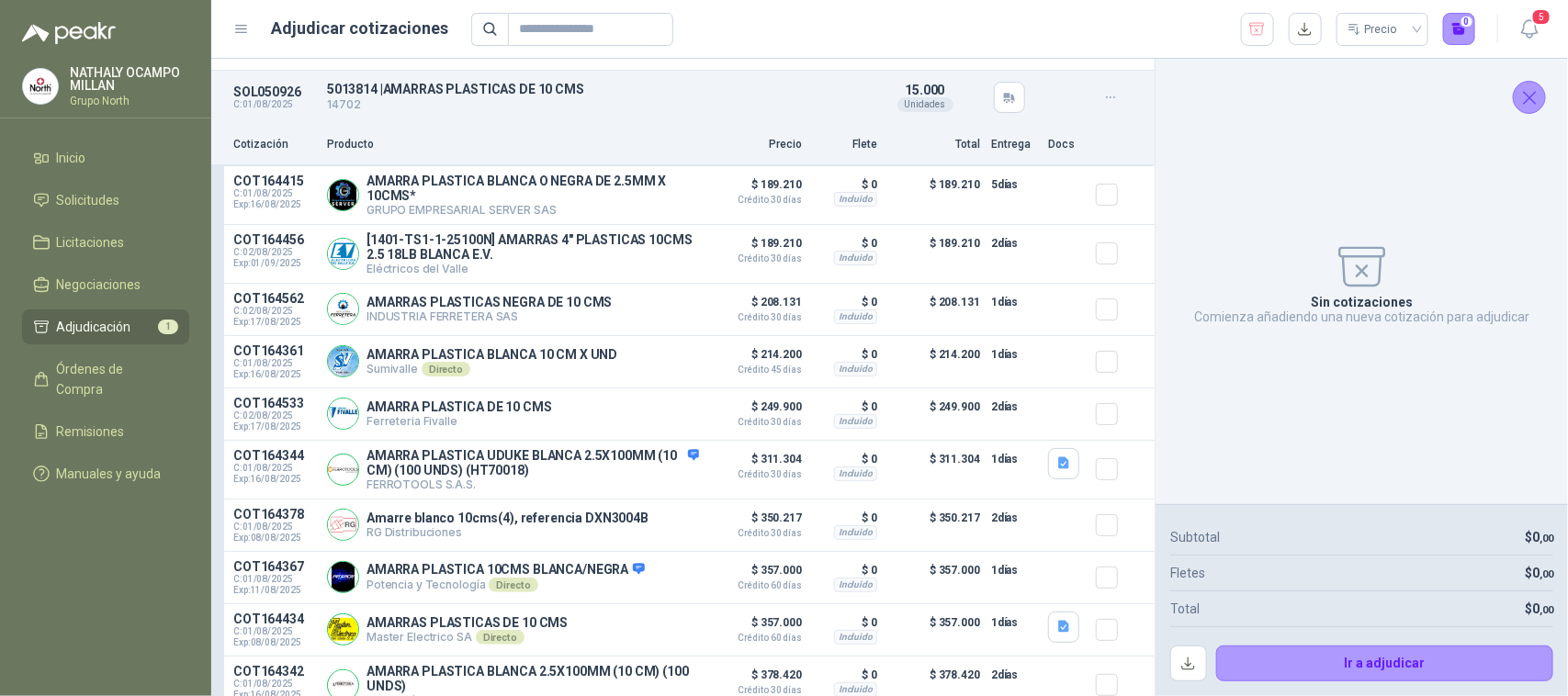 click 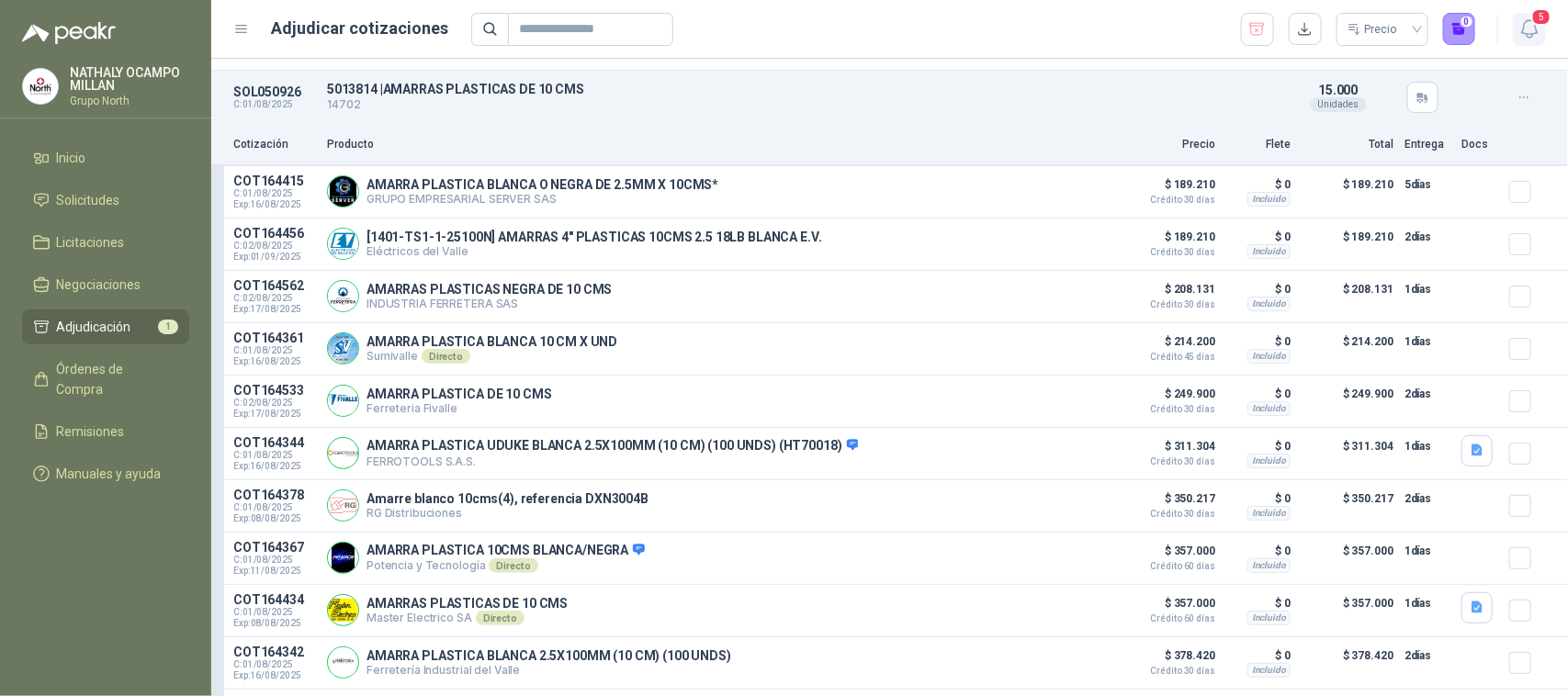 click 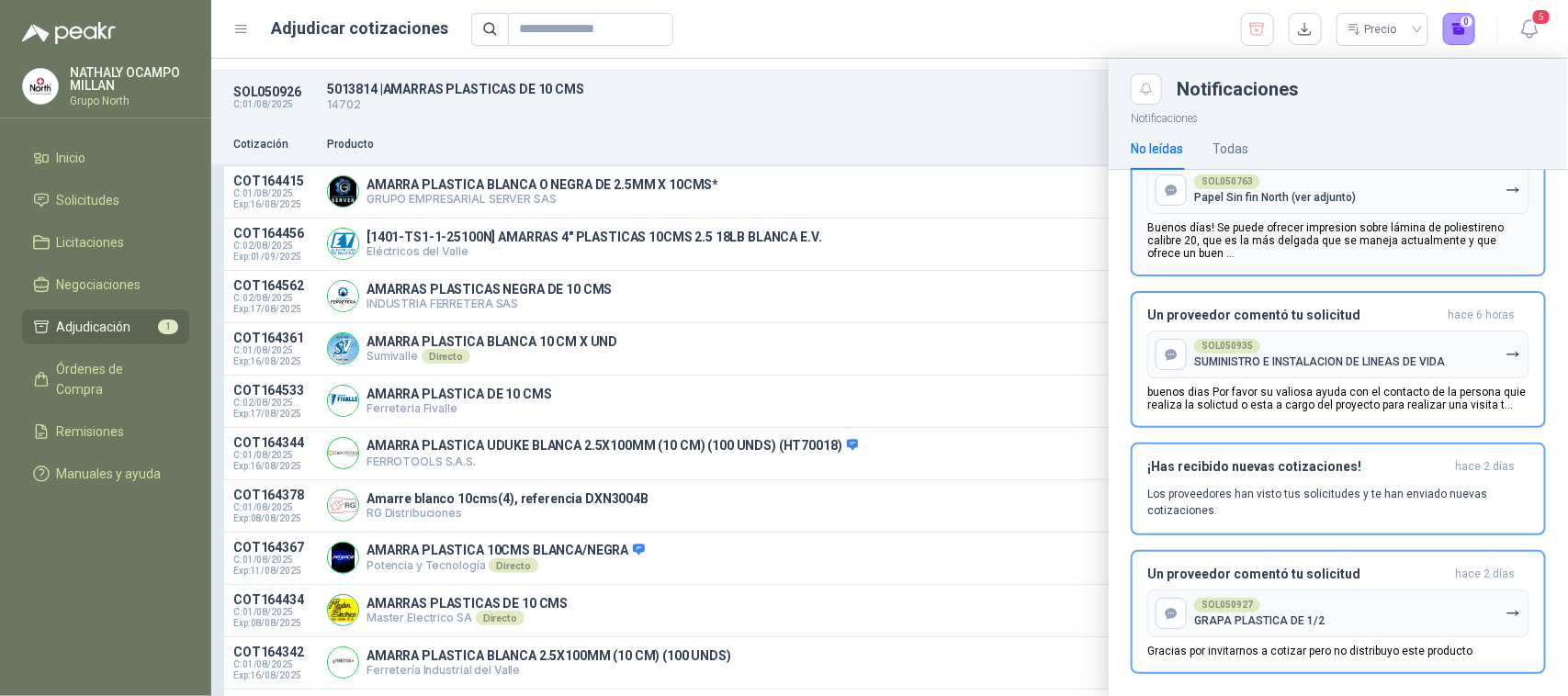 scroll, scrollTop: 240, scrollLeft: 0, axis: vertical 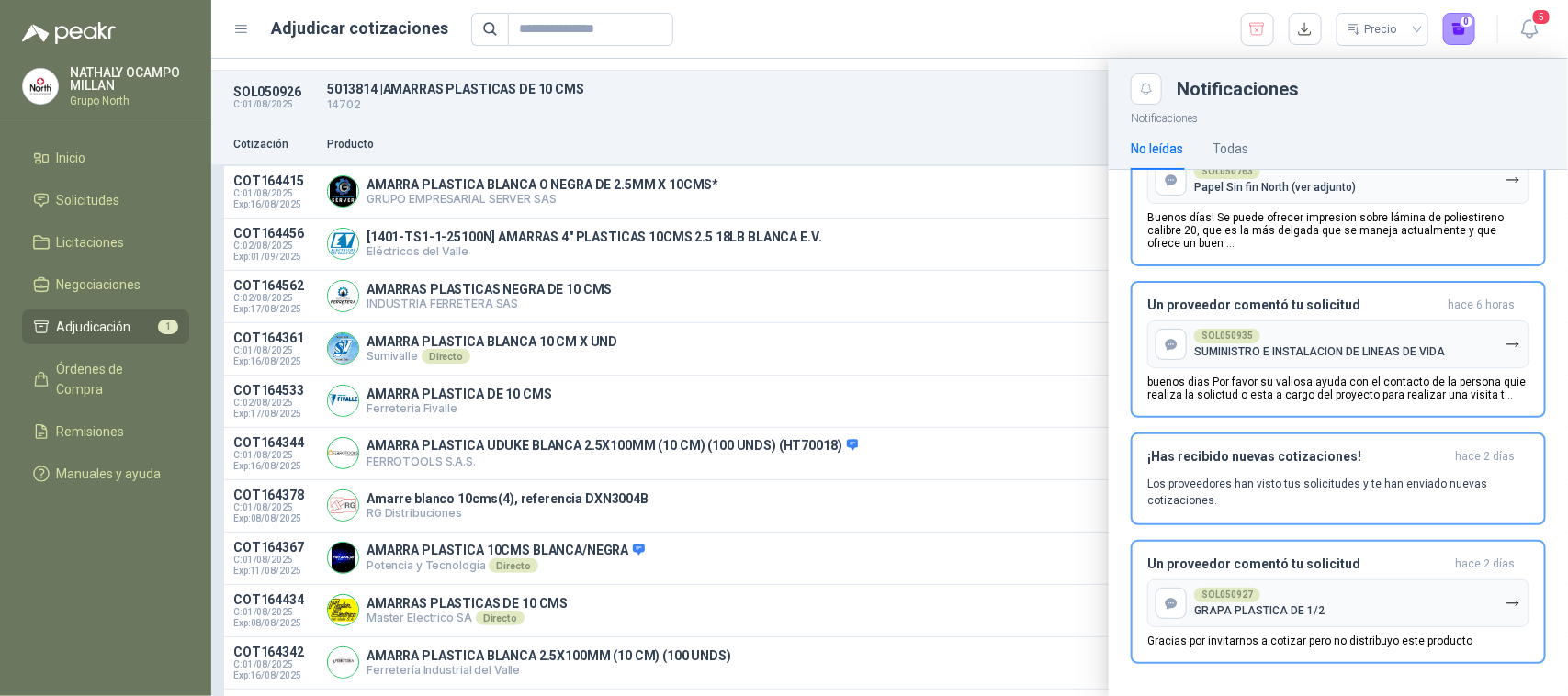 click on "Precio   0" at bounding box center [974, 29] 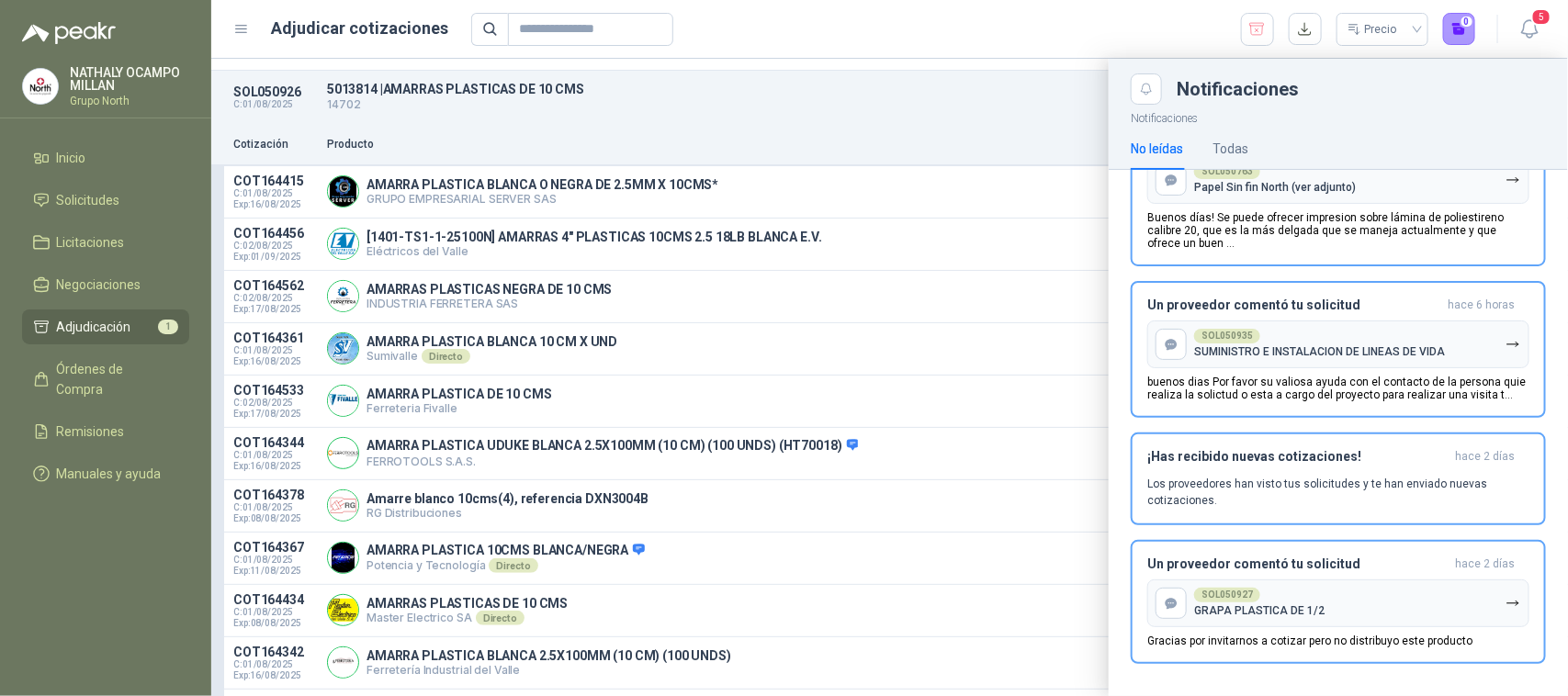 click at bounding box center (889, 377) 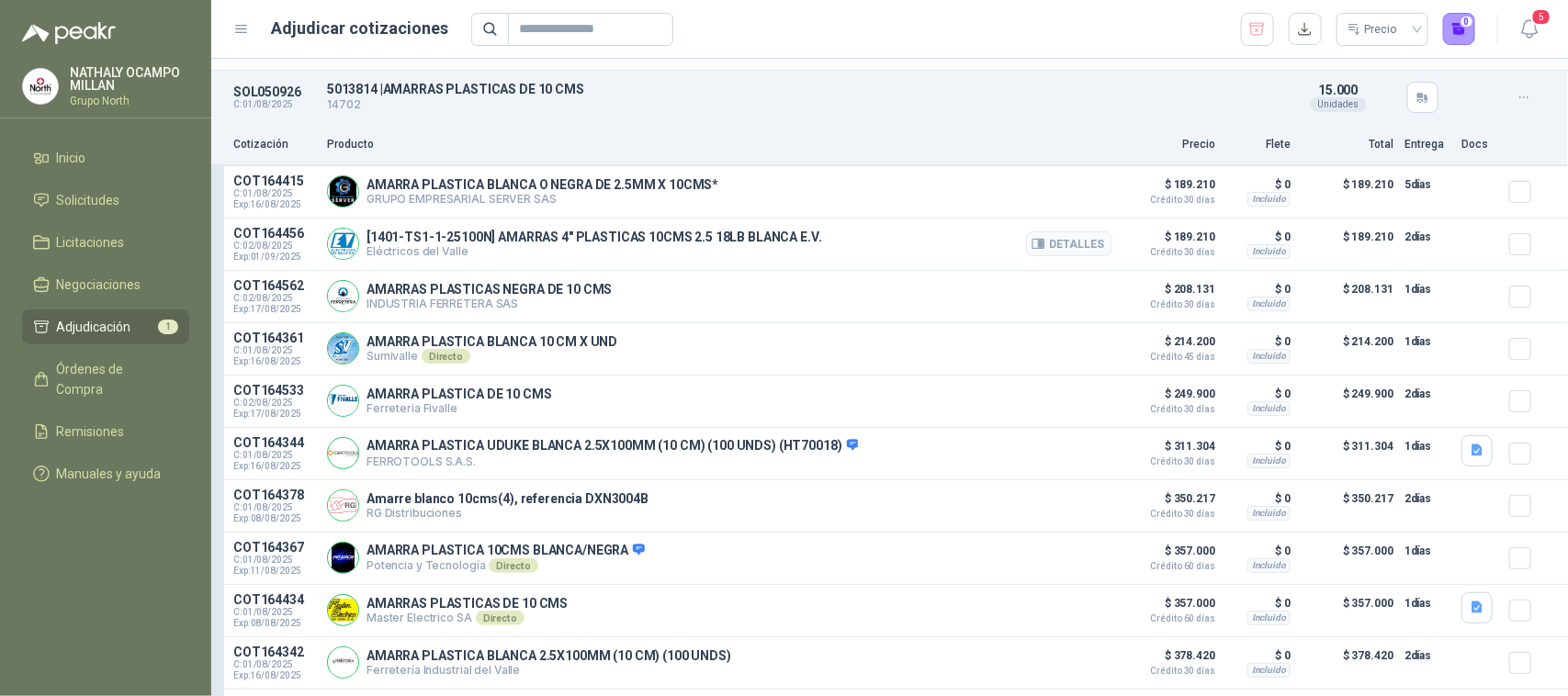 click on "[1401-TS1-1-25100N] AMARRAS 4" PLASTICAS 10CMS 2.5 18LB BLANCA E.V." at bounding box center [594, 237] 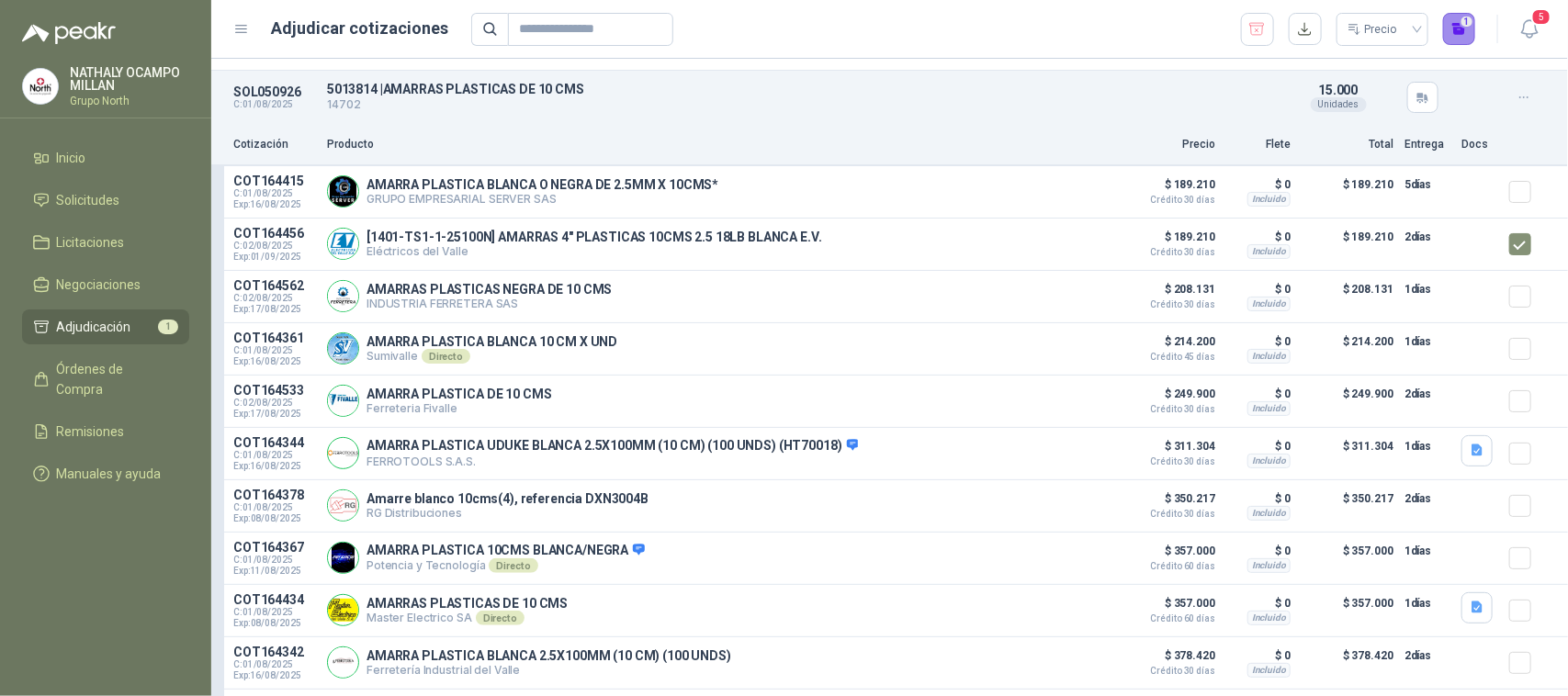 click on "1" at bounding box center [1460, 29] 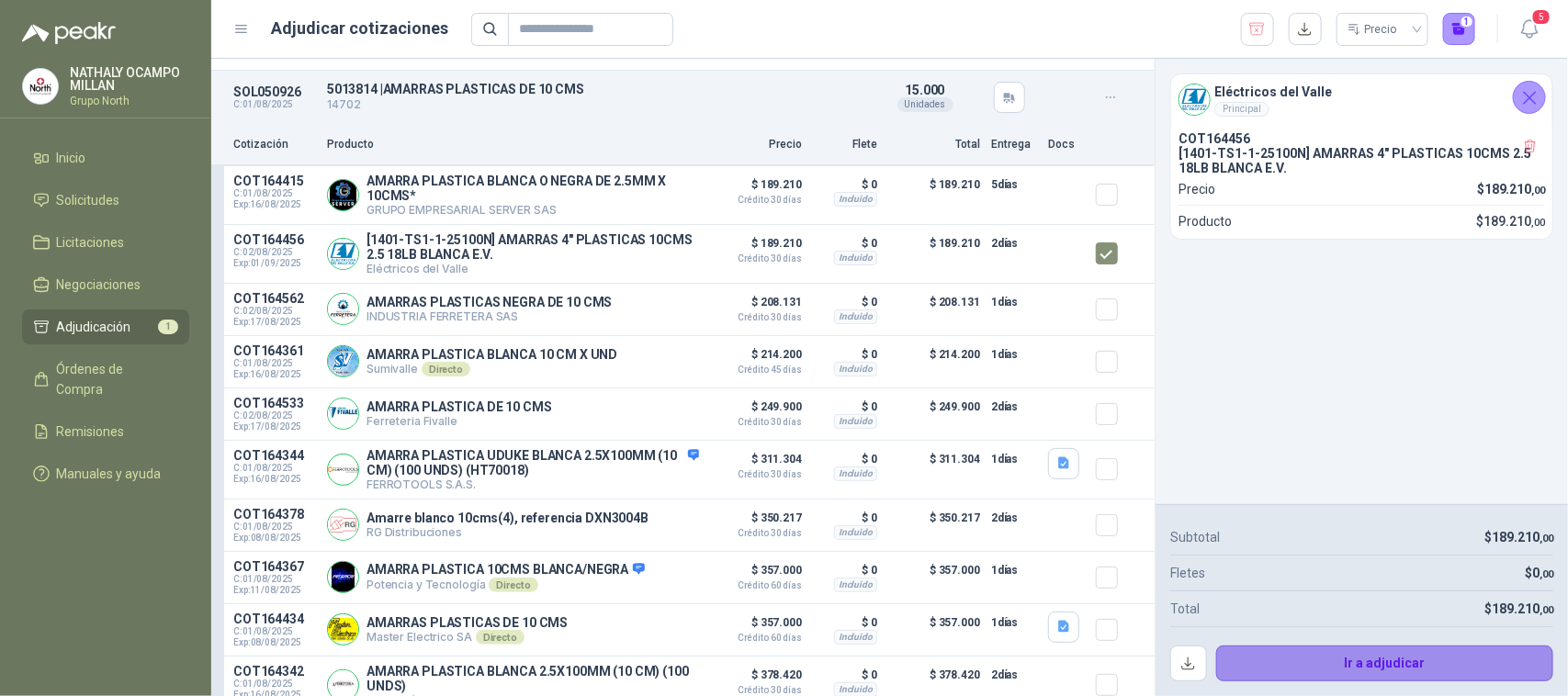 click on "Ir a adjudicar" at bounding box center [1385, 664] 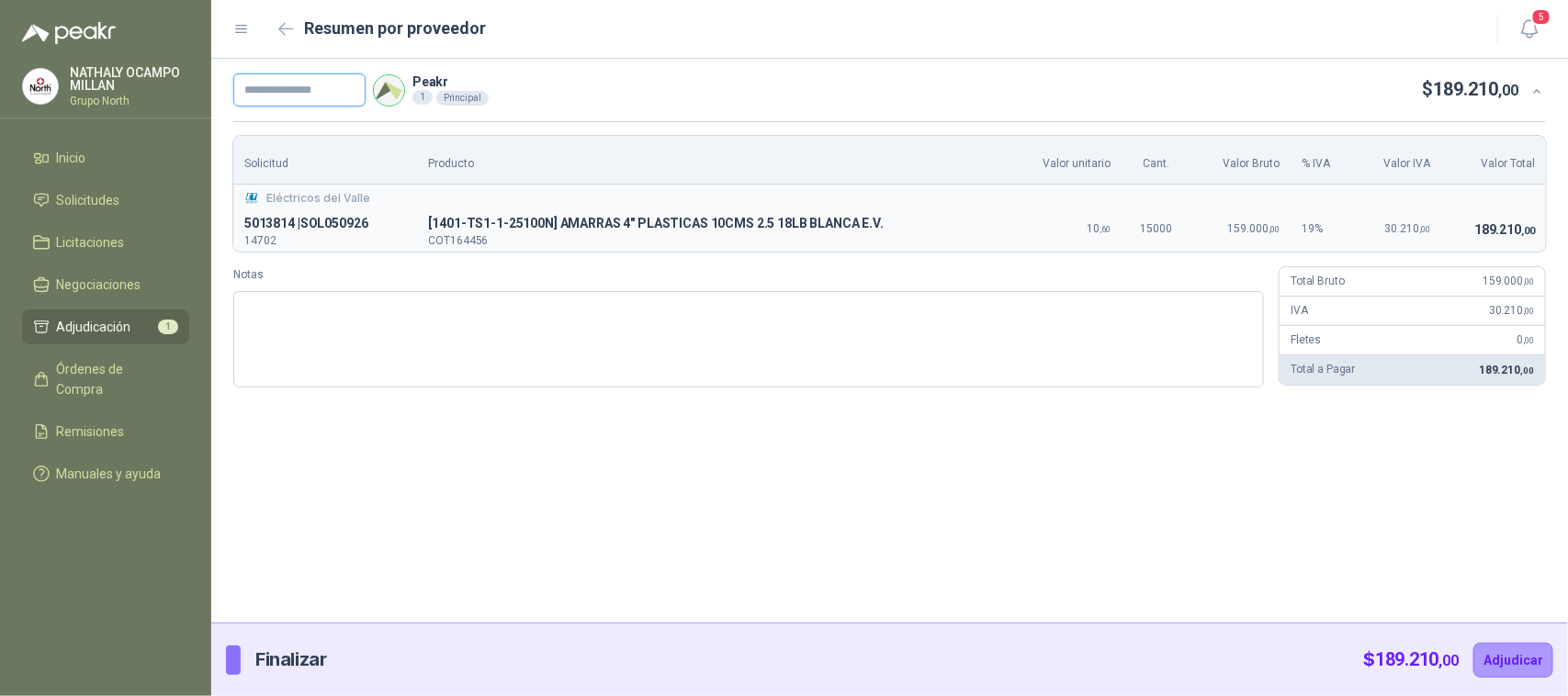 click at bounding box center [299, 90] 